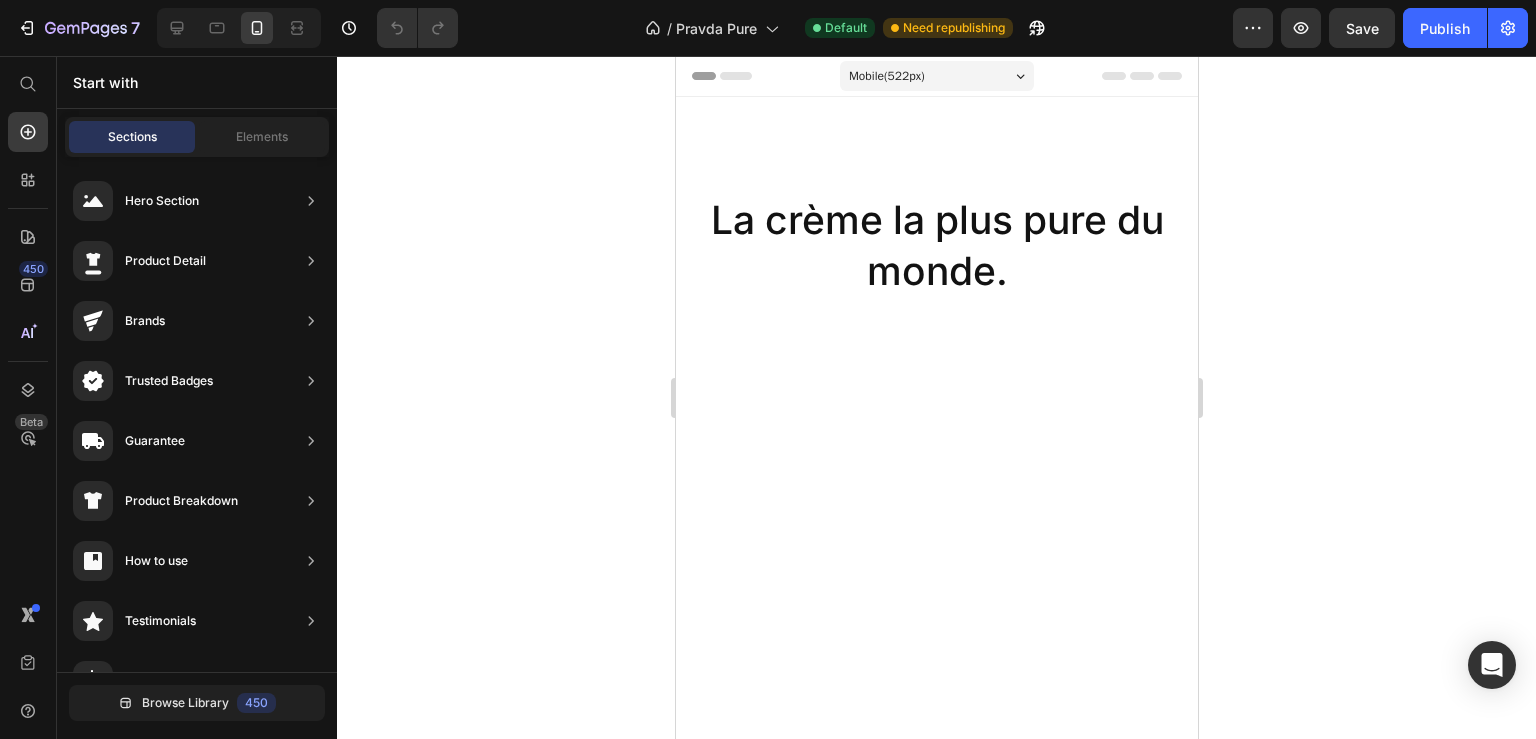 scroll, scrollTop: 0, scrollLeft: 0, axis: both 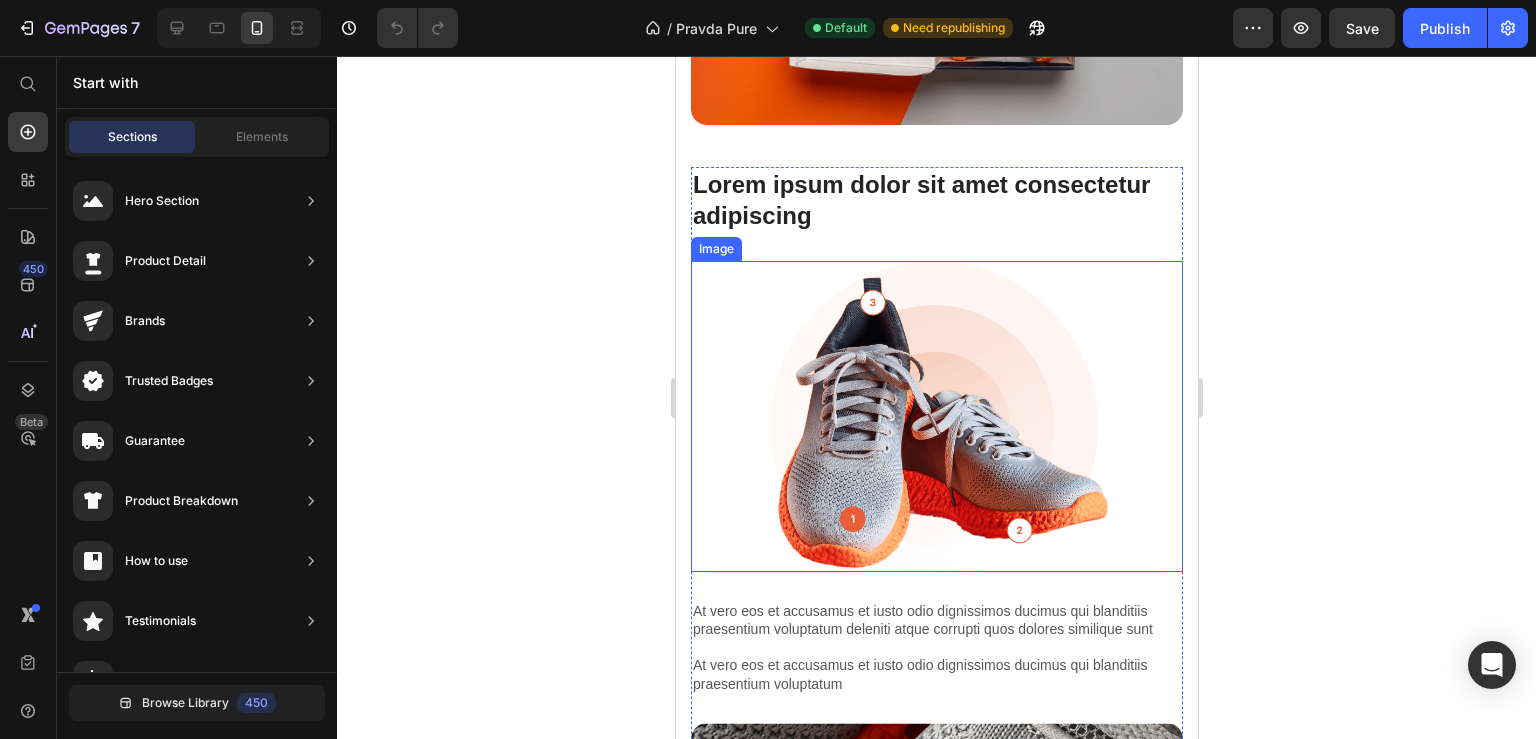 click at bounding box center [936, 416] 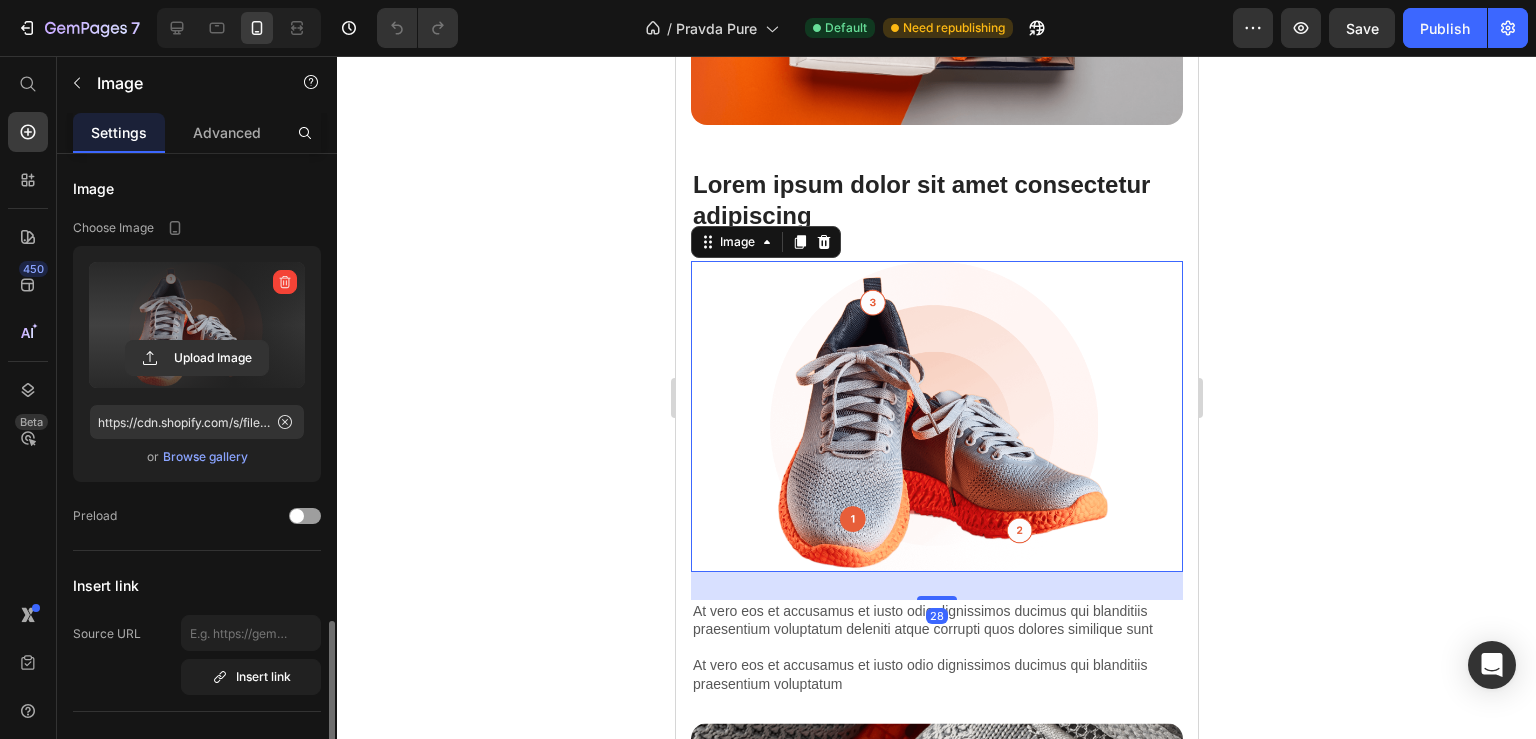 scroll, scrollTop: 0, scrollLeft: 0, axis: both 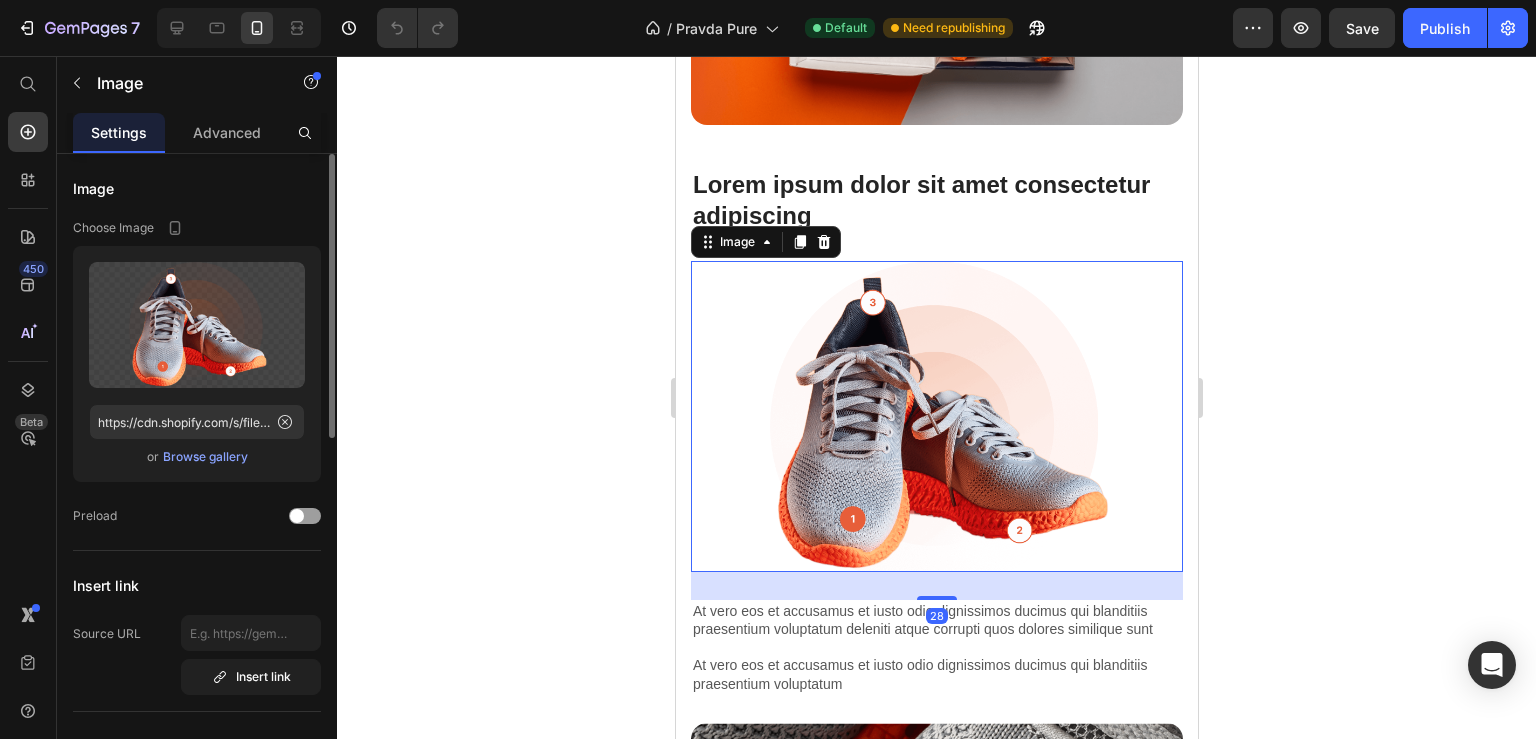 click on "Browse gallery" at bounding box center [205, 457] 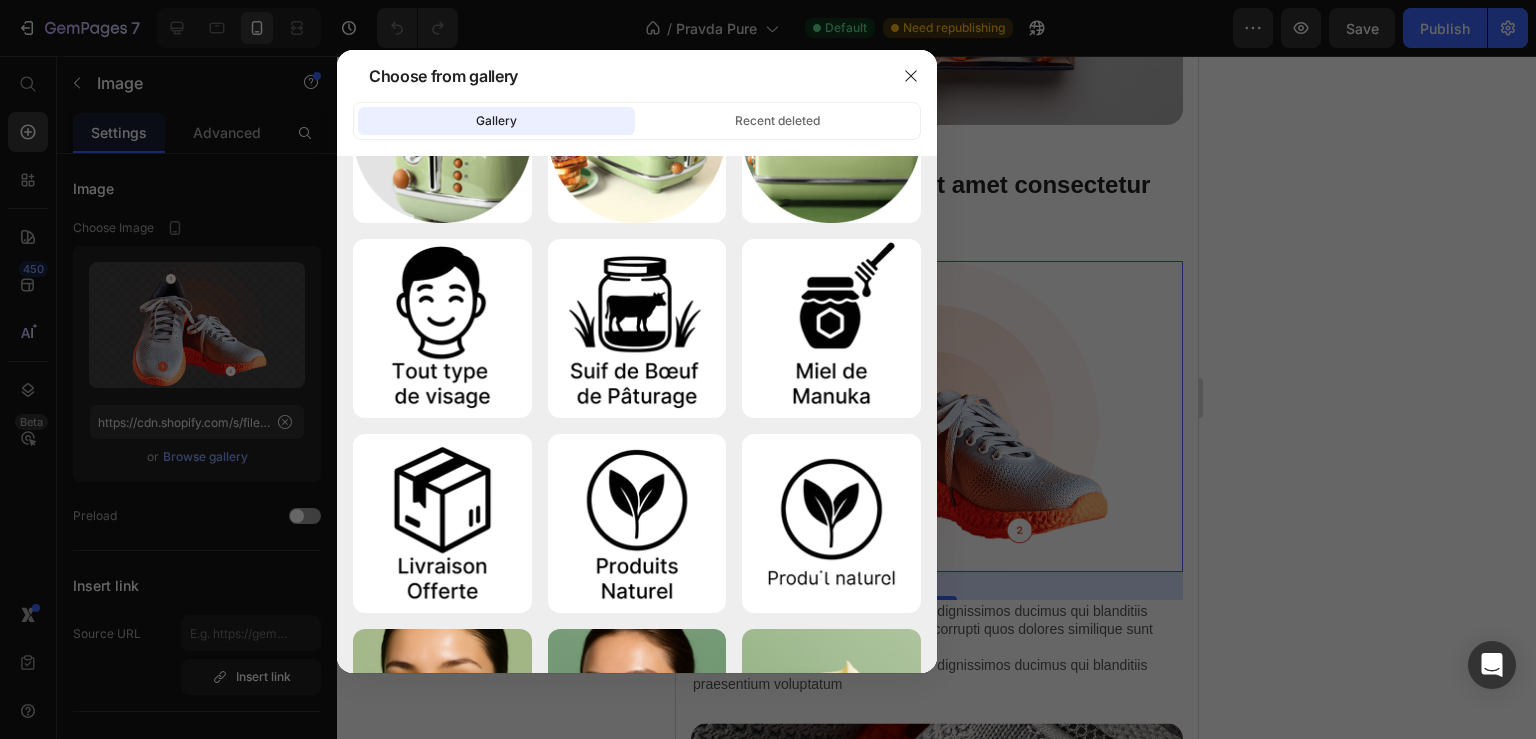 scroll, scrollTop: 0, scrollLeft: 0, axis: both 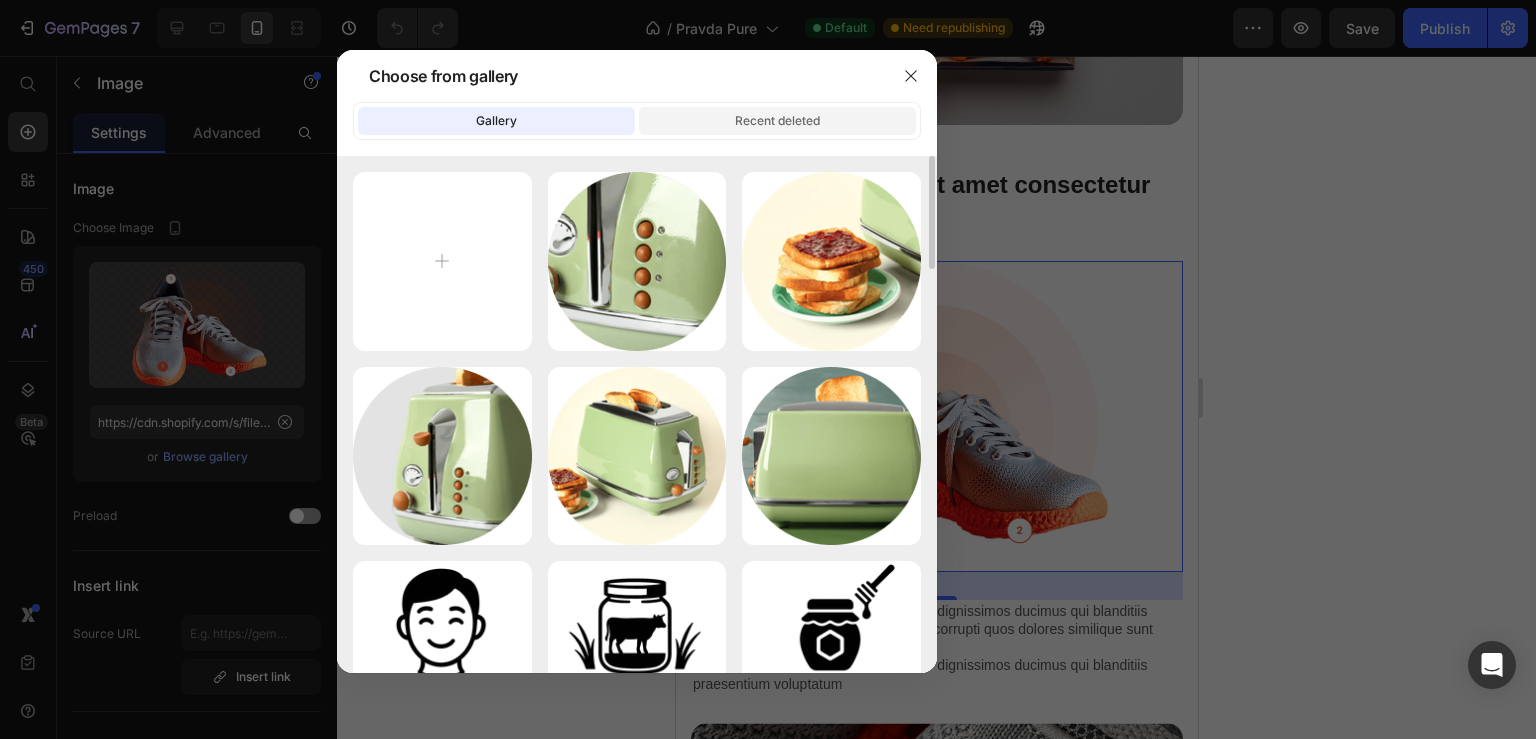 click on "Recent deleted" 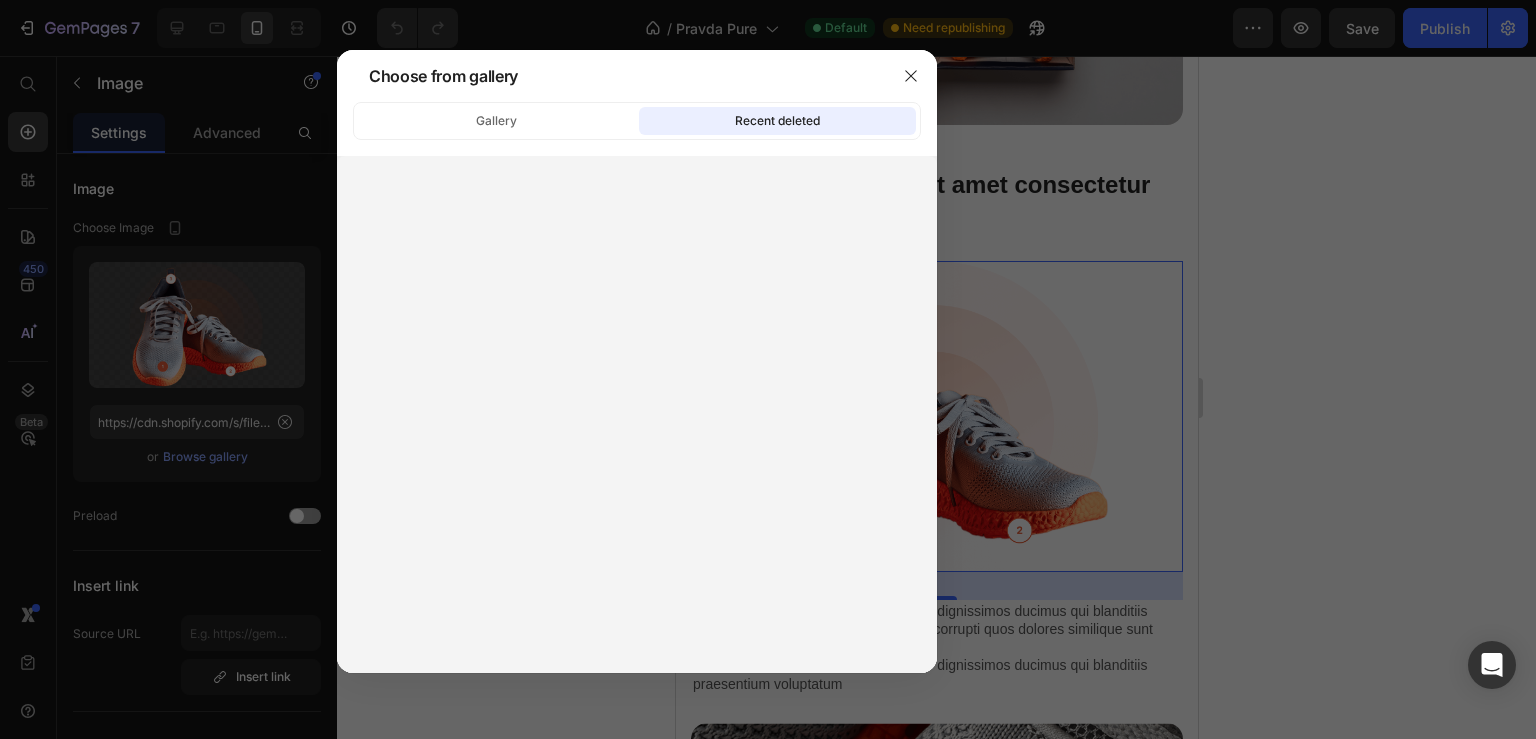 click on "Gallery Recent deleted" 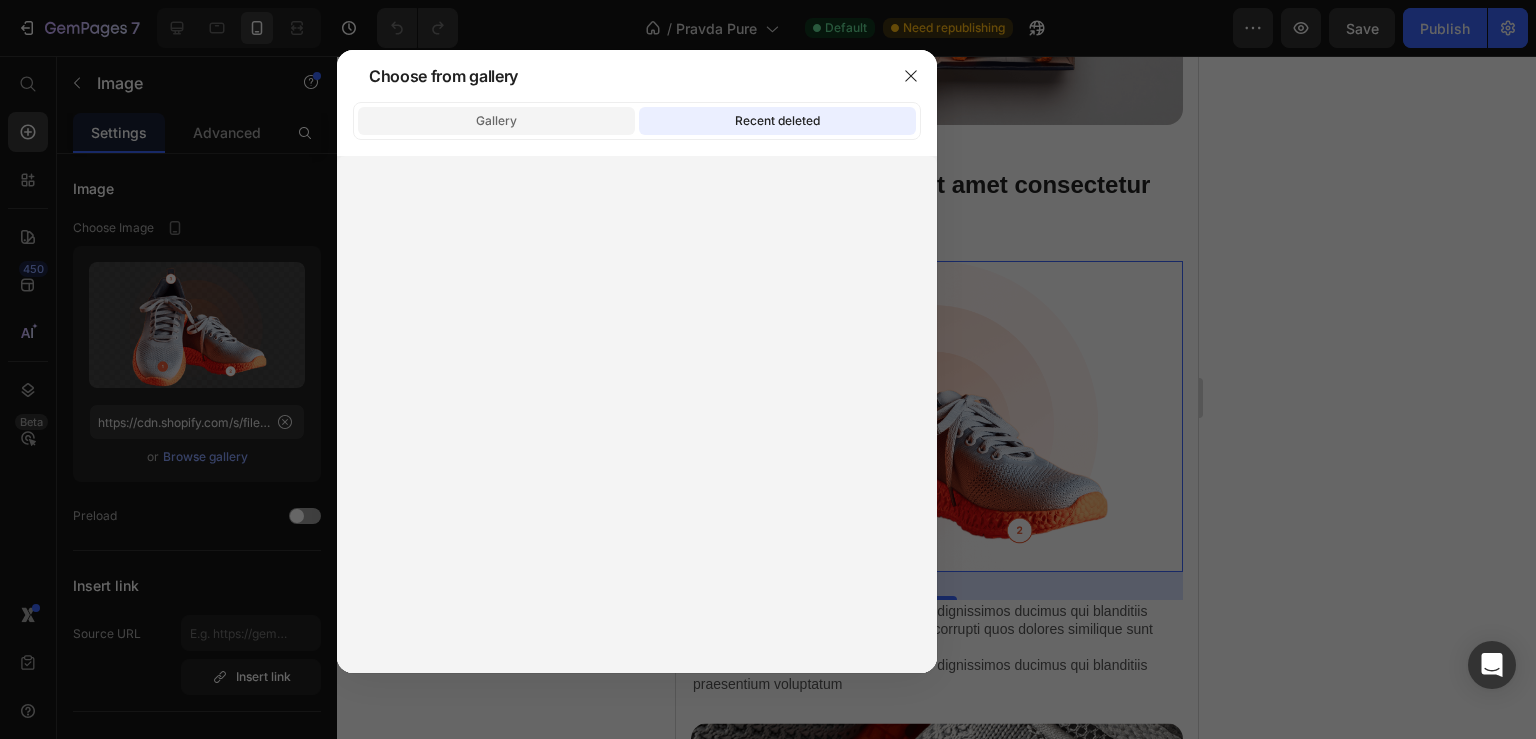 click on "Gallery" 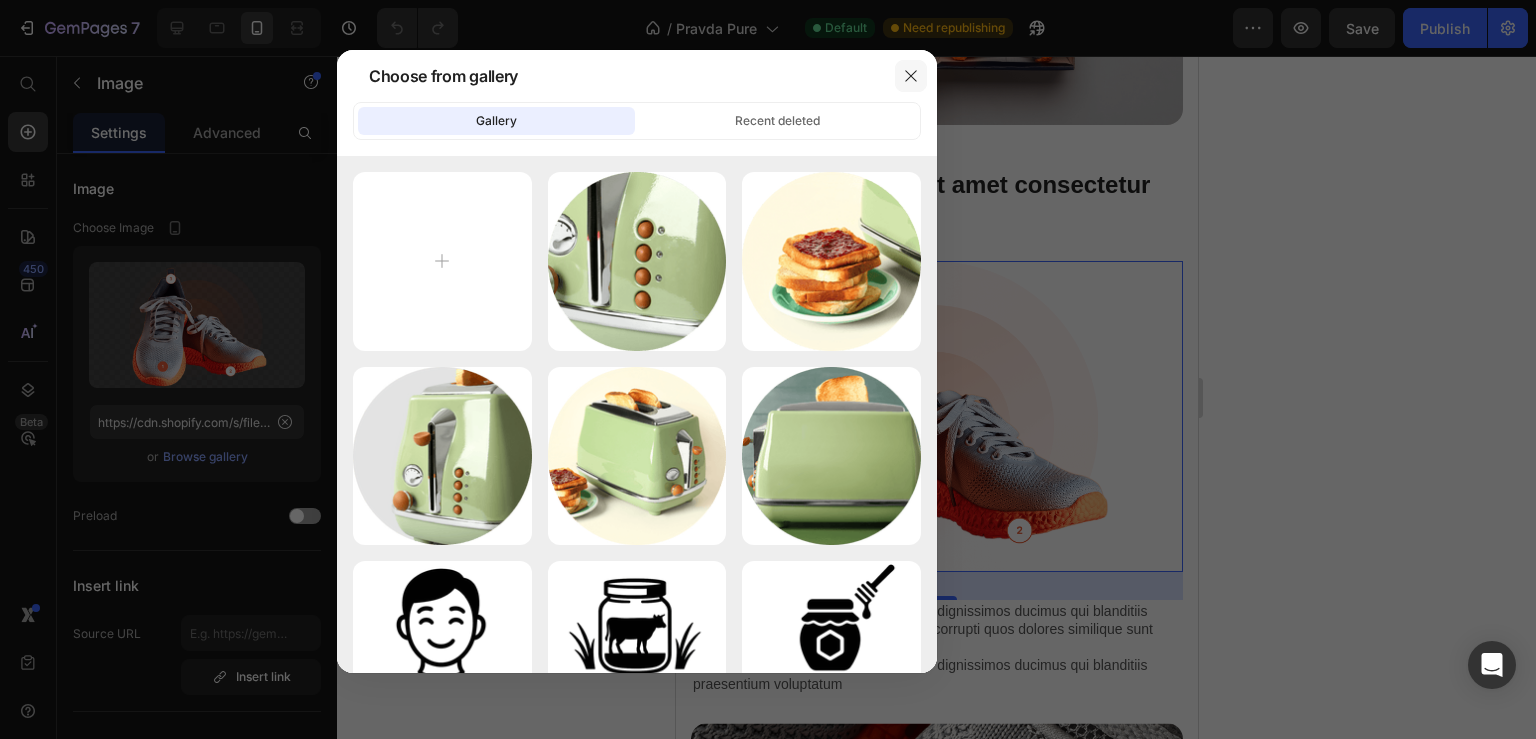 click 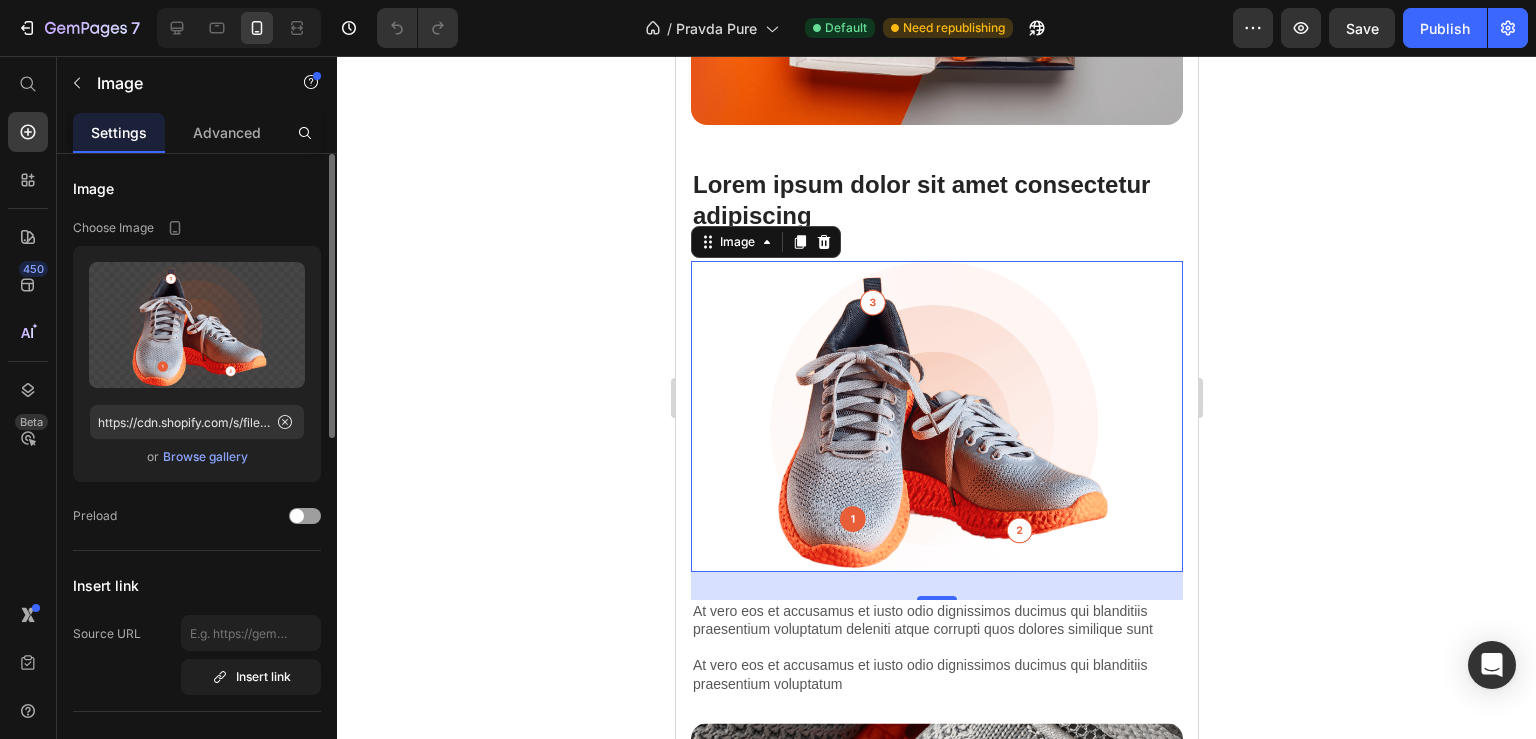 click on "Browse gallery" at bounding box center [205, 457] 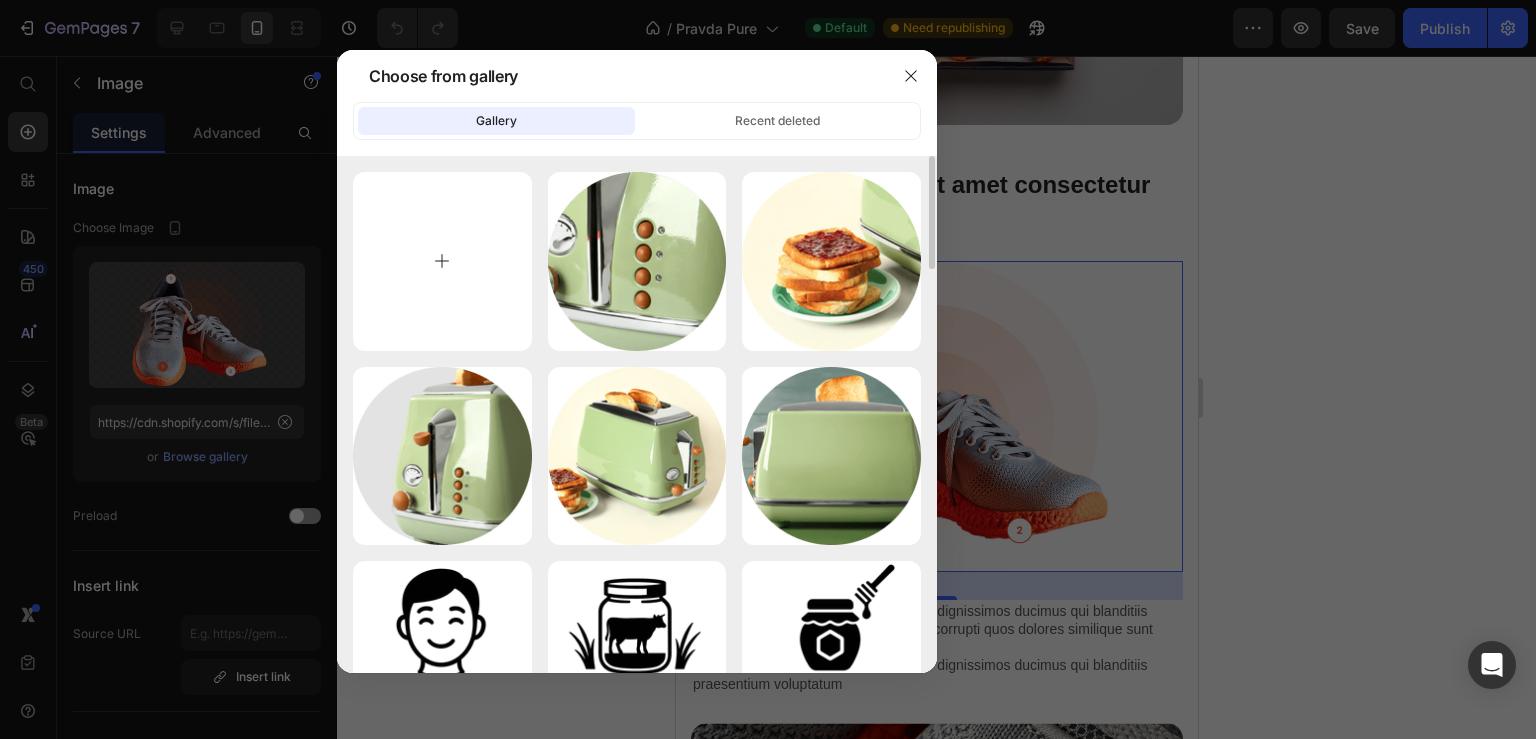 click at bounding box center (442, 261) 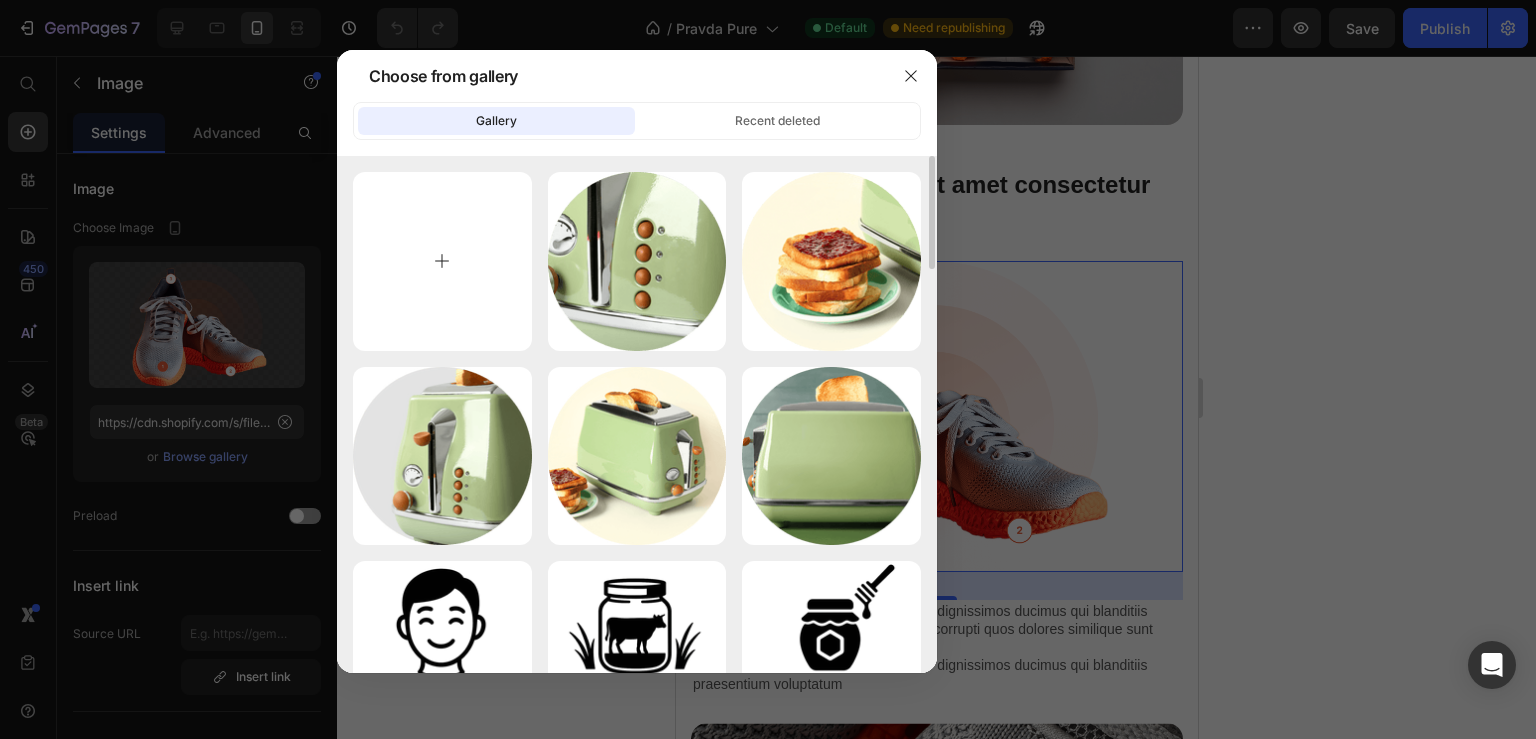 type on "C:\fakepath\craiyon_150024_image.png" 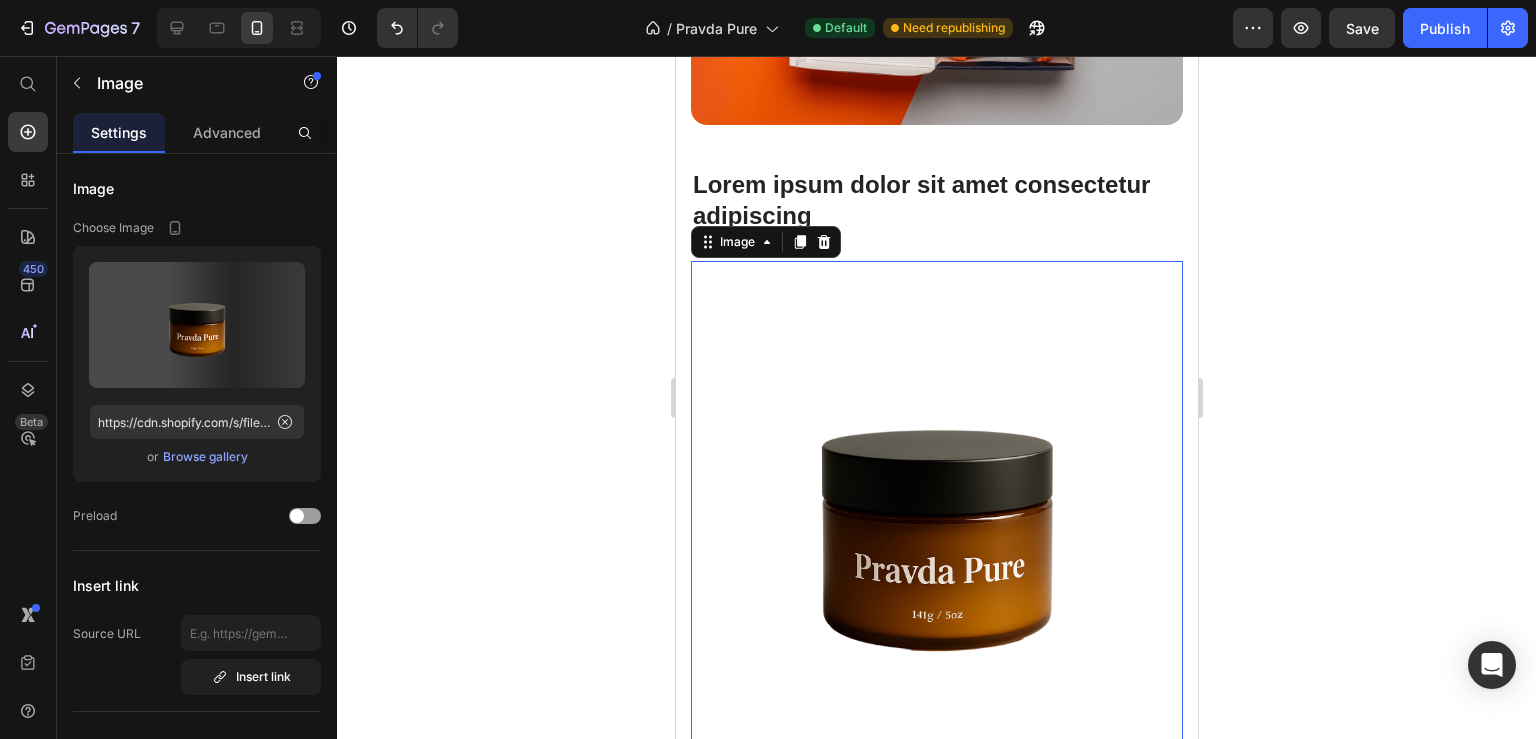 type on "https://cdn.shopify.com/s/files/1/0926/3225/2790/files/gempages_573375722391864070-96972f46-8b97-4656-a7a8-35aa3770a281.png" 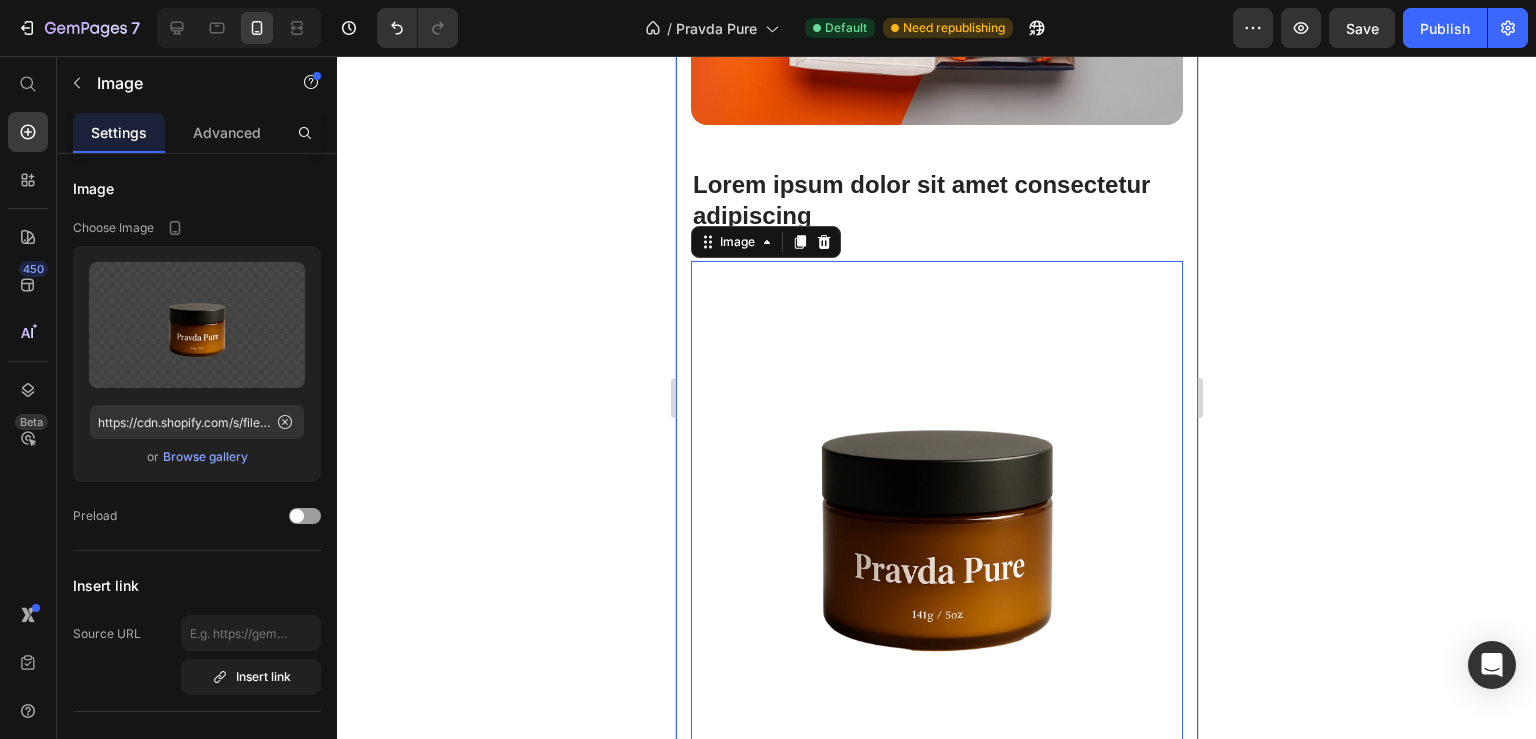 click 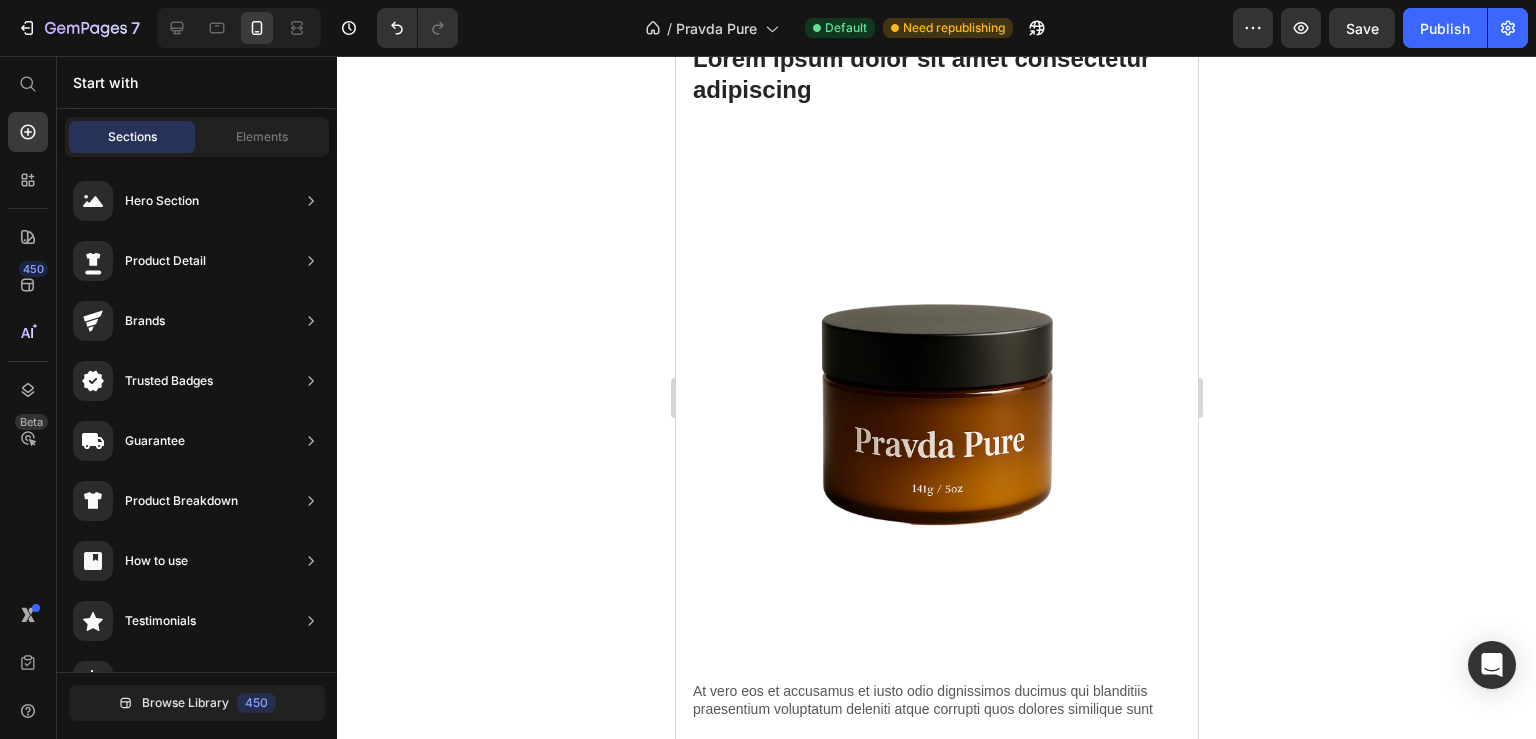 scroll, scrollTop: 2304, scrollLeft: 0, axis: vertical 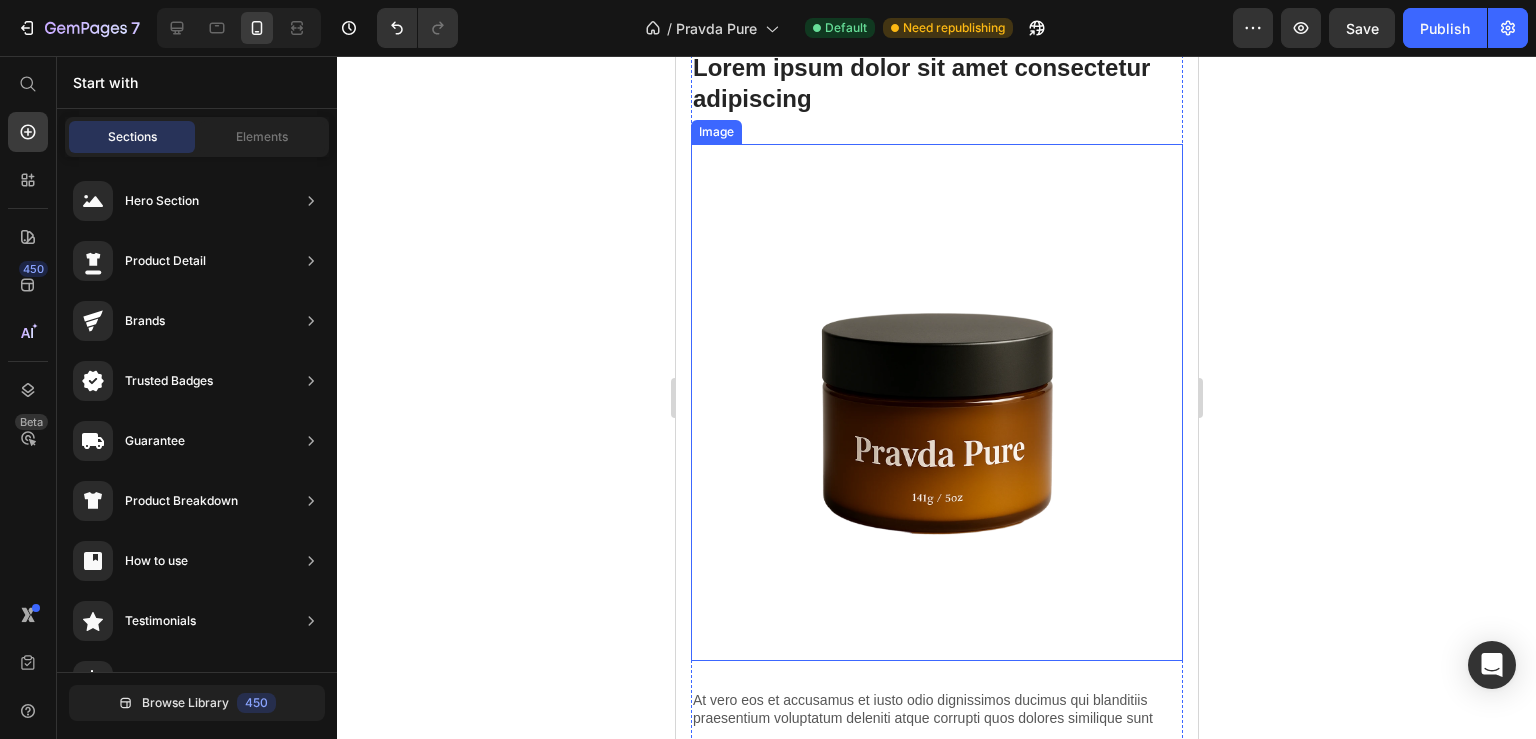 click at bounding box center [936, 402] 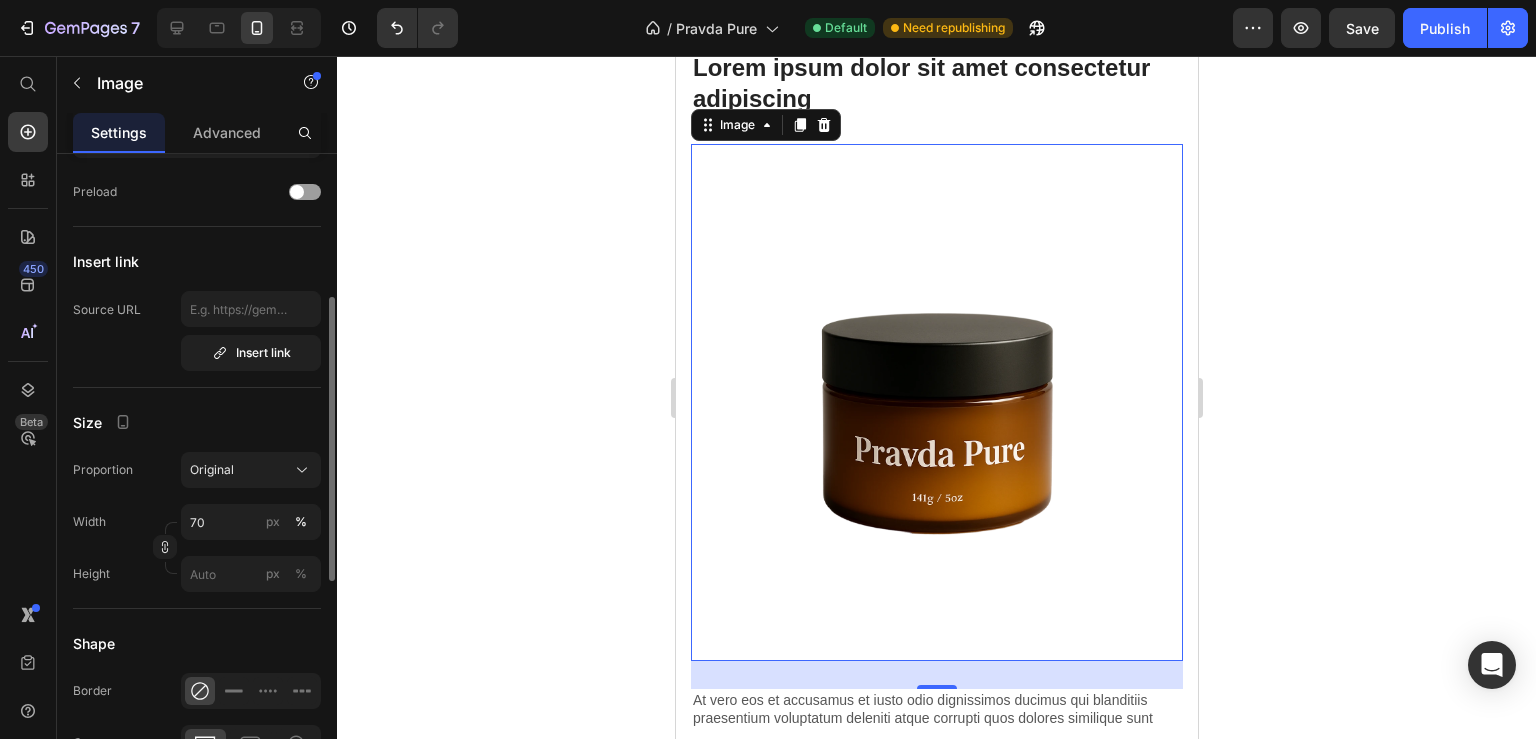 scroll, scrollTop: 648, scrollLeft: 0, axis: vertical 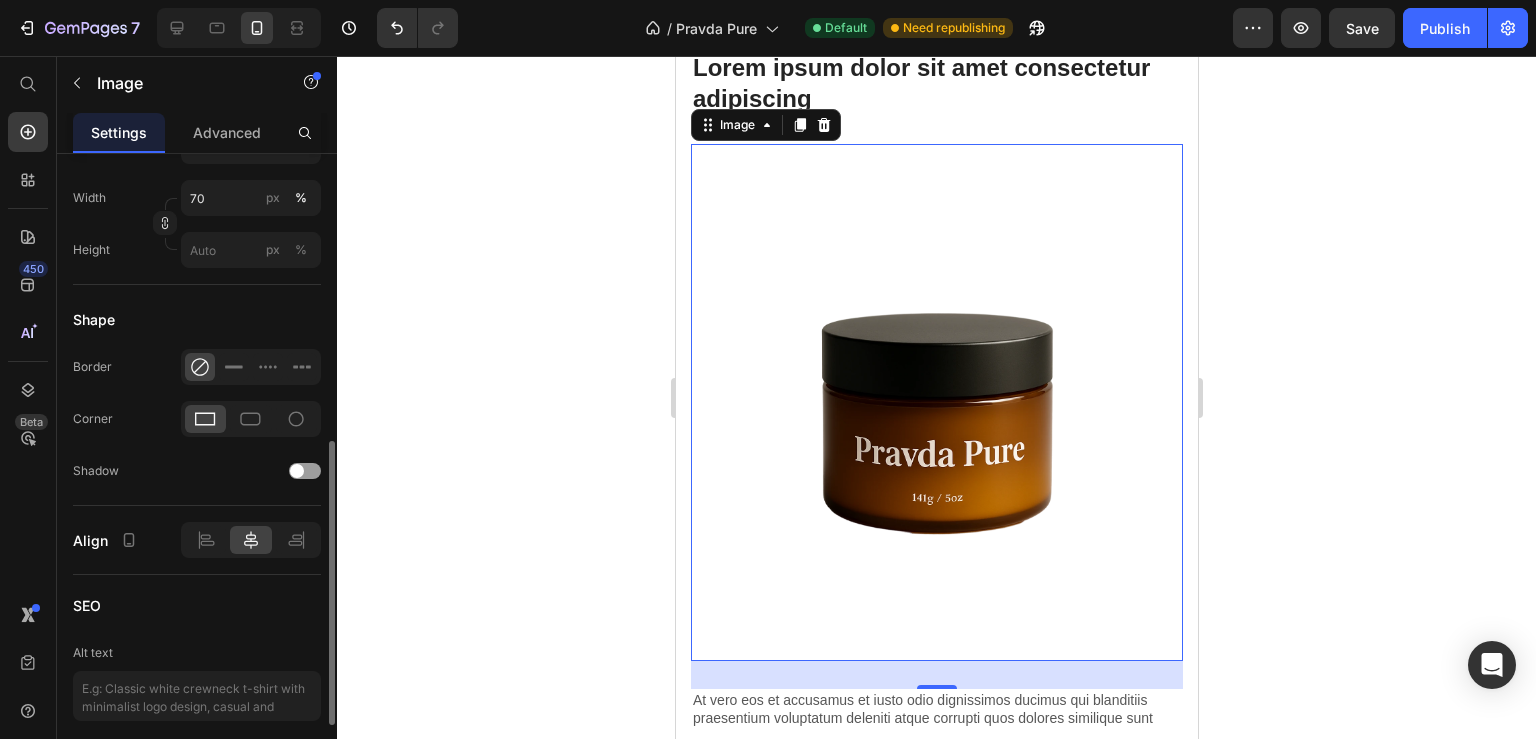 click 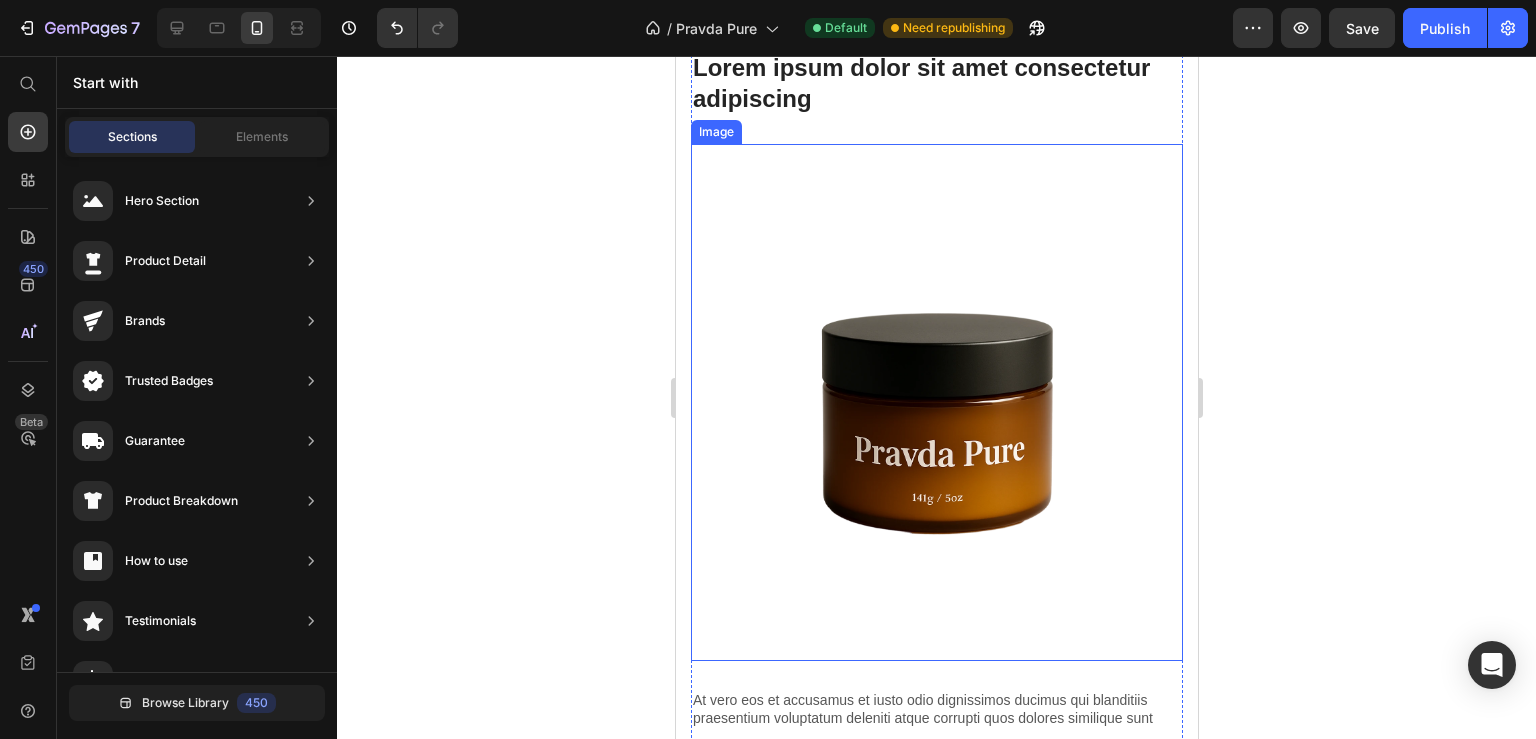 click at bounding box center (936, 402) 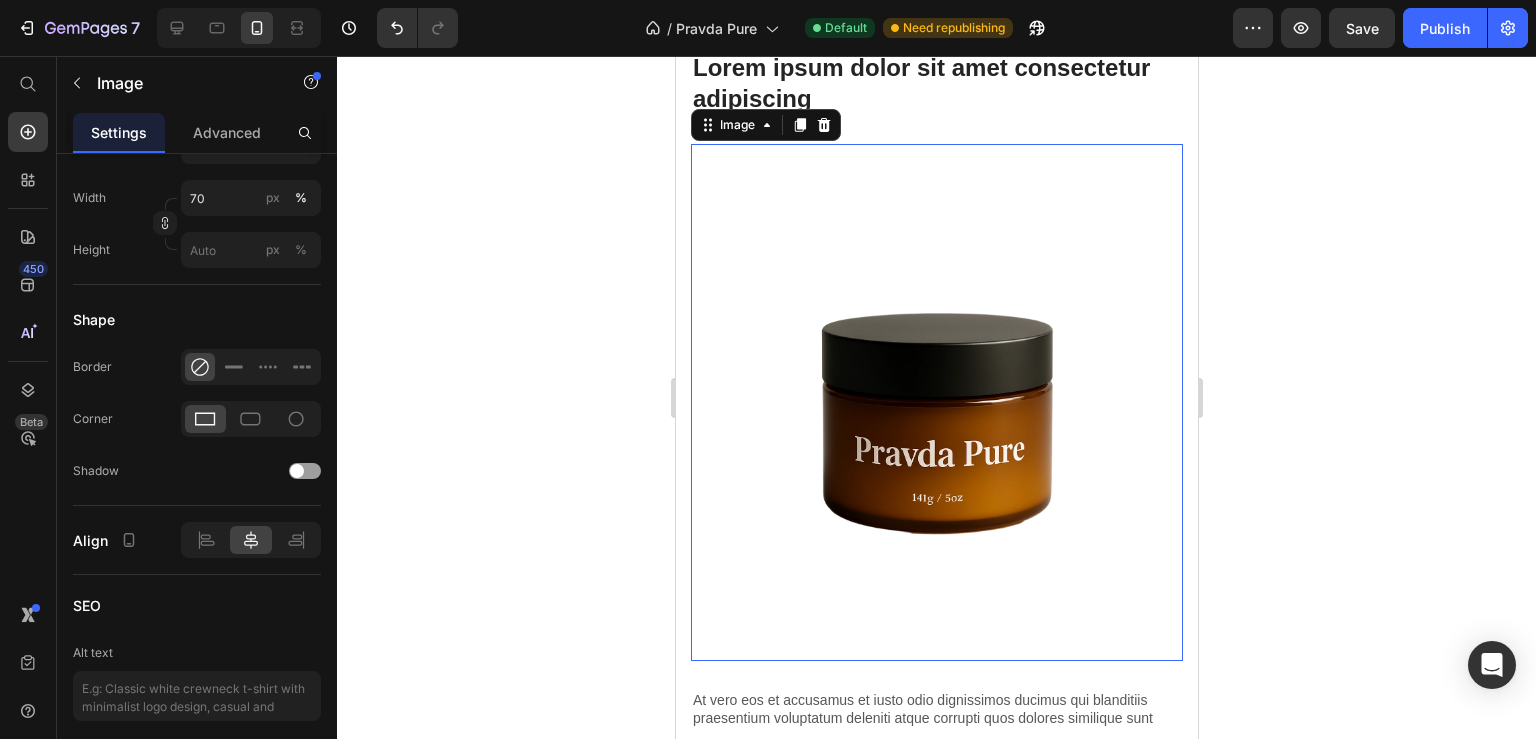 scroll, scrollTop: 648, scrollLeft: 0, axis: vertical 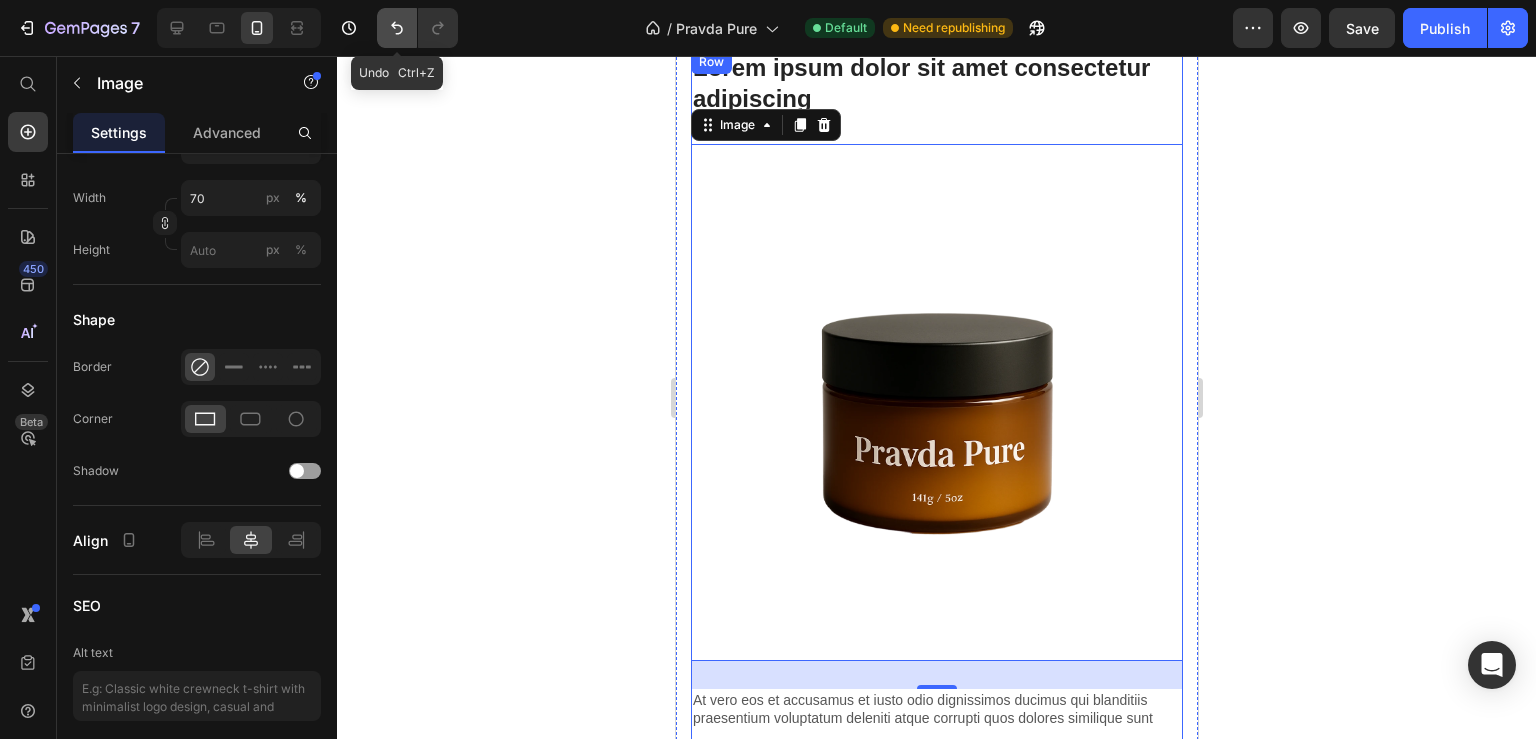 click 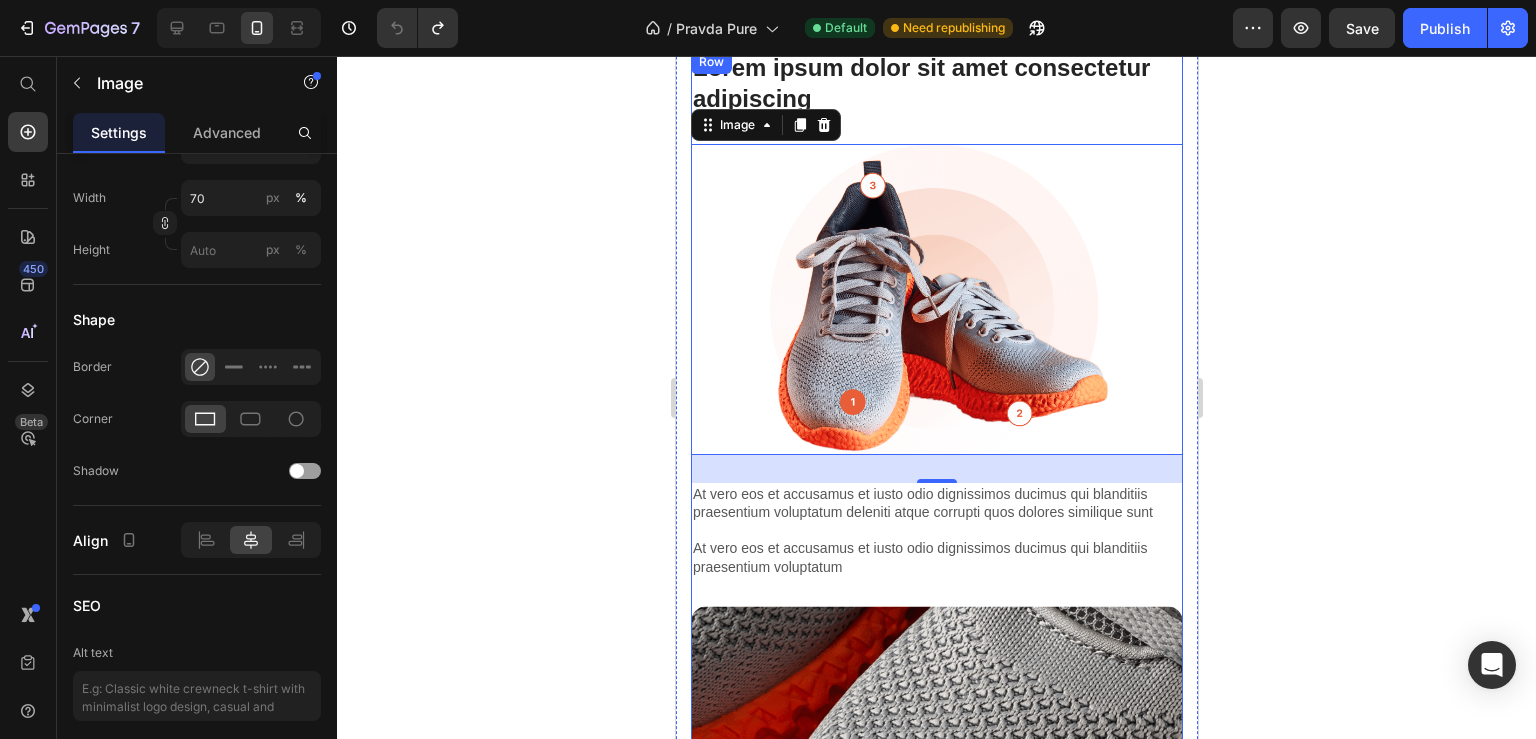 click 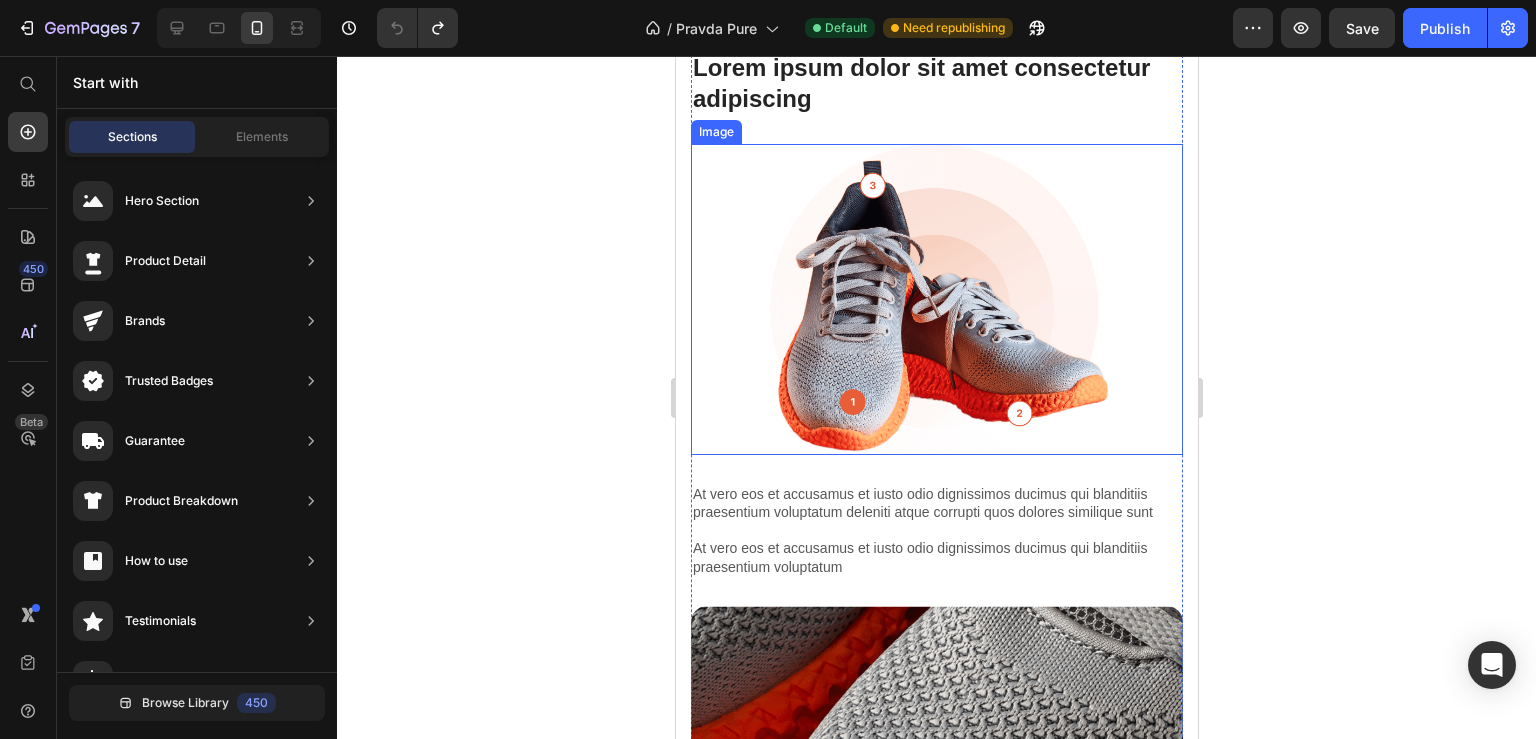 click at bounding box center (936, 299) 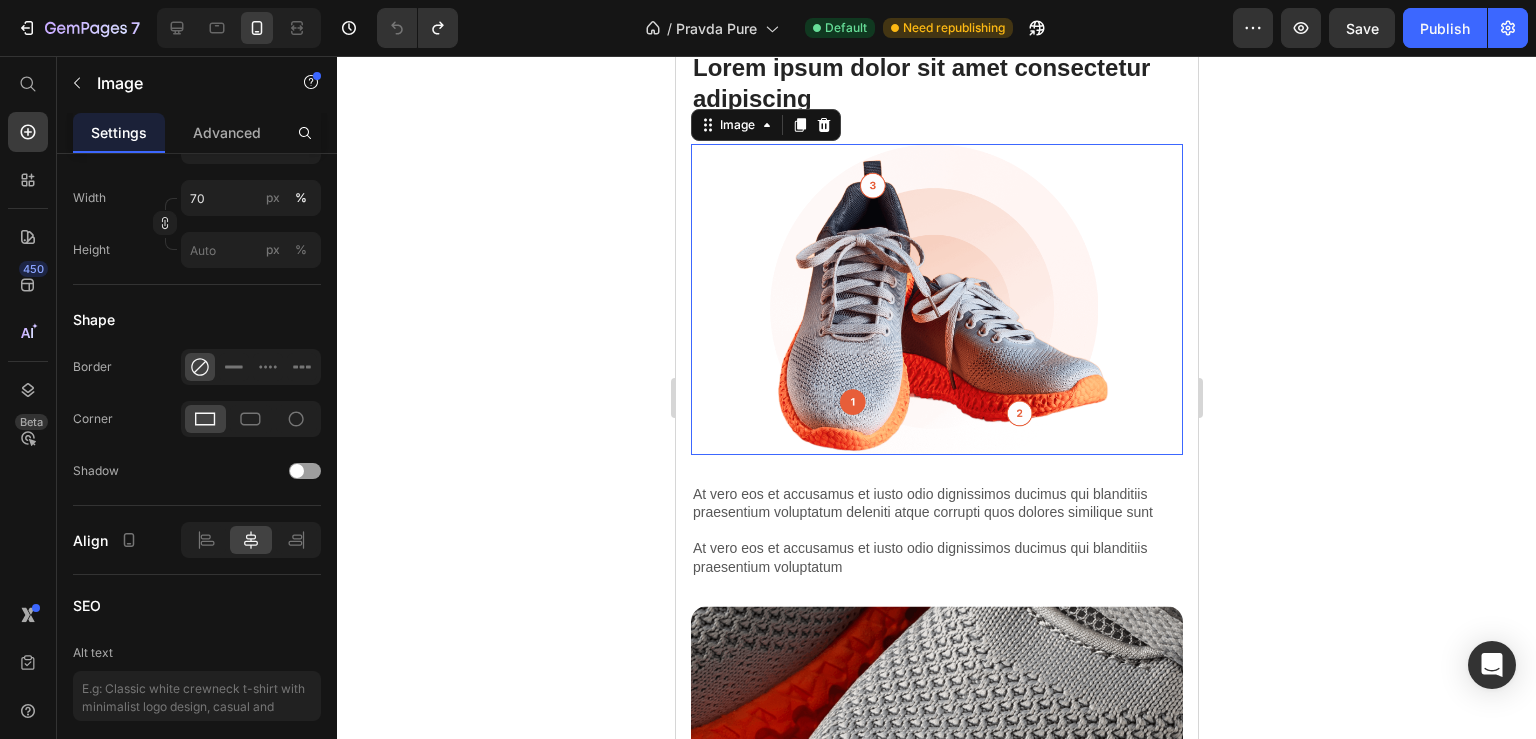scroll, scrollTop: 648, scrollLeft: 0, axis: vertical 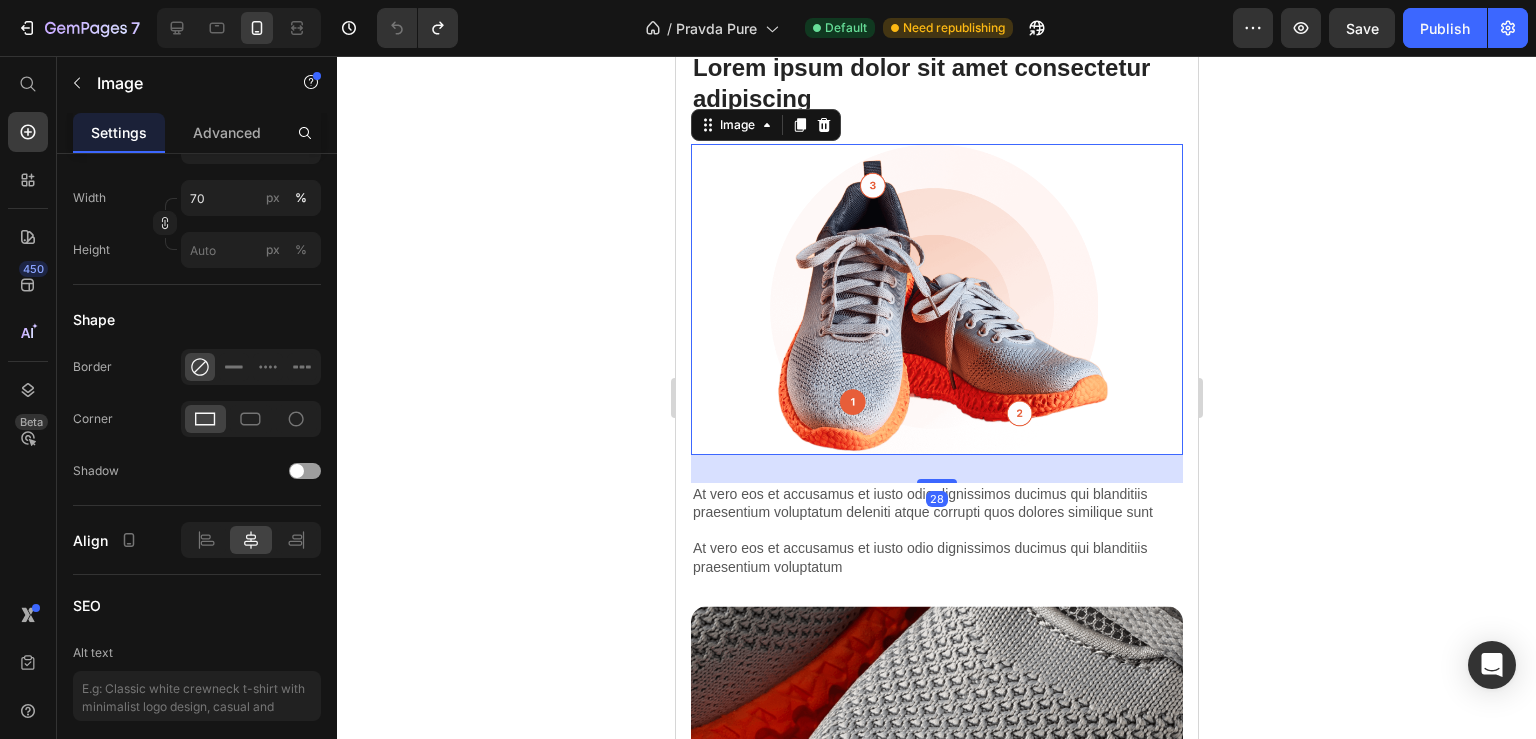 click 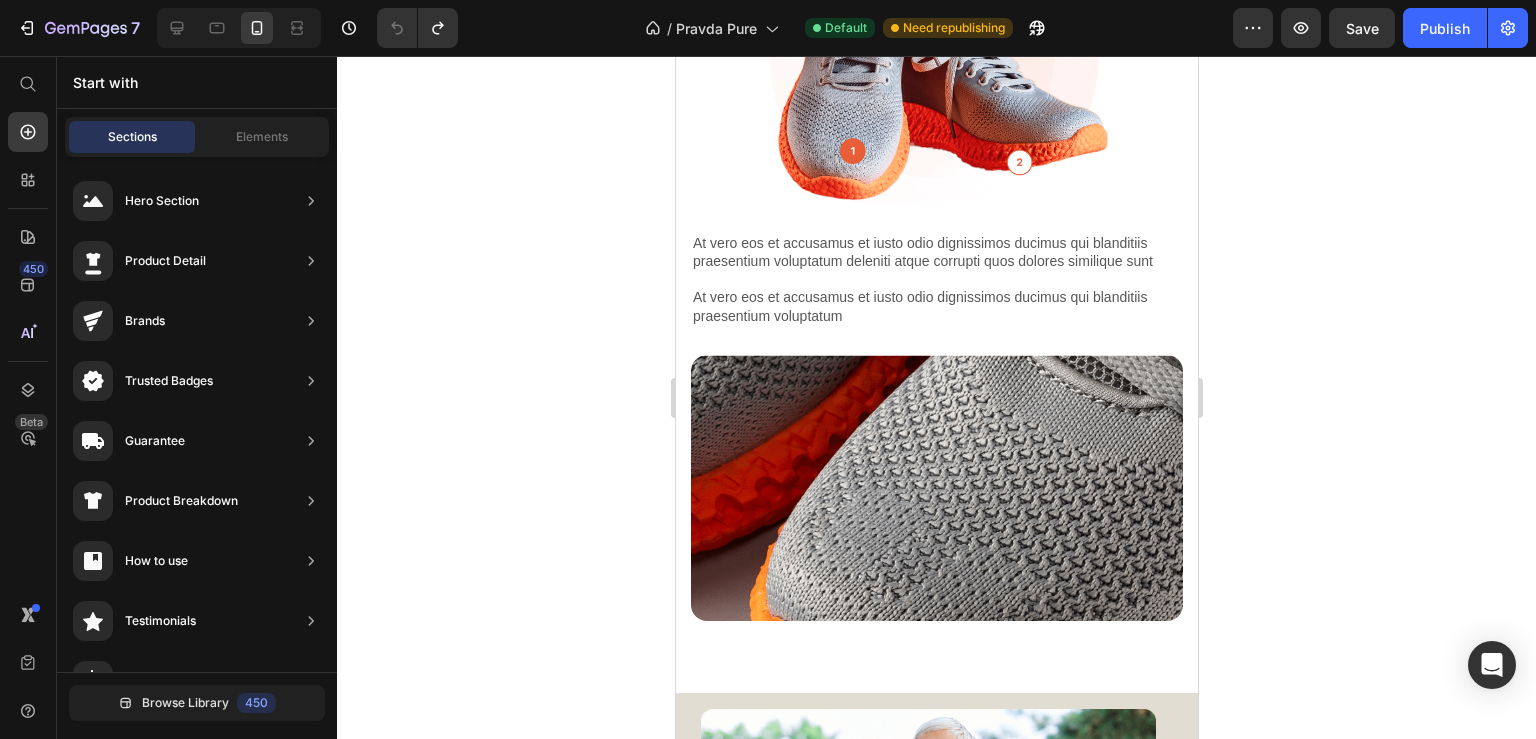 scroll, scrollTop: 2565, scrollLeft: 0, axis: vertical 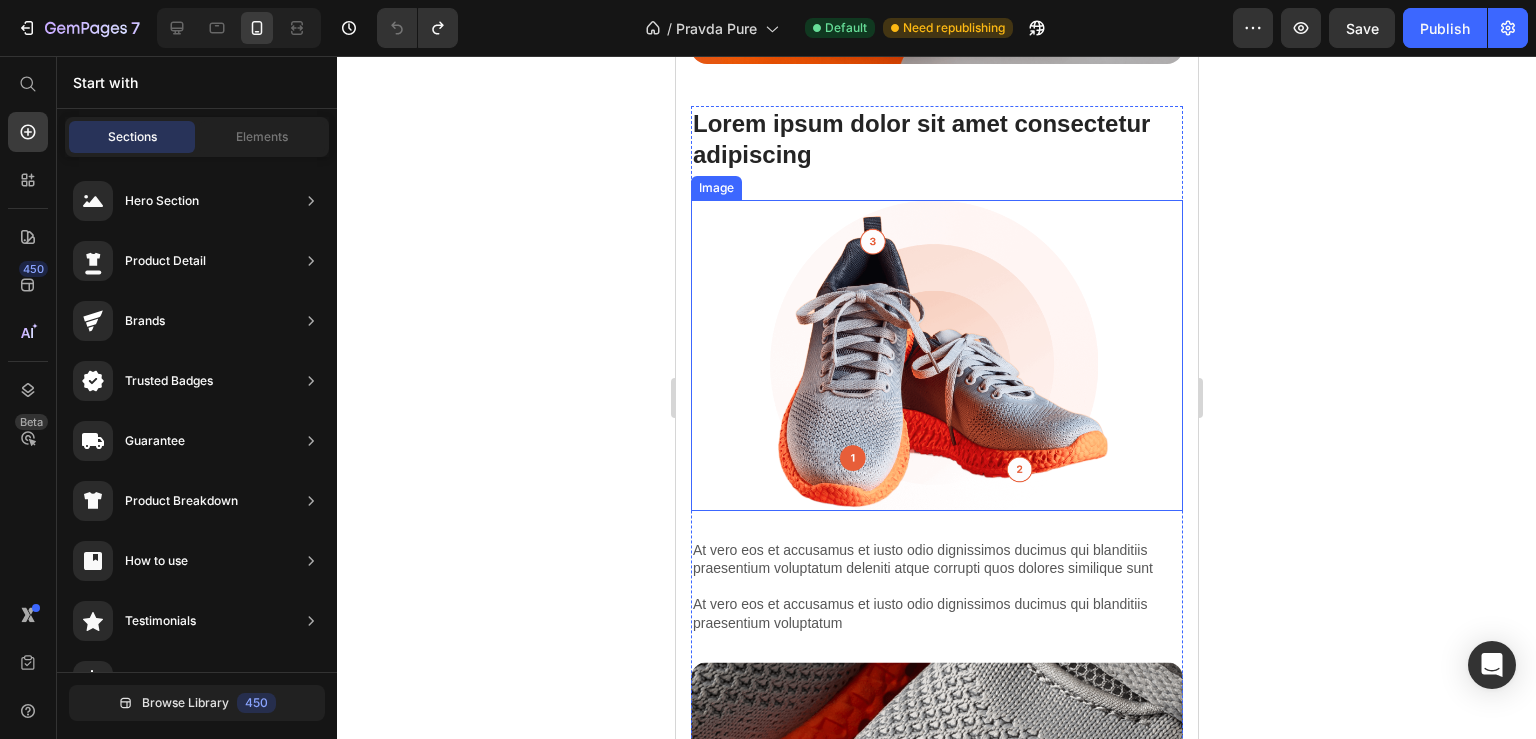 click at bounding box center (936, 355) 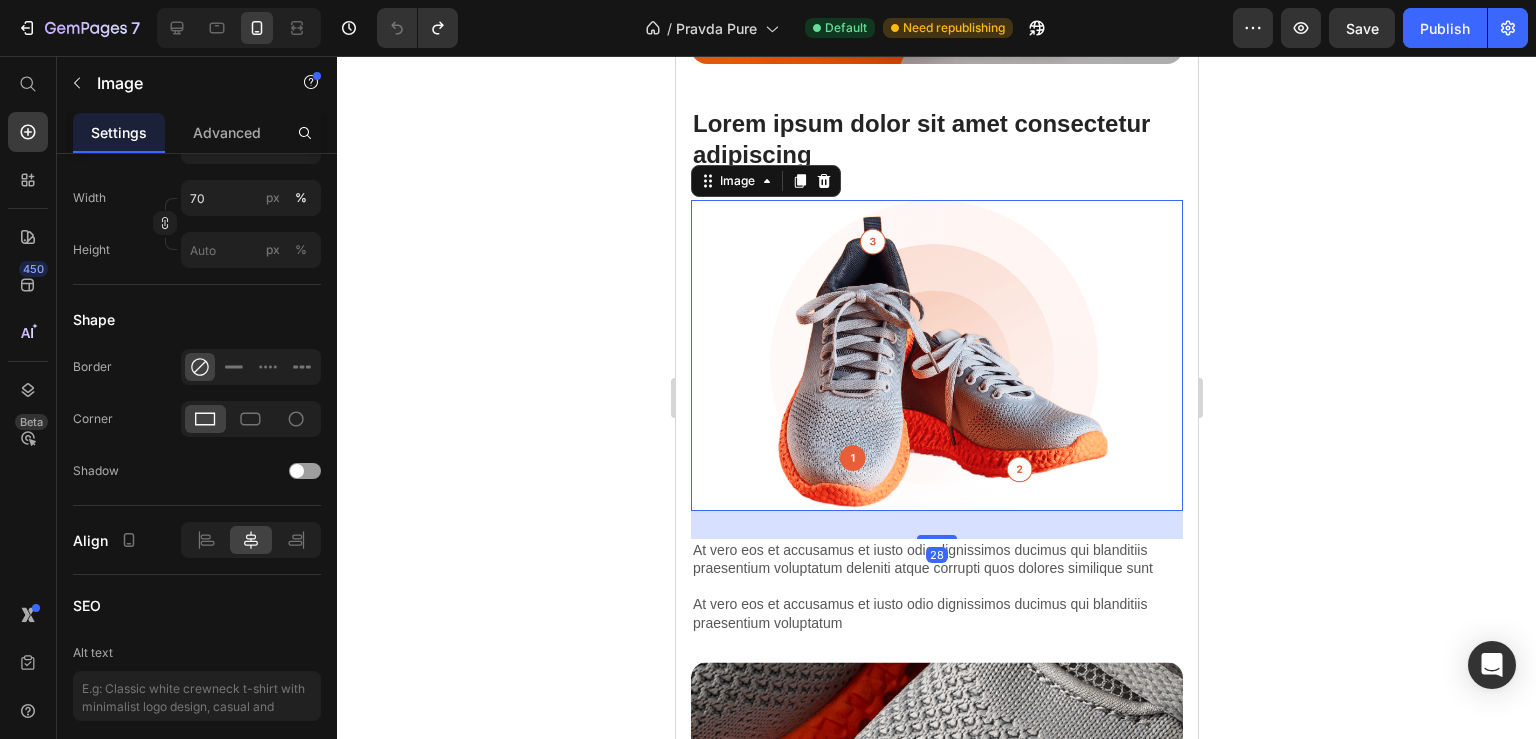 scroll, scrollTop: 648, scrollLeft: 0, axis: vertical 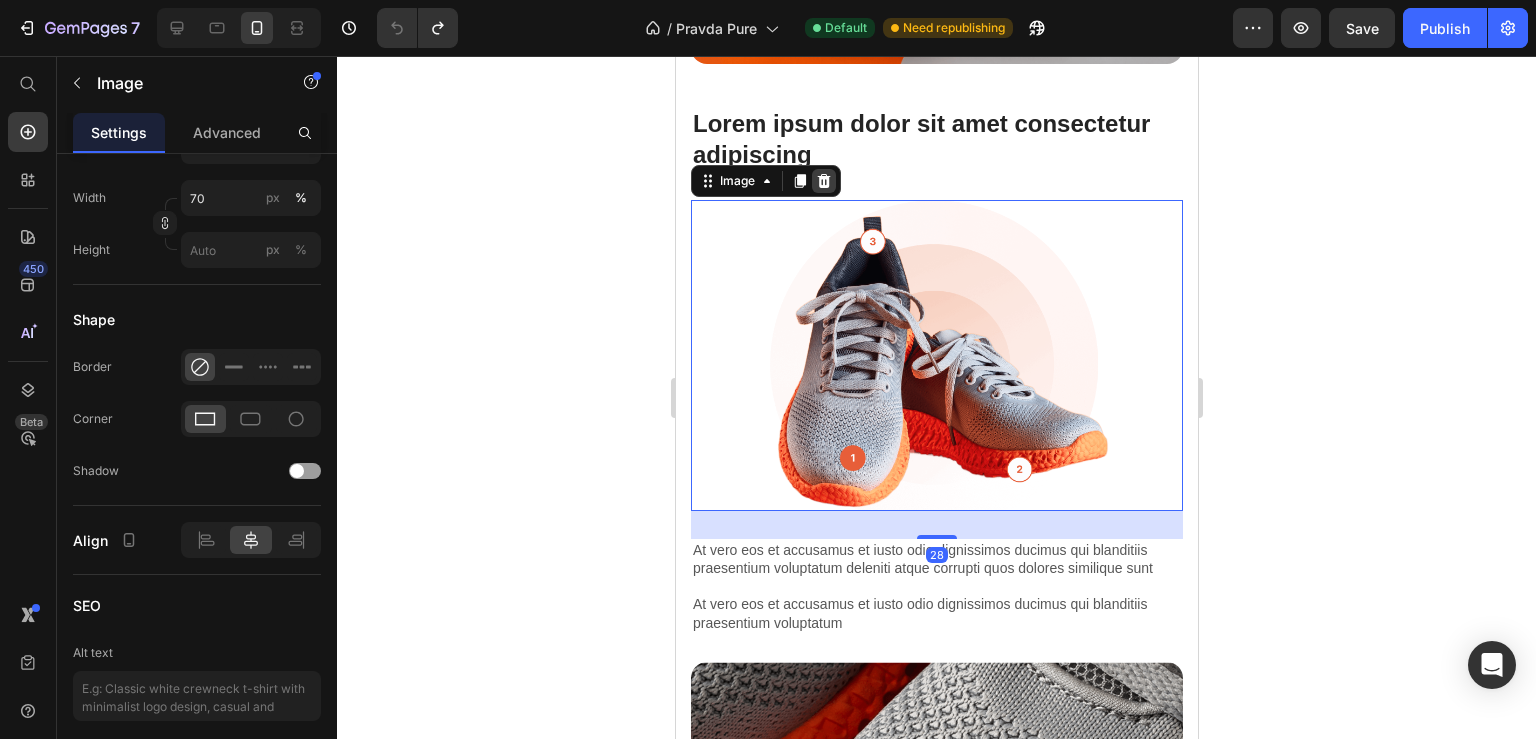 click 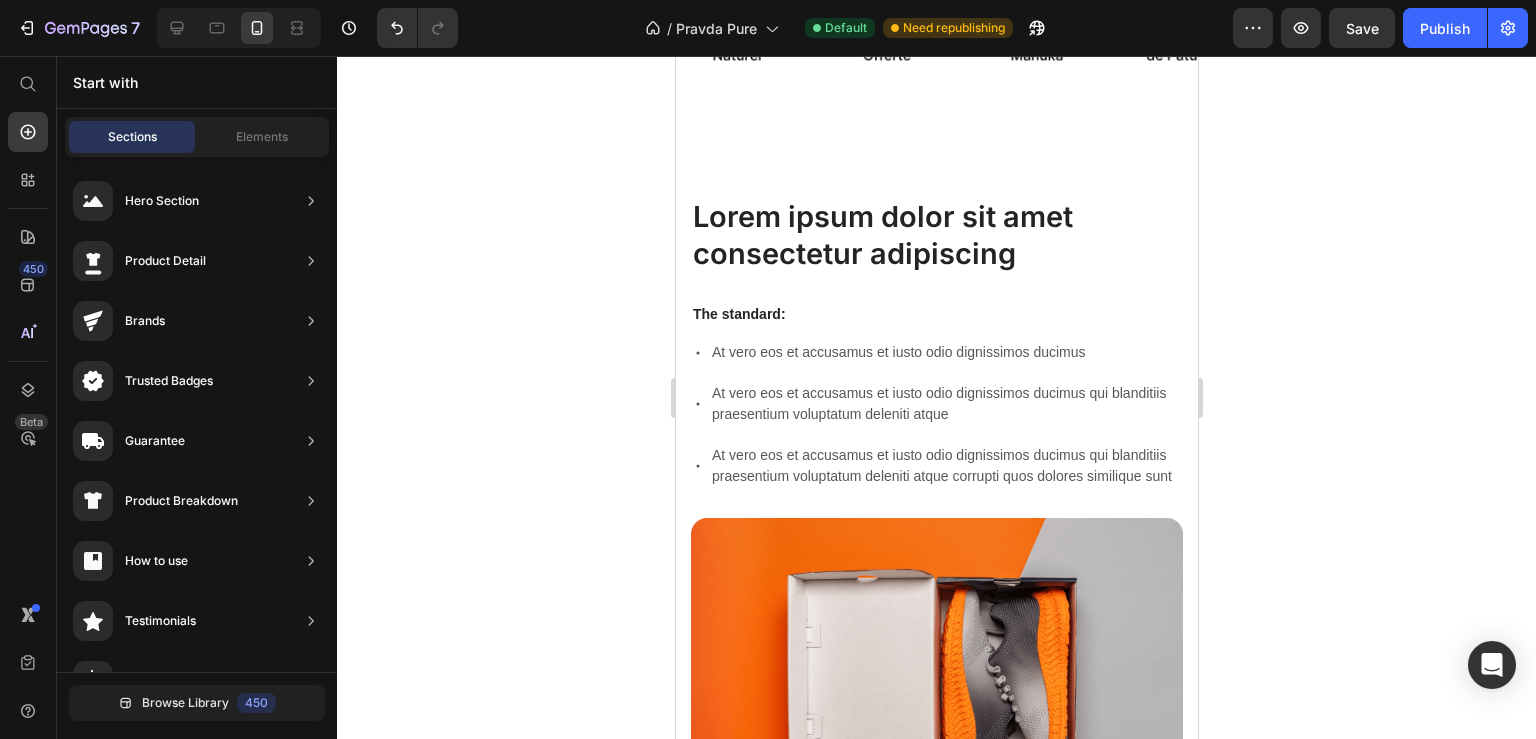 scroll, scrollTop: 2226, scrollLeft: 0, axis: vertical 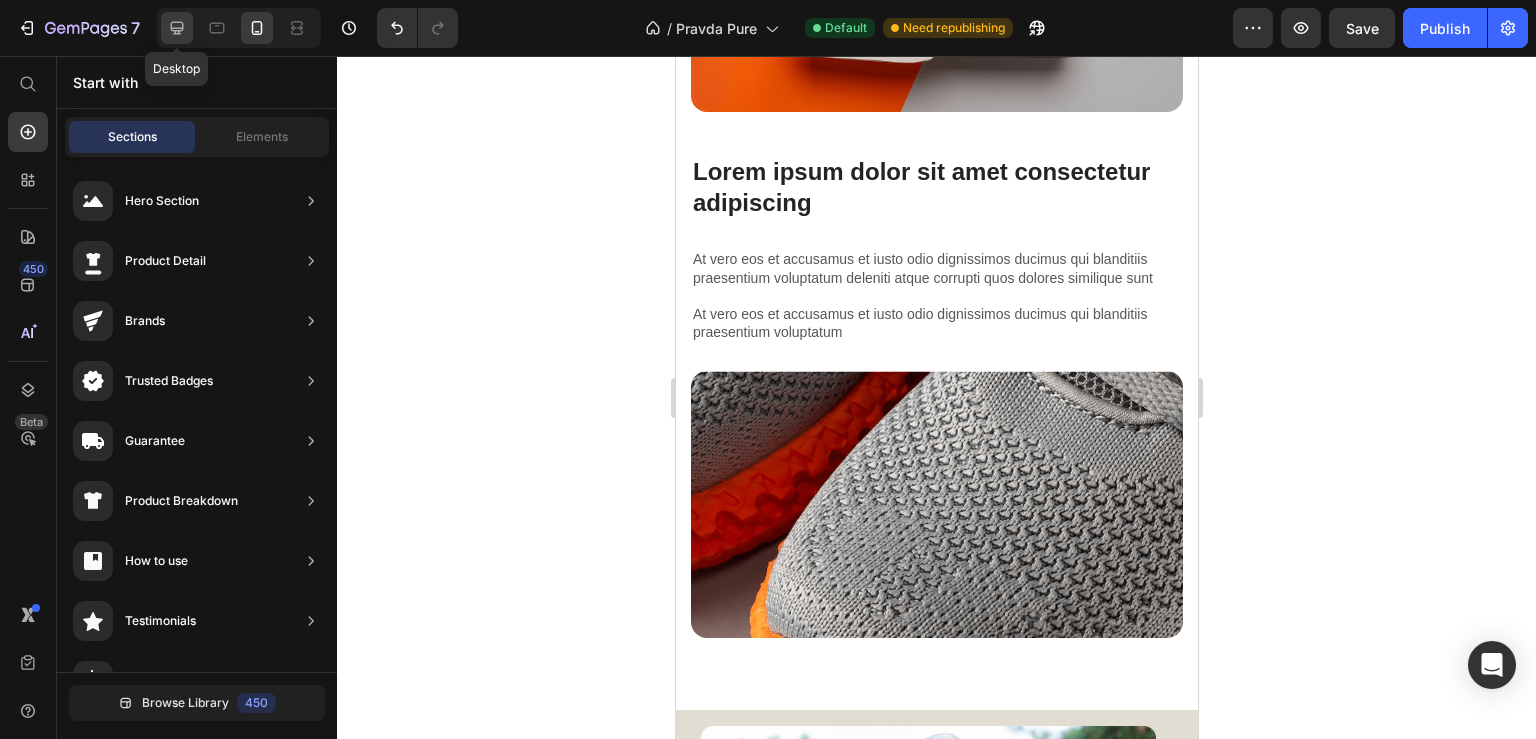 click 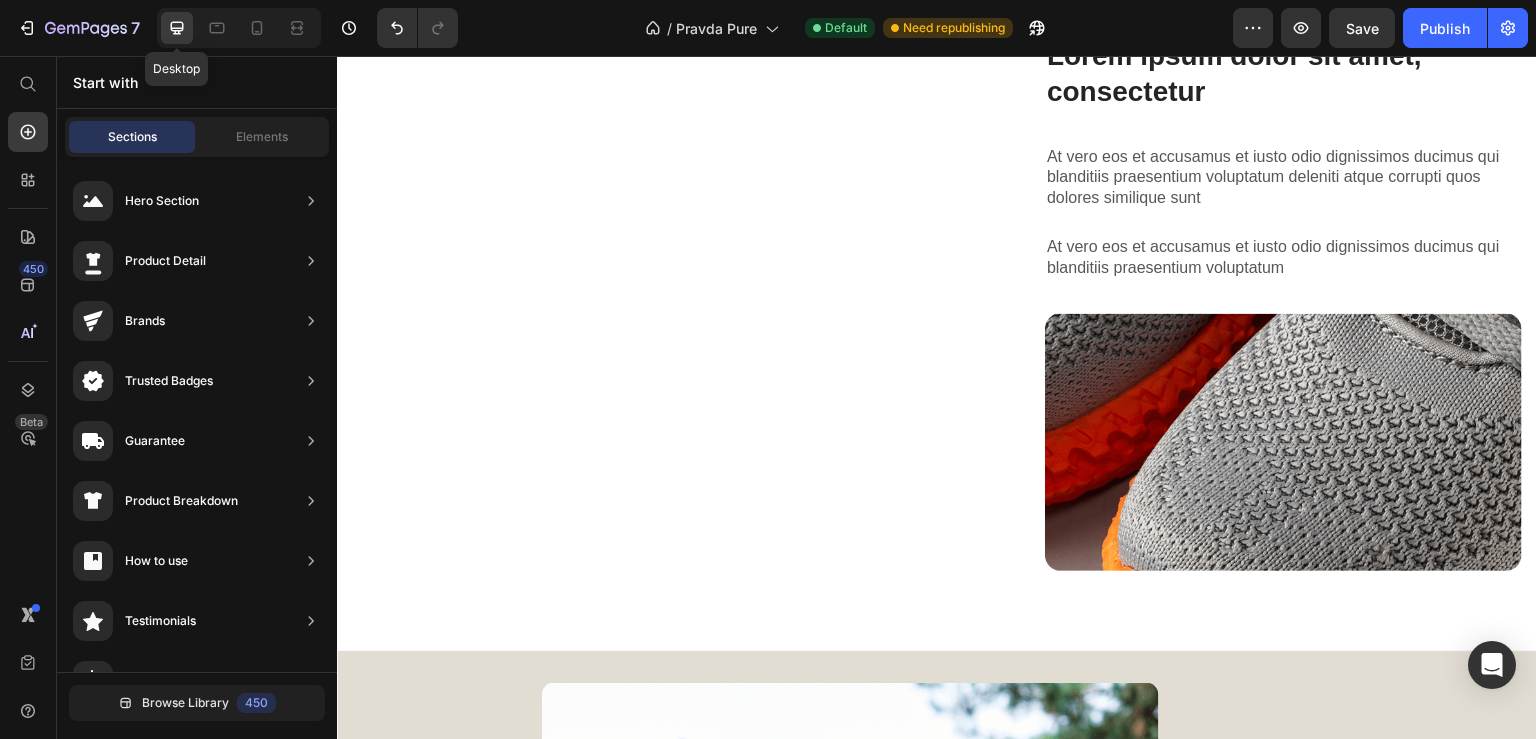 scroll, scrollTop: 2167, scrollLeft: 0, axis: vertical 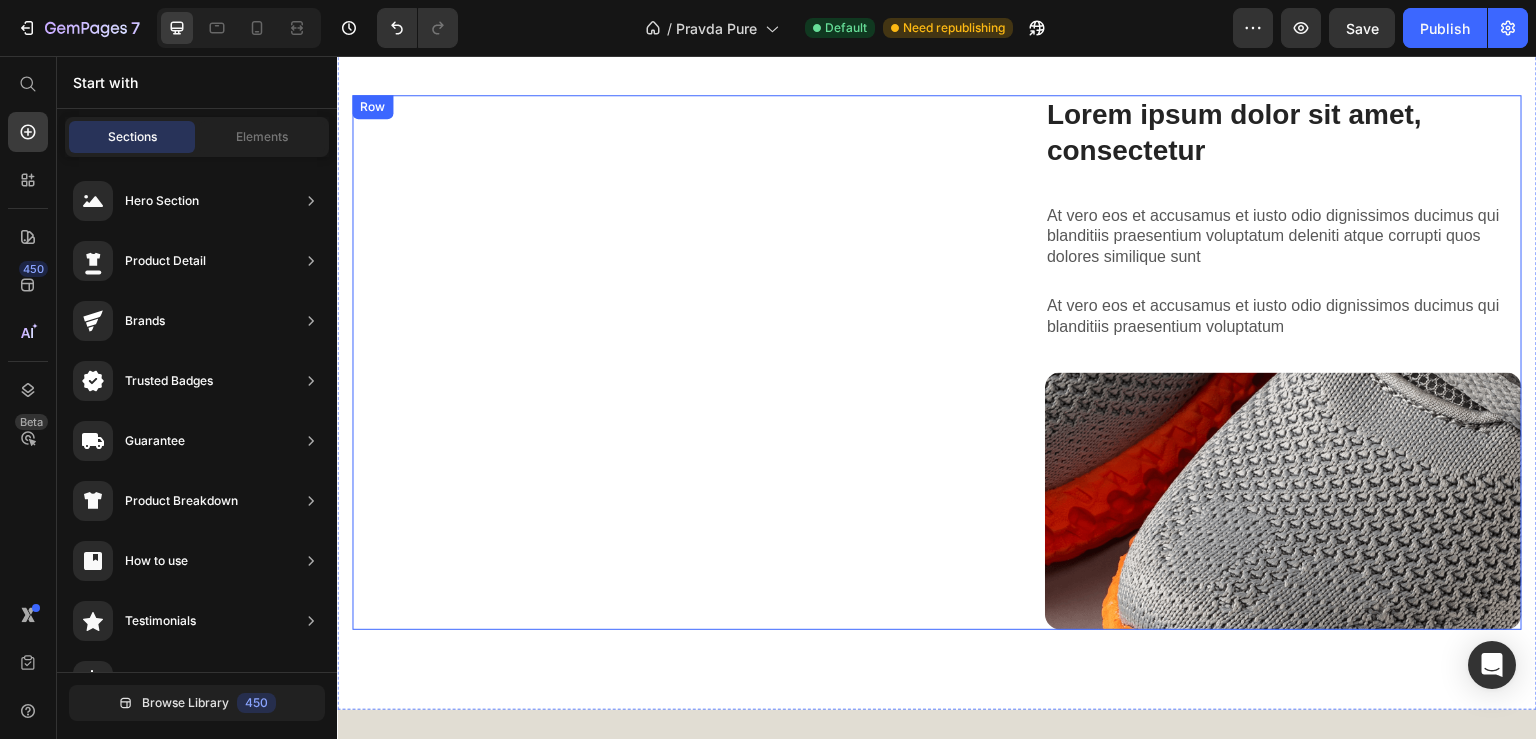 click on "Lorem ipsum dolor sit amet consectetur adipiscing Heading Lorem ipsum dolor sit amet, consectetur Heading At vero eos et accusamus et iusto odio dignissimos ducimus qui blanditiis praesentium voluptatum deleniti atque corrupti quos dolores similique sunt Text Block At vero eos et accusamus et iusto odio dignissimos ducimus qui blanditiis praesentium voluptatum Text Block Image Row Row" at bounding box center (937, 362) 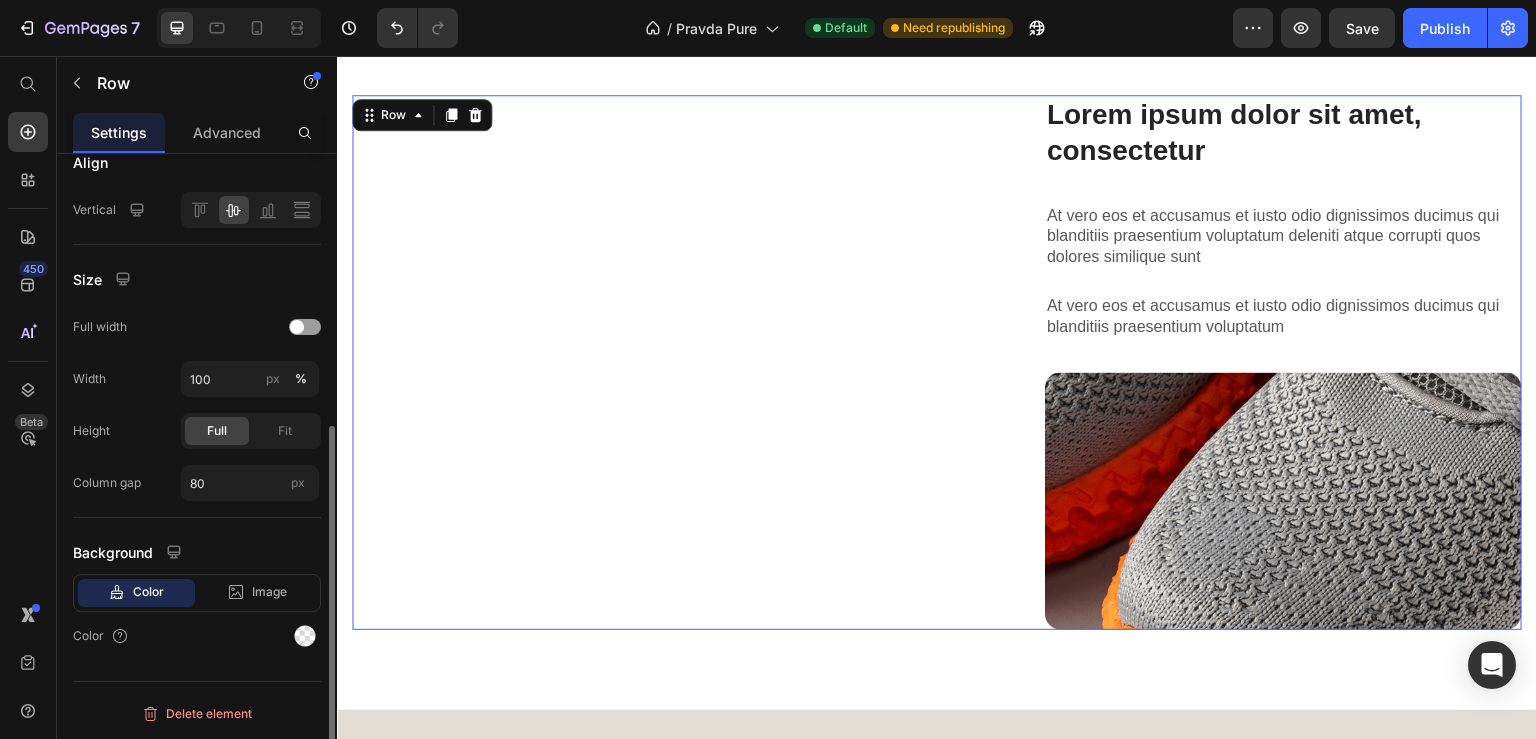 scroll, scrollTop: 0, scrollLeft: 0, axis: both 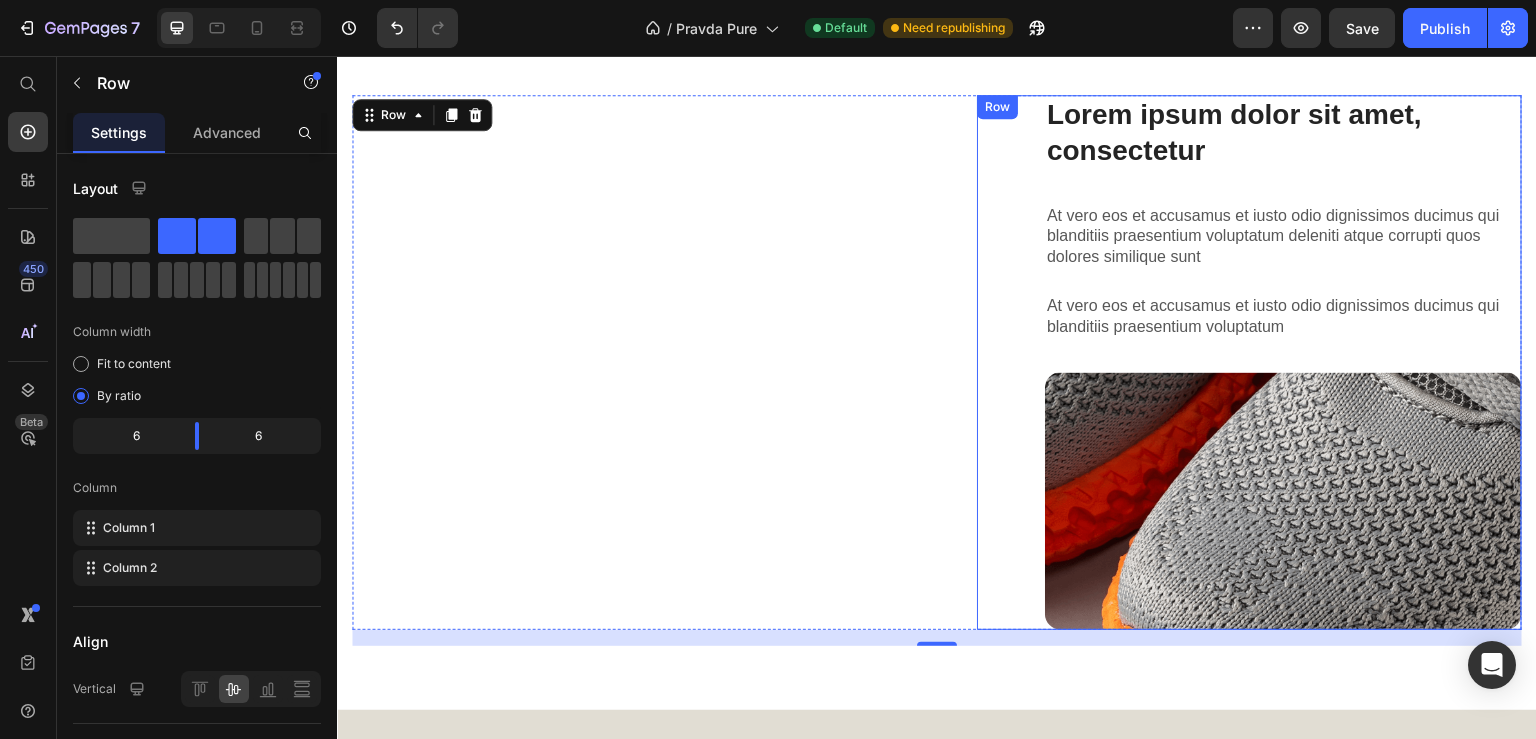 click on "Lorem ipsum dolor sit amet, consectetur Heading At vero eos et accusamus et iusto odio dignissimos ducimus qui blanditiis praesentium voluptatum deleniti atque corrupti quos dolores similique sunt Text Block At vero eos et accusamus et iusto odio dignissimos ducimus qui blanditiis praesentium voluptatum Text Block Image Row" at bounding box center (1249, 362) 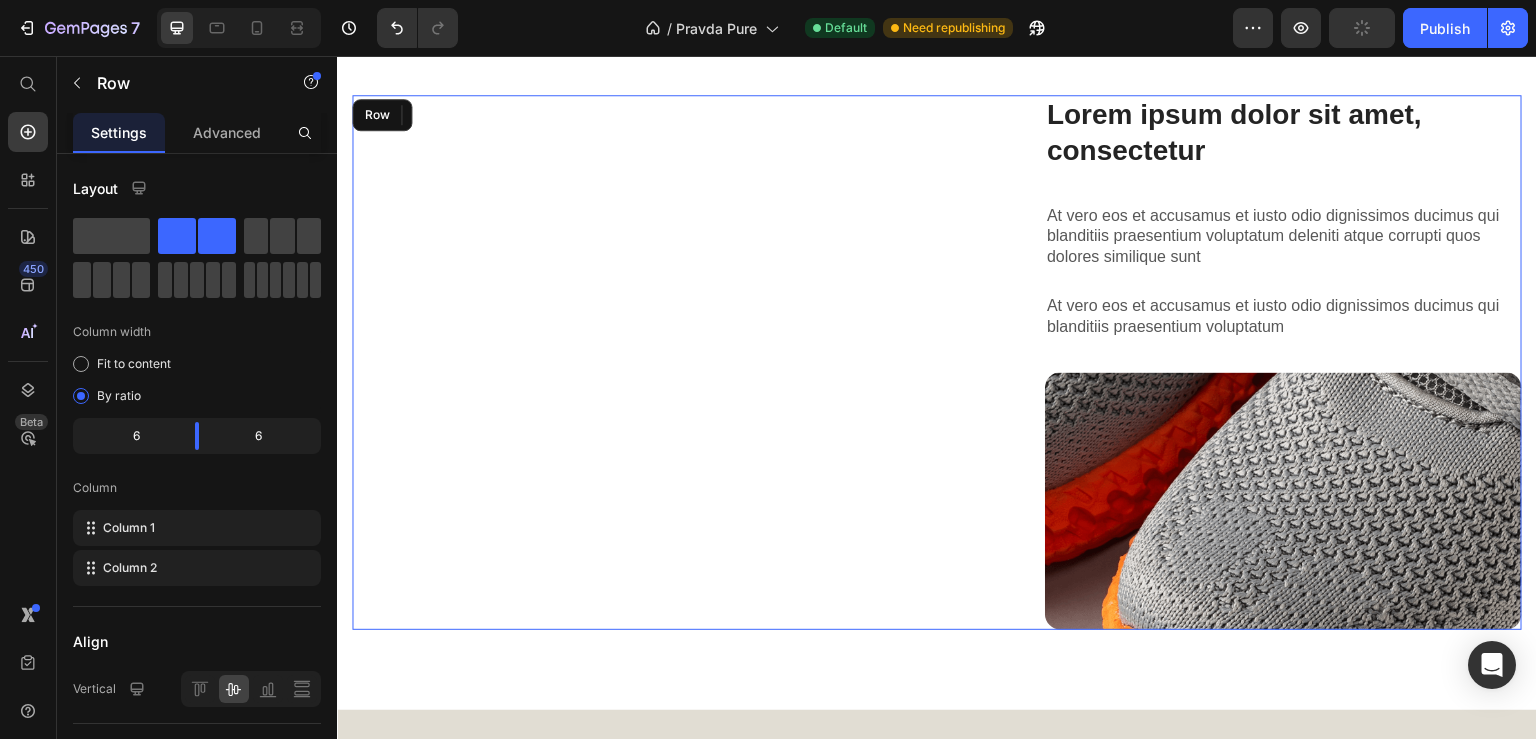 click on "Lorem ipsum dolor sit amet consectetur adipiscing Heading" at bounding box center [624, 362] 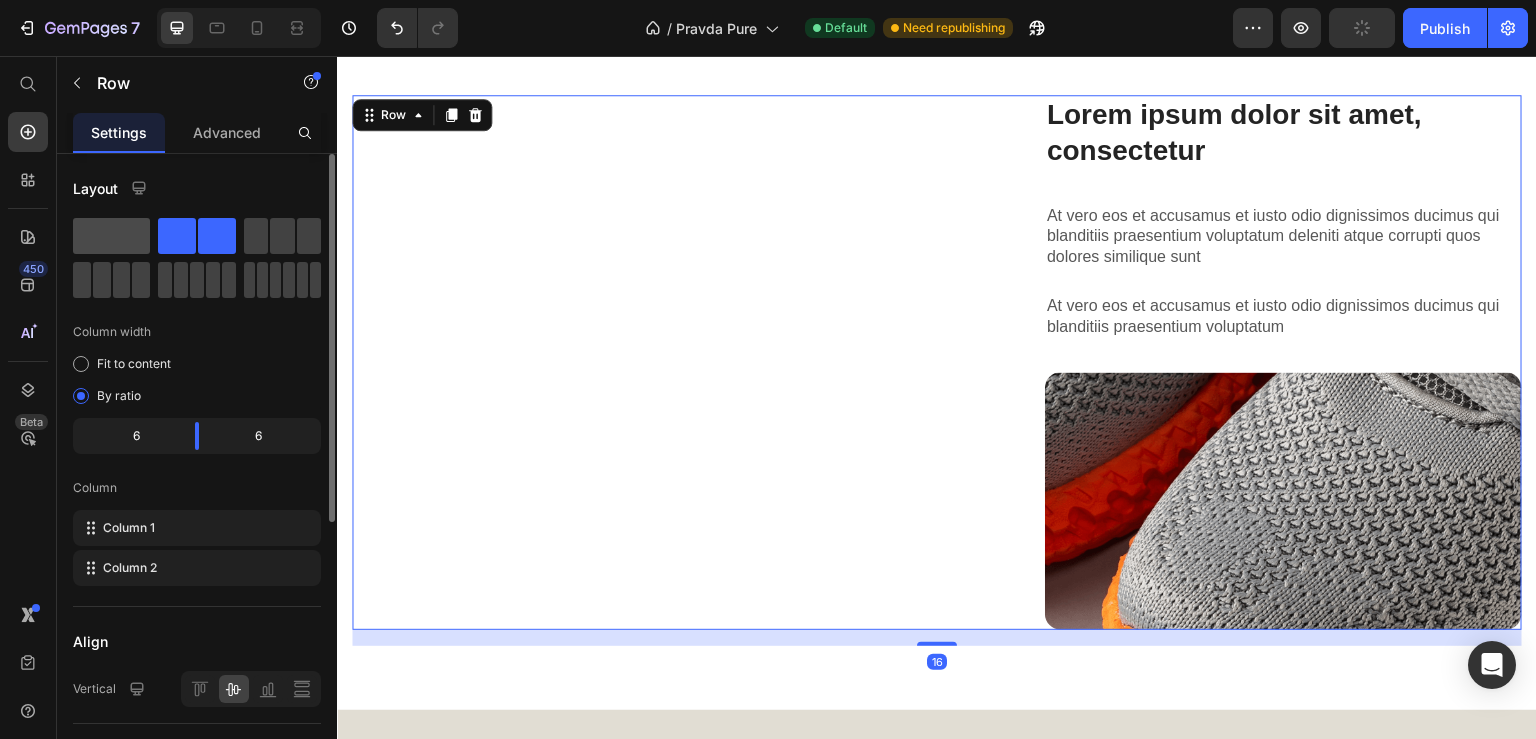 click 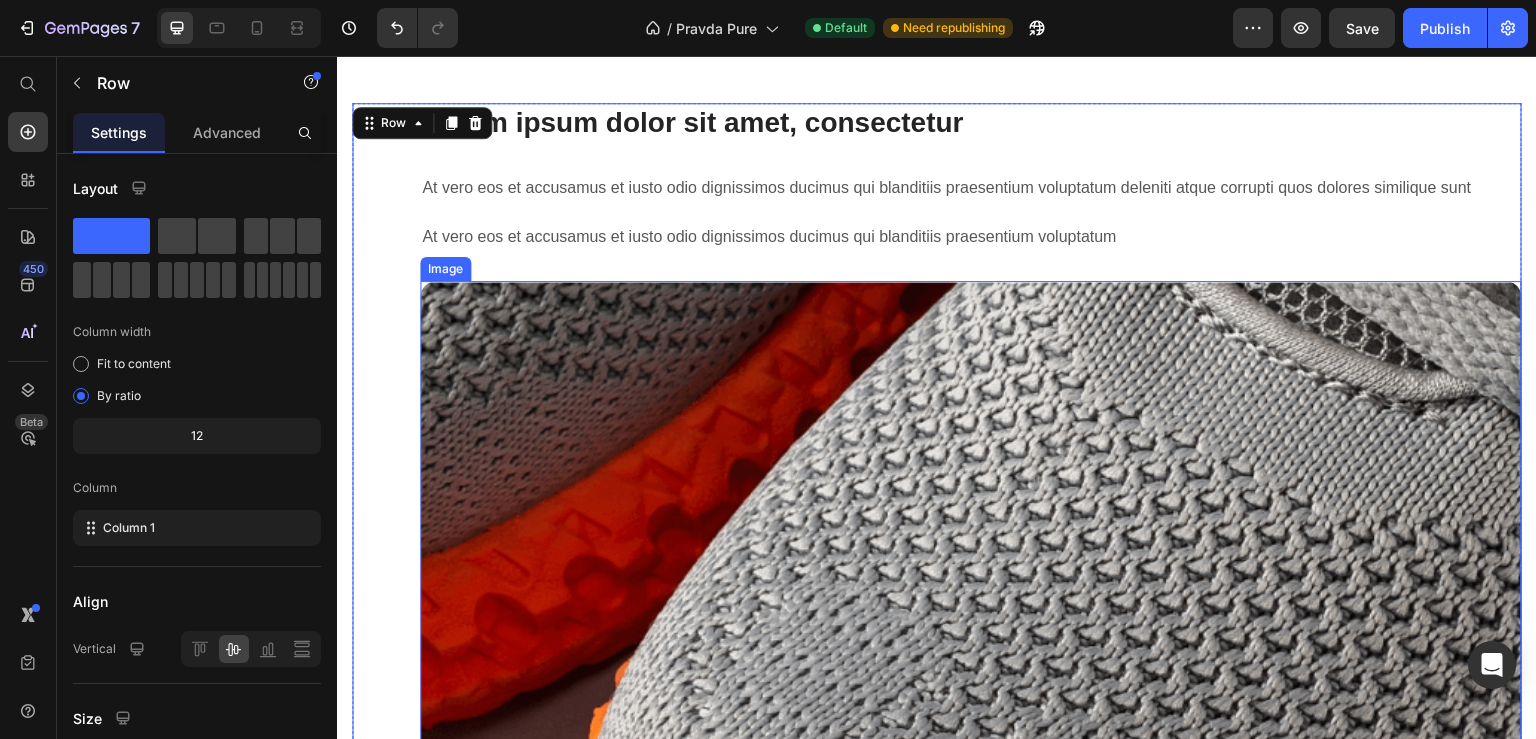scroll, scrollTop: 1541, scrollLeft: 0, axis: vertical 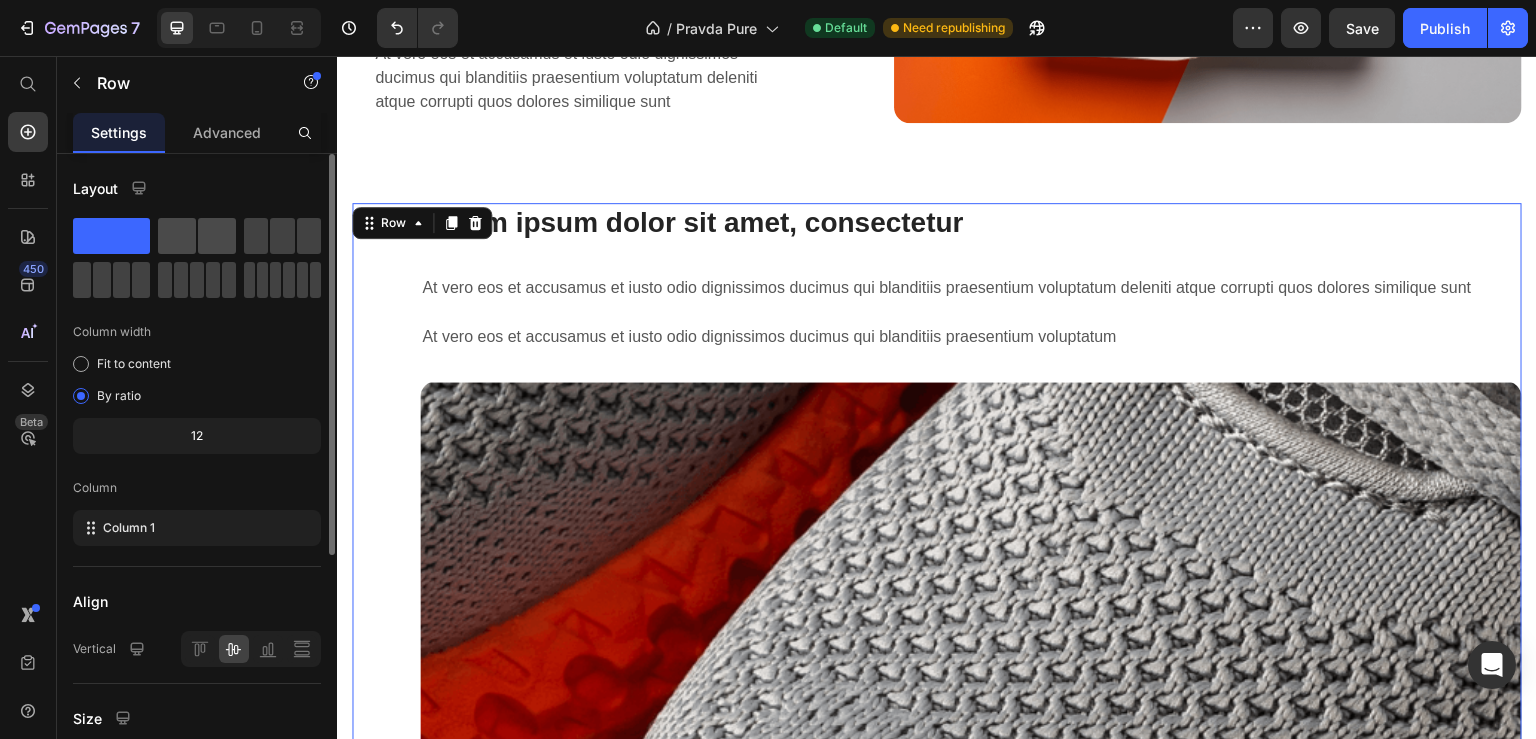 click 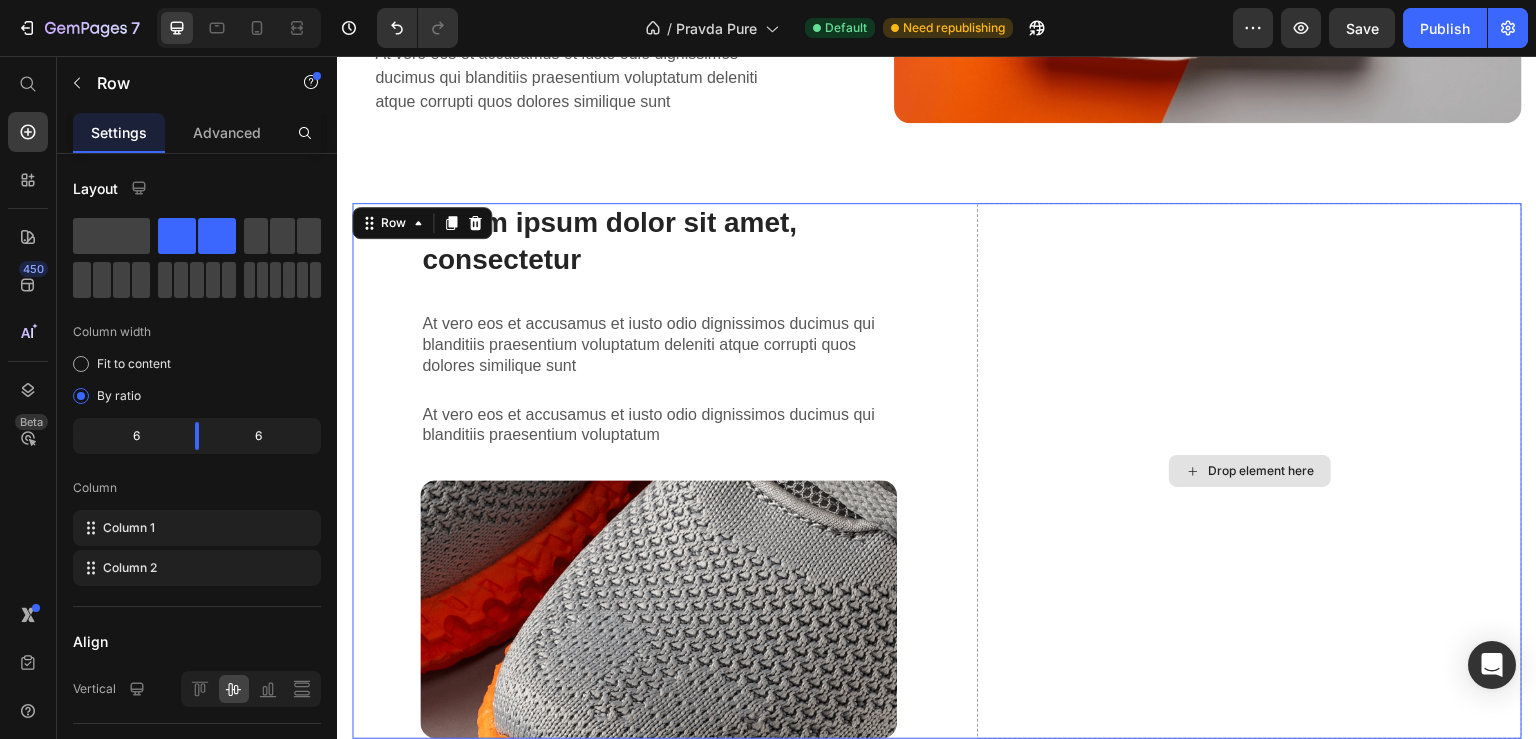 click on "Drop element here" at bounding box center [1249, 470] 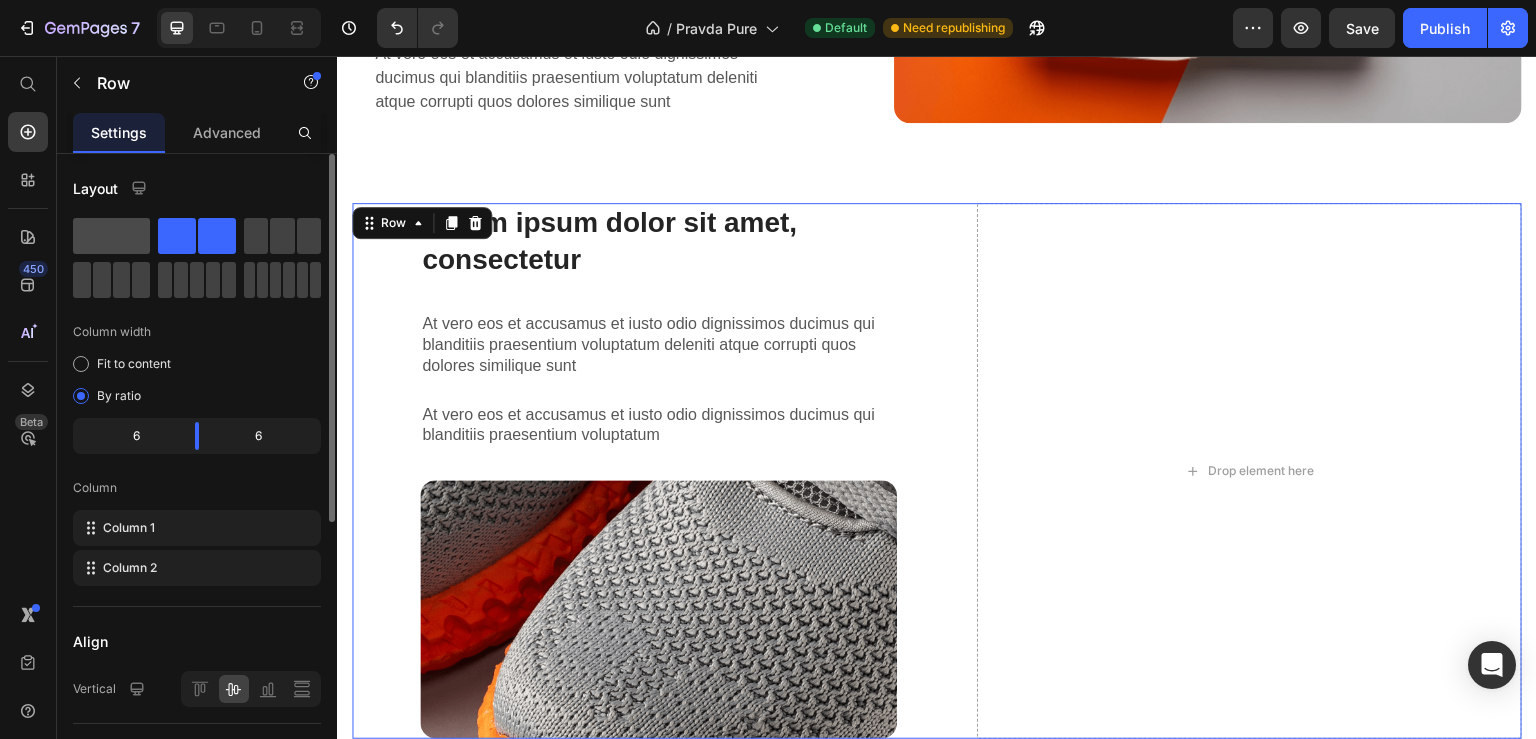 click 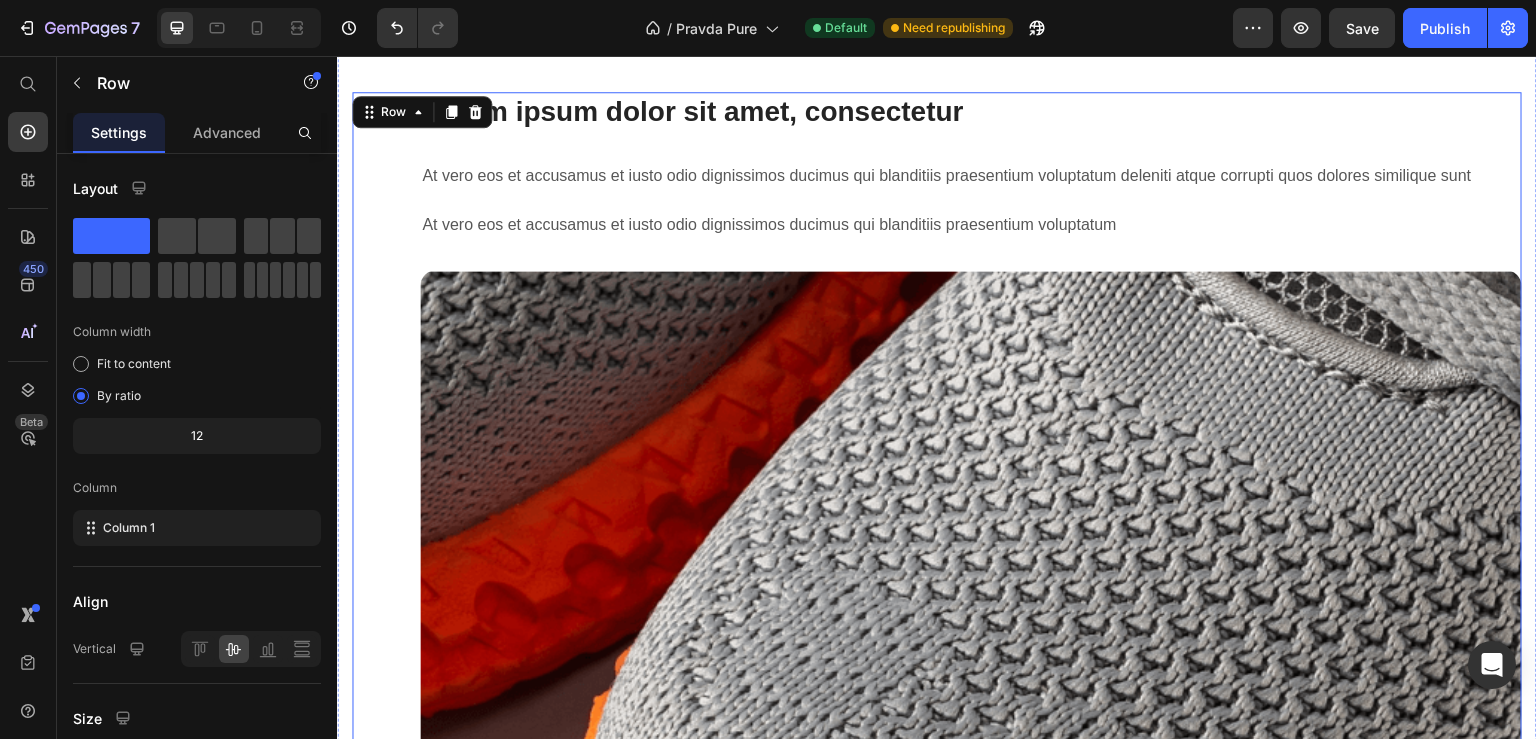 scroll, scrollTop: 1118, scrollLeft: 0, axis: vertical 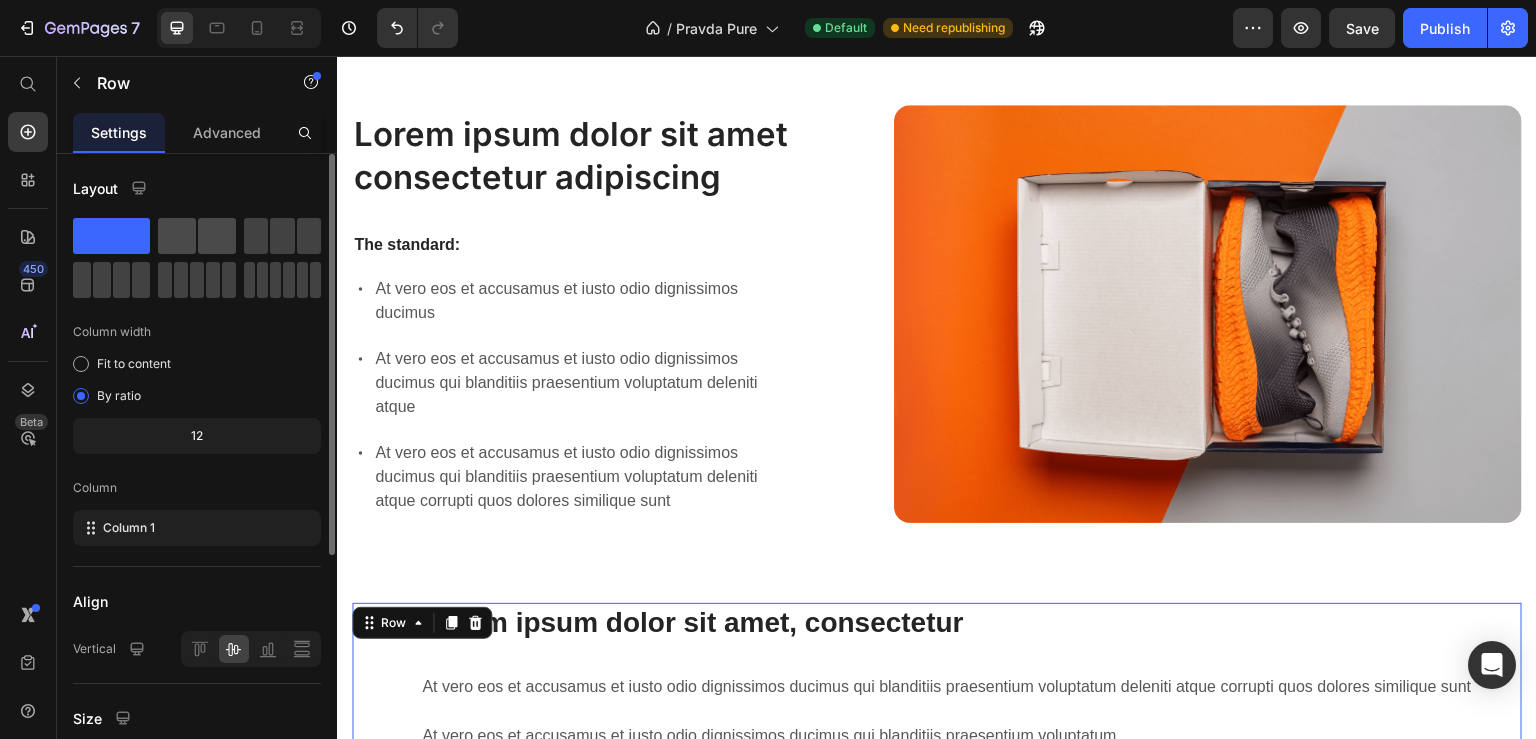 click 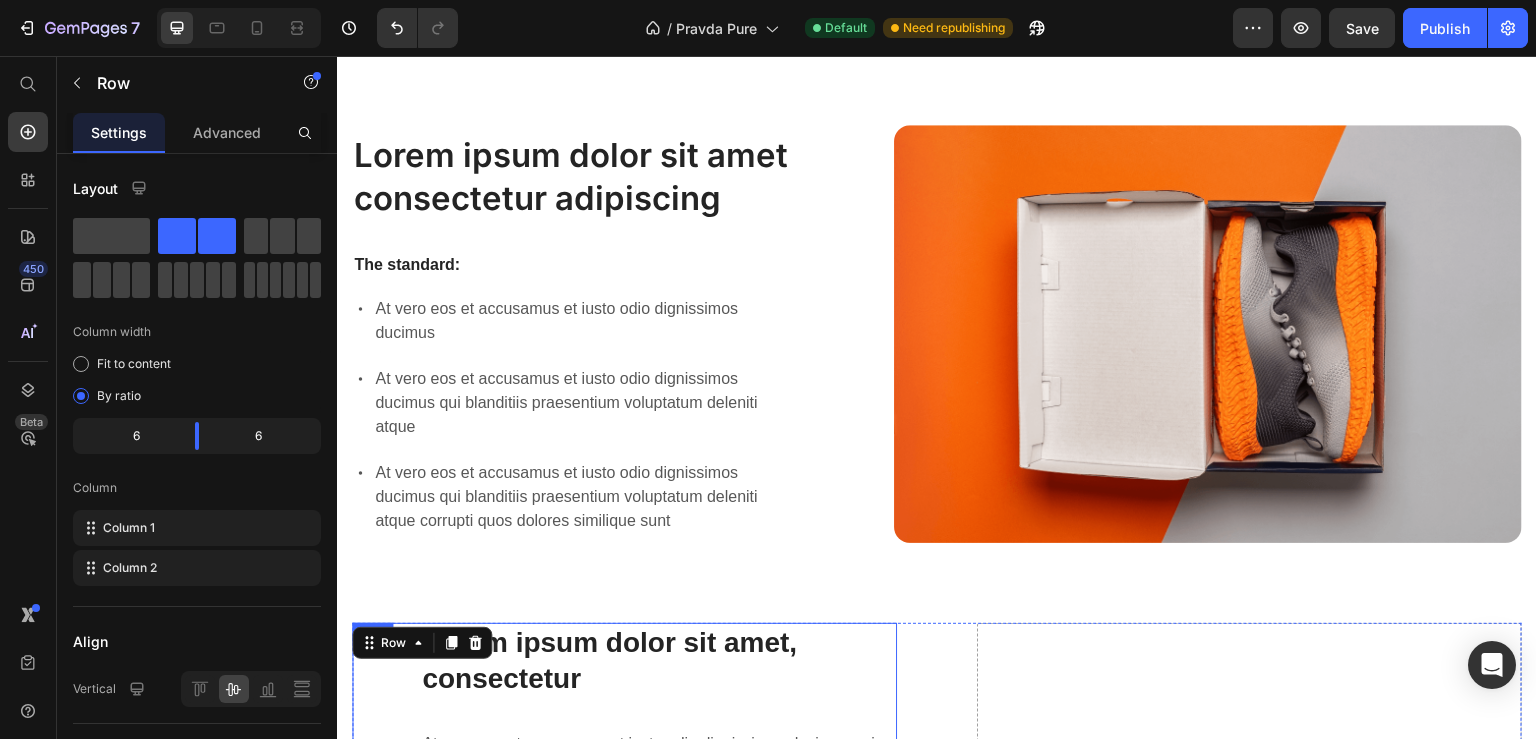 scroll, scrollTop: 1646, scrollLeft: 0, axis: vertical 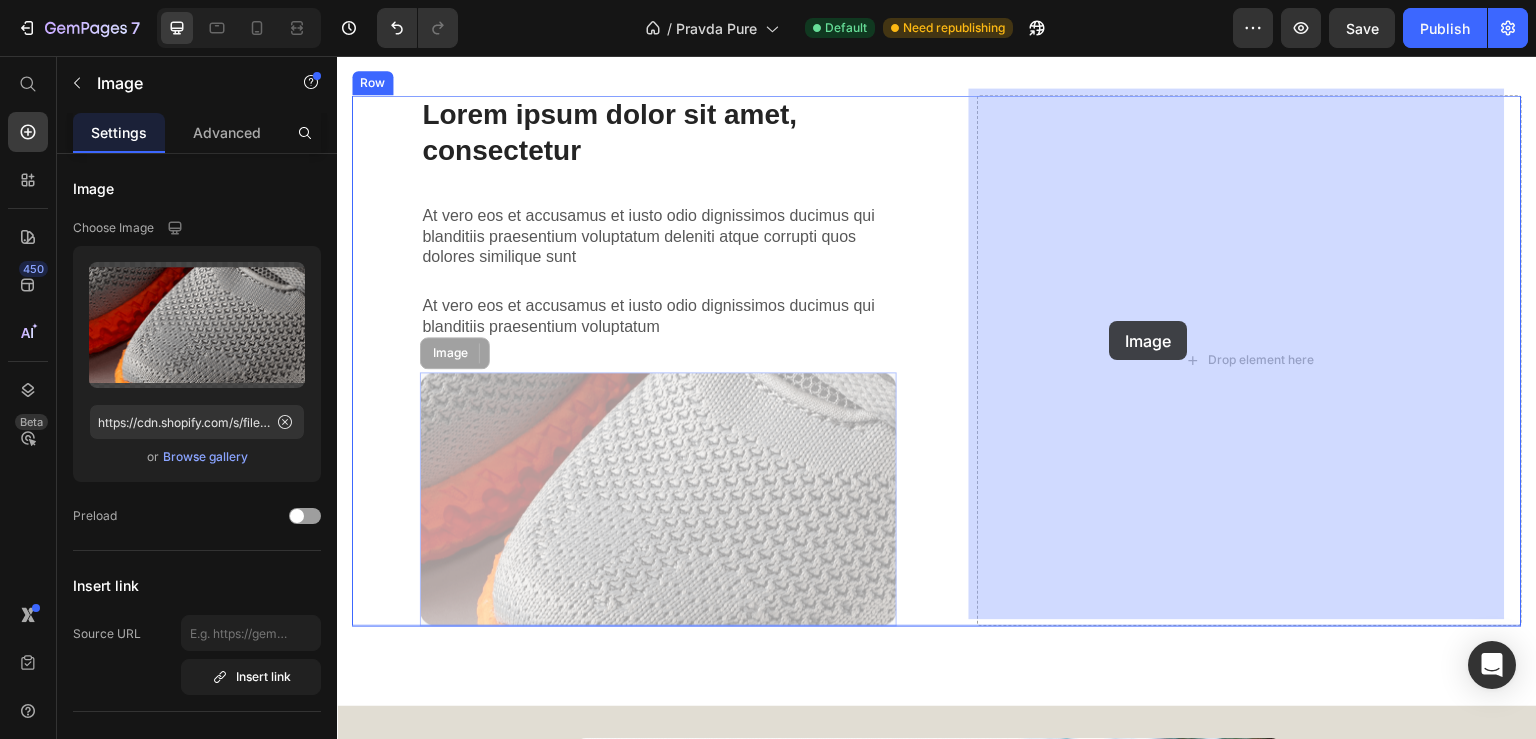 drag, startPoint x: 643, startPoint y: 452, endPoint x: 995, endPoint y: 372, distance: 360.97644 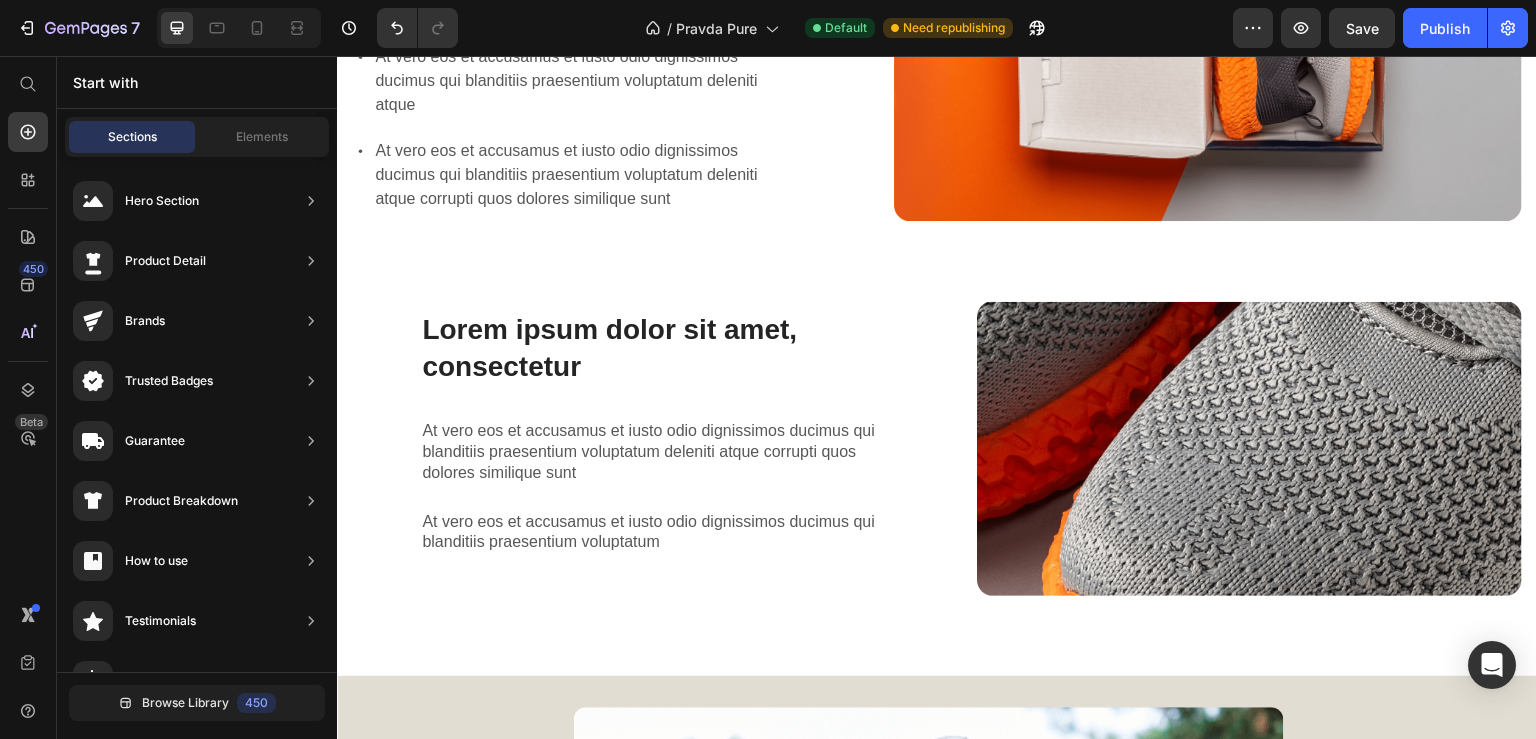 scroll, scrollTop: 1730, scrollLeft: 0, axis: vertical 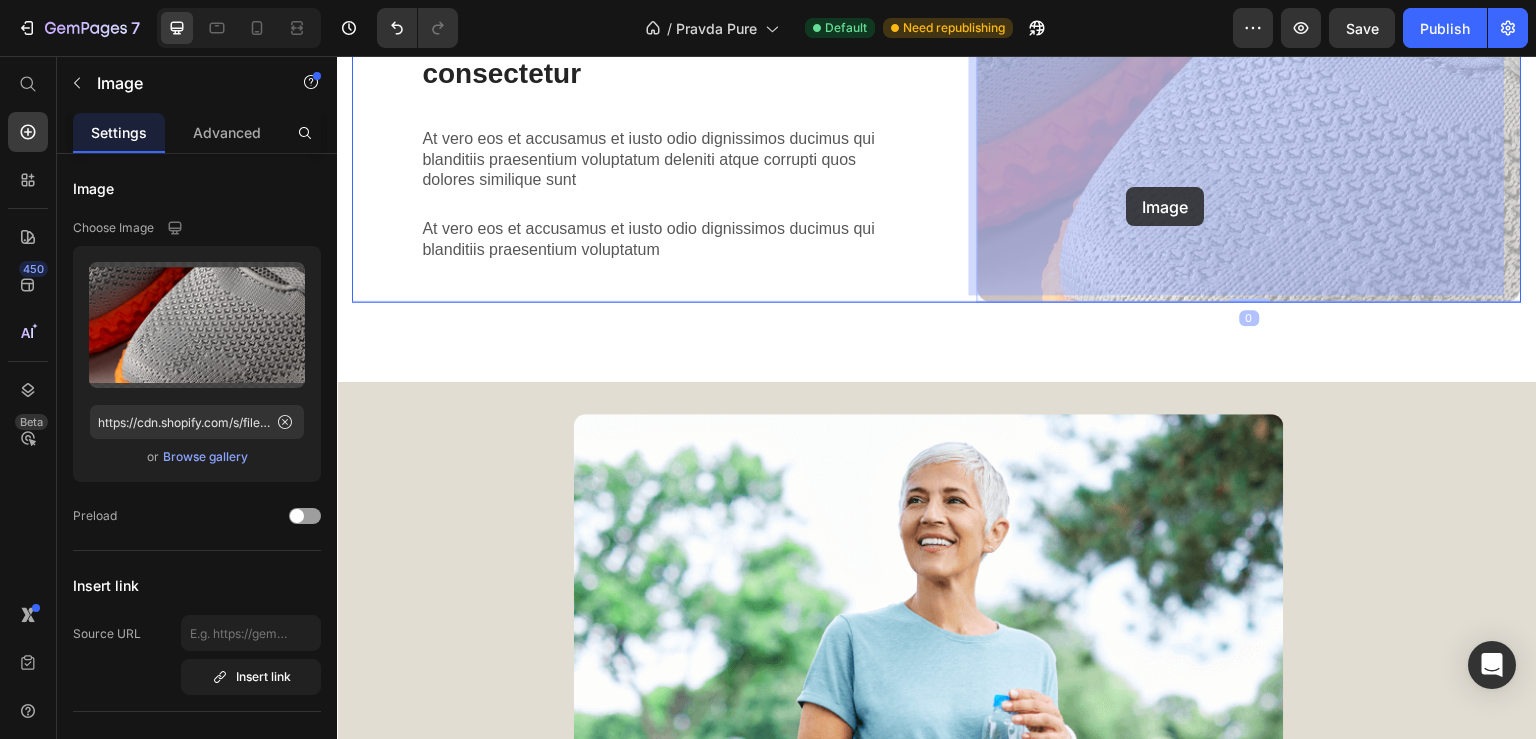 drag, startPoint x: 787, startPoint y: 213, endPoint x: 1126, endPoint y: 187, distance: 339.99557 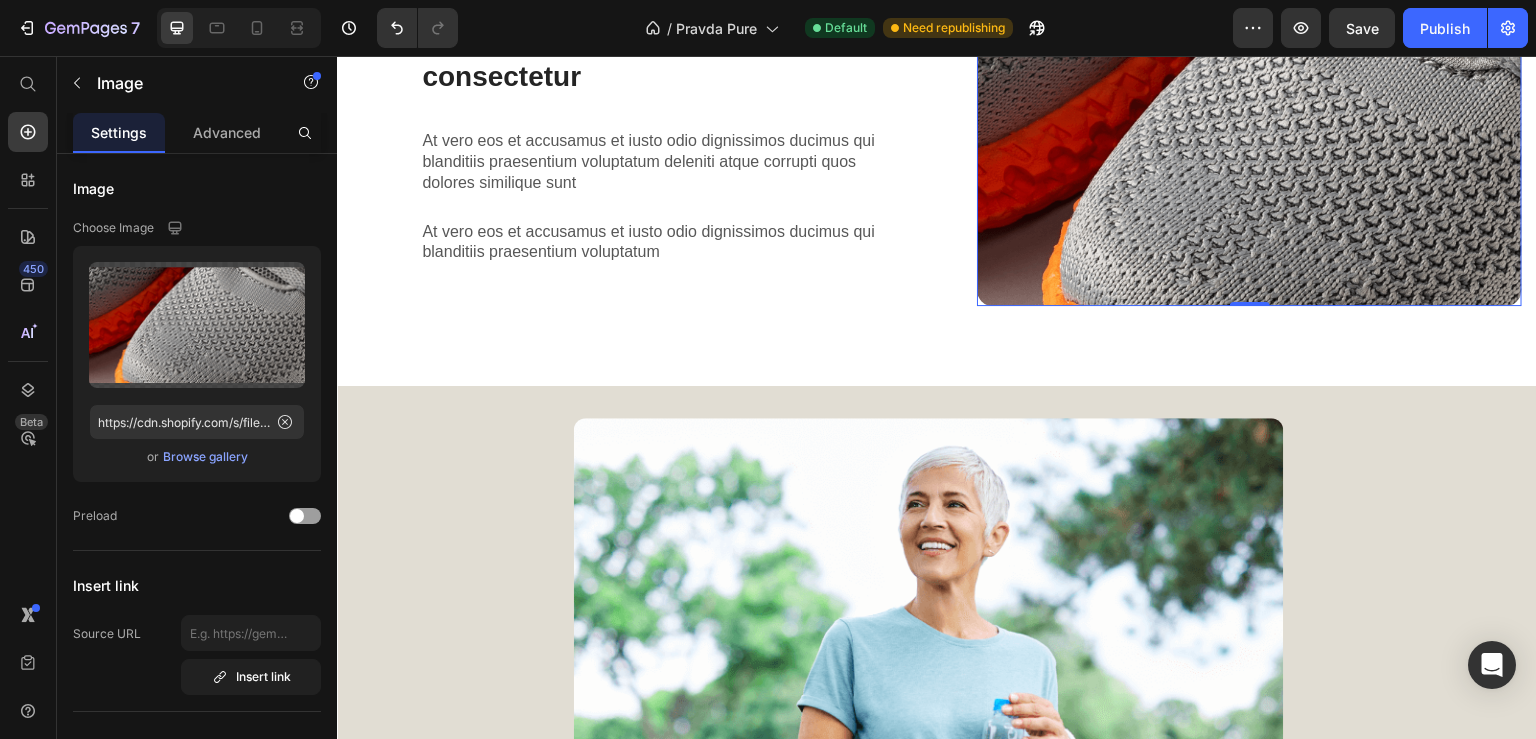 click 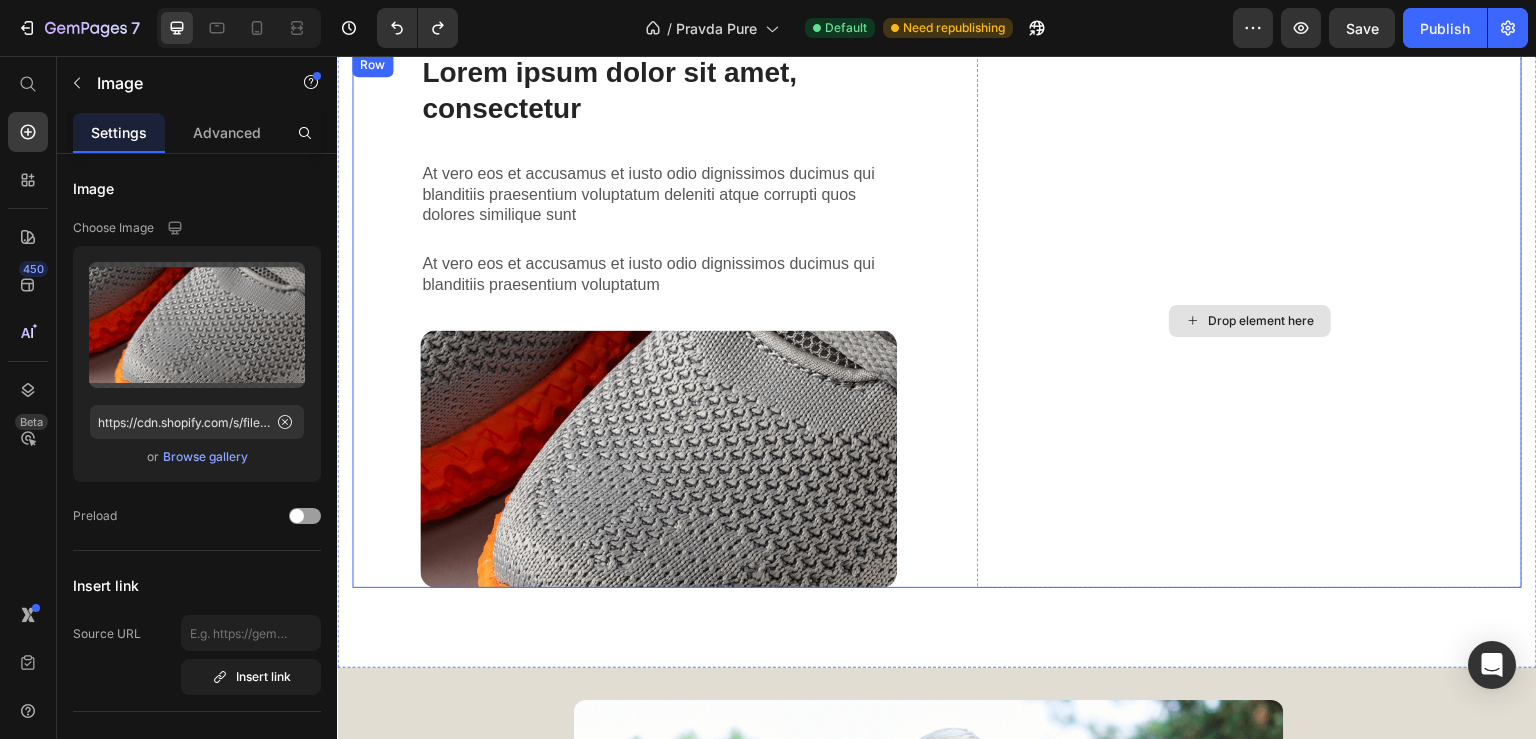 scroll, scrollTop: 1407, scrollLeft: 0, axis: vertical 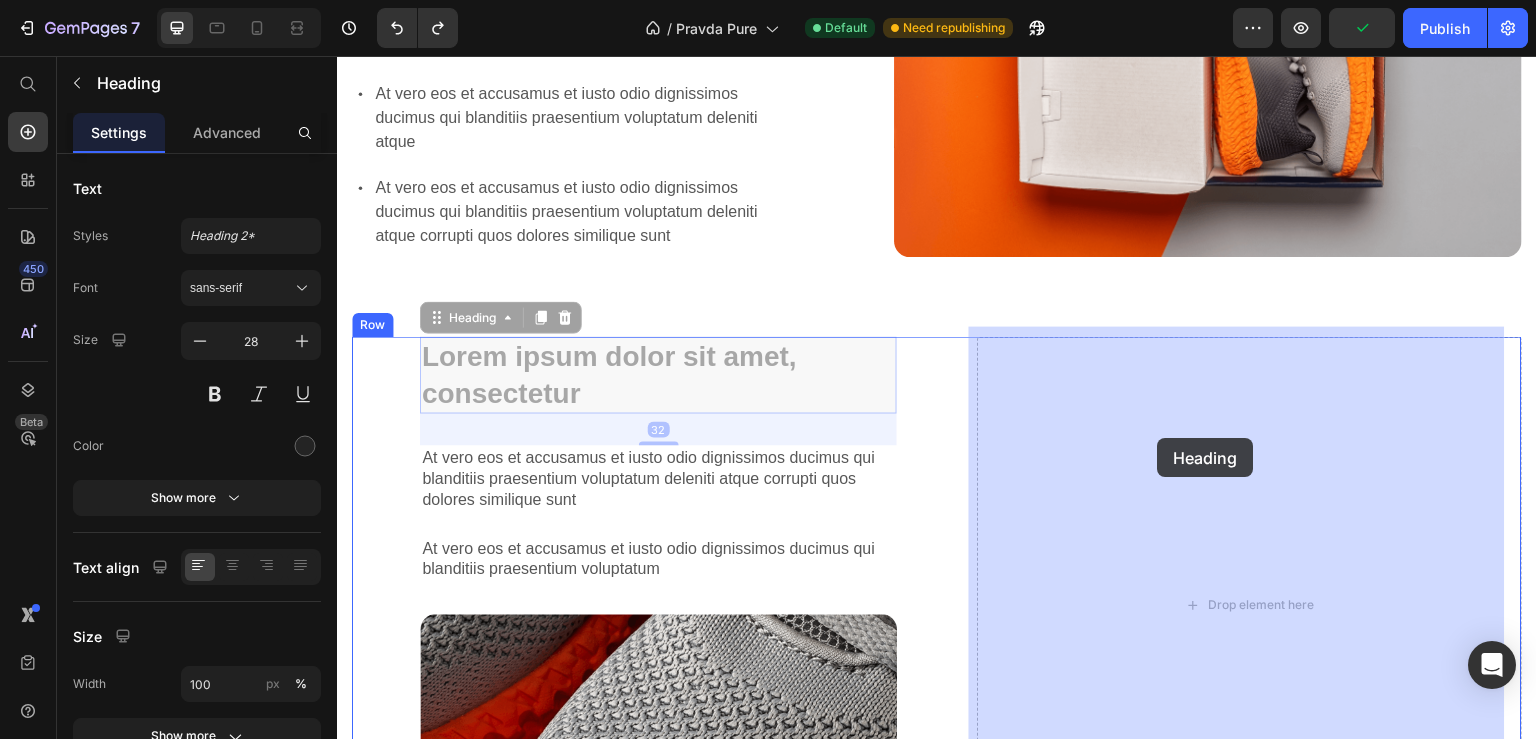 drag, startPoint x: 1164, startPoint y: 428, endPoint x: 1157, endPoint y: 438, distance: 12.206555 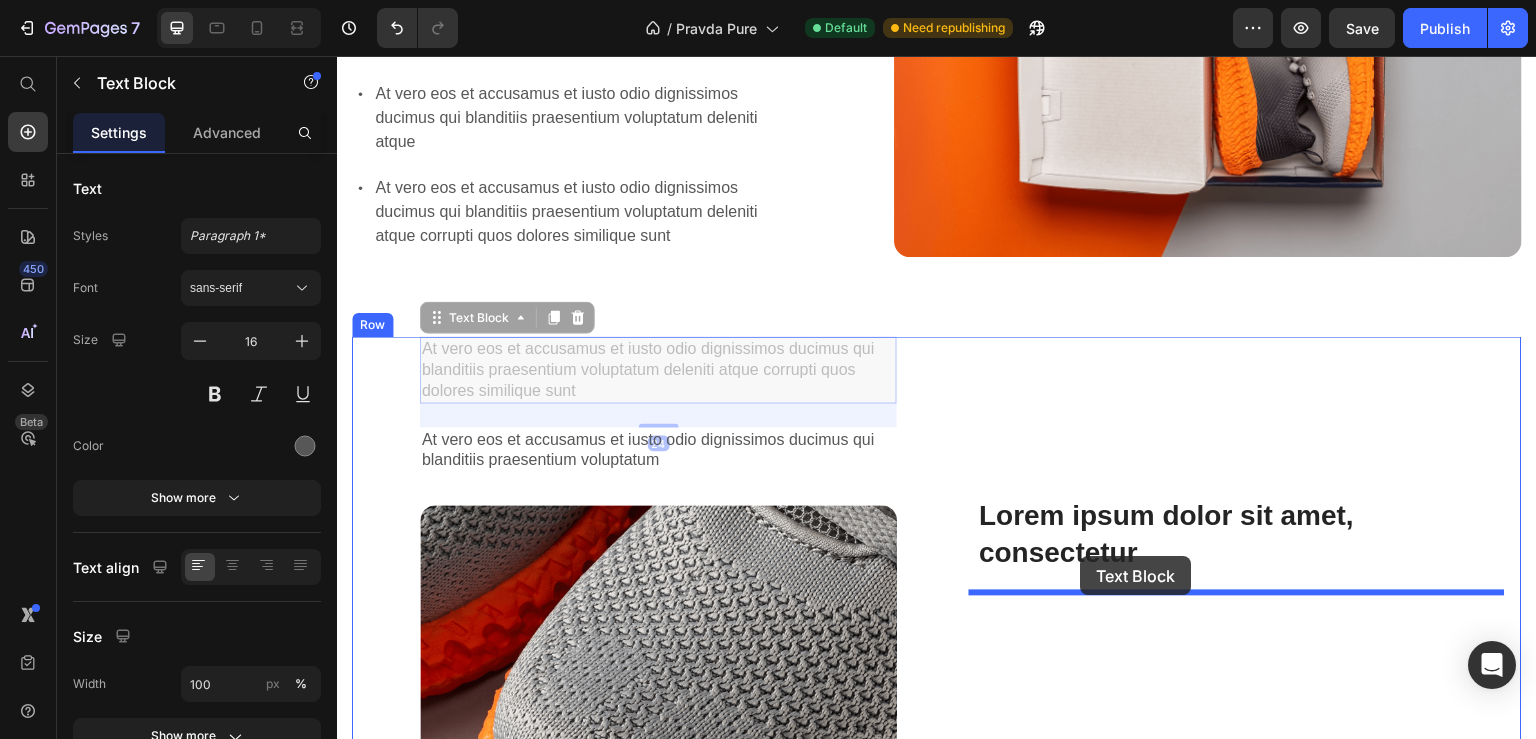 drag, startPoint x: 880, startPoint y: 460, endPoint x: 1080, endPoint y: 556, distance: 221.84679 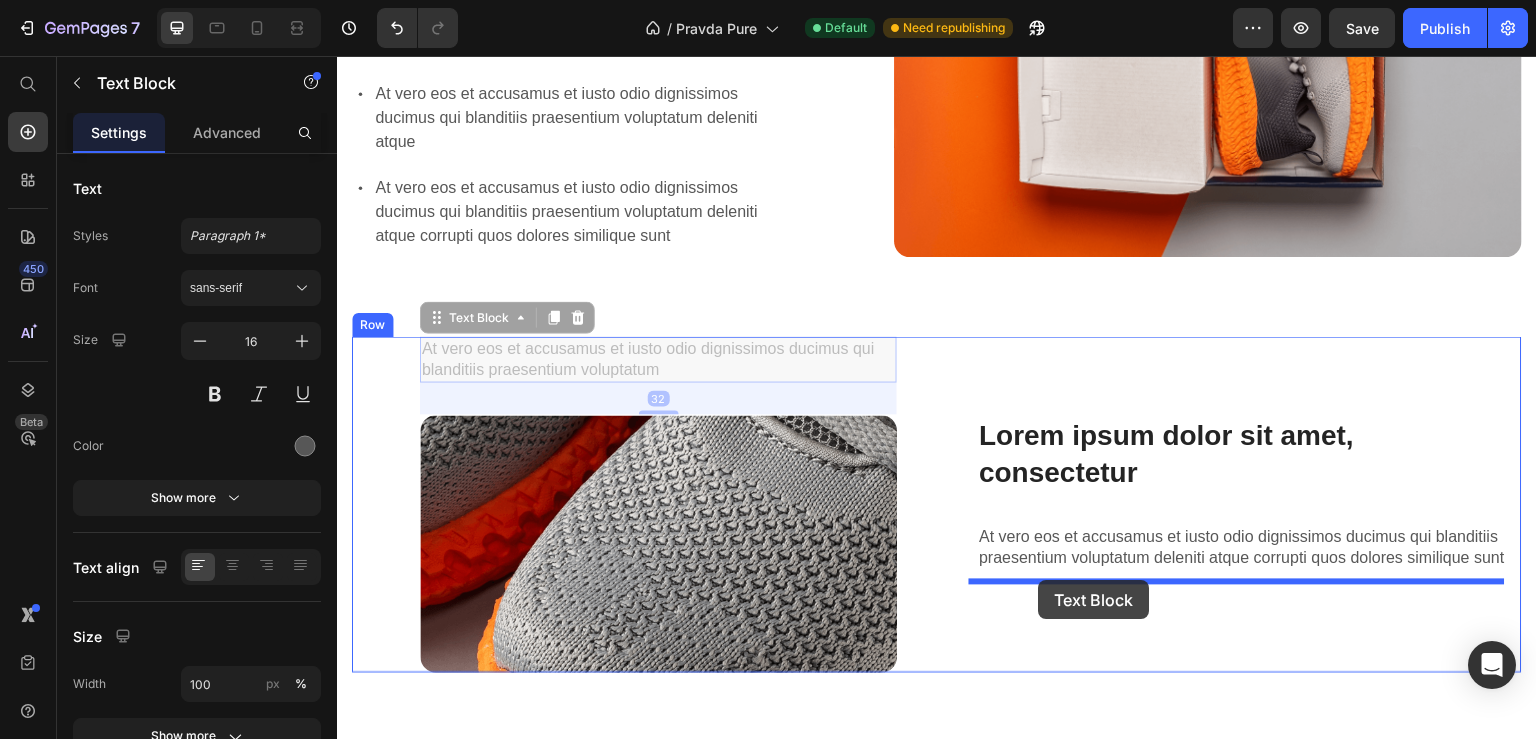 drag, startPoint x: 553, startPoint y: 347, endPoint x: 1038, endPoint y: 580, distance: 538.06506 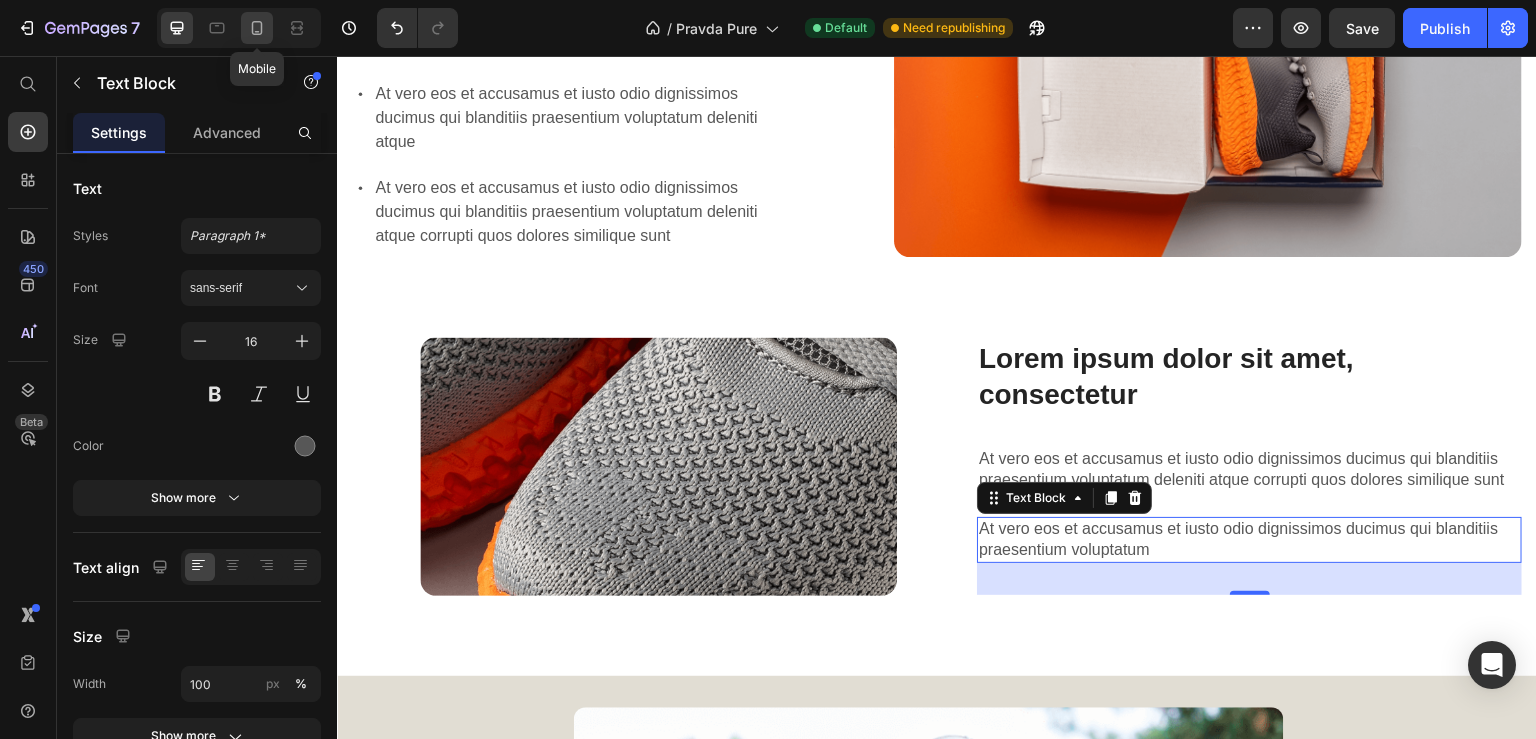 click 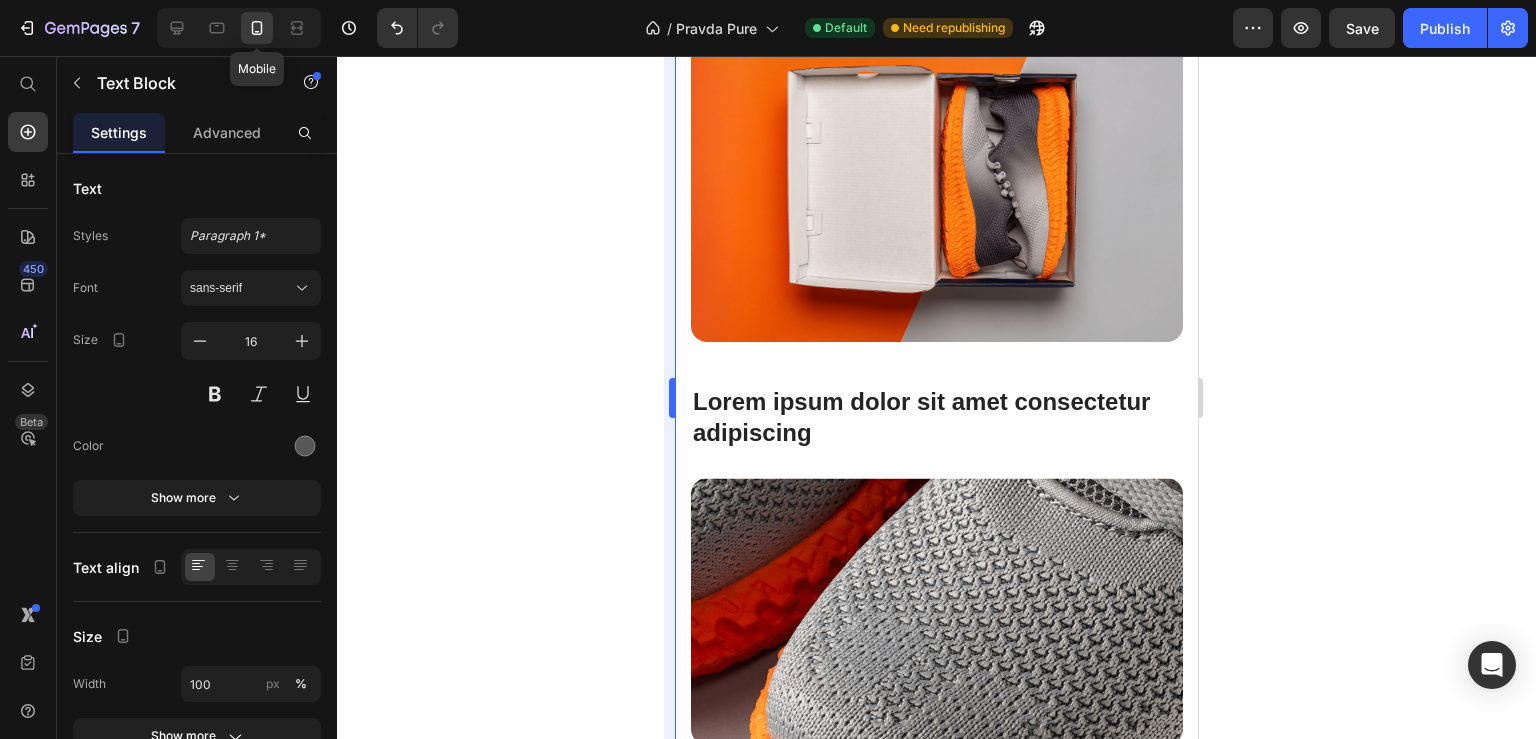 type on "14" 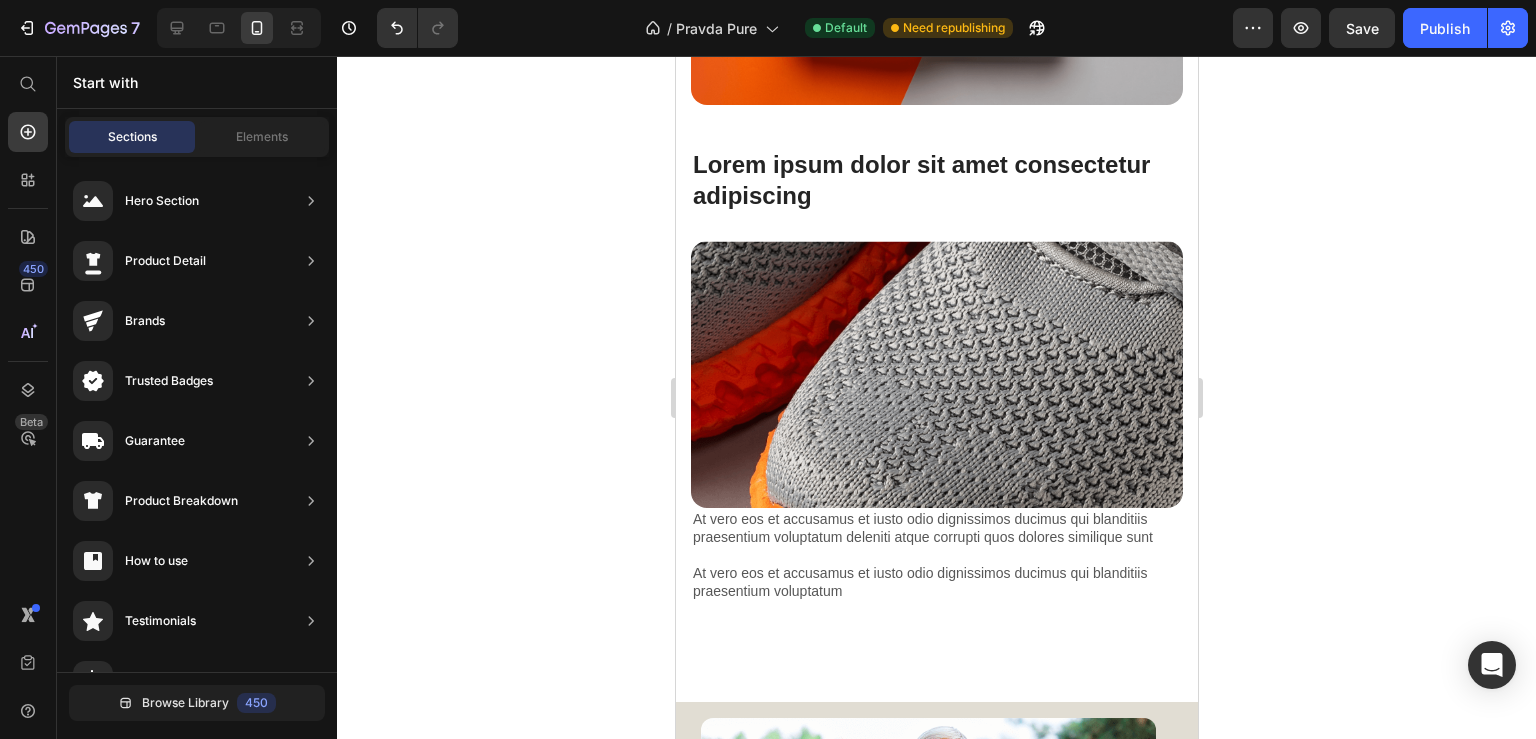 scroll, scrollTop: 1581, scrollLeft: 0, axis: vertical 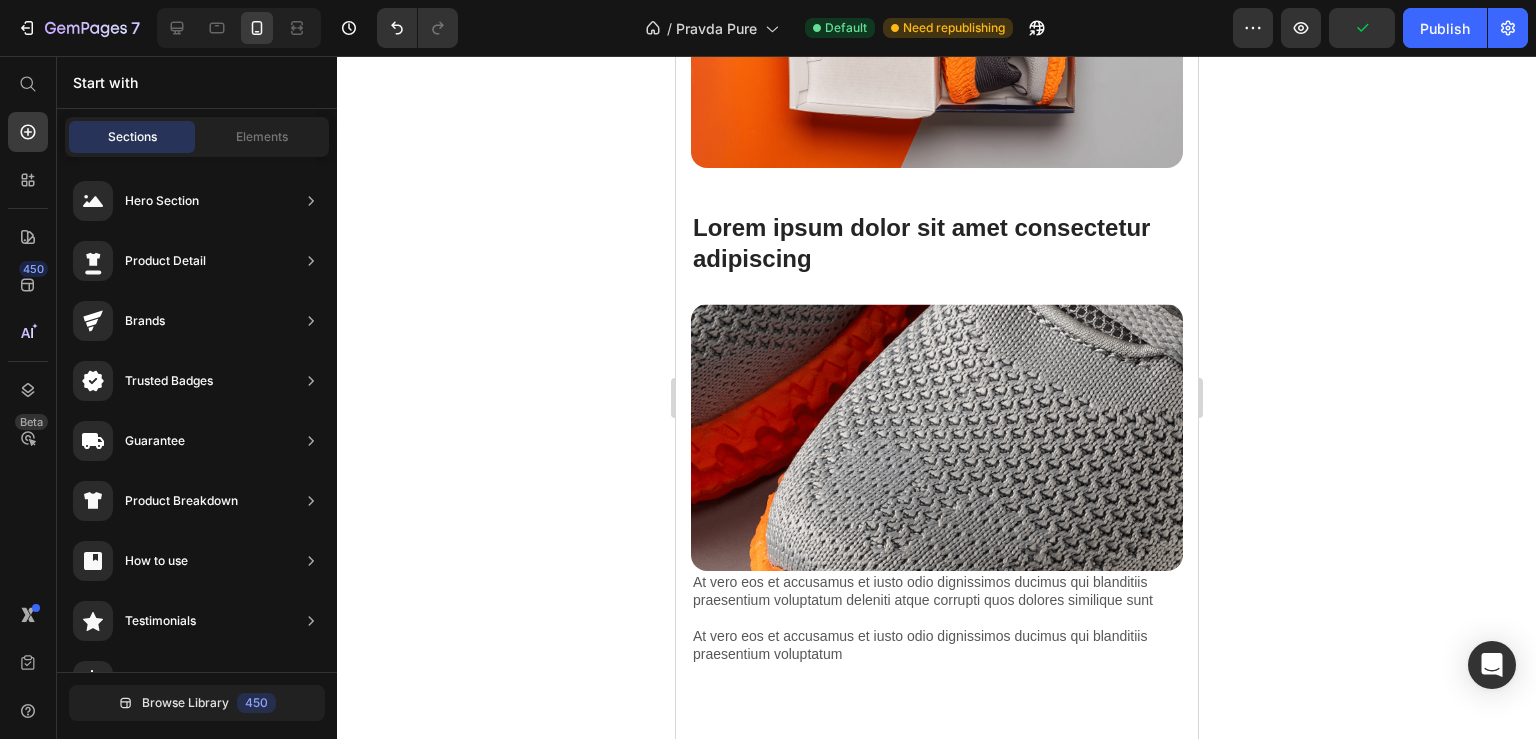 drag, startPoint x: 1194, startPoint y: 318, endPoint x: 1876, endPoint y: 324, distance: 682.02637 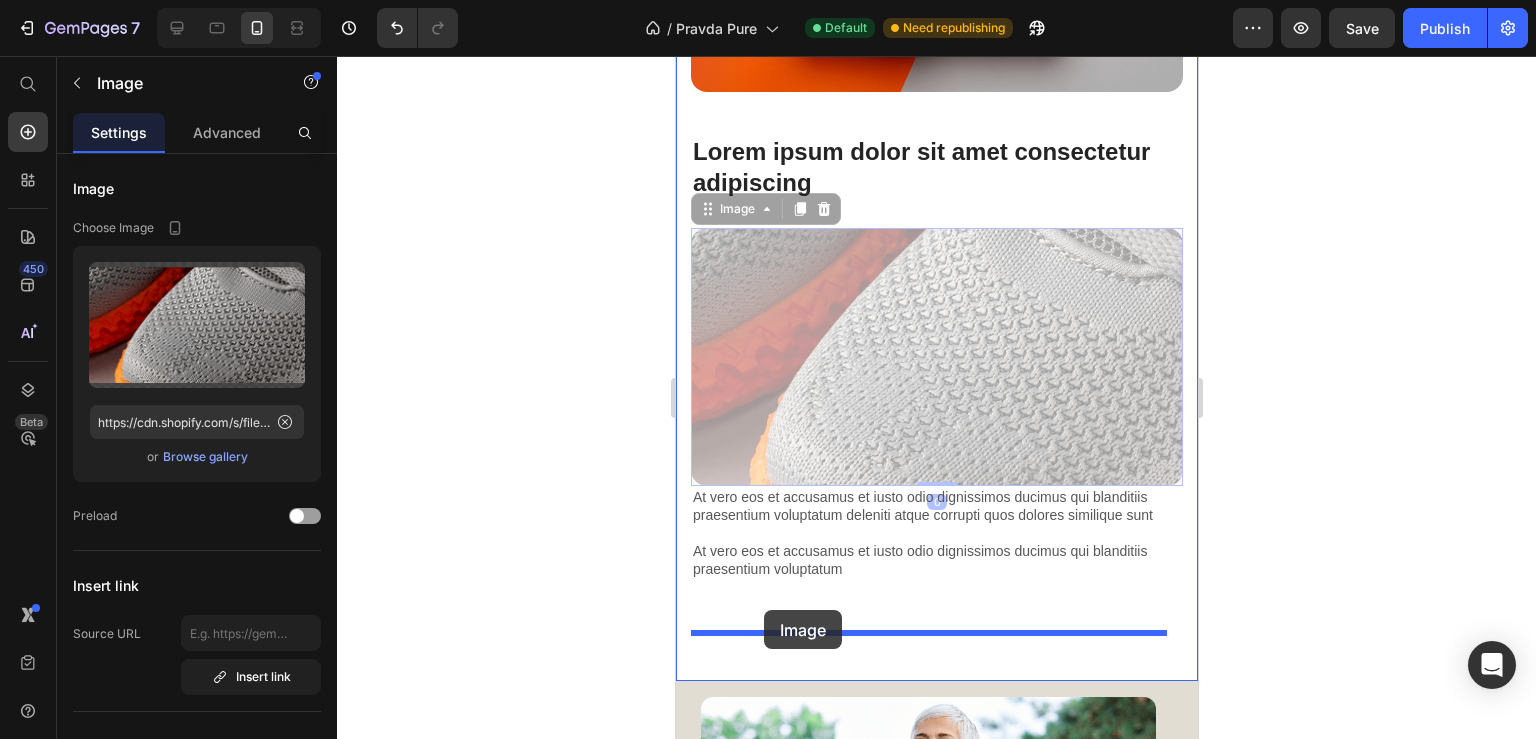 scroll, scrollTop: 1665, scrollLeft: 0, axis: vertical 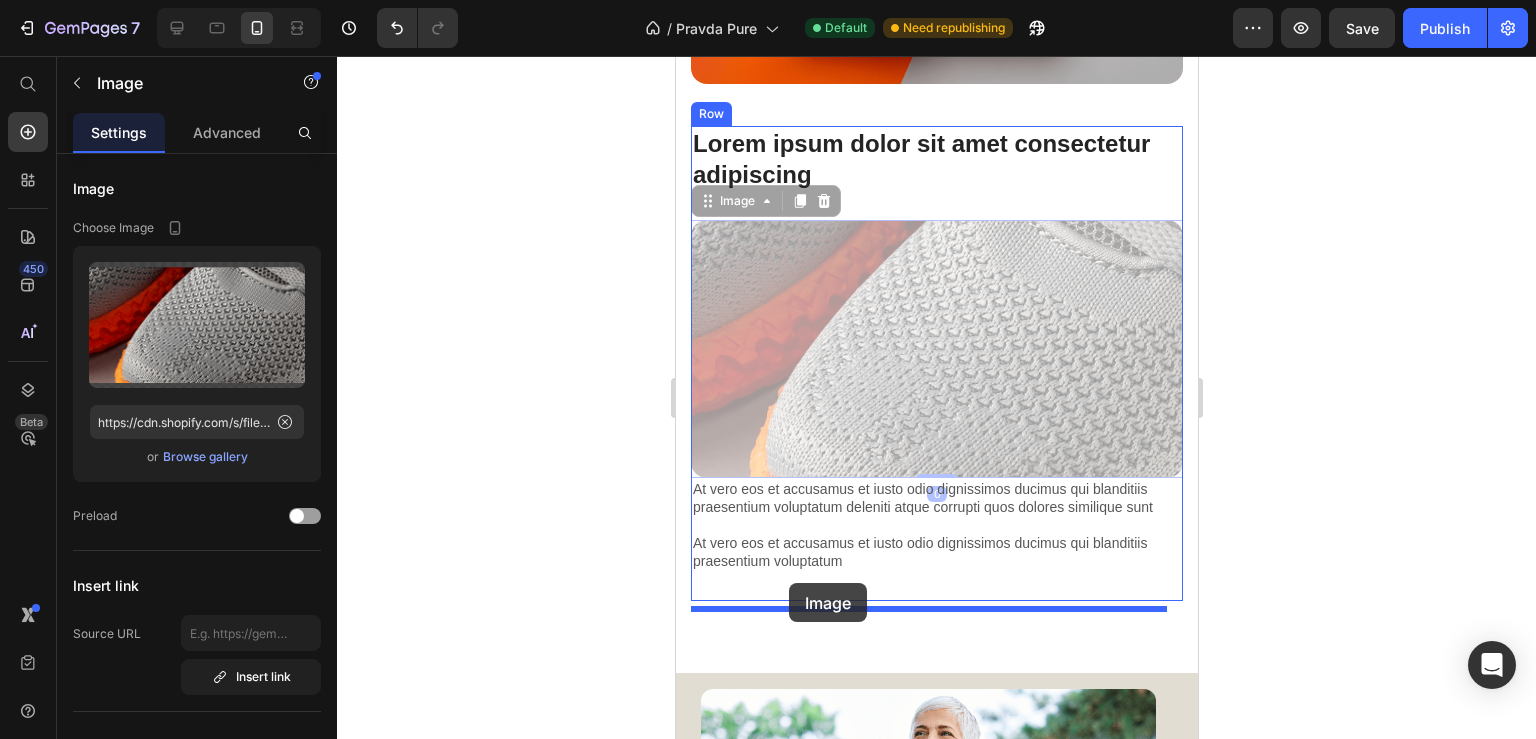 drag, startPoint x: 803, startPoint y: 581, endPoint x: 788, endPoint y: 583, distance: 15.132746 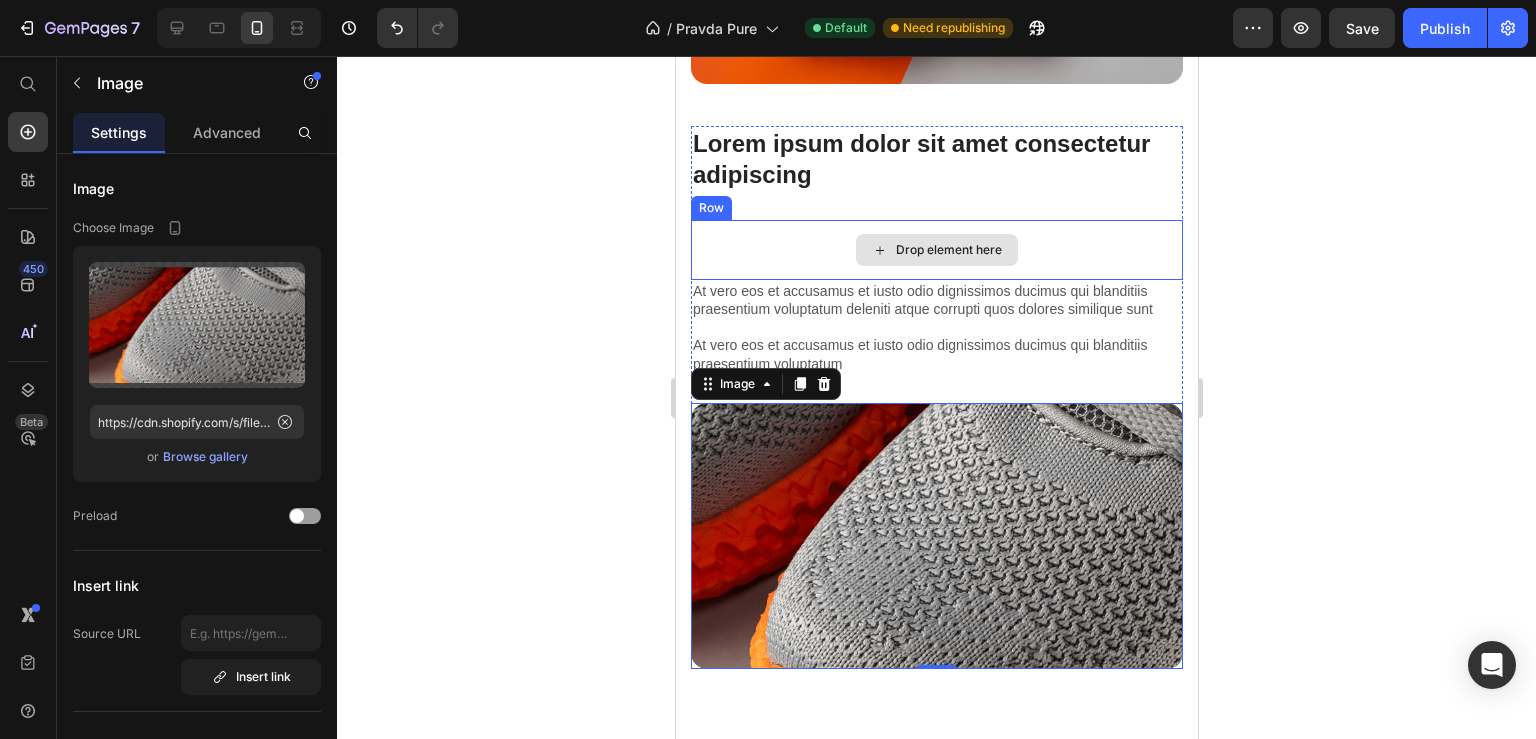 click on "Drop element here" at bounding box center [936, 250] 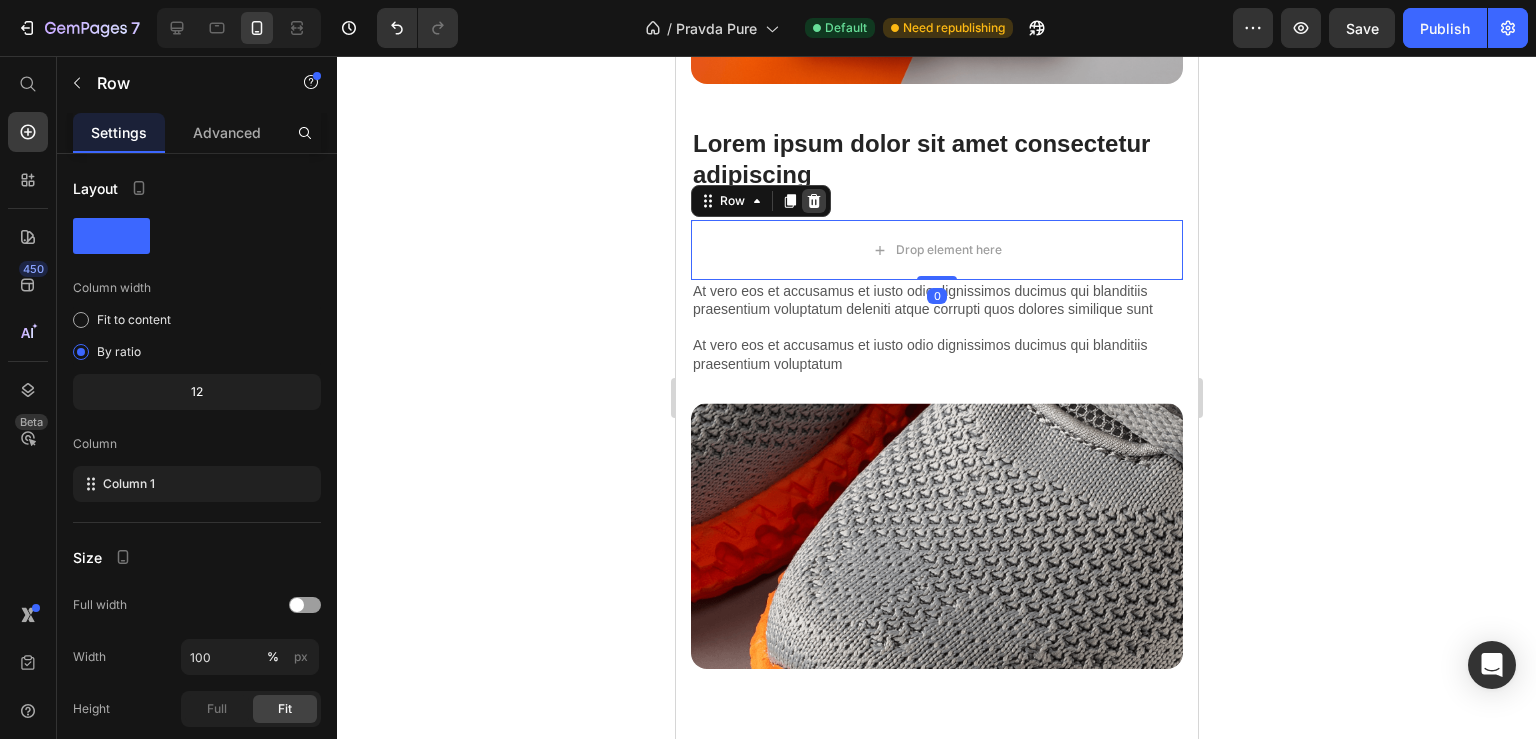 click 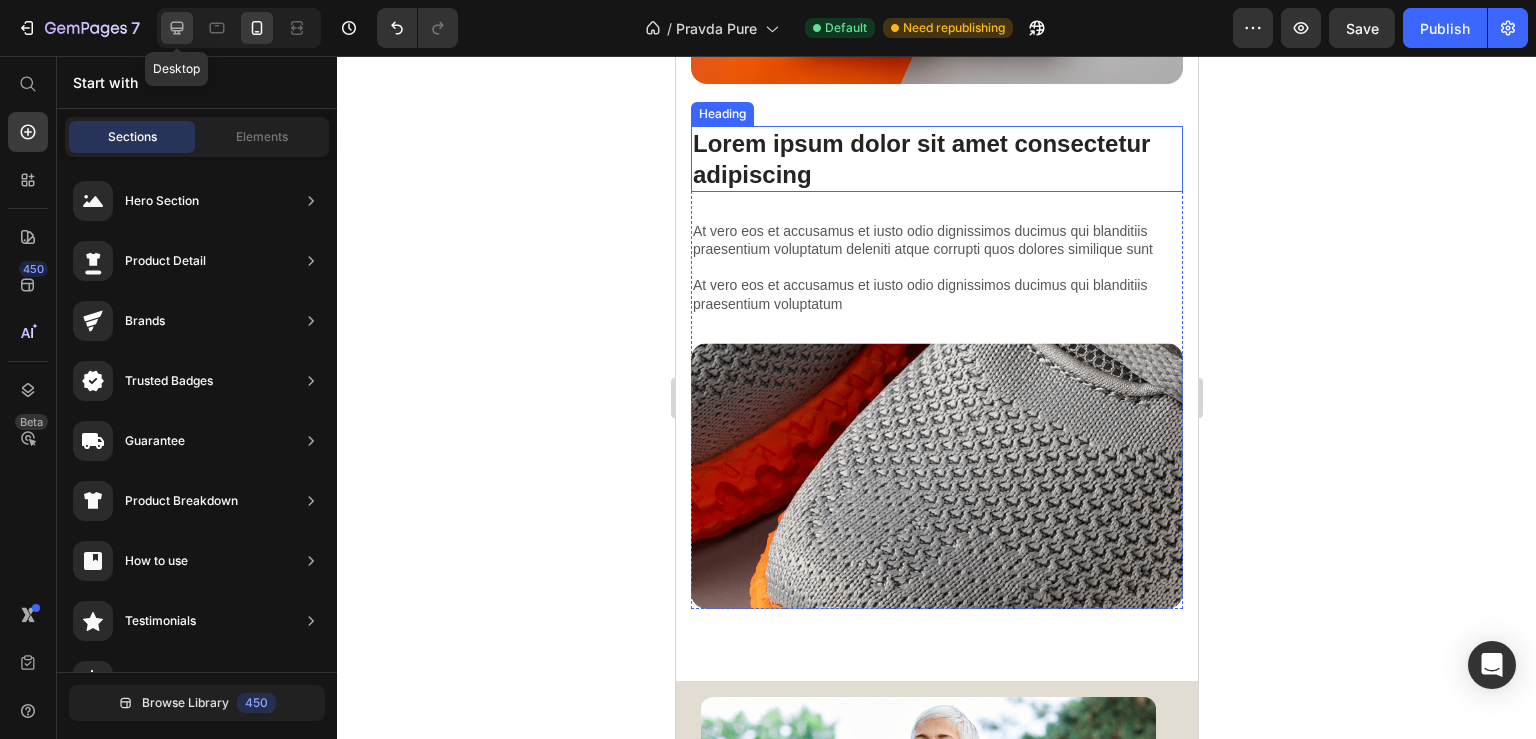 click 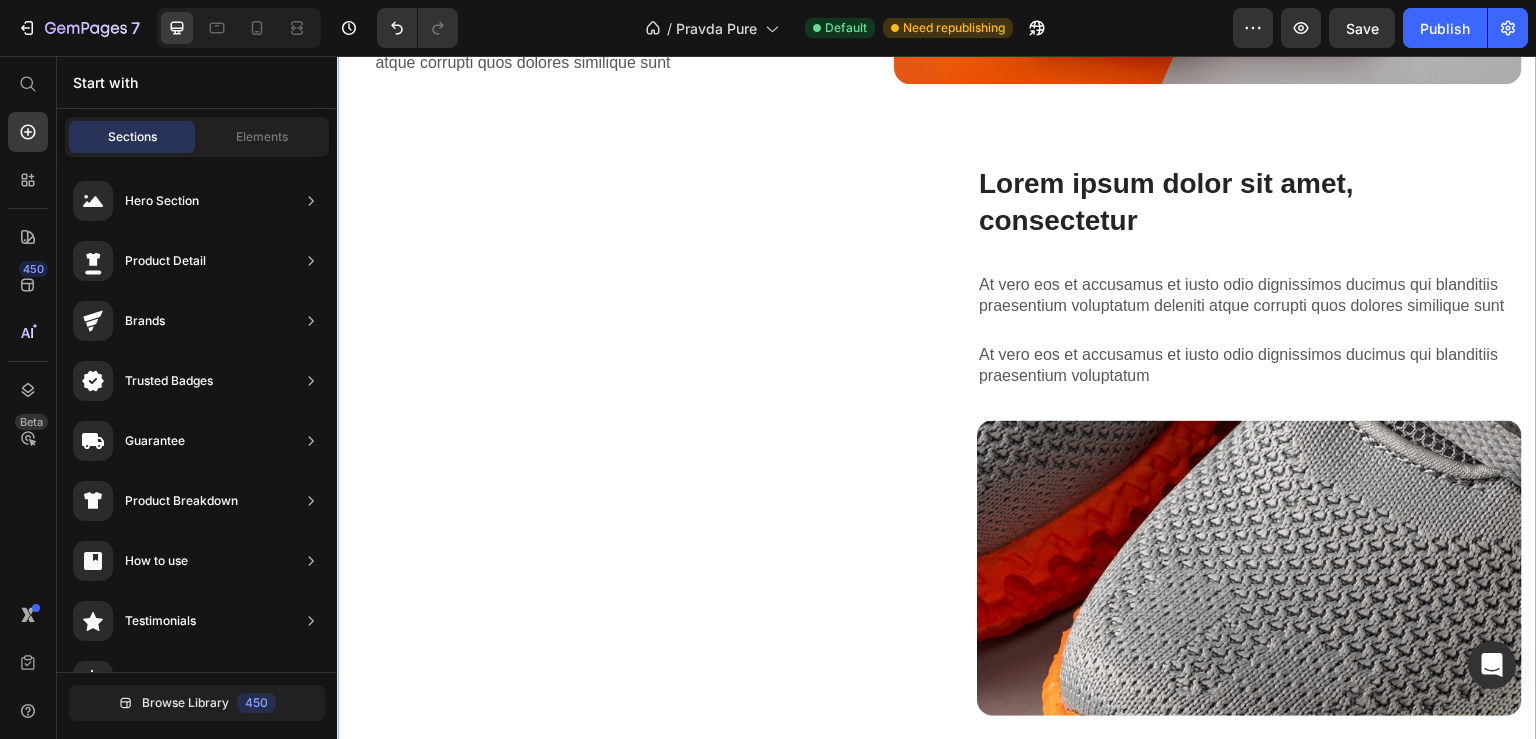 scroll, scrollTop: 1463, scrollLeft: 0, axis: vertical 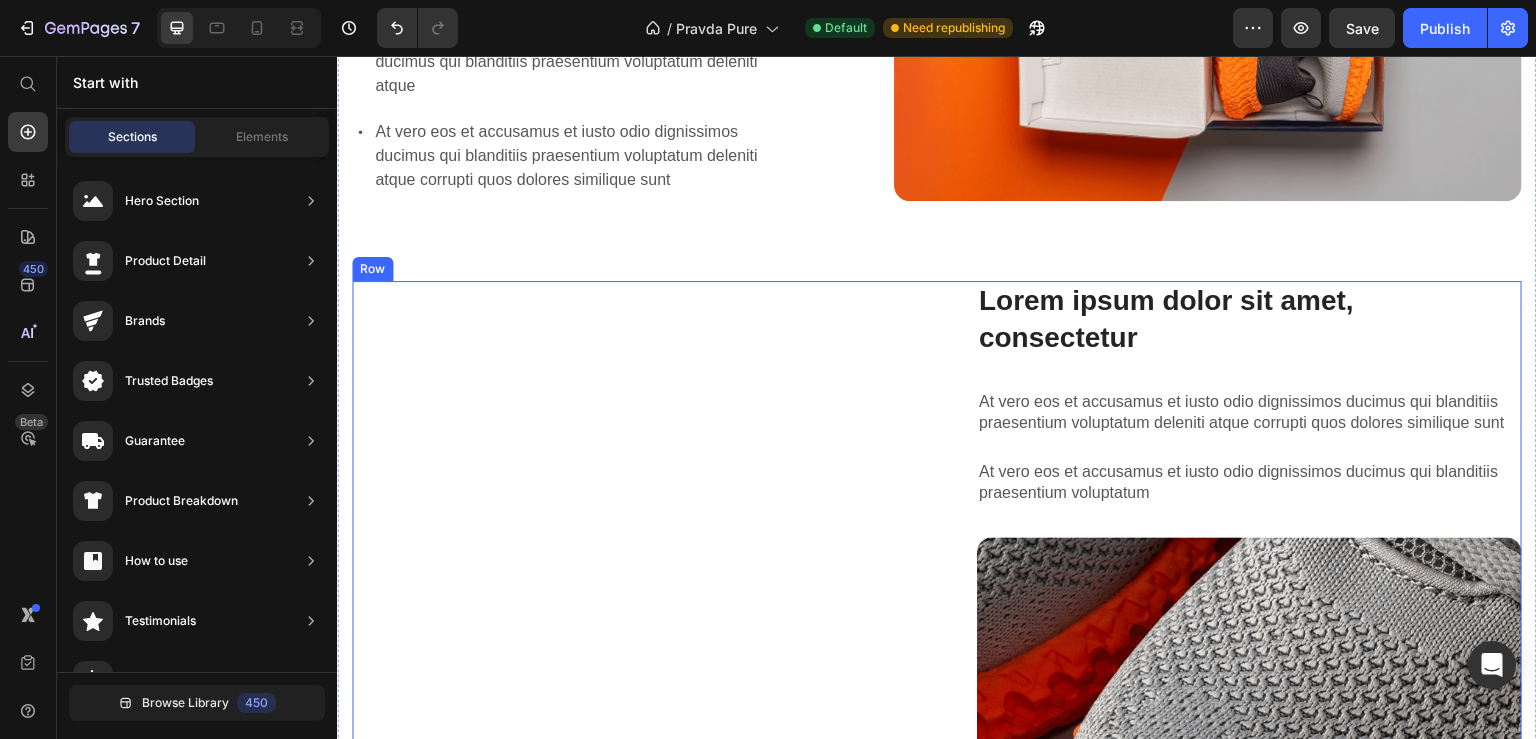 click on "Lorem ipsum dolor sit amet consectetur adipiscing Heading Lorem ipsum dolor sit amet, consectetur Heading At vero eos et accusamus et iusto odio dignissimos ducimus qui blanditiis praesentium voluptatum deleniti atque corrupti quos dolores similique sunt Text Block At vero eos et accusamus et iusto odio dignissimos ducimus qui blanditiis praesentium voluptatum Text Block Image Row" at bounding box center (937, 556) 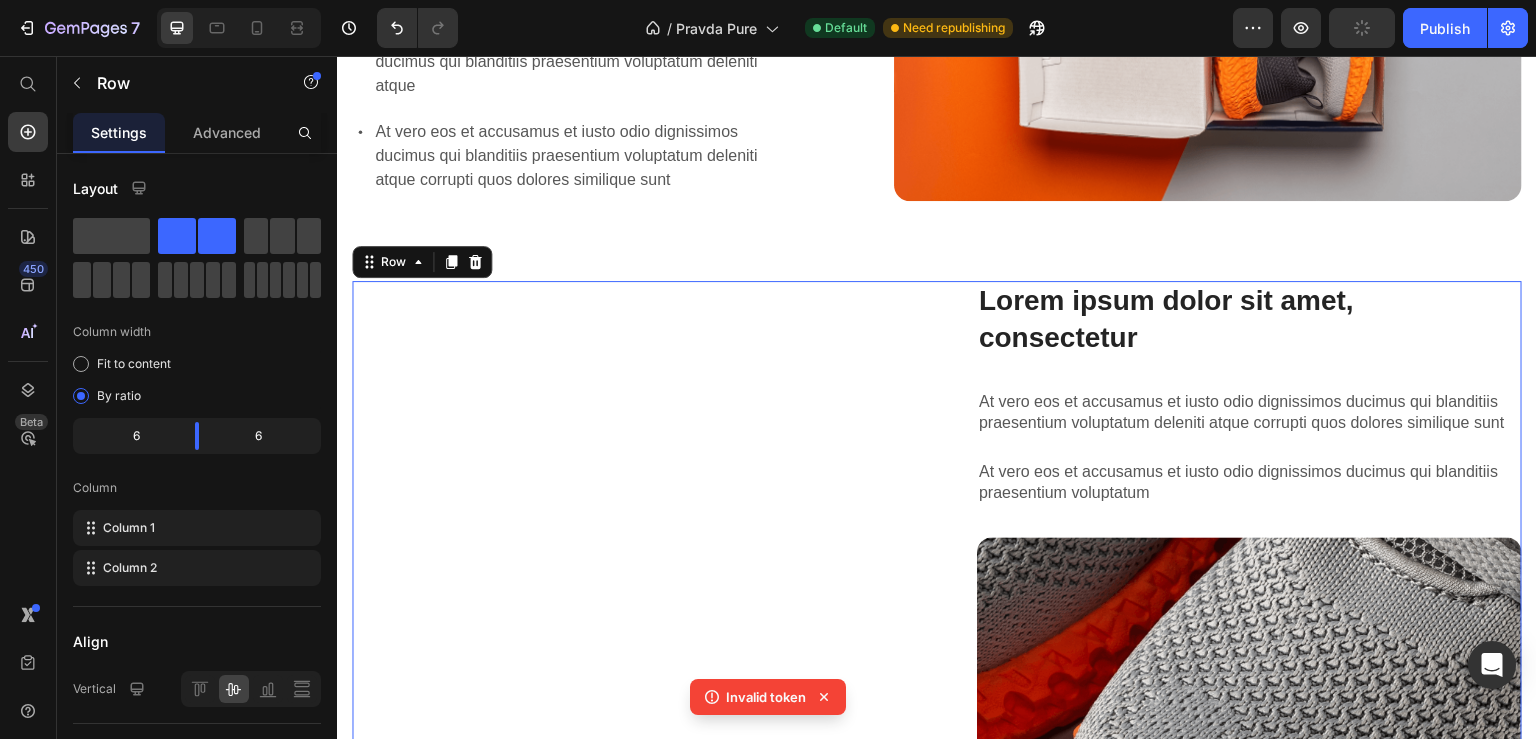 click on "Lorem ipsum dolor sit amet, consectetur Heading At vero eos et accusamus et iusto odio dignissimos ducimus qui blanditiis praesentium voluptatum deleniti atque corrupti quos dolores similique sunt Text Block At vero eos et accusamus et iusto odio dignissimos ducimus qui blanditiis praesentium voluptatum Text Block Image" at bounding box center (1249, 556) 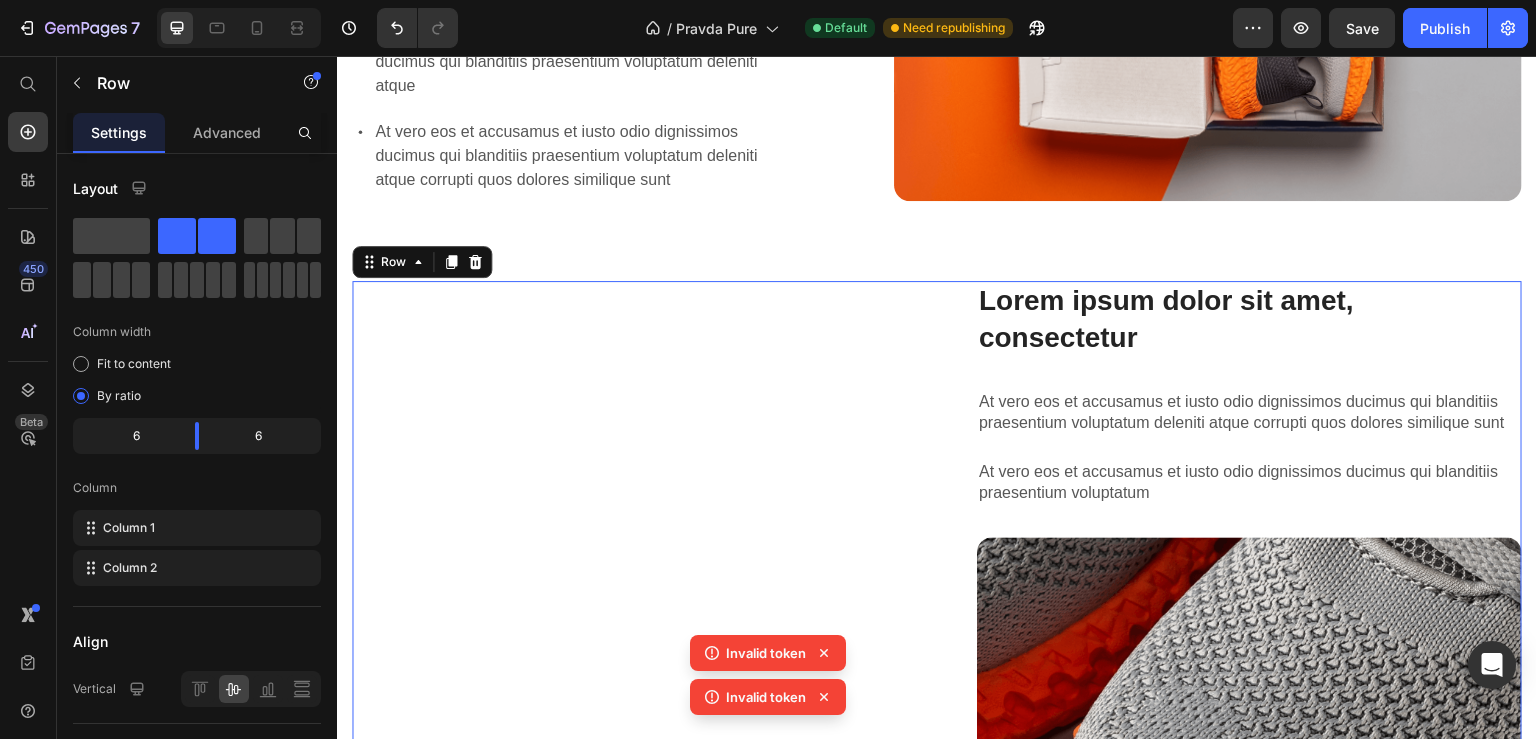 click on "Lorem ipsum dolor sit amet consectetur adipiscing Heading" at bounding box center [624, 556] 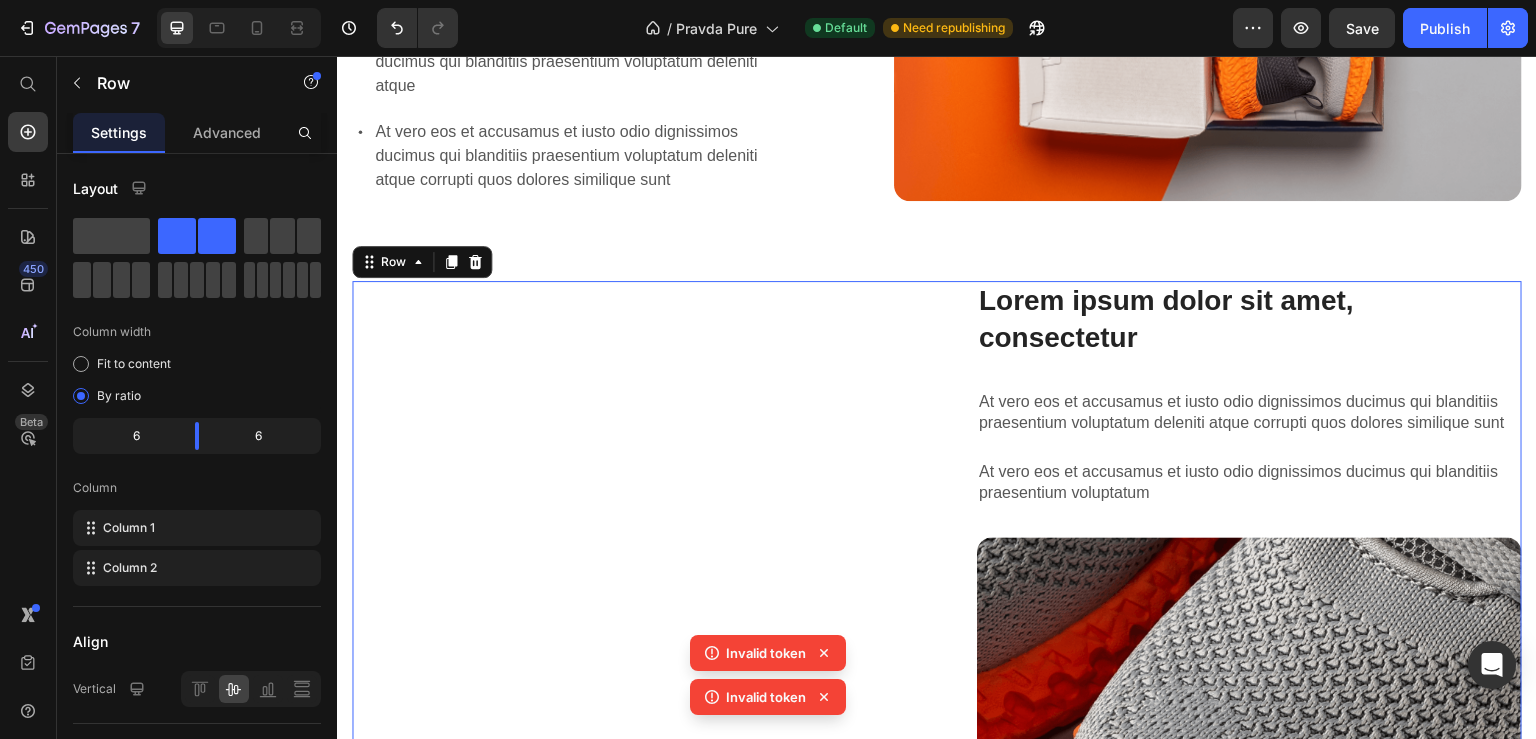 click on "Lorem ipsum dolor sit amet consectetur adipiscing Heading The standard: Text Block
At vero eos et accusamus et iusto odio dignissimos ducimus
At vero eos et accusamus et iusto odio dignissimos ducimus qui blanditiis praesentium voluptatum deleniti atque
At vero eos et accusamus et iusto odio dignissimos ducimus qui blanditiis praesentium voluptatum deleniti atque corrupti quos dolores similique sunt Item List Image Row Lorem ipsum dolor sit amet consectetur adipiscing Heading Lorem ipsum dolor sit amet, consectetur Heading At vero eos et accusamus et iusto odio dignissimos ducimus qui blanditiis praesentium voluptatum deleniti atque corrupti quos dolores similique sunt Text Block At vero eos et accusamus et iusto odio dignissimos ducimus qui blanditiis praesentium voluptatum Text Block Image Row   16" at bounding box center [937, 315] 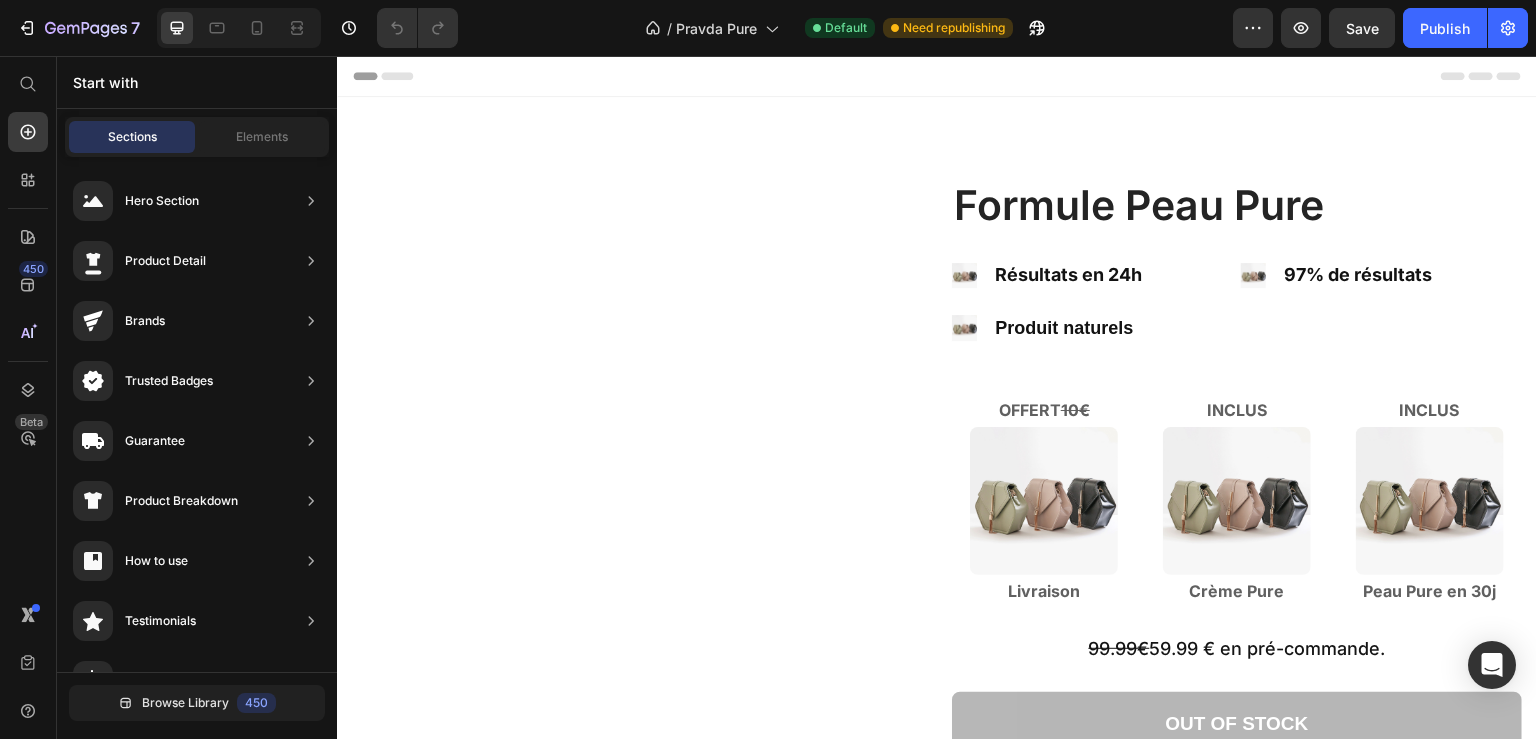 scroll, scrollTop: 0, scrollLeft: 0, axis: both 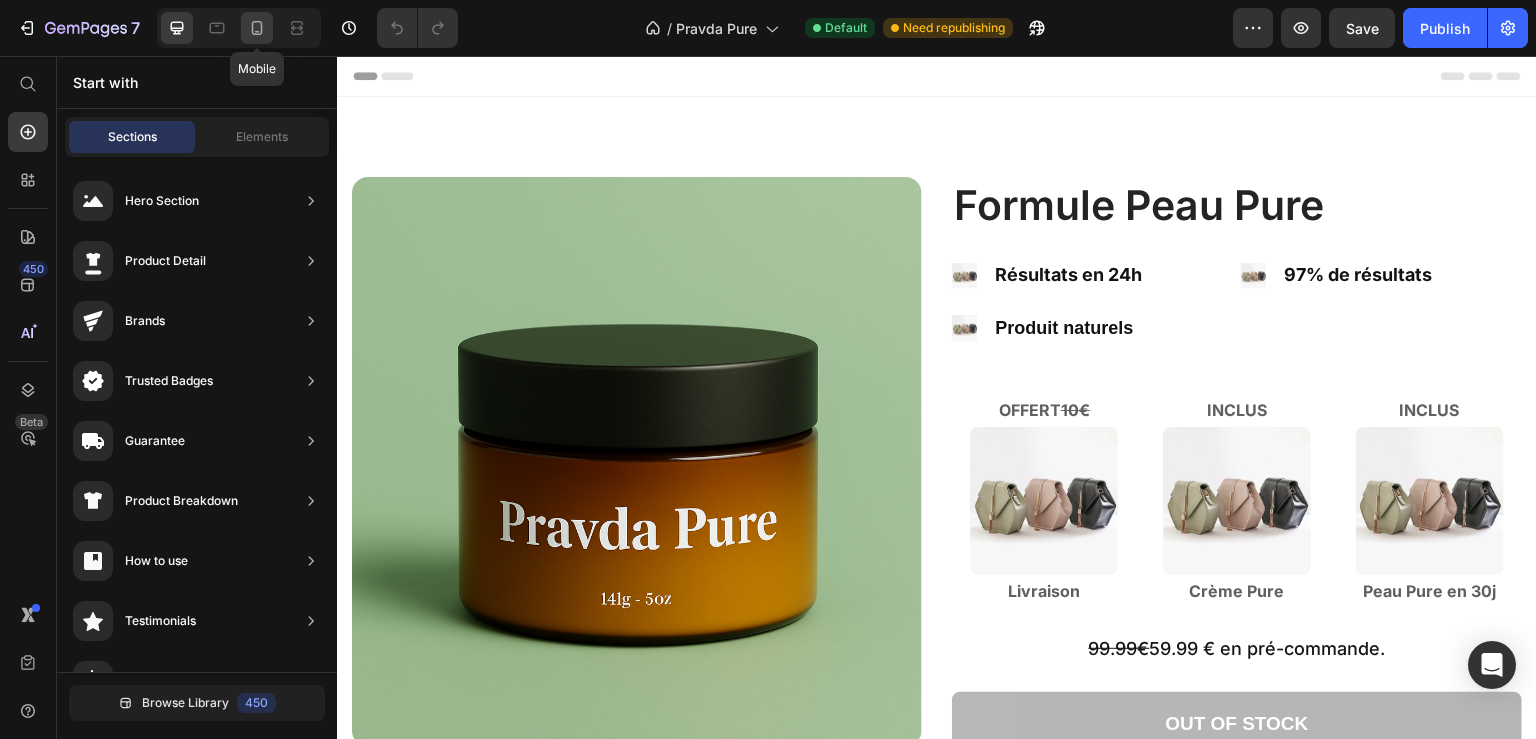 click 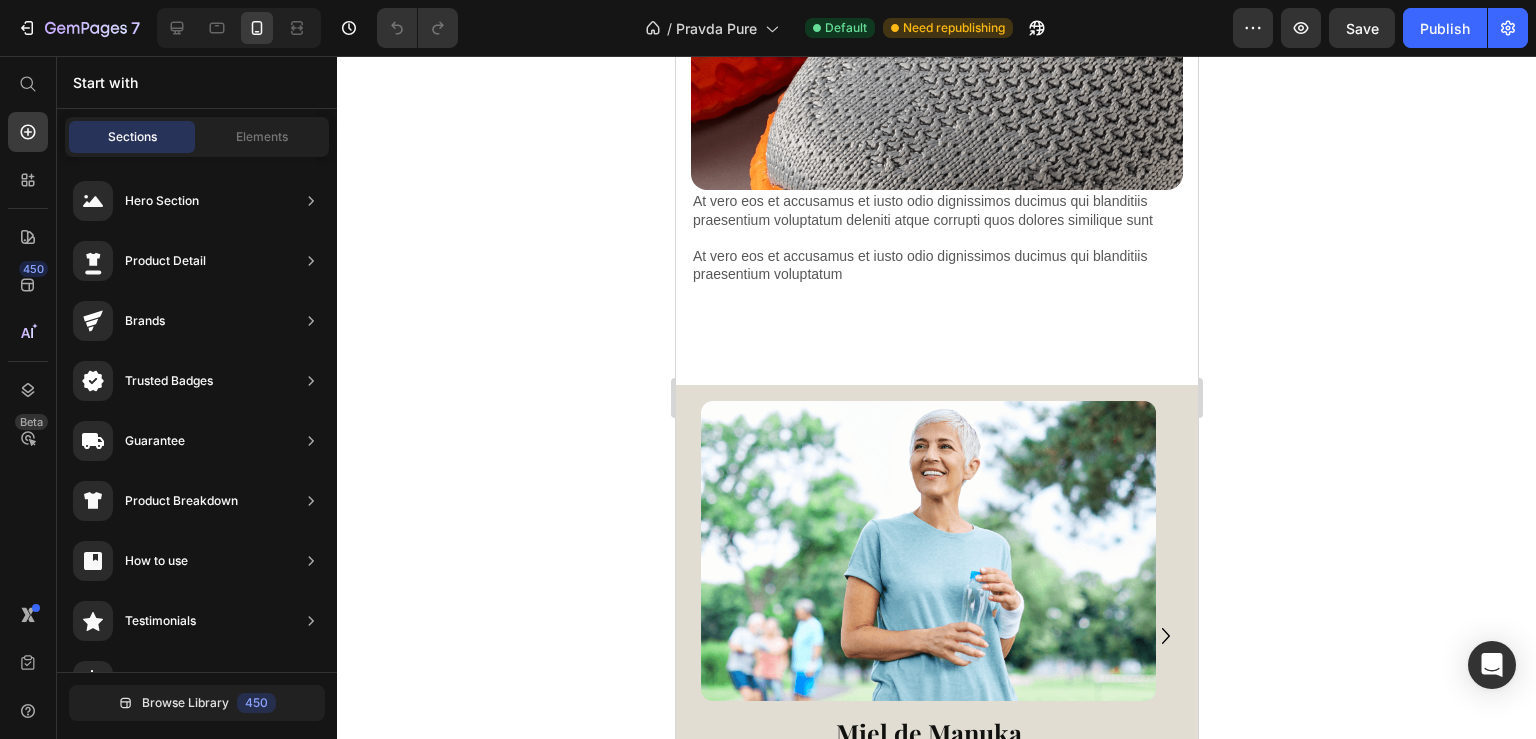 scroll, scrollTop: 2323, scrollLeft: 0, axis: vertical 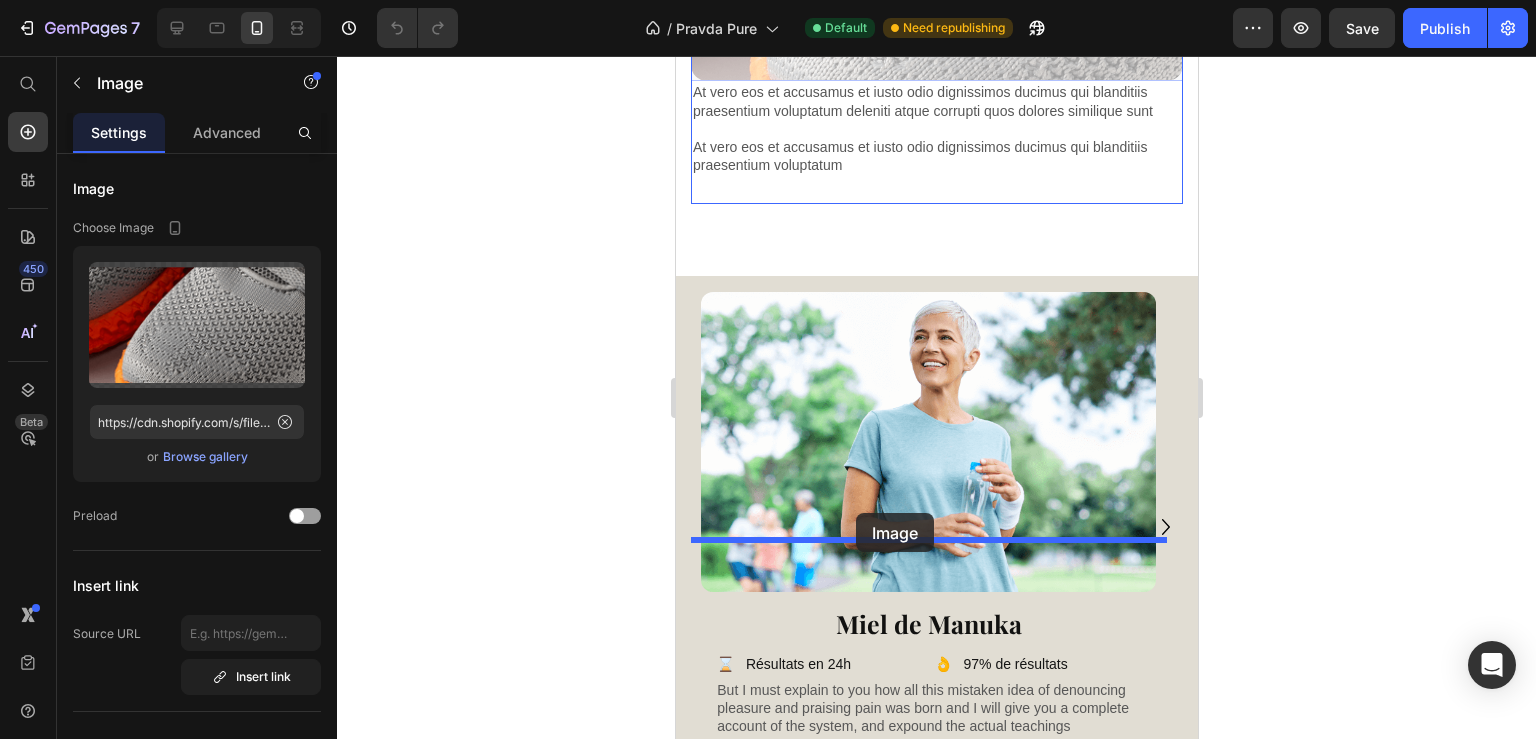 drag, startPoint x: 856, startPoint y: 451, endPoint x: 855, endPoint y: 513, distance: 62.008064 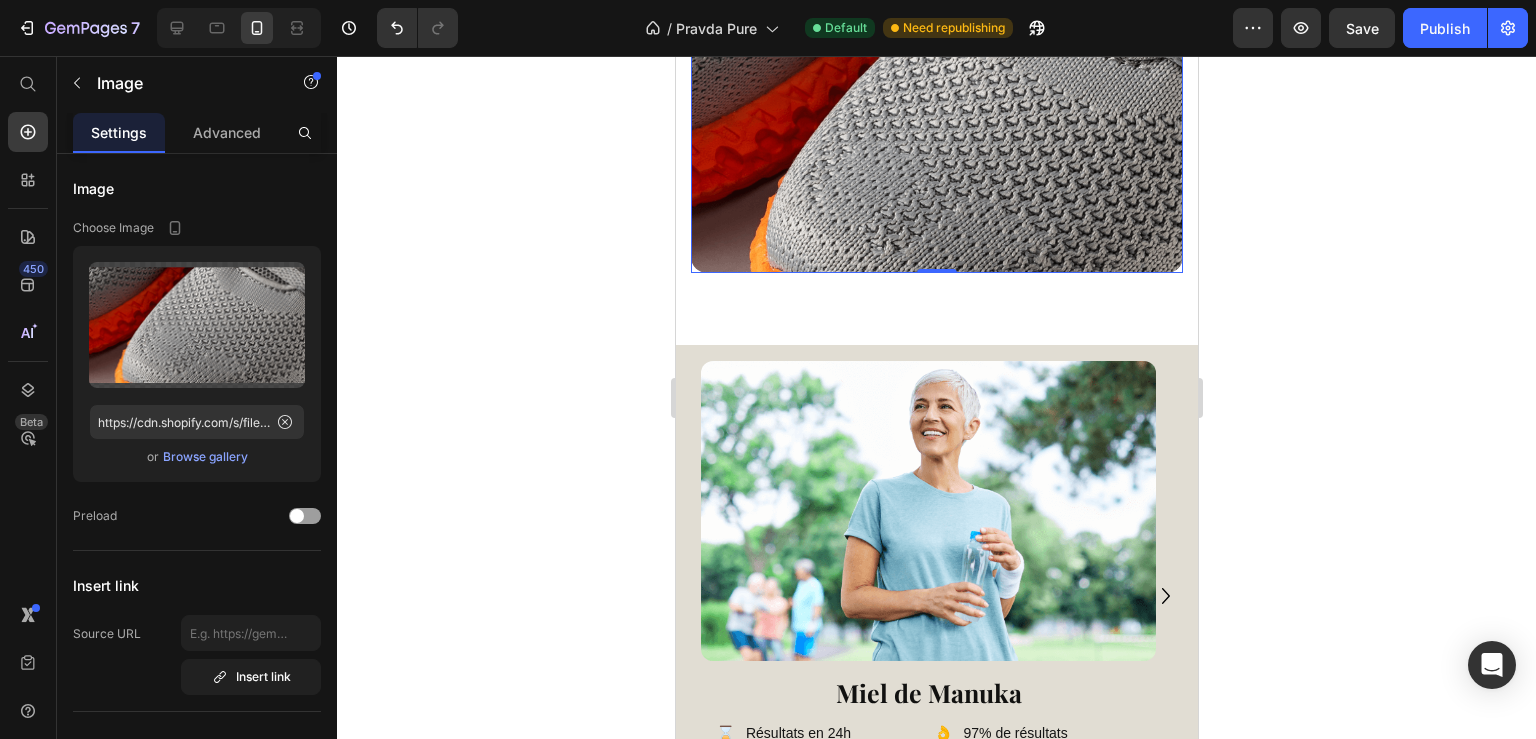 click on "Drop element here" at bounding box center [936, -146] 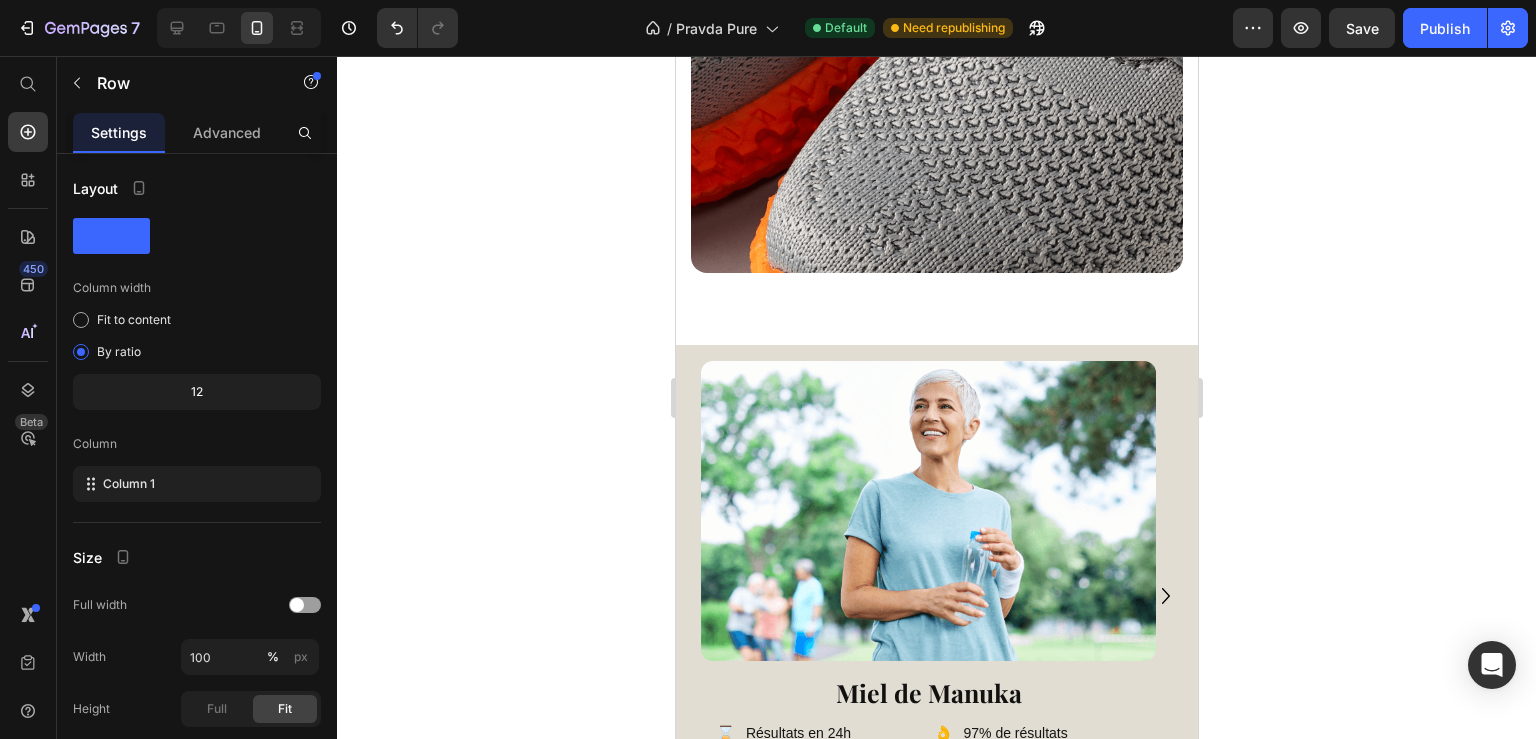click 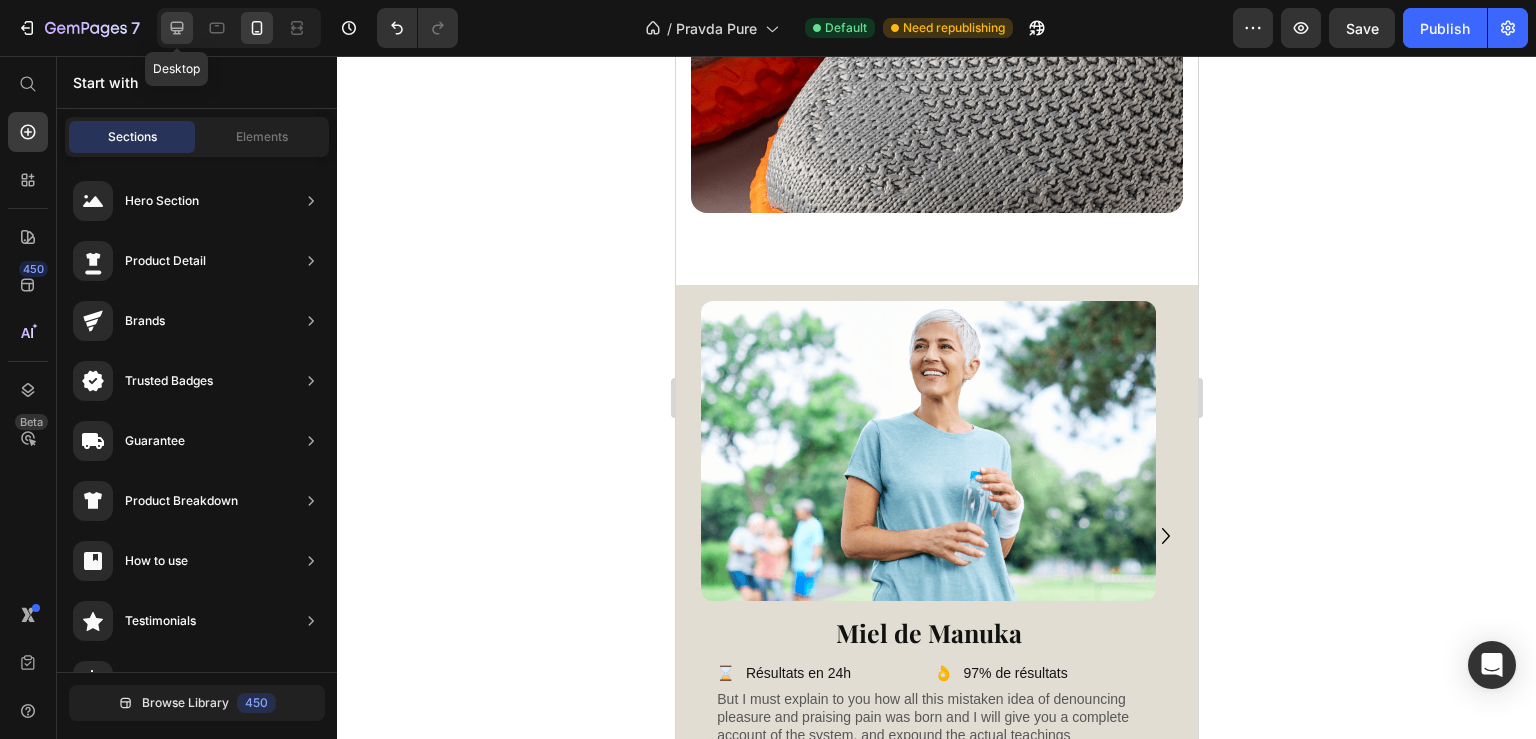 click 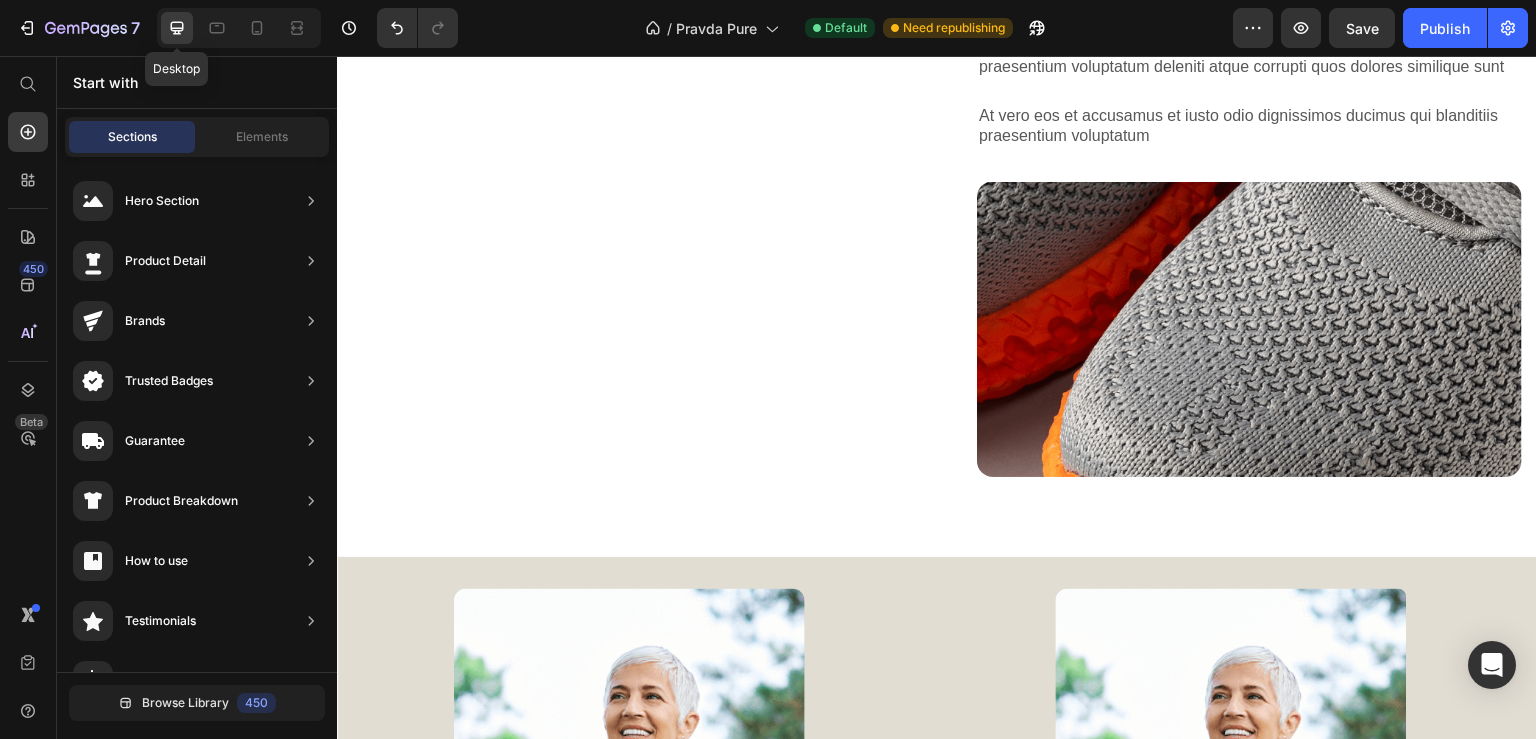 scroll, scrollTop: 2355, scrollLeft: 0, axis: vertical 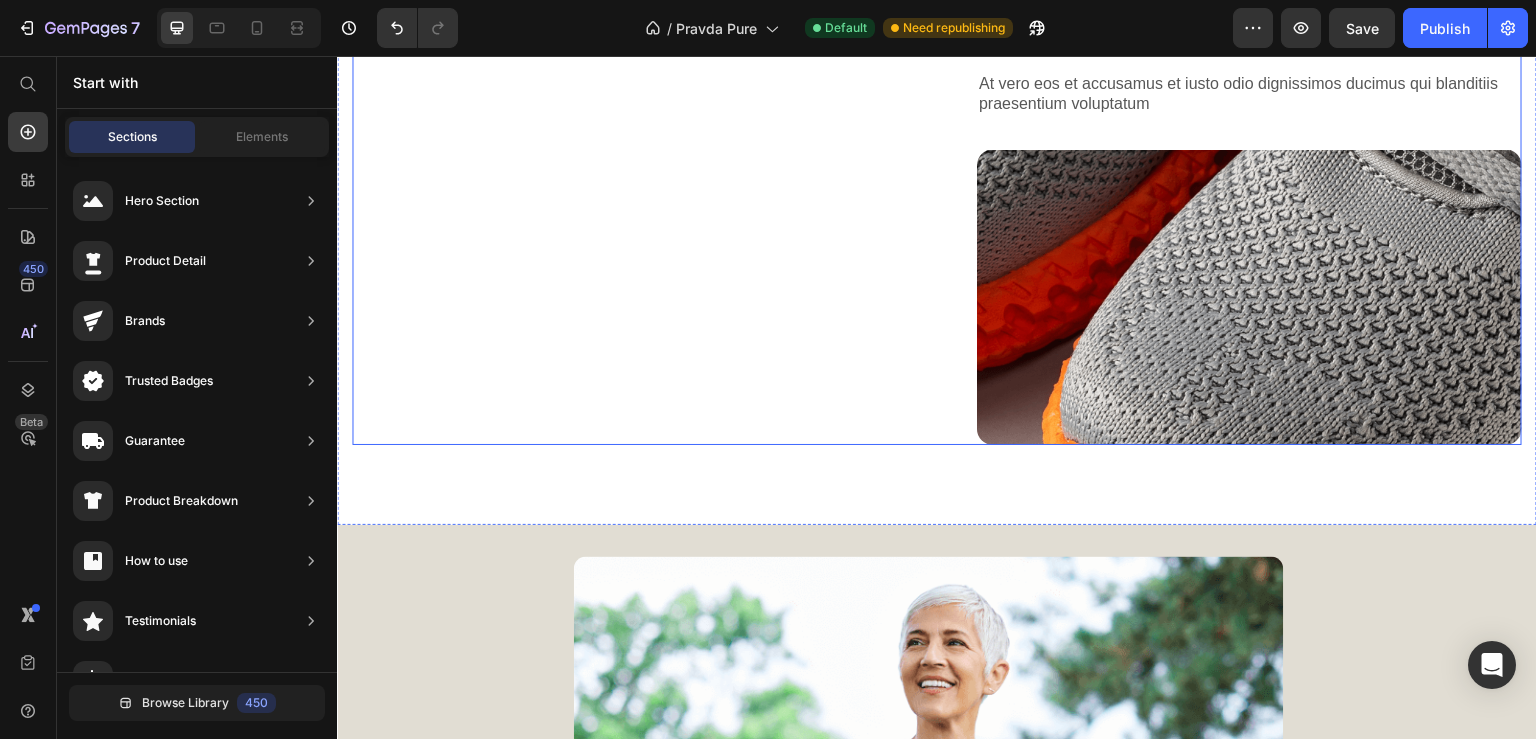 click on "Lorem ipsum dolor sit amet consectetur adipiscing Heading" at bounding box center (624, 168) 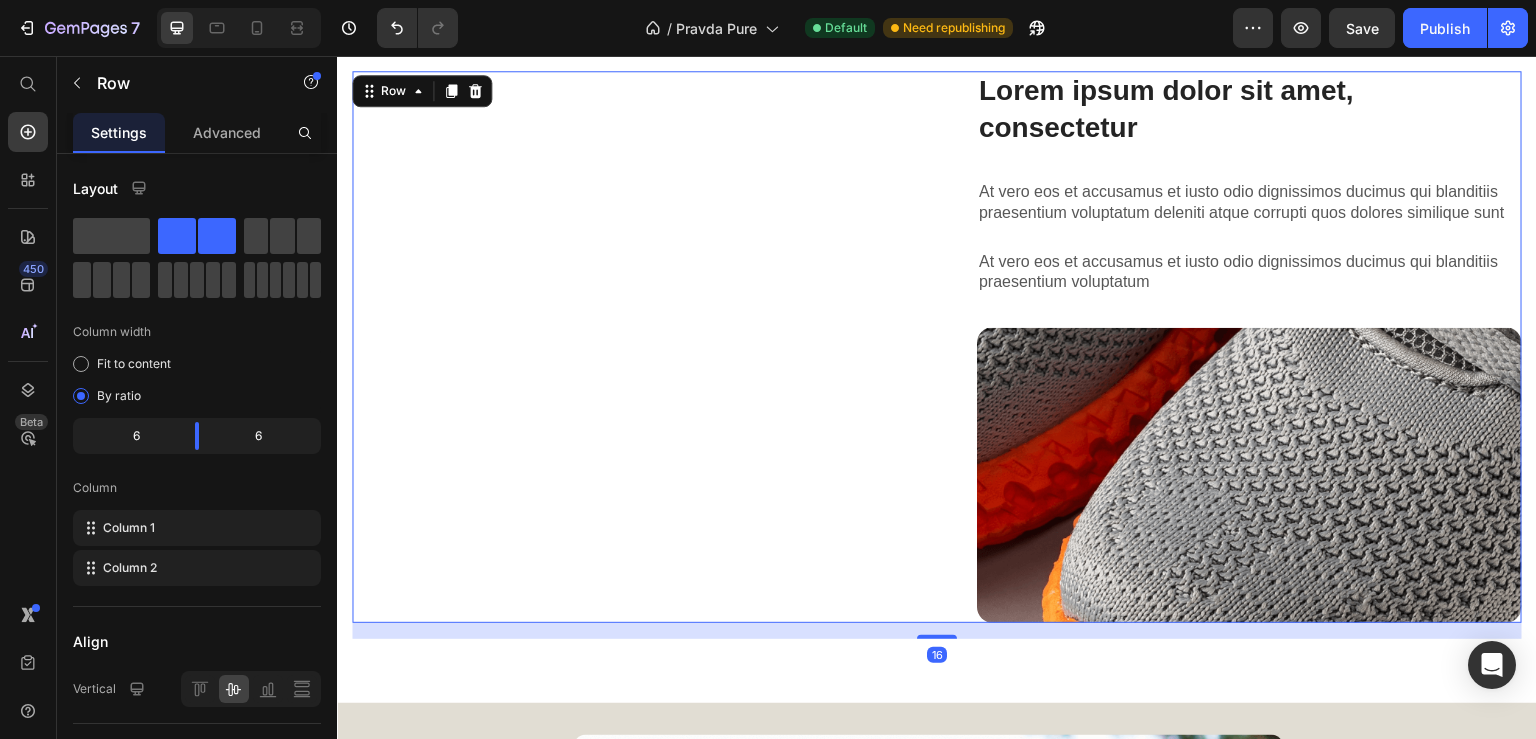 scroll, scrollTop: 2107, scrollLeft: 0, axis: vertical 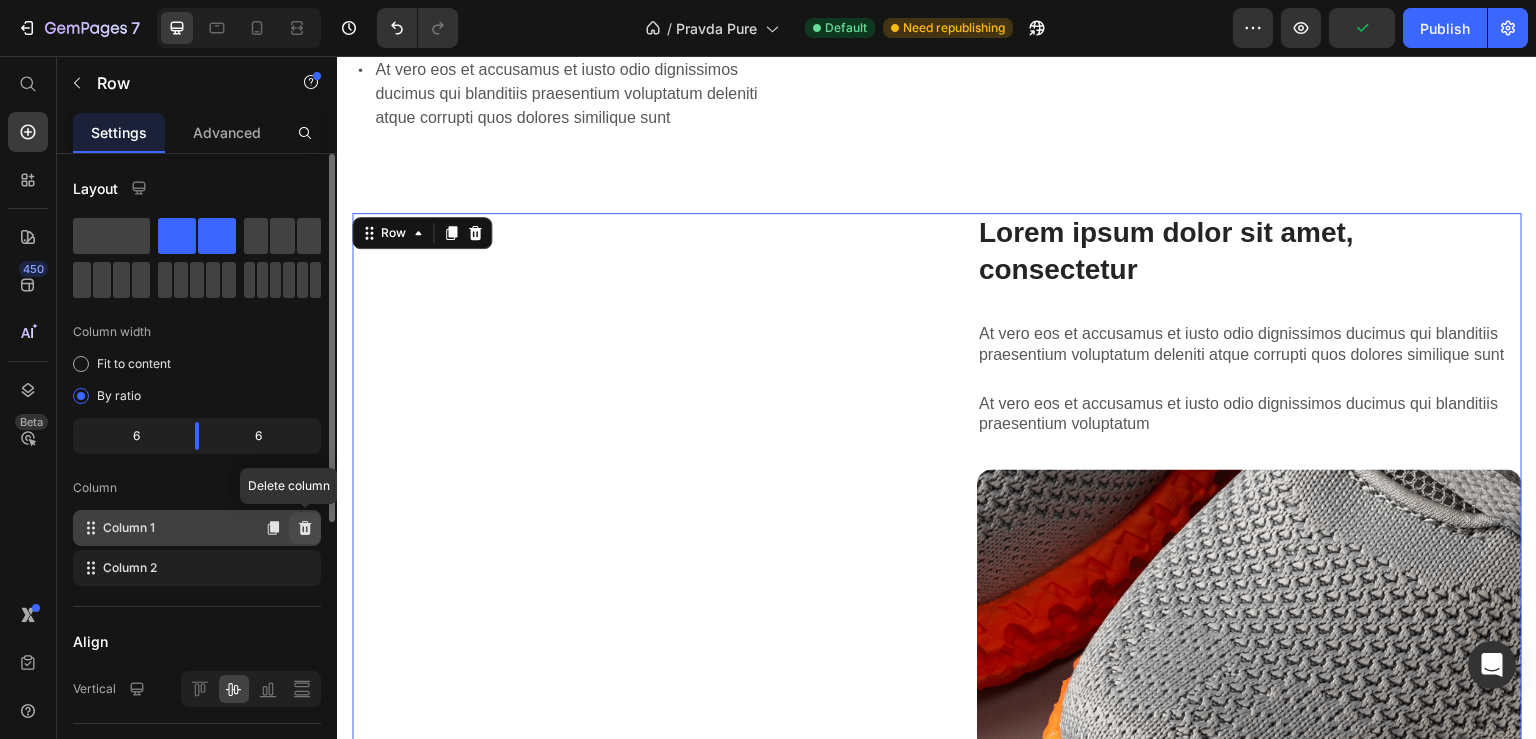 click 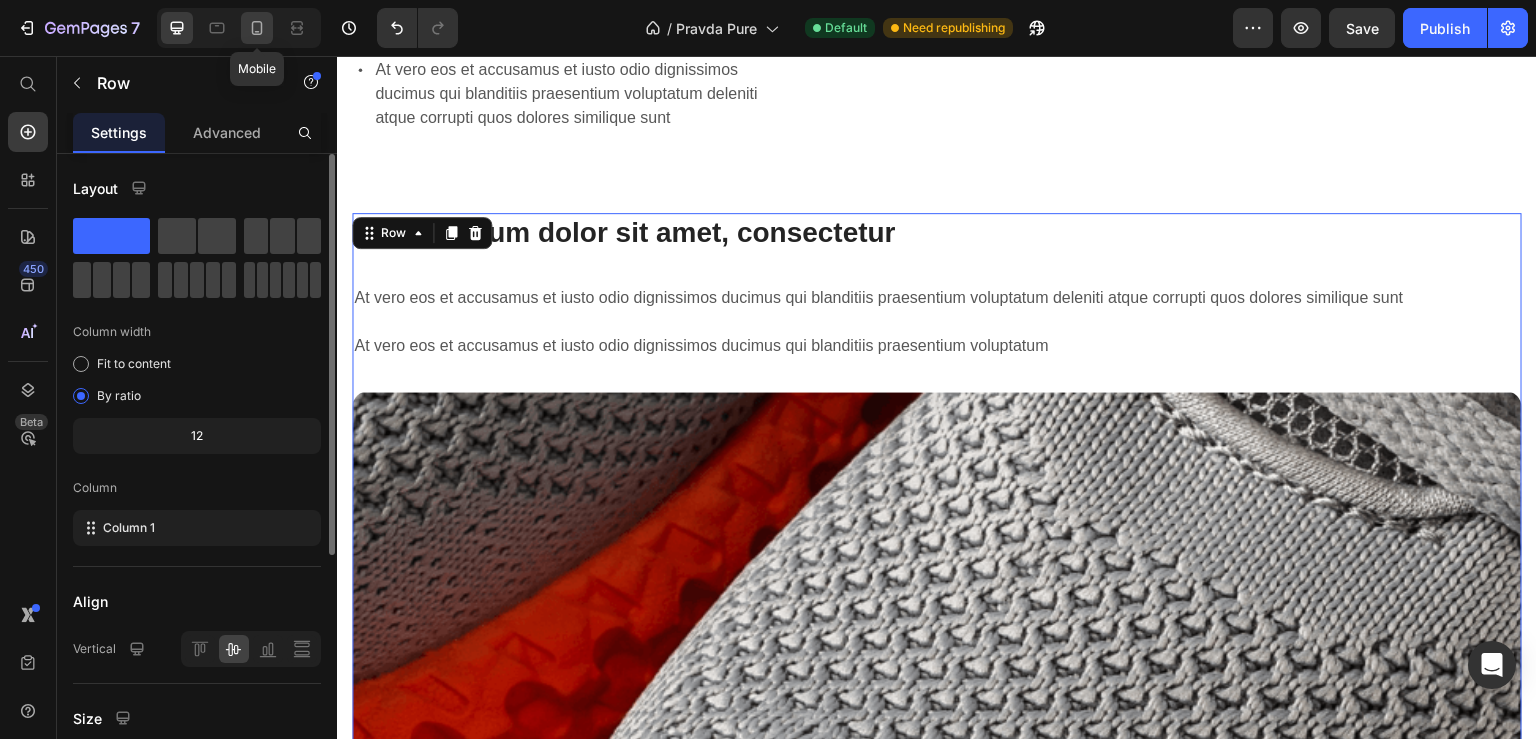 click 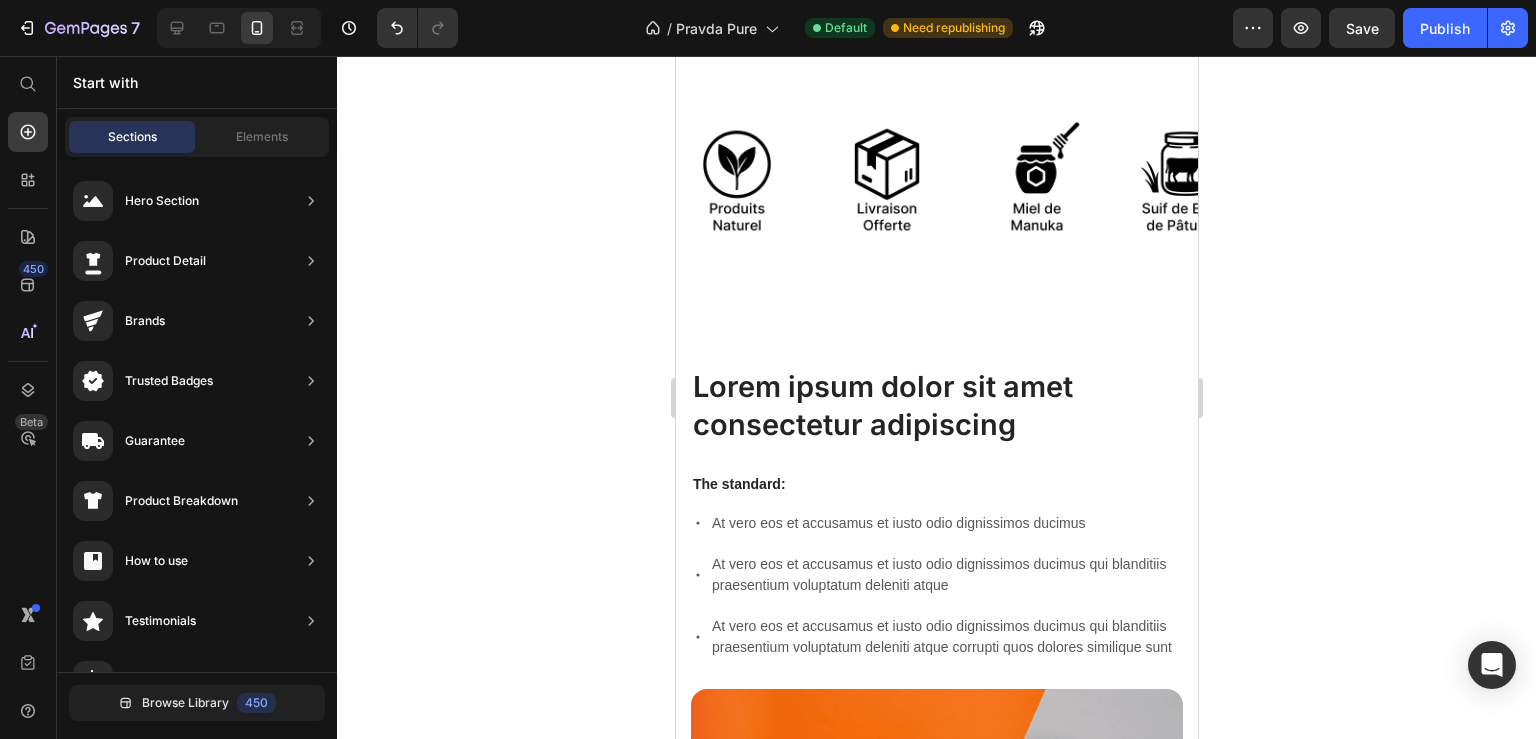 scroll, scrollTop: 2249, scrollLeft: 0, axis: vertical 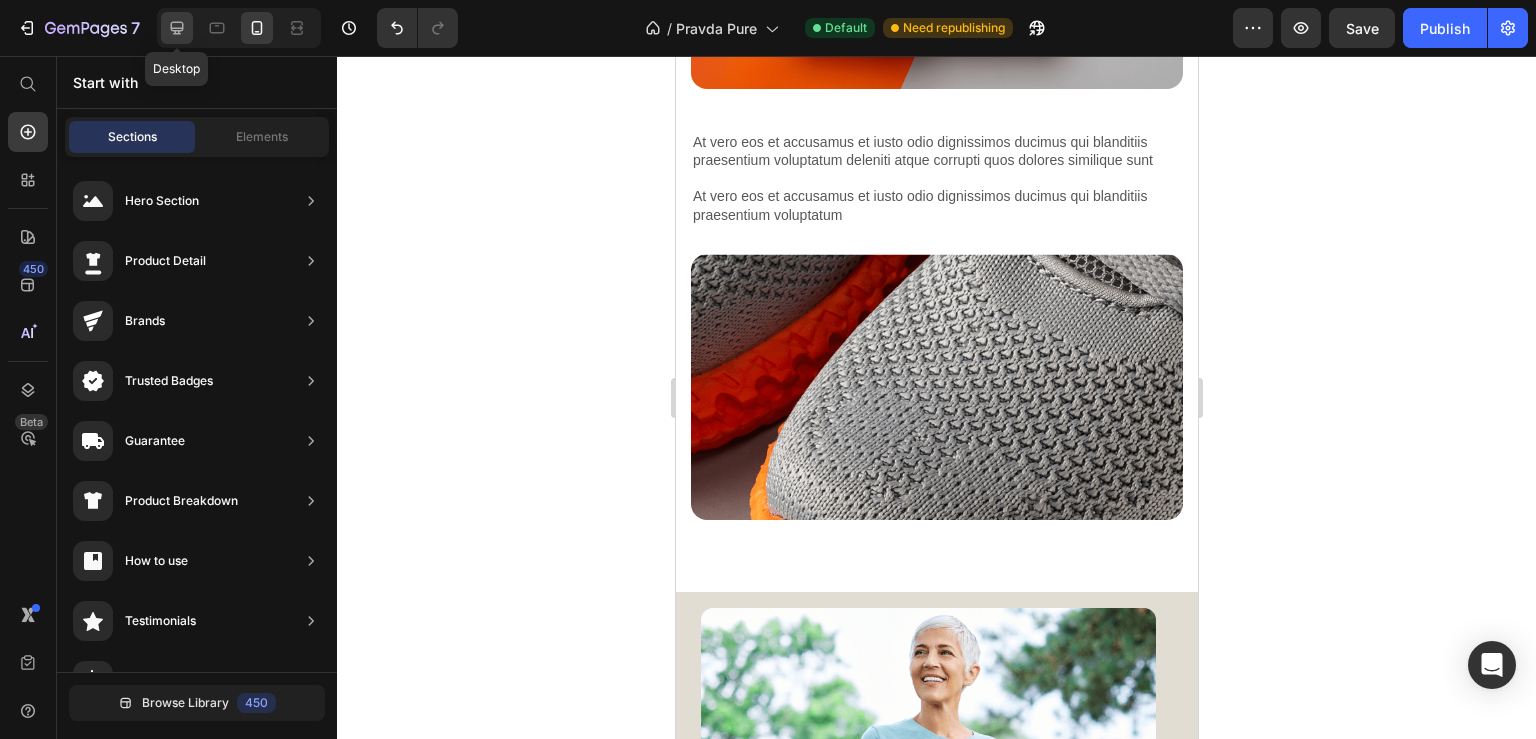 click 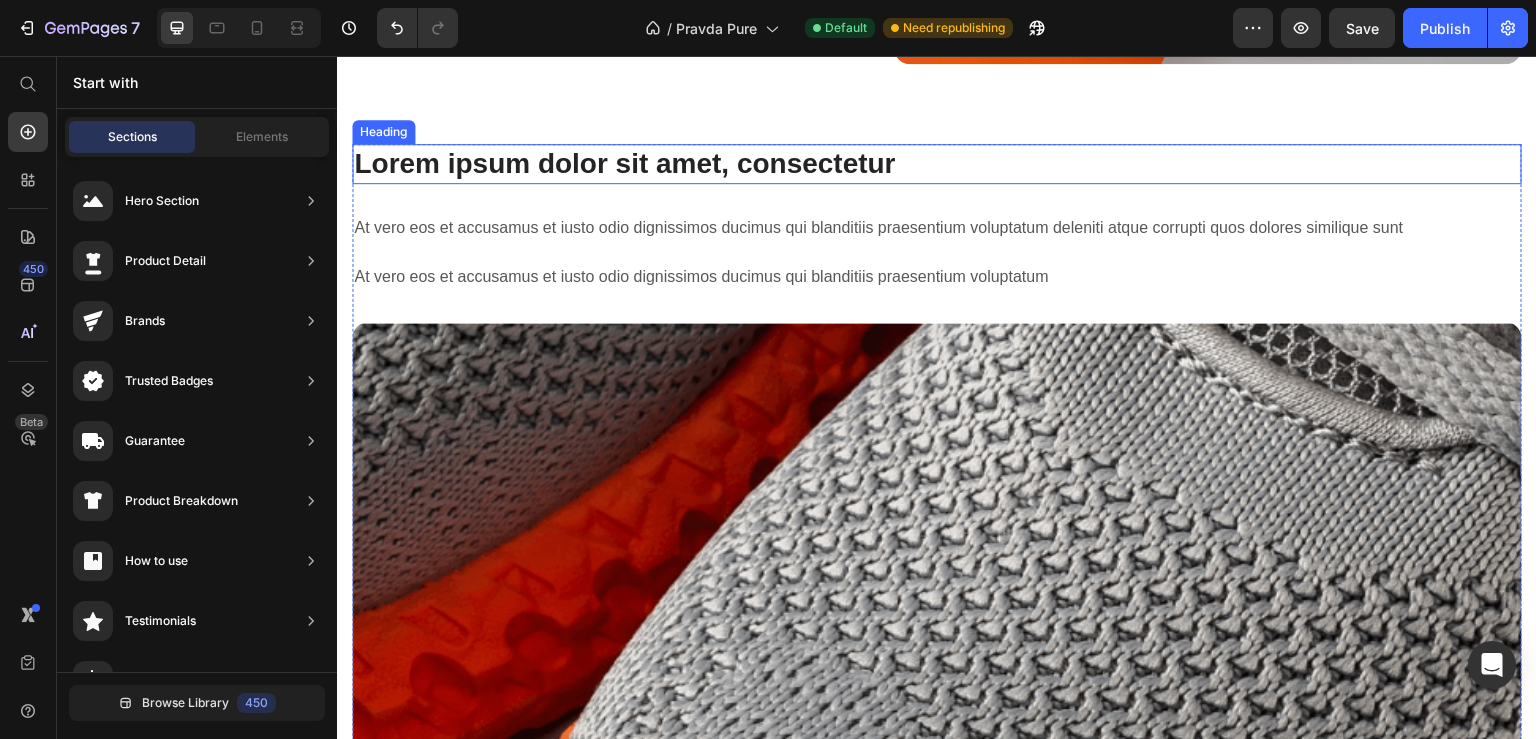 scroll, scrollTop: 2047, scrollLeft: 0, axis: vertical 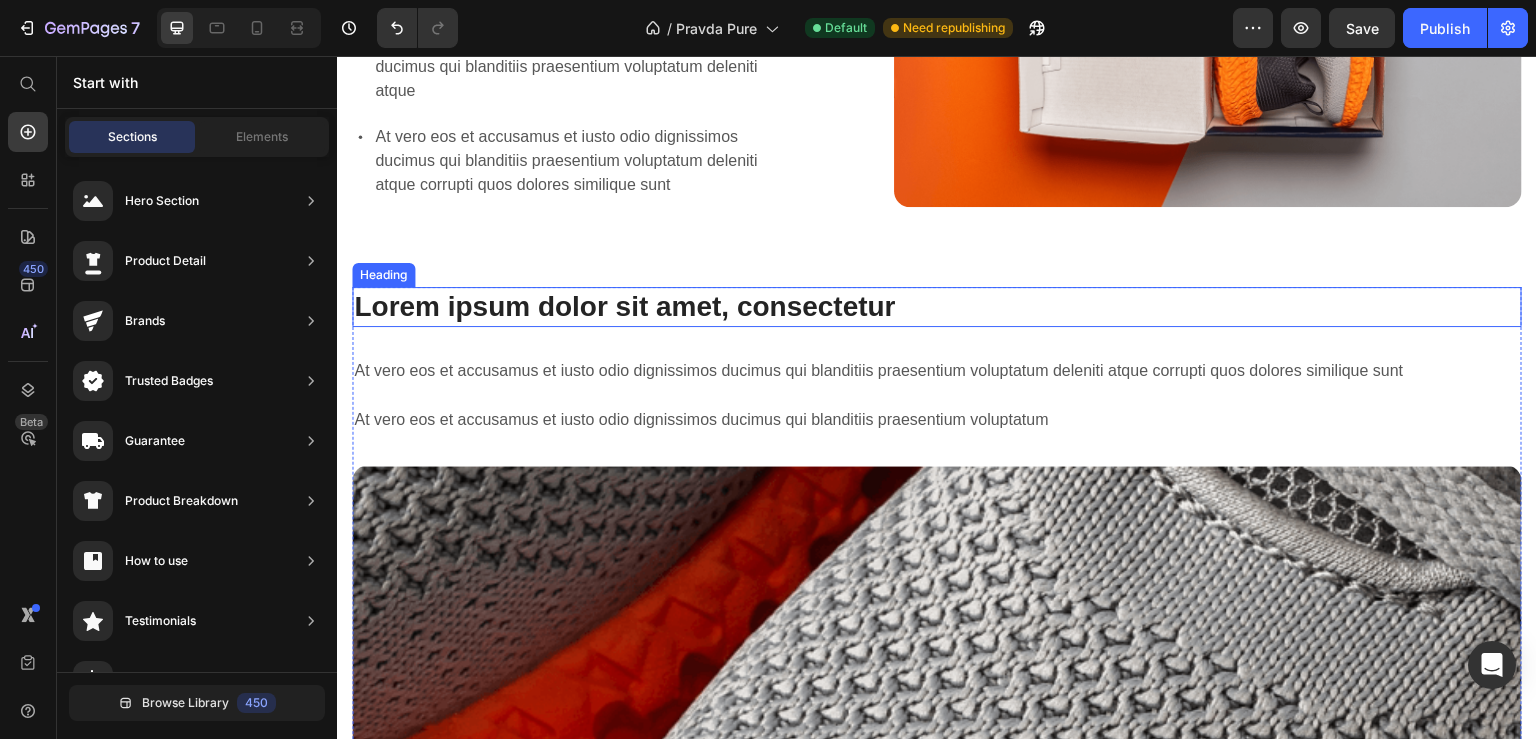 click on "Lorem ipsum dolor sit amet, consectetur" at bounding box center [937, 307] 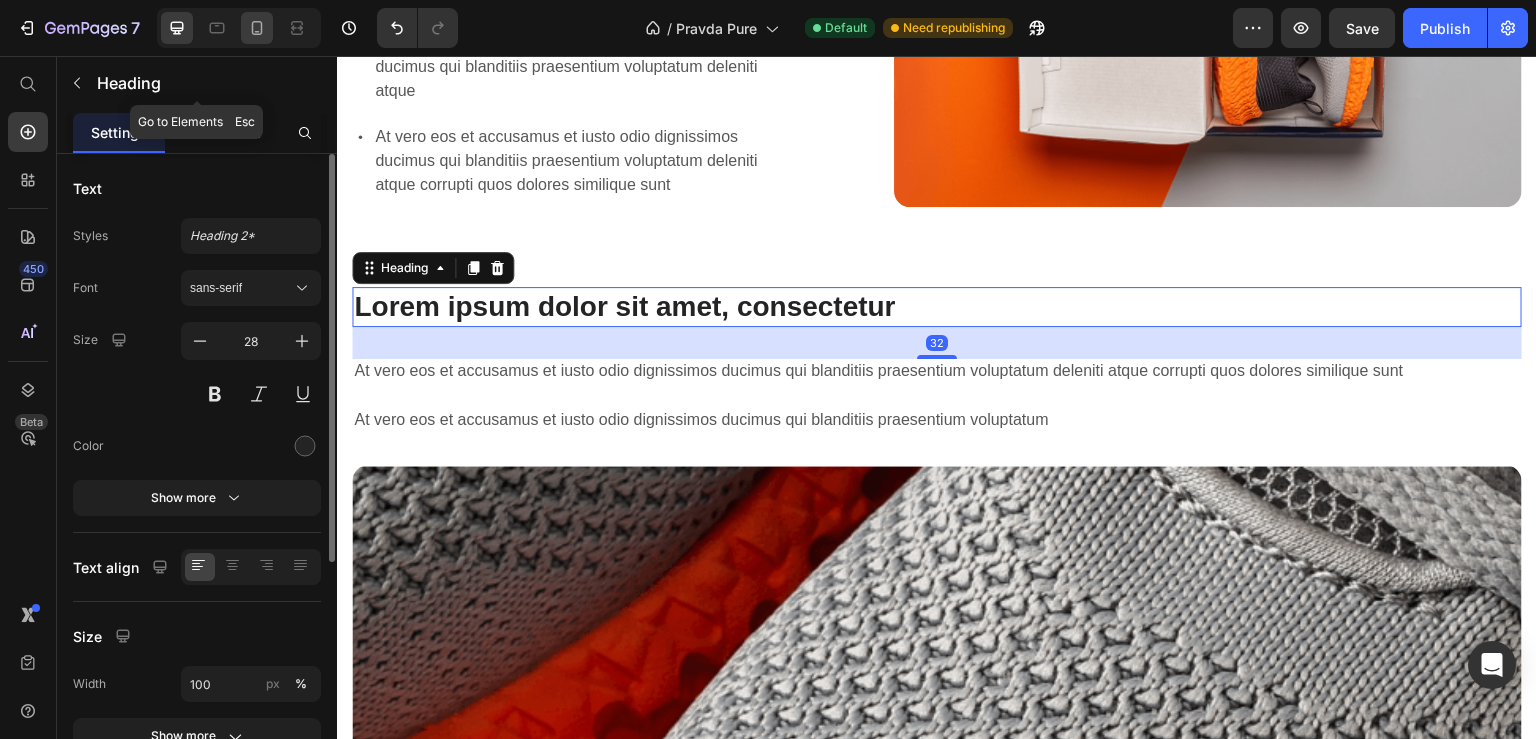 click 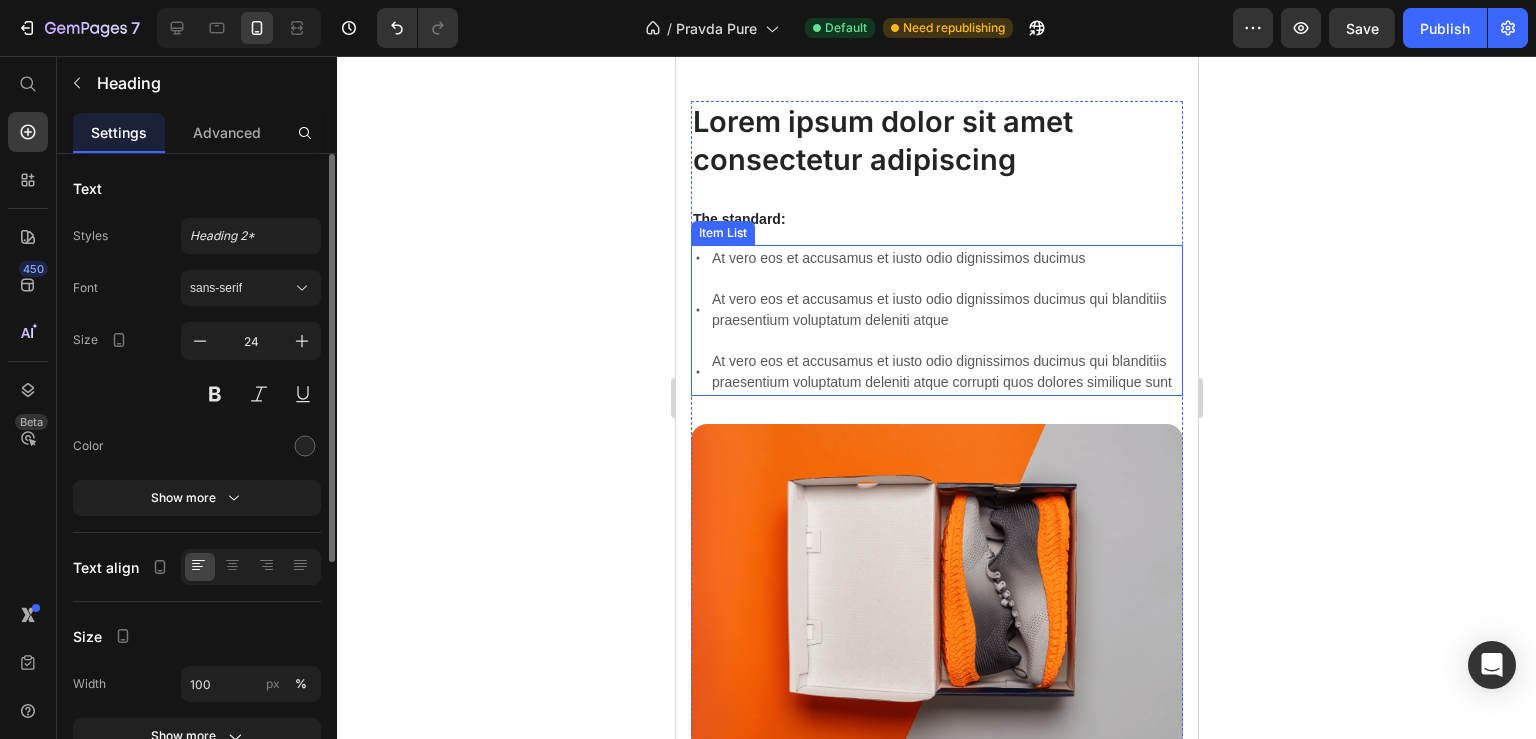 scroll, scrollTop: 2110, scrollLeft: 0, axis: vertical 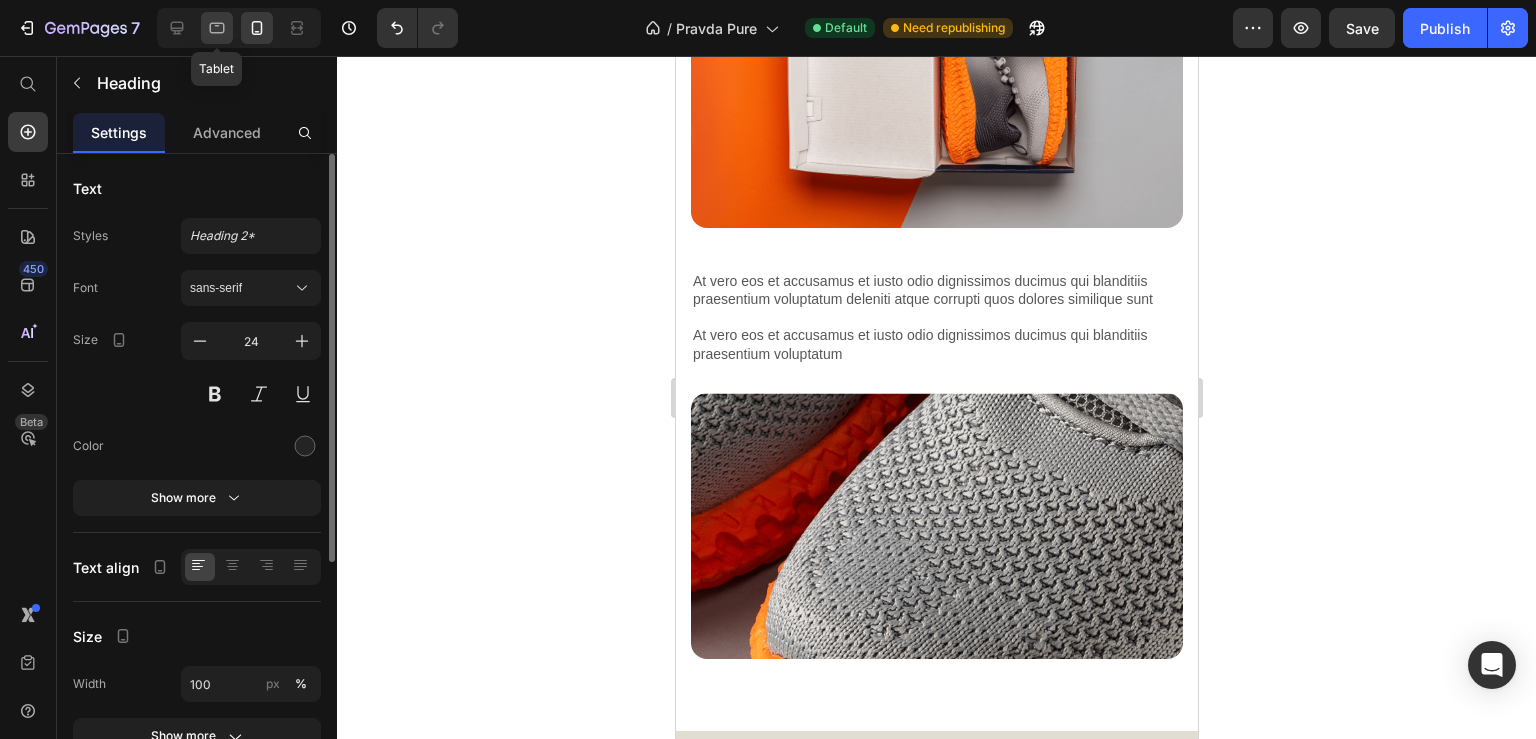 click 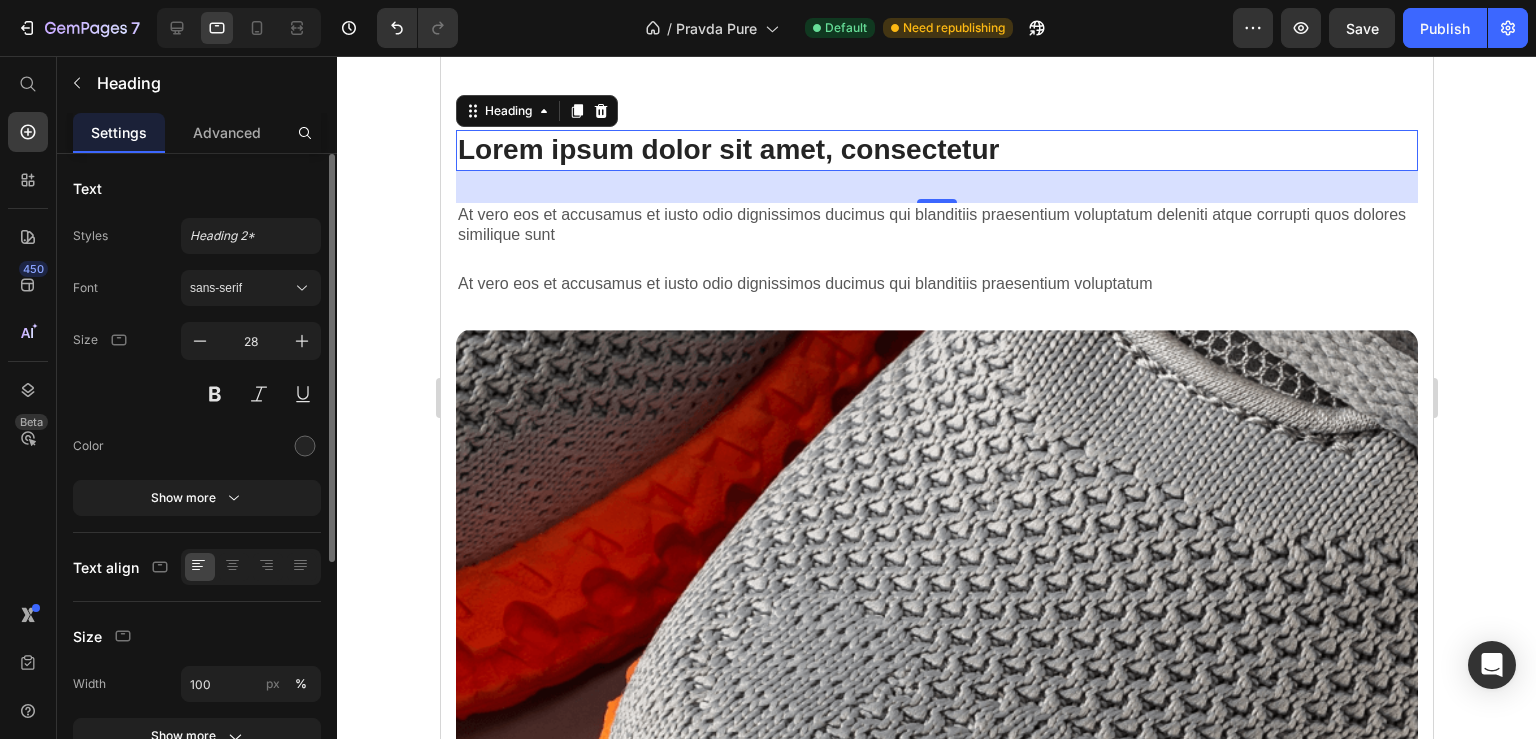 scroll, scrollTop: 2214, scrollLeft: 0, axis: vertical 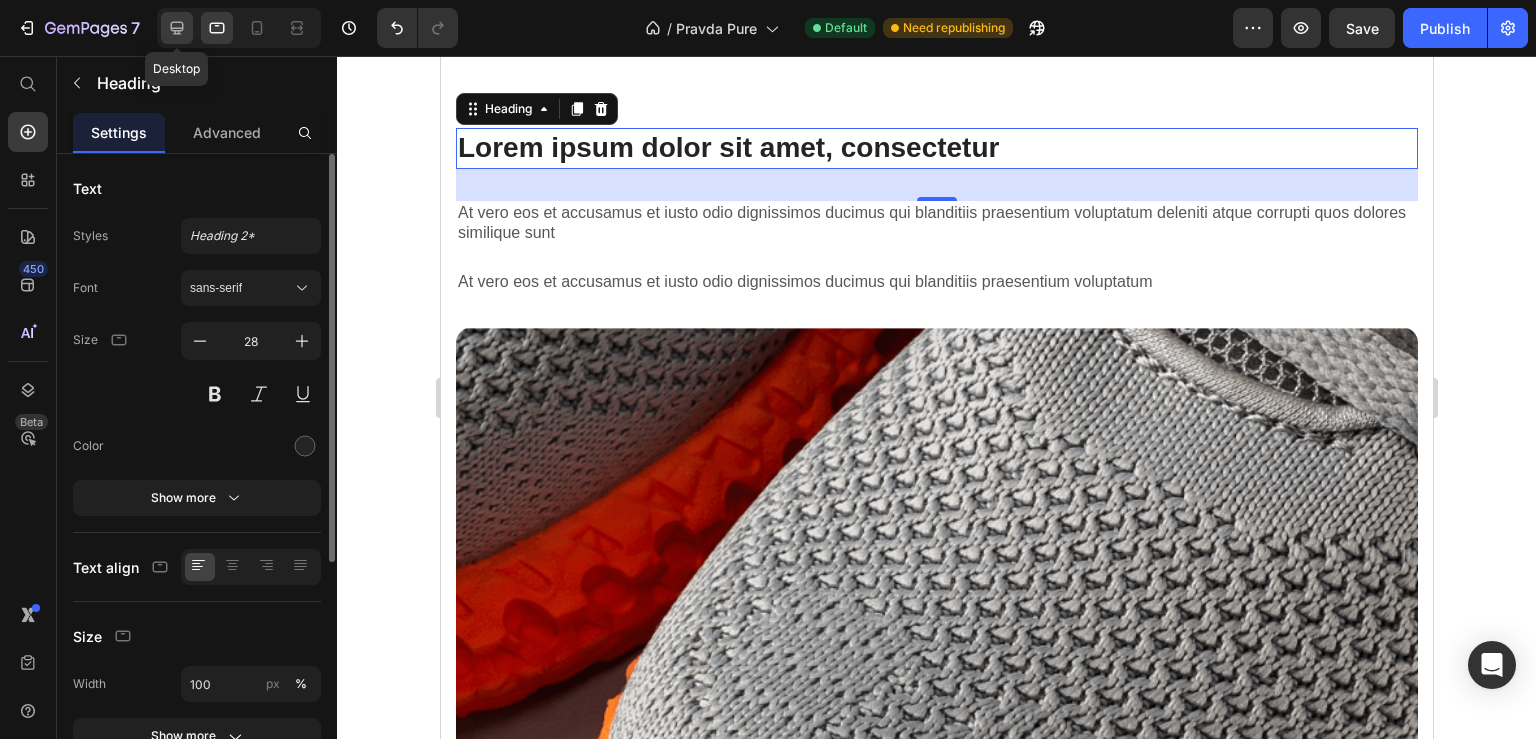 click 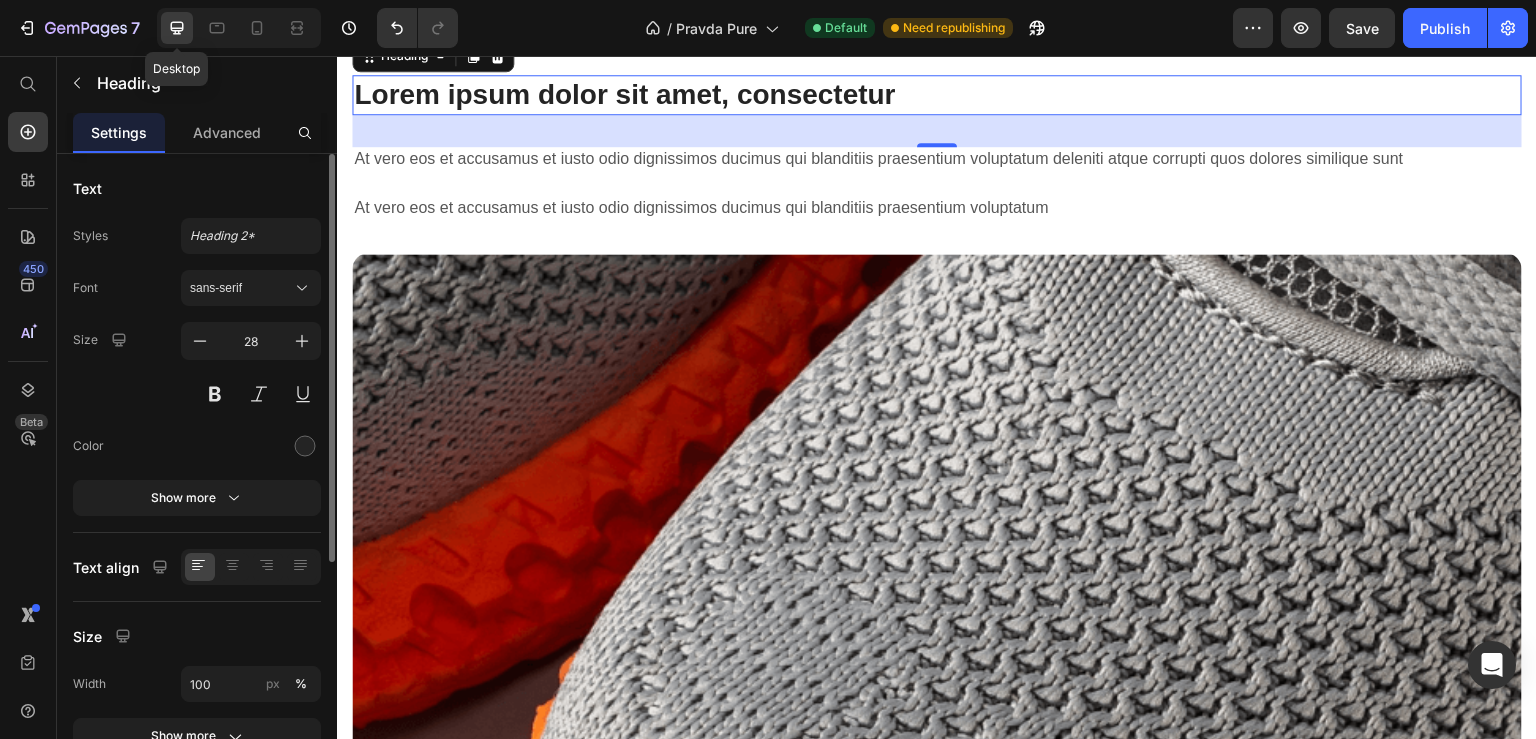 scroll, scrollTop: 2155, scrollLeft: 0, axis: vertical 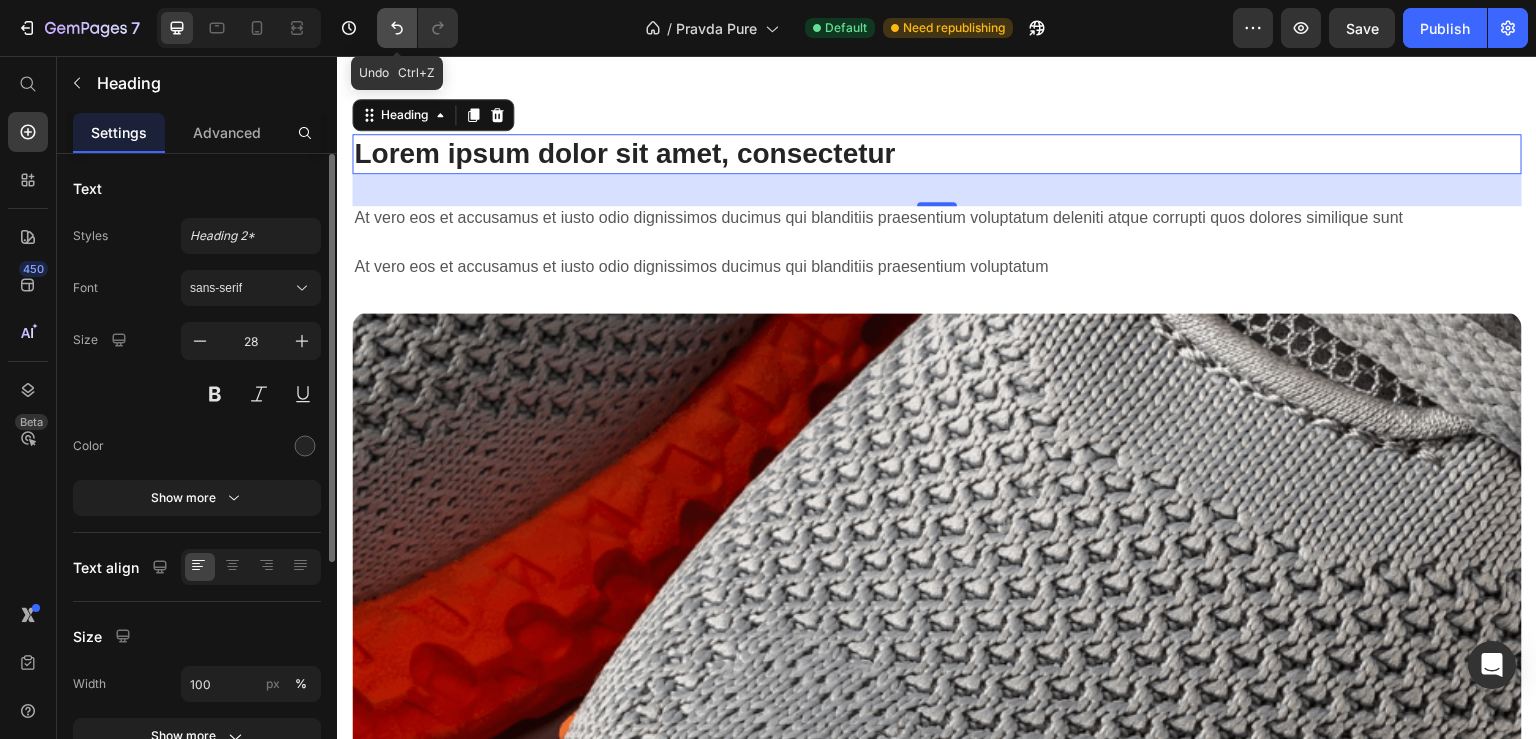 click 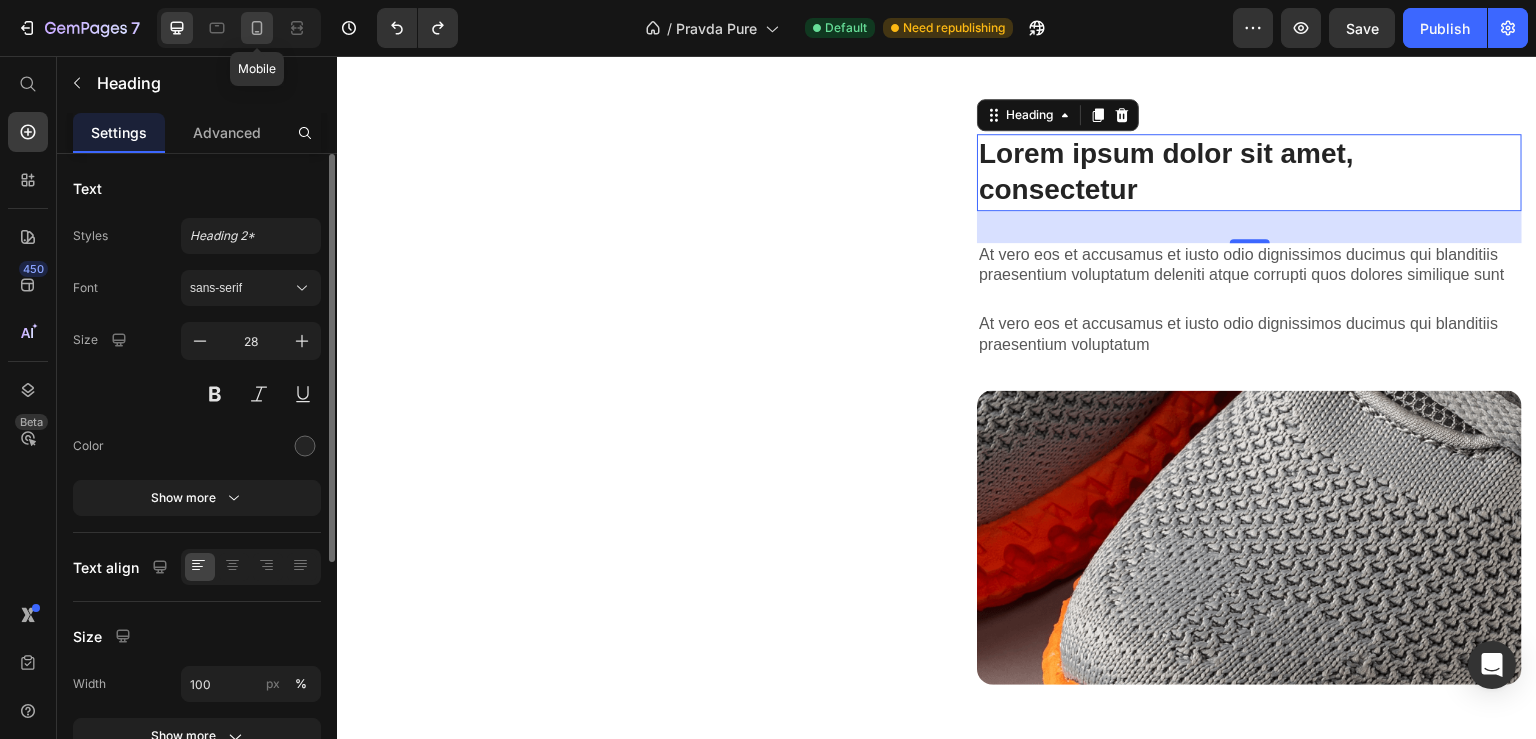 click 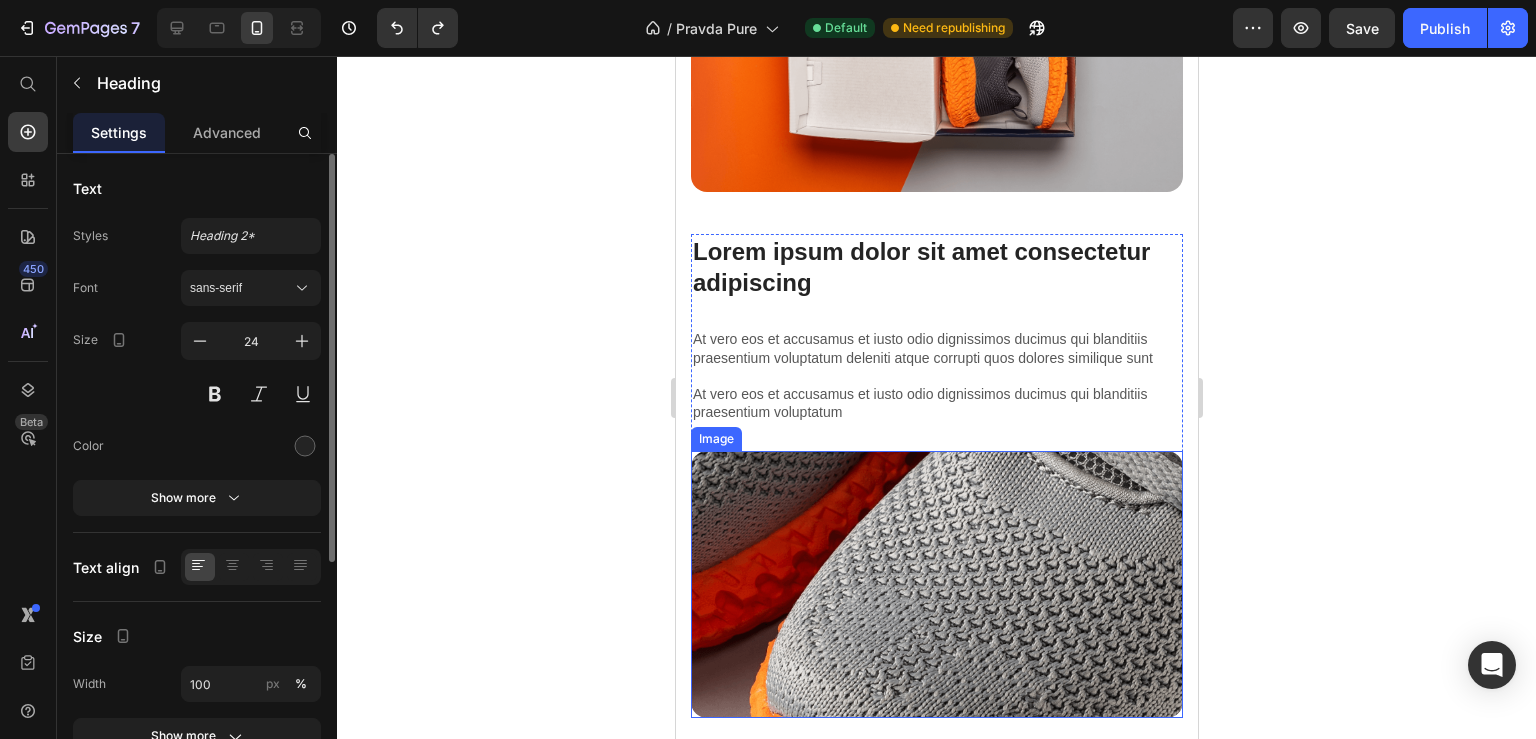 scroll, scrollTop: 2317, scrollLeft: 0, axis: vertical 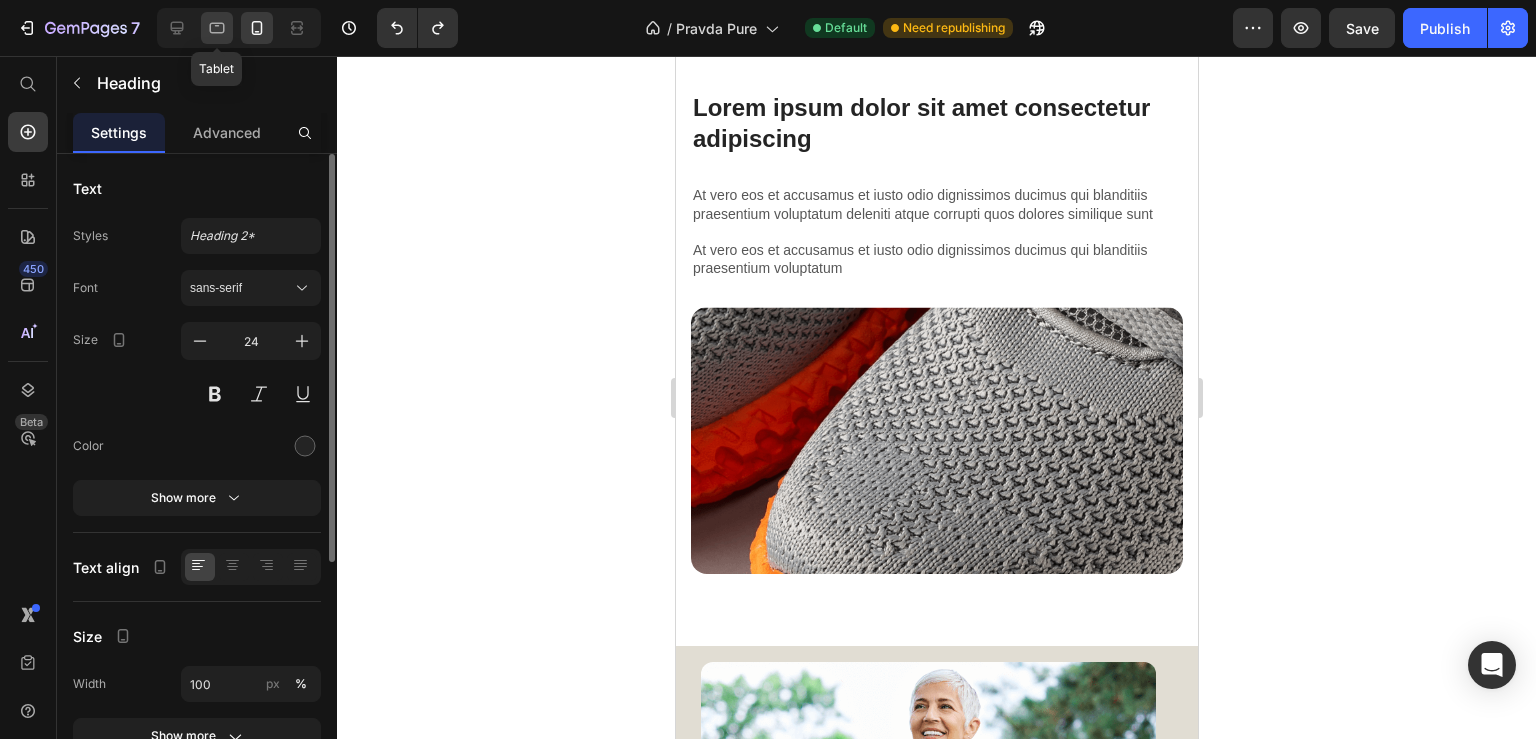 click 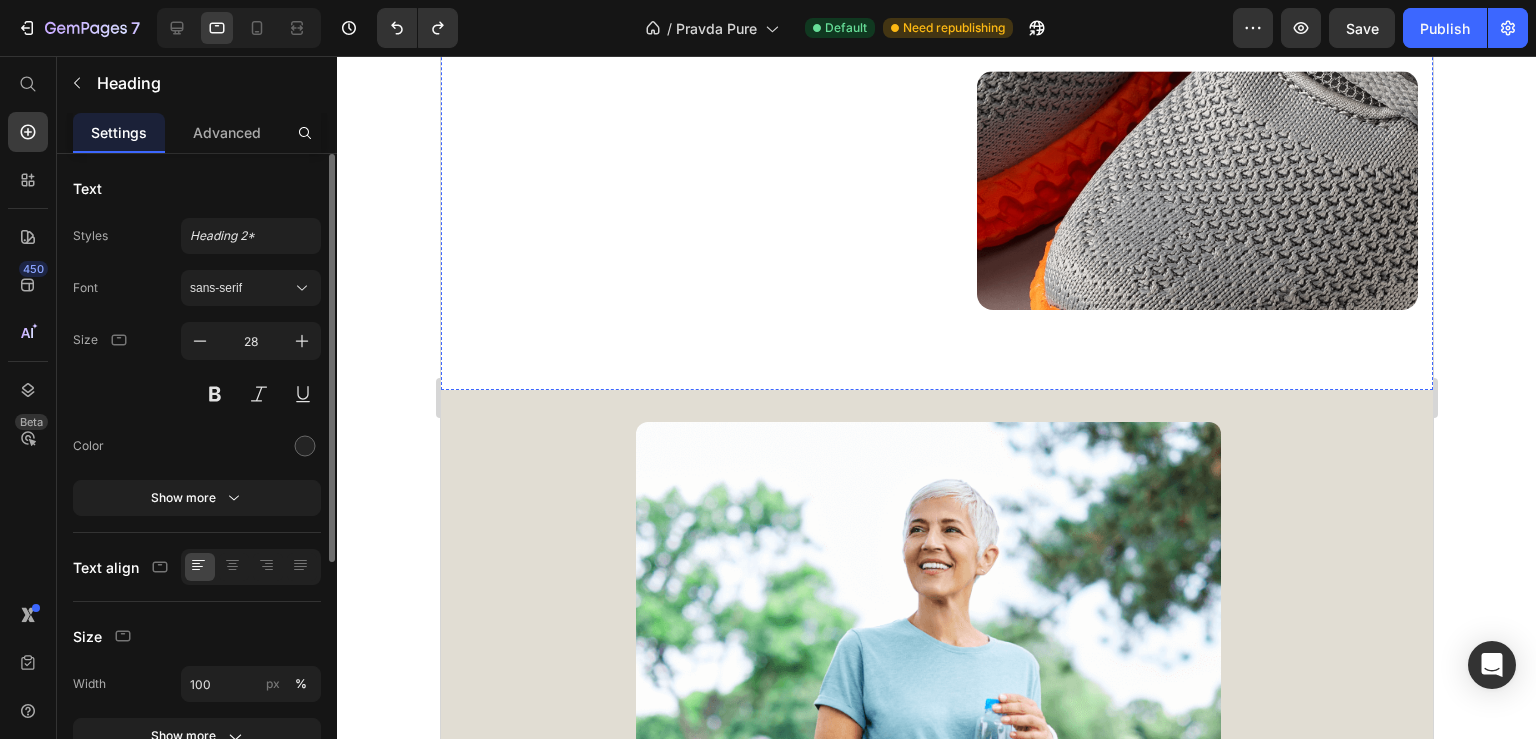 scroll, scrollTop: 1054, scrollLeft: 0, axis: vertical 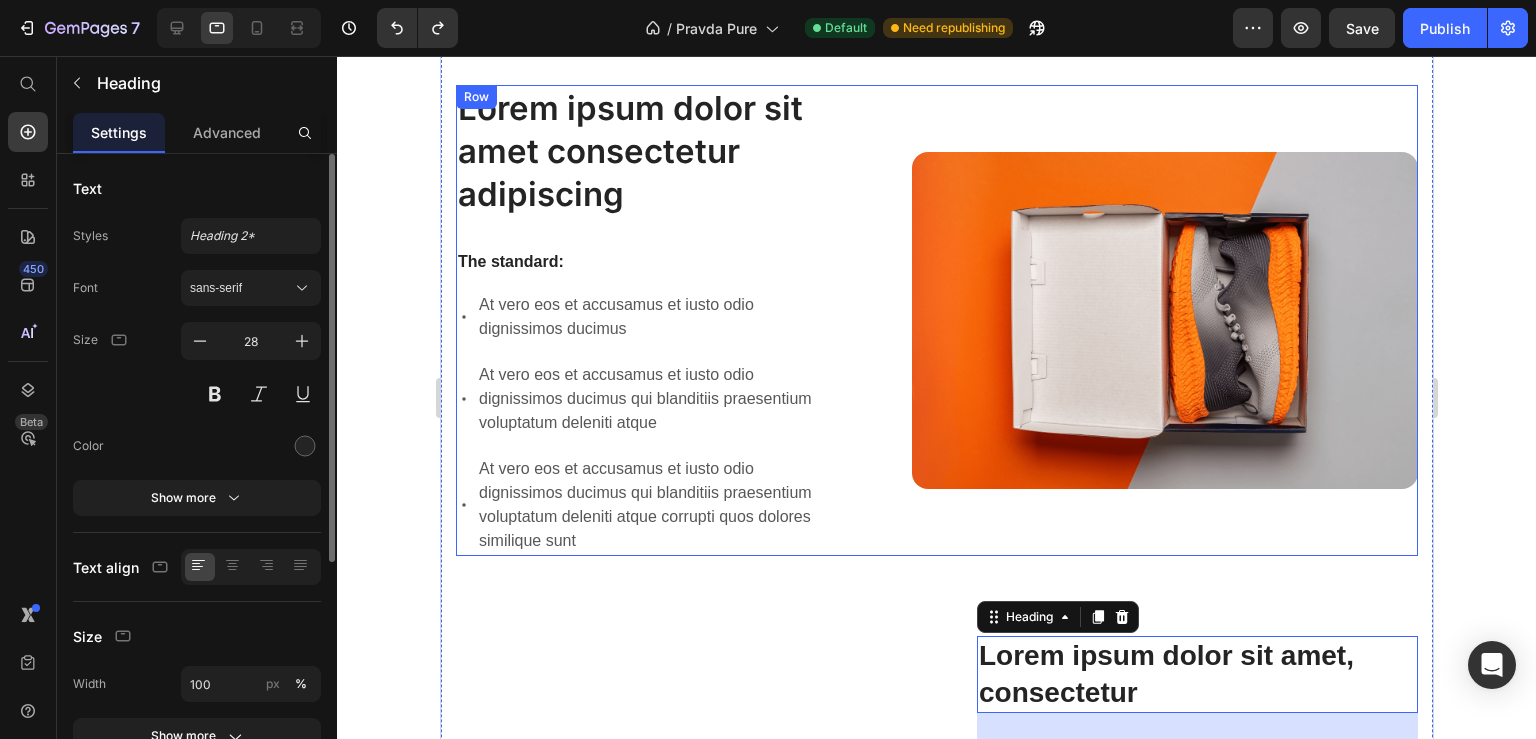 click on "Lorem ipsum dolor sit amet consectetur adipiscing Heading The standard: Text Block
At vero eos et accusamus et iusto odio dignissimos ducimus
At vero eos et accusamus et iusto odio dignissimos ducimus qui blanditiis praesentium voluptatum deleniti atque
At vero eos et accusamus et iusto odio dignissimos ducimus qui blanditiis praesentium voluptatum deleniti atque corrupti quos dolores similique sunt Item List Image Row" at bounding box center [936, 321] 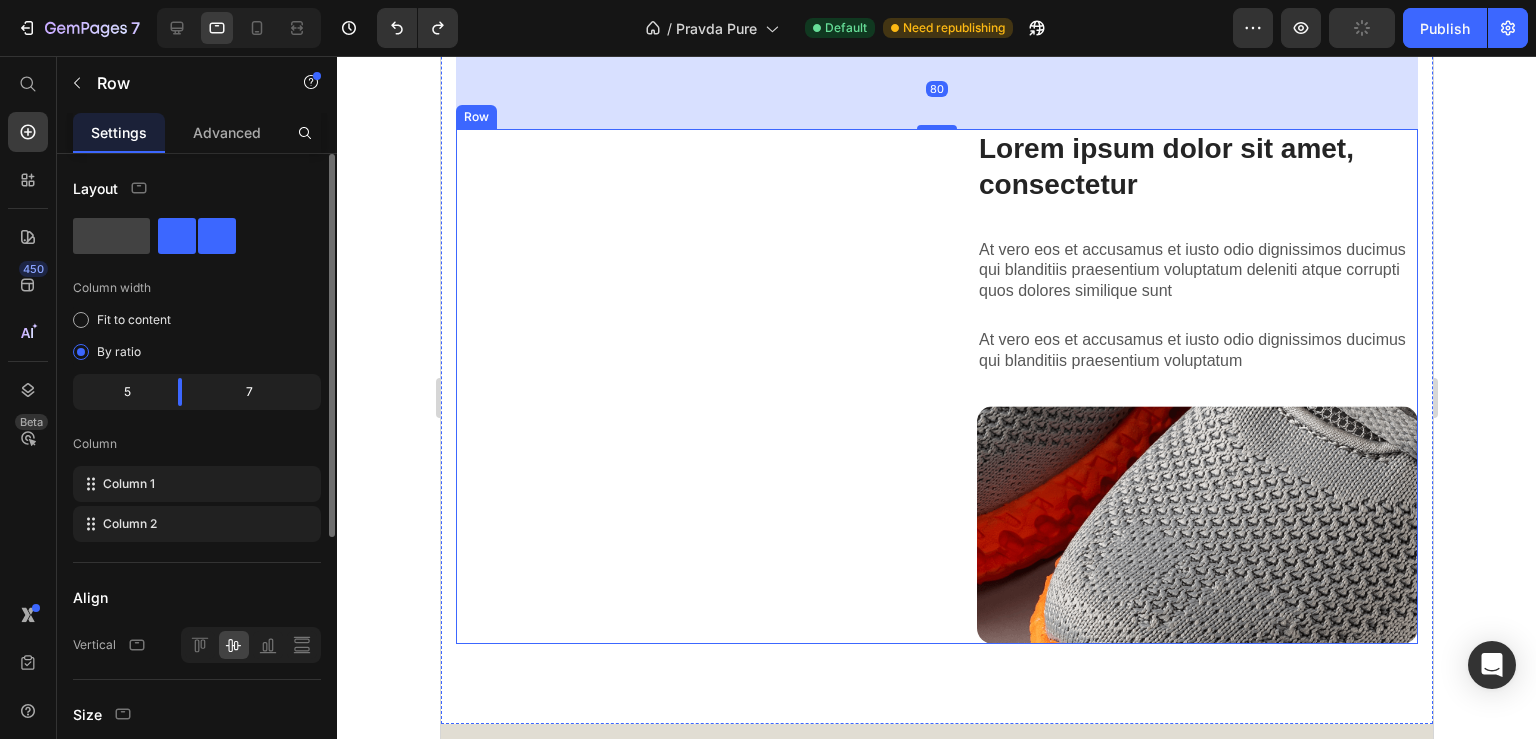 click on "Lorem ipsum dolor sit amet consectetur adipiscing Heading Lorem ipsum dolor sit amet, consectetur Heading At vero eos et accusamus et iusto odio dignissimos ducimus qui blanditiis praesentium voluptatum deleniti atque corrupti quos dolores similique sunt Text Block At vero eos et accusamus et iusto odio dignissimos ducimus qui blanditiis praesentium voluptatum Text Block Image Row" at bounding box center (936, 387) 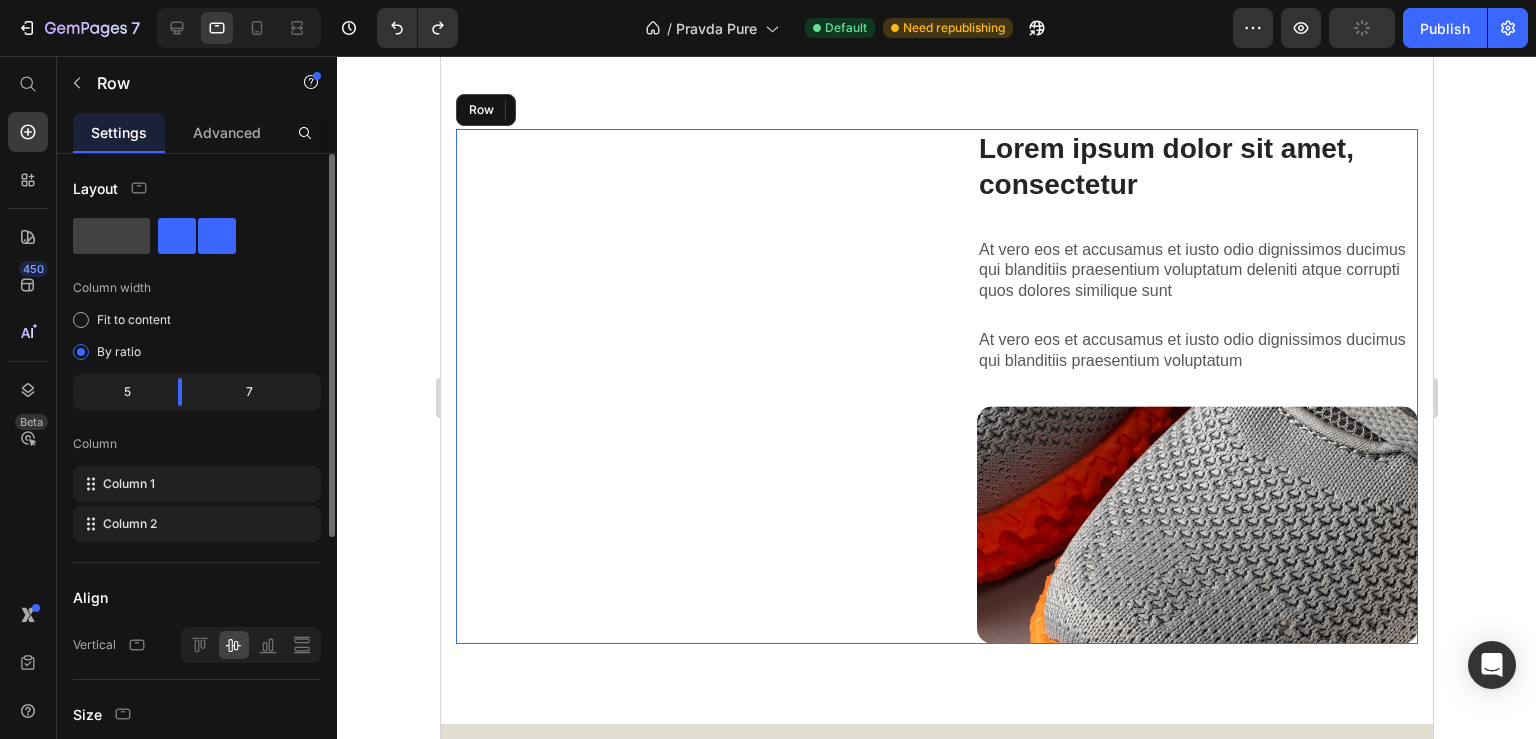scroll, scrollTop: 1582, scrollLeft: 0, axis: vertical 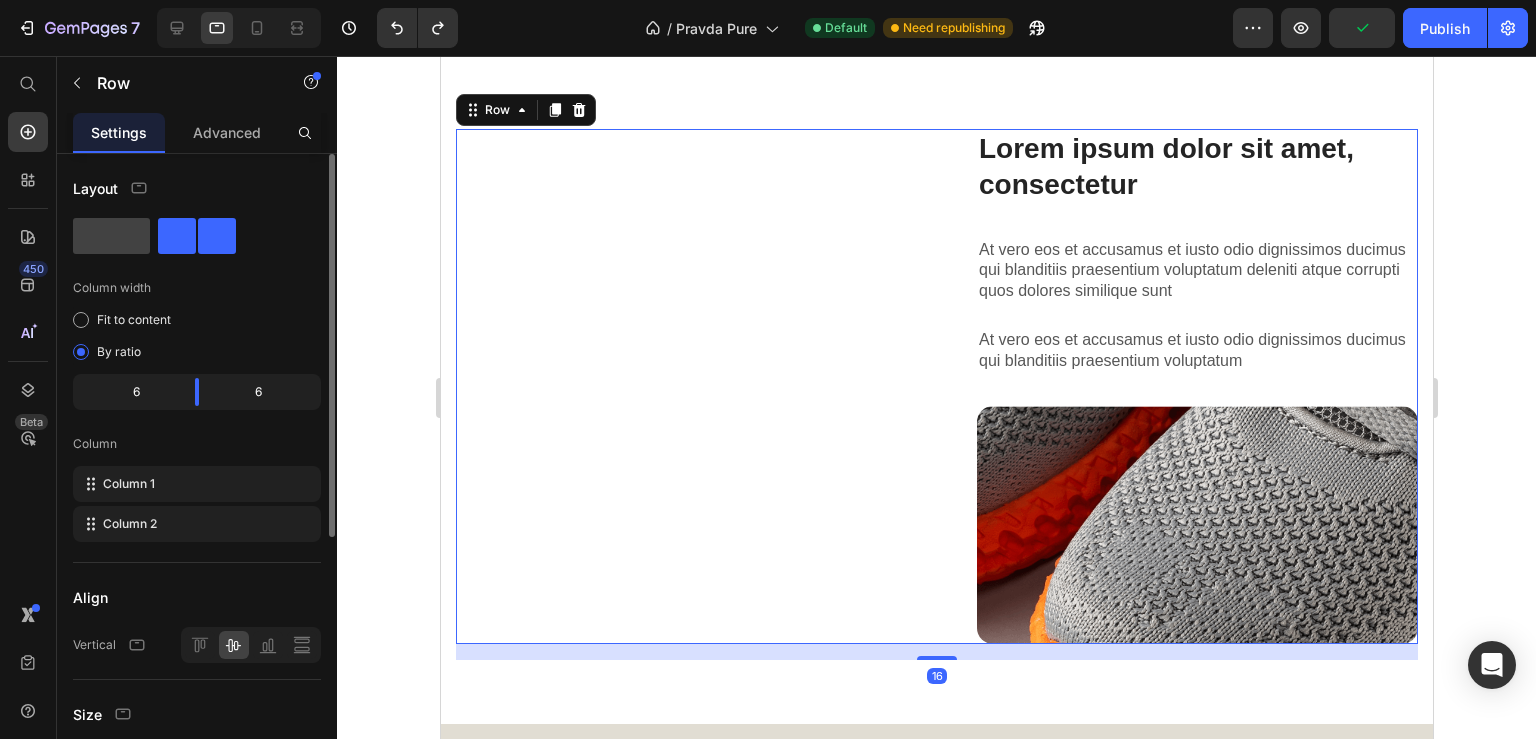 click on "Lorem ipsum dolor sit amet consectetur adipiscing Heading Lorem ipsum dolor sit amet, consectetur Heading At vero eos et accusamus et iusto odio dignissimos ducimus qui blanditiis praesentium voluptatum deleniti atque corrupti quos dolores similique sunt Text Block At vero eos et accusamus et iusto odio dignissimos ducimus qui blanditiis praesentium voluptatum Text Block Image Row   16" at bounding box center [936, 387] 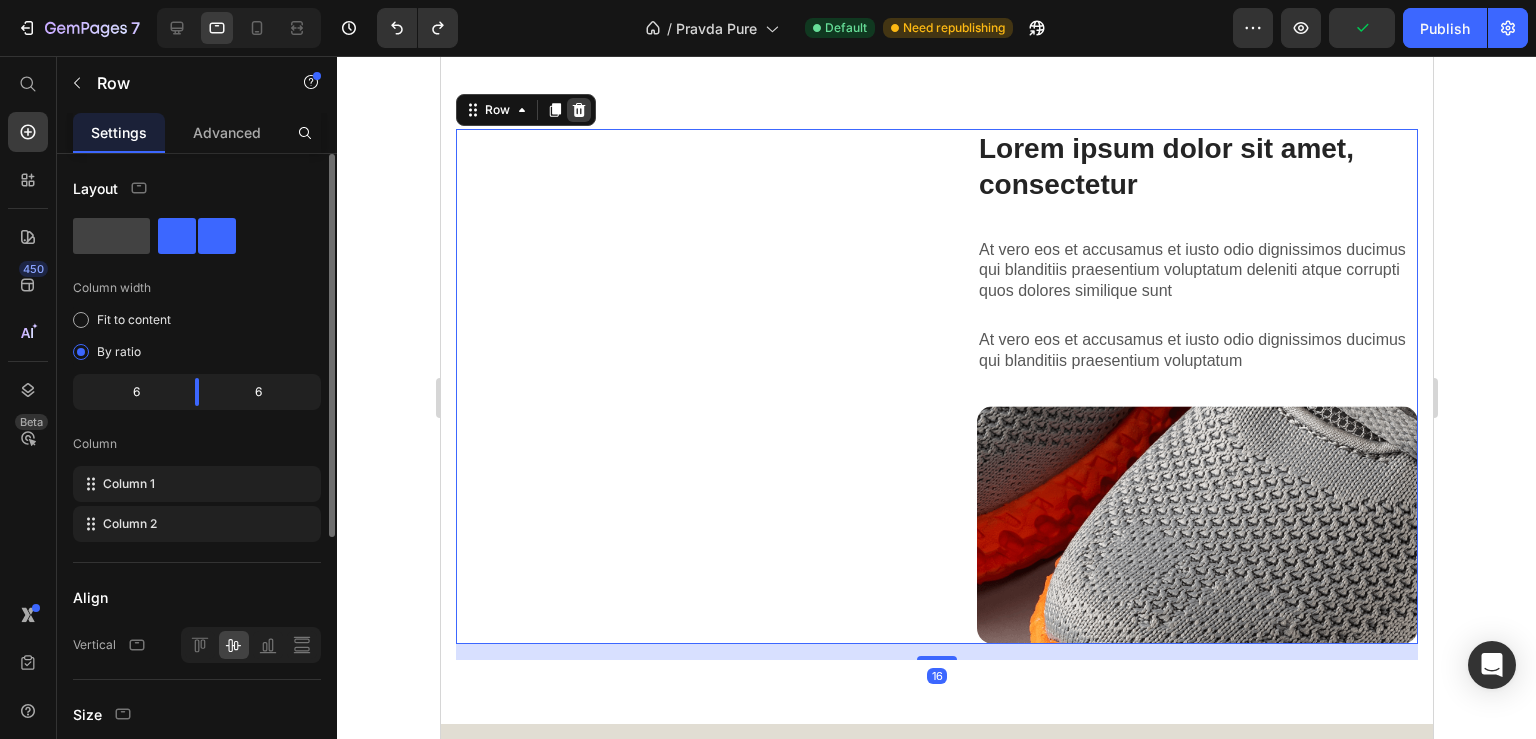 click 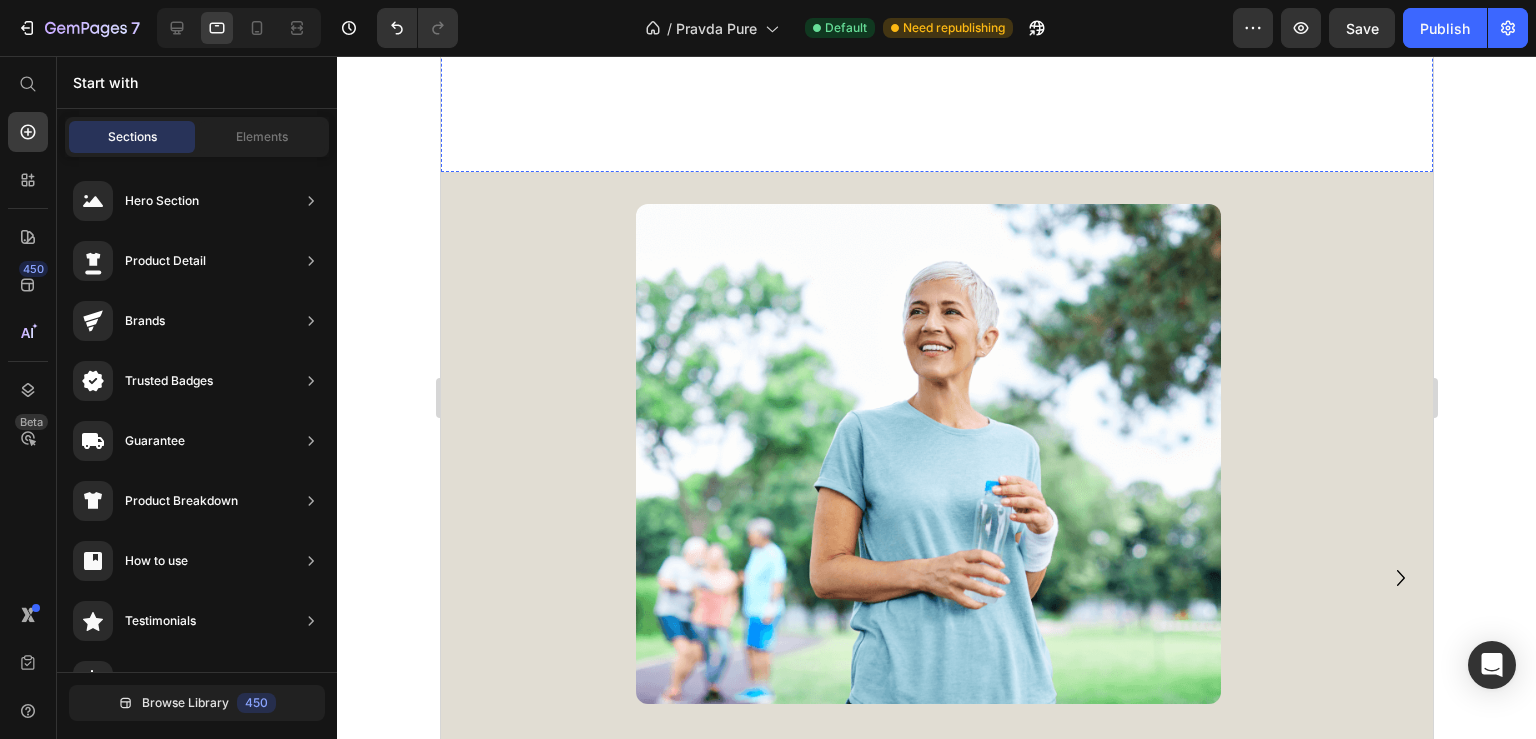 scroll, scrollTop: 948, scrollLeft: 0, axis: vertical 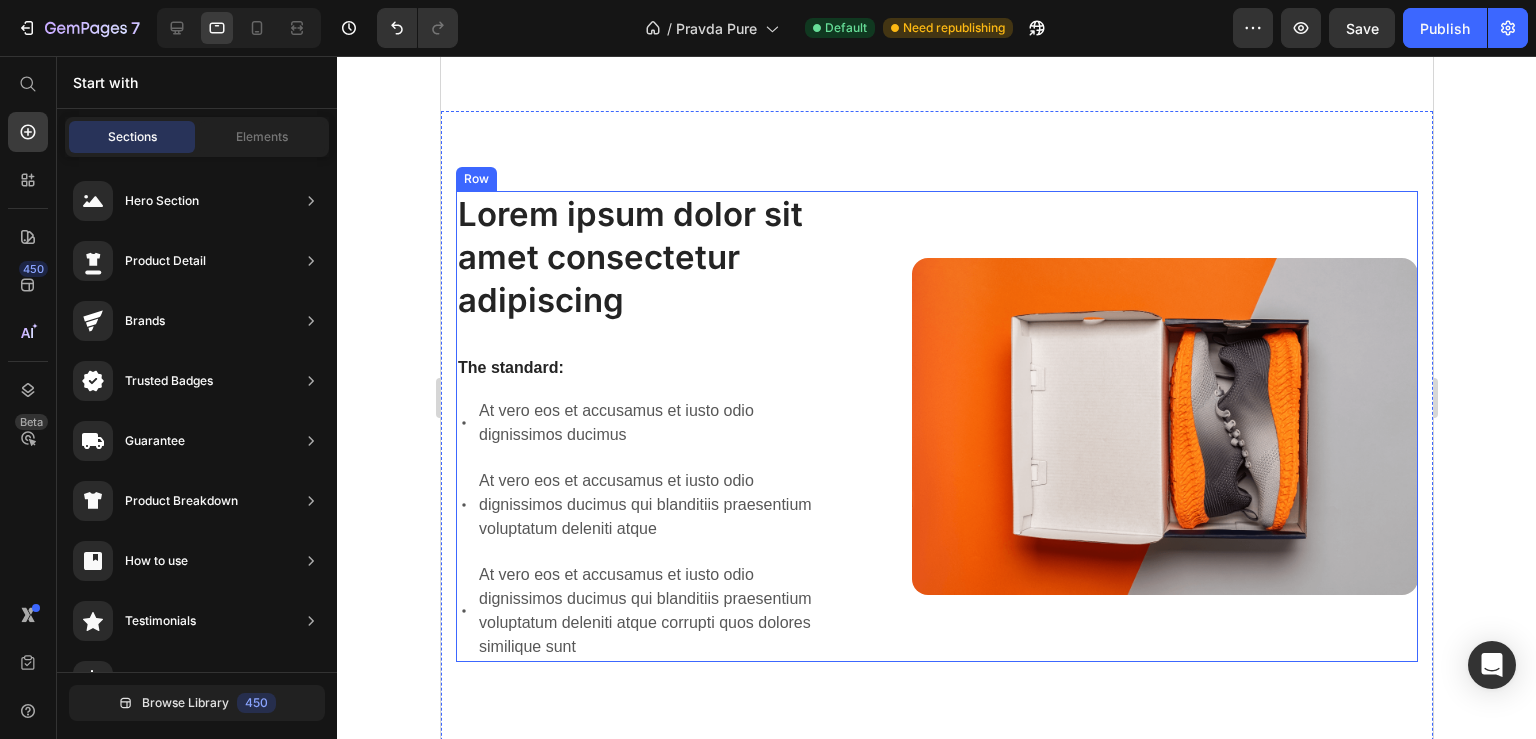 click on "Lorem ipsum dolor sit amet consectetur adipiscing Heading The standard: Text Block
At vero eos et accusamus et iusto odio dignissimos ducimus
At vero eos et accusamus et iusto odio dignissimos ducimus qui blanditiis praesentium voluptatum deleniti atque
At vero eos et accusamus et iusto odio dignissimos ducimus qui blanditiis praesentium voluptatum deleniti atque corrupti quos dolores similique sunt Item List Image Row" at bounding box center (936, 427) 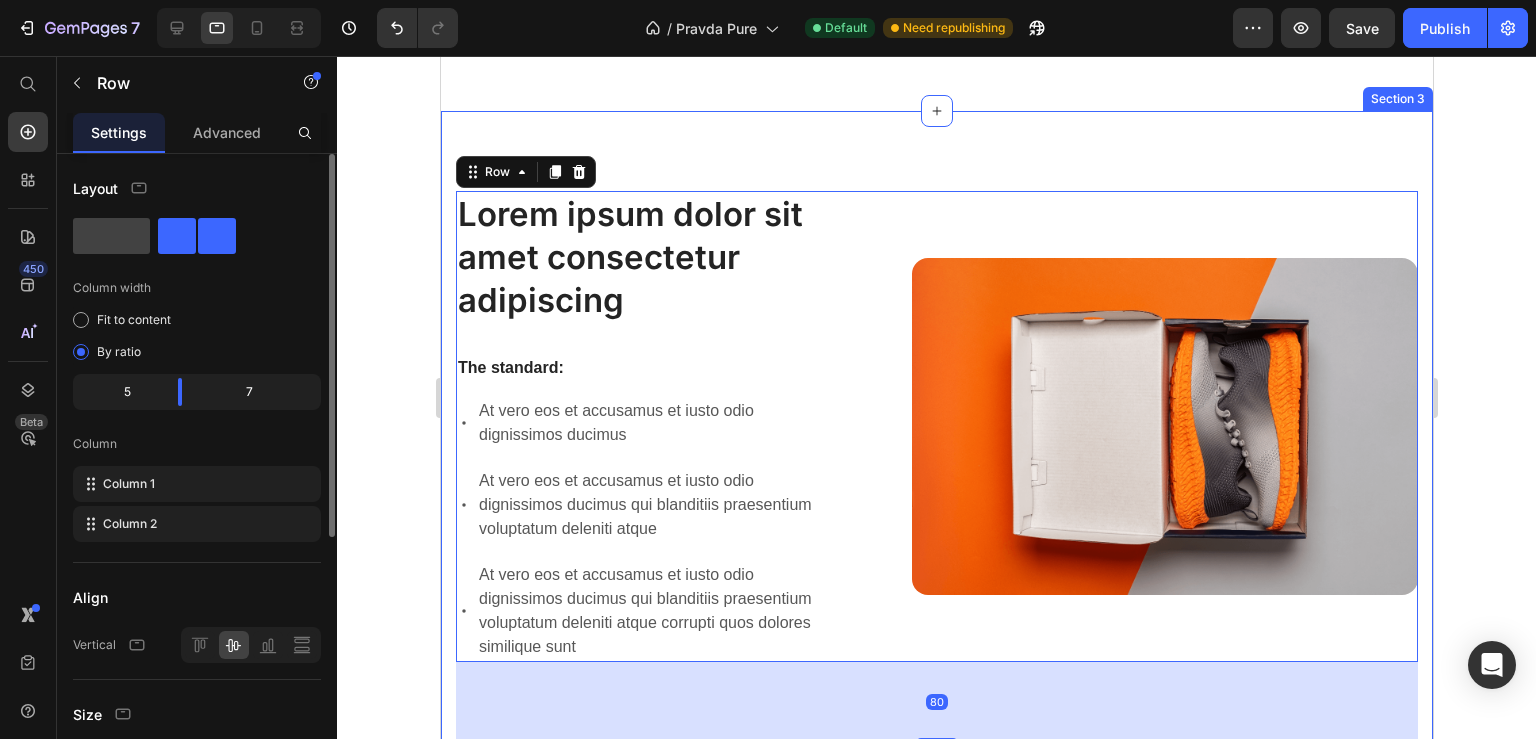 click on "Lorem ipsum dolor sit amet consectetur adipiscing Heading The standard: Text Block
At vero eos et accusamus et iusto odio dignissimos ducimus
At vero eos et accusamus et iusto odio dignissimos ducimus qui blanditiis praesentium voluptatum deleniti atque
At vero eos et accusamus et iusto odio dignissimos ducimus qui blanditiis praesentium voluptatum deleniti atque corrupti quos dolores similique sunt Item List Image Row   80 Section 3" at bounding box center [936, 459] 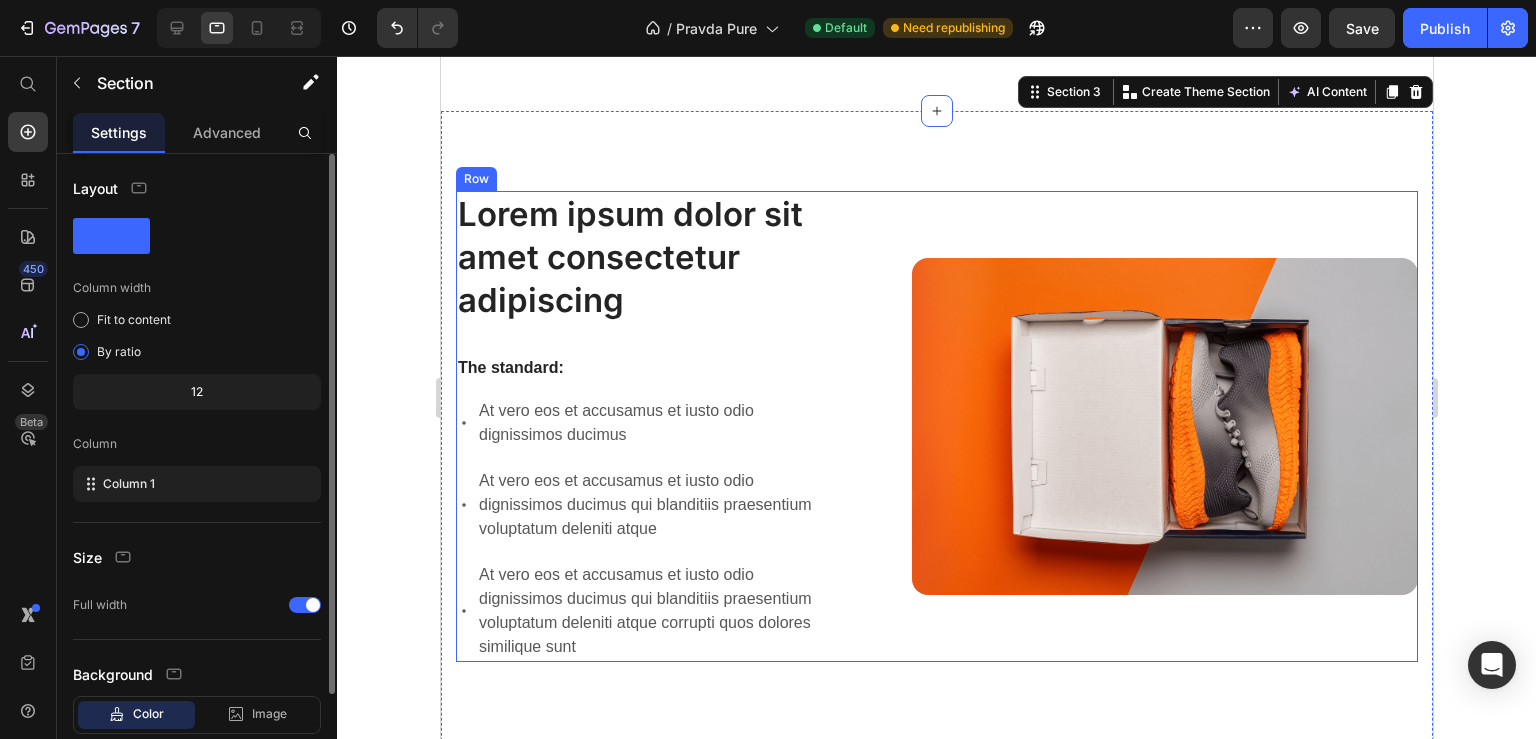 click on "Lorem ipsum dolor sit amet consectetur adipiscing Heading The standard: Text Block
At vero eos et accusamus et iusto odio dignissimos ducimus
At vero eos et accusamus et iusto odio dignissimos ducimus qui blanditiis praesentium voluptatum deleniti atque
At vero eos et accusamus et iusto odio dignissimos ducimus qui blanditiis praesentium voluptatum deleniti atque corrupti quos dolores similique sunt Item List Image Row" at bounding box center [936, 427] 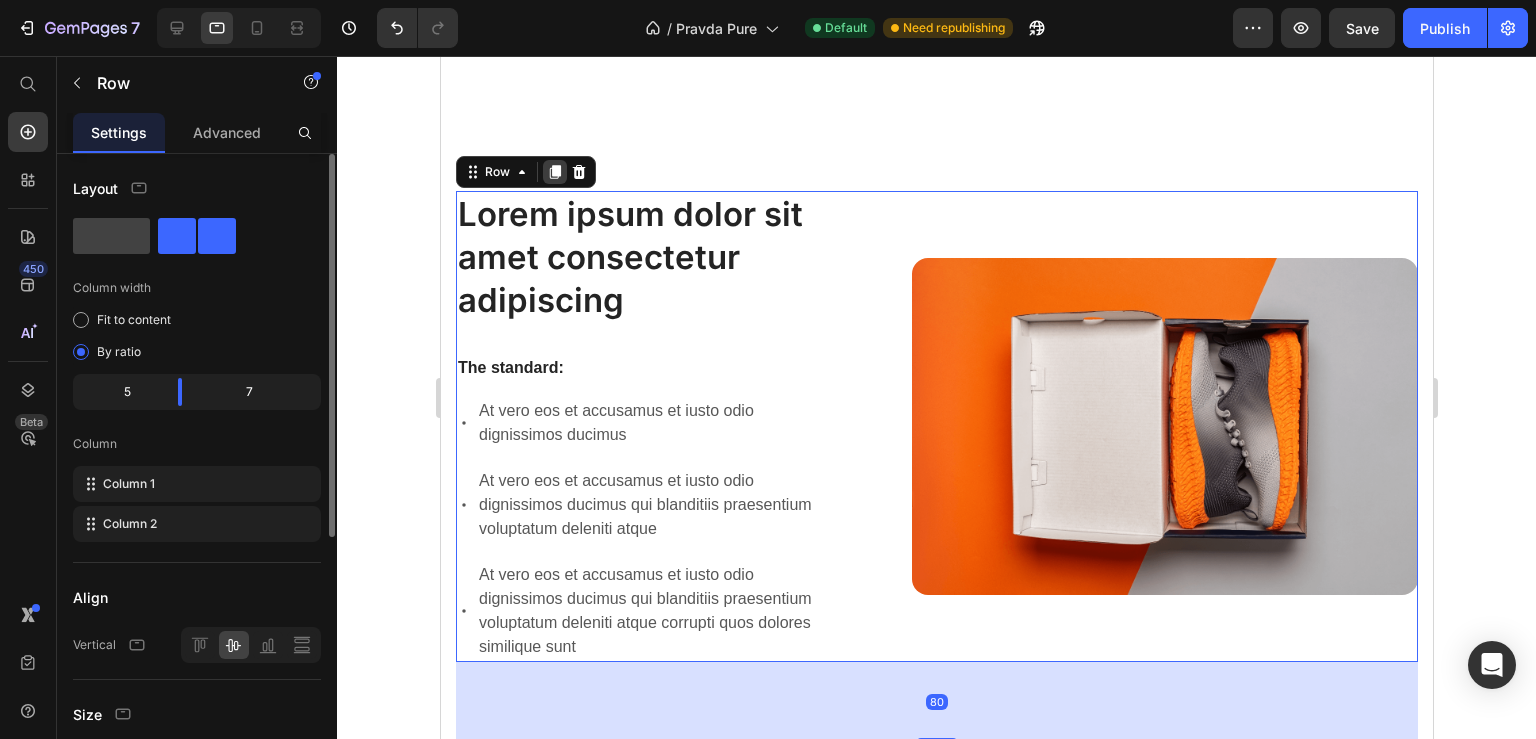 click at bounding box center (554, 172) 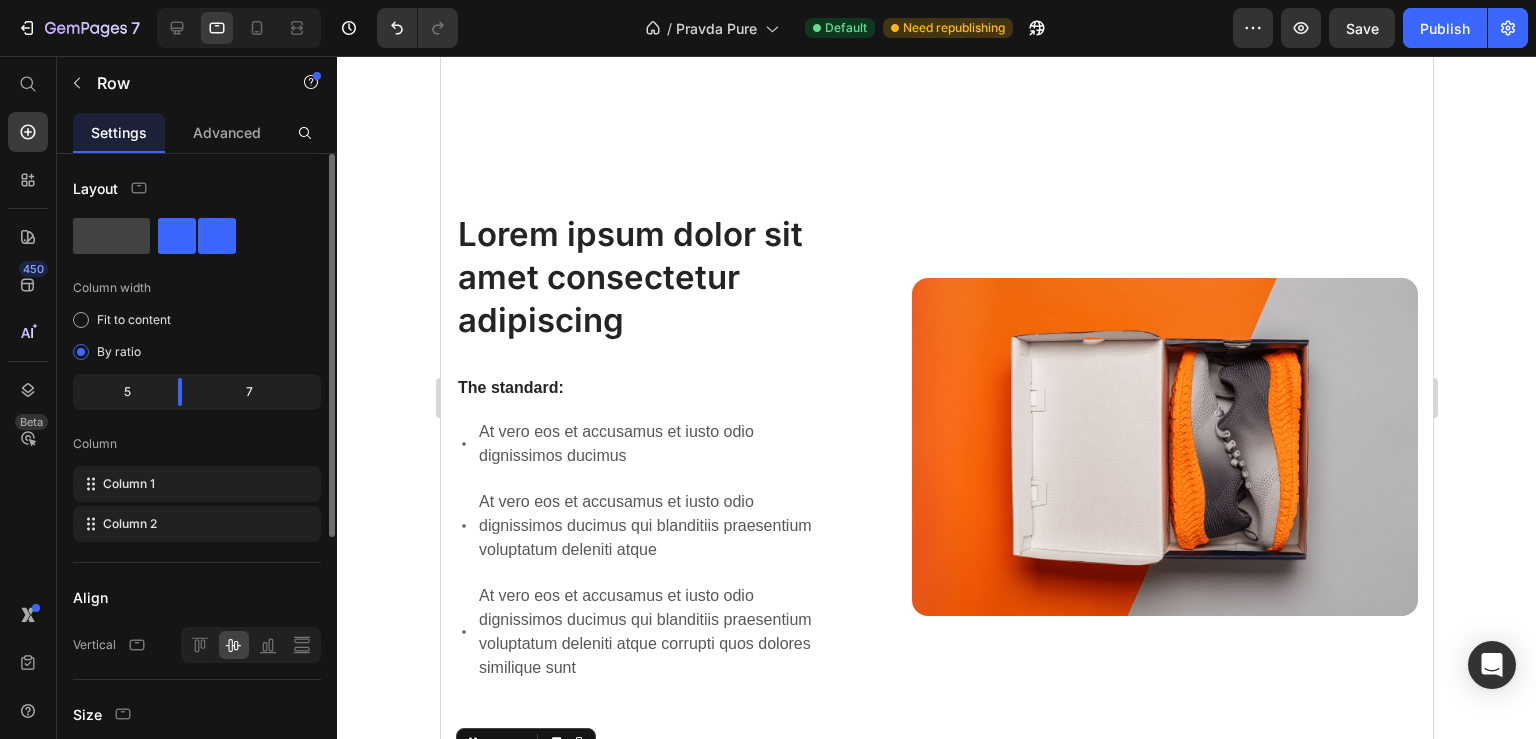 scroll, scrollTop: 1582, scrollLeft: 0, axis: vertical 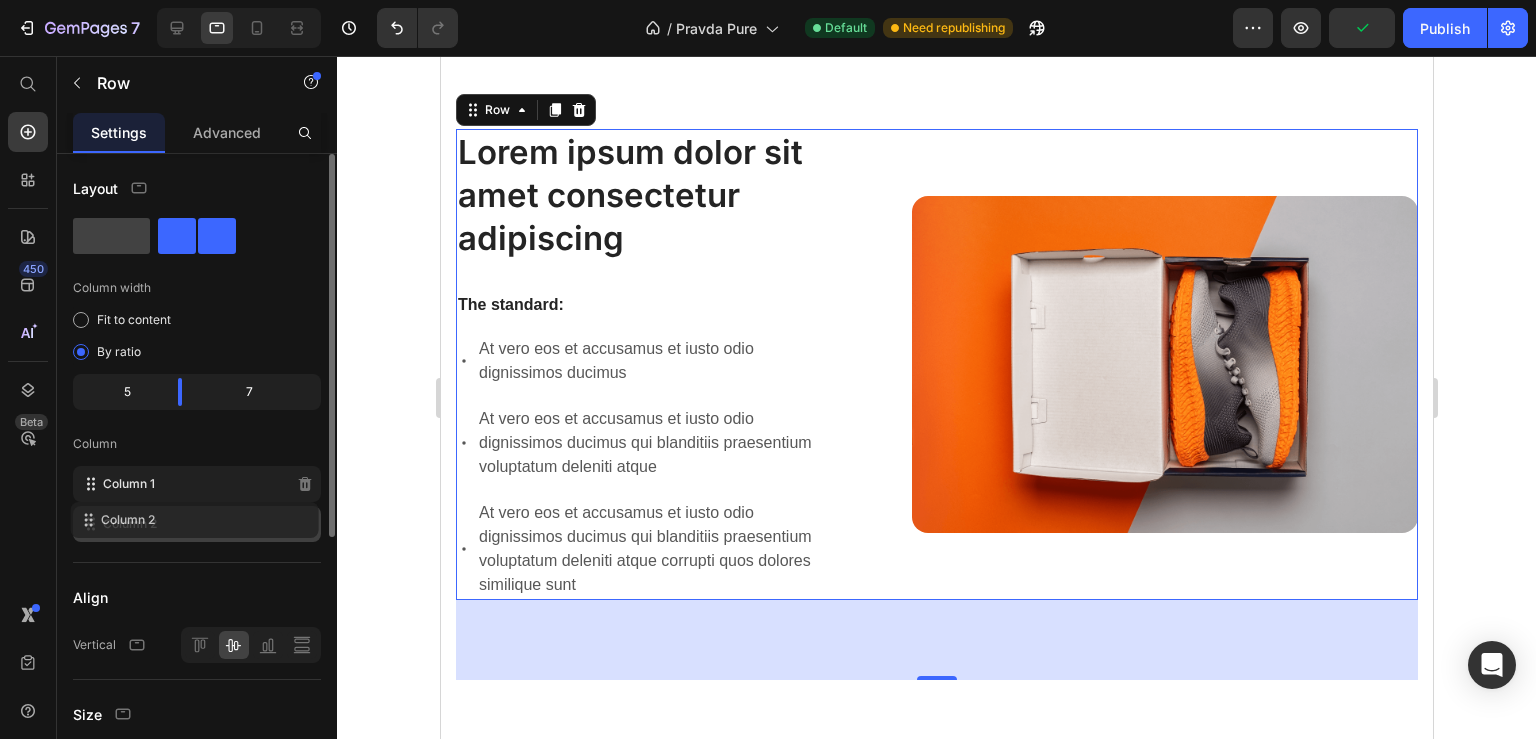 type 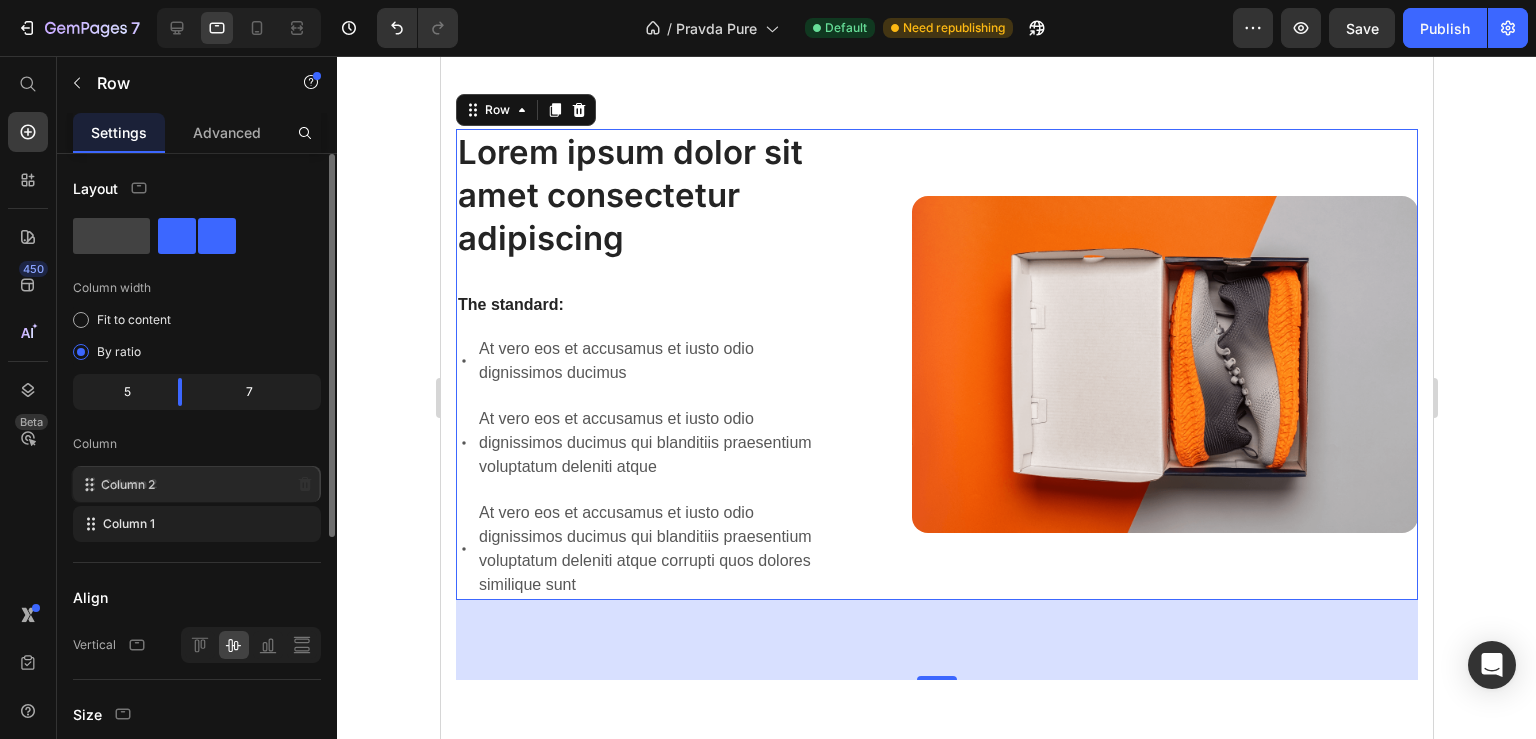 drag, startPoint x: 95, startPoint y: 526, endPoint x: 94, endPoint y: 484, distance: 42.0119 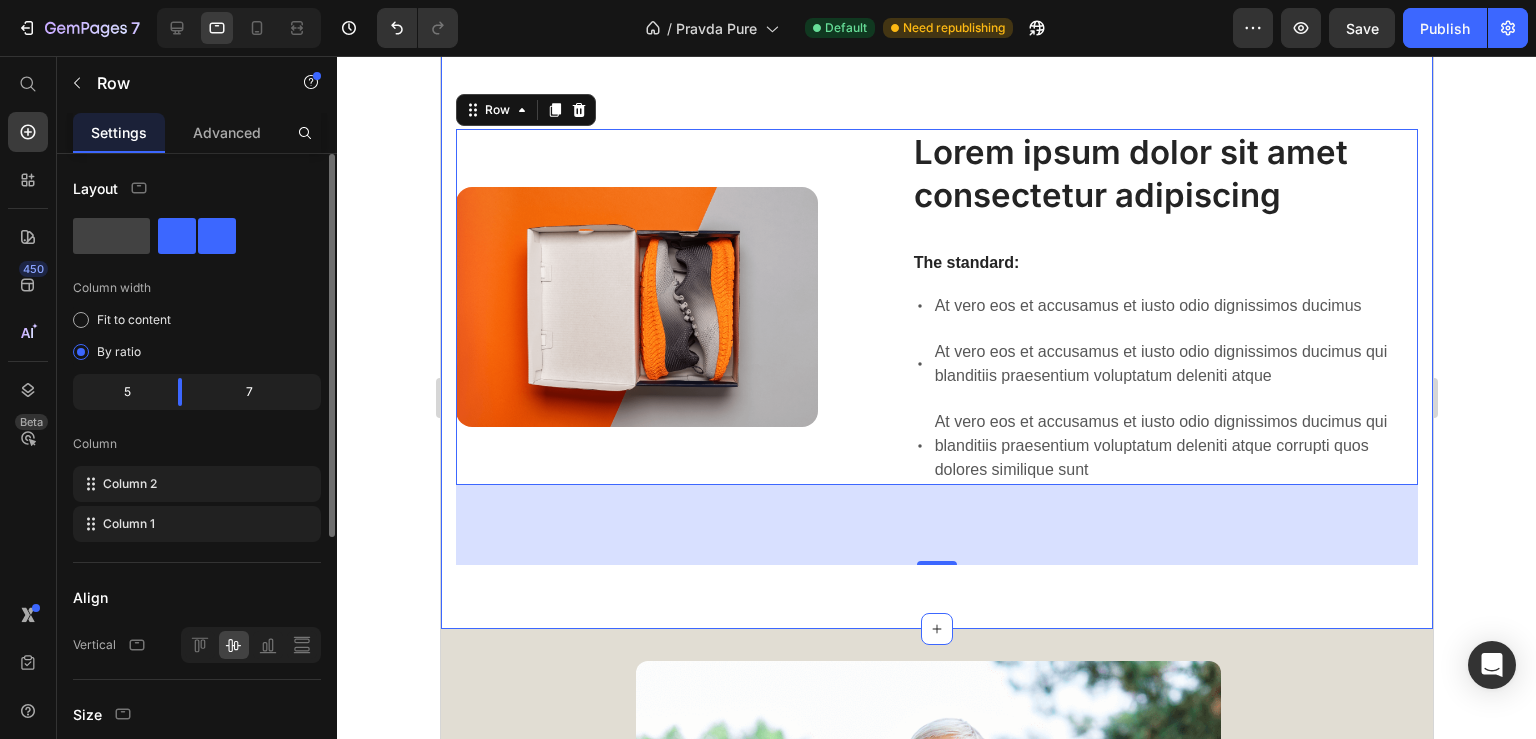 click 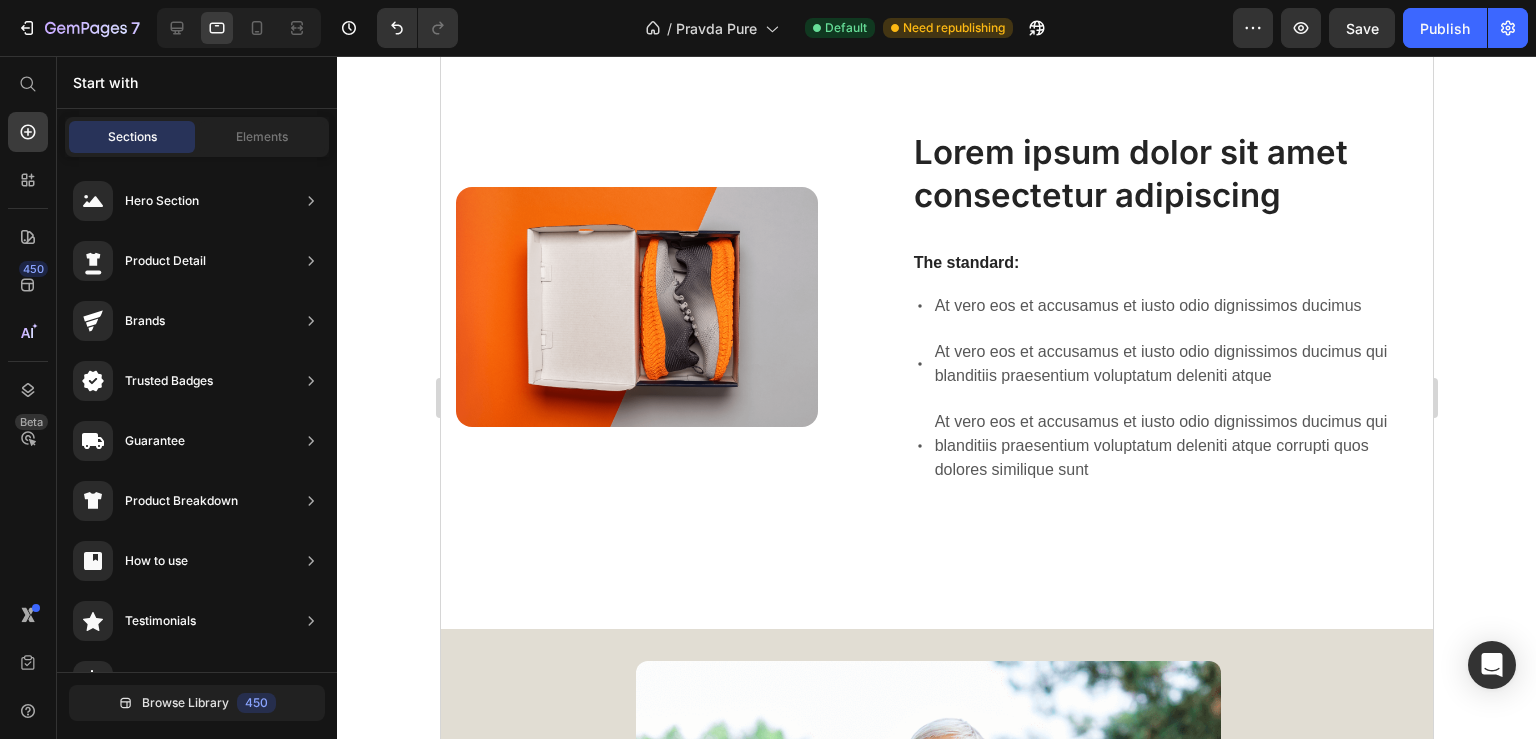 scroll, scrollTop: 1540, scrollLeft: 0, axis: vertical 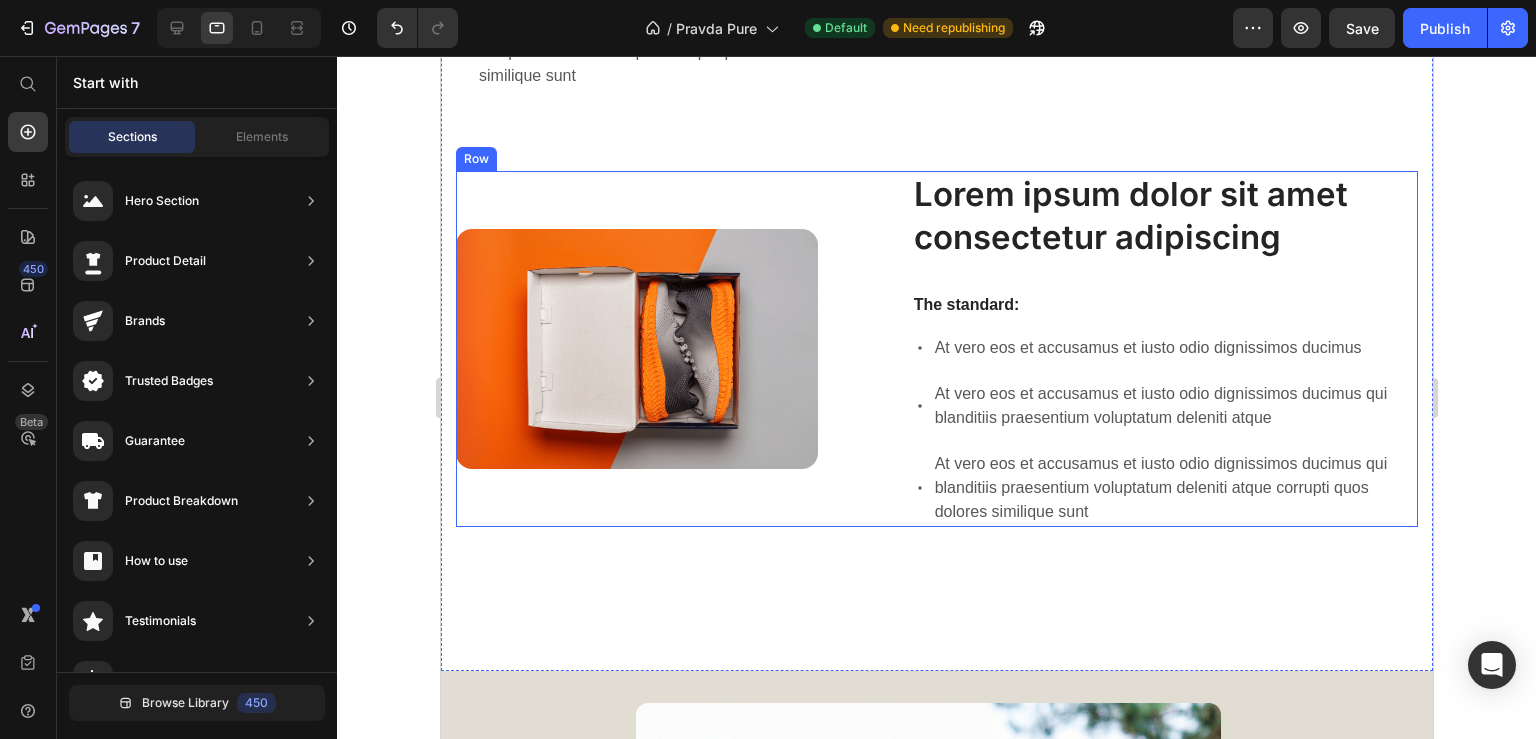 click on "Lorem ipsum dolor sit amet consectetur adipiscing Heading The standard: Text Block
At vero eos et accusamus et iusto odio dignissimos ducimus
At vero eos et accusamus et iusto odio dignissimos ducimus qui blanditiis praesentium voluptatum deleniti atque
At vero eos et accusamus et iusto odio dignissimos ducimus qui blanditiis praesentium voluptatum deleniti atque corrupti quos dolores similique sunt Item List Image Row" at bounding box center (936, 349) 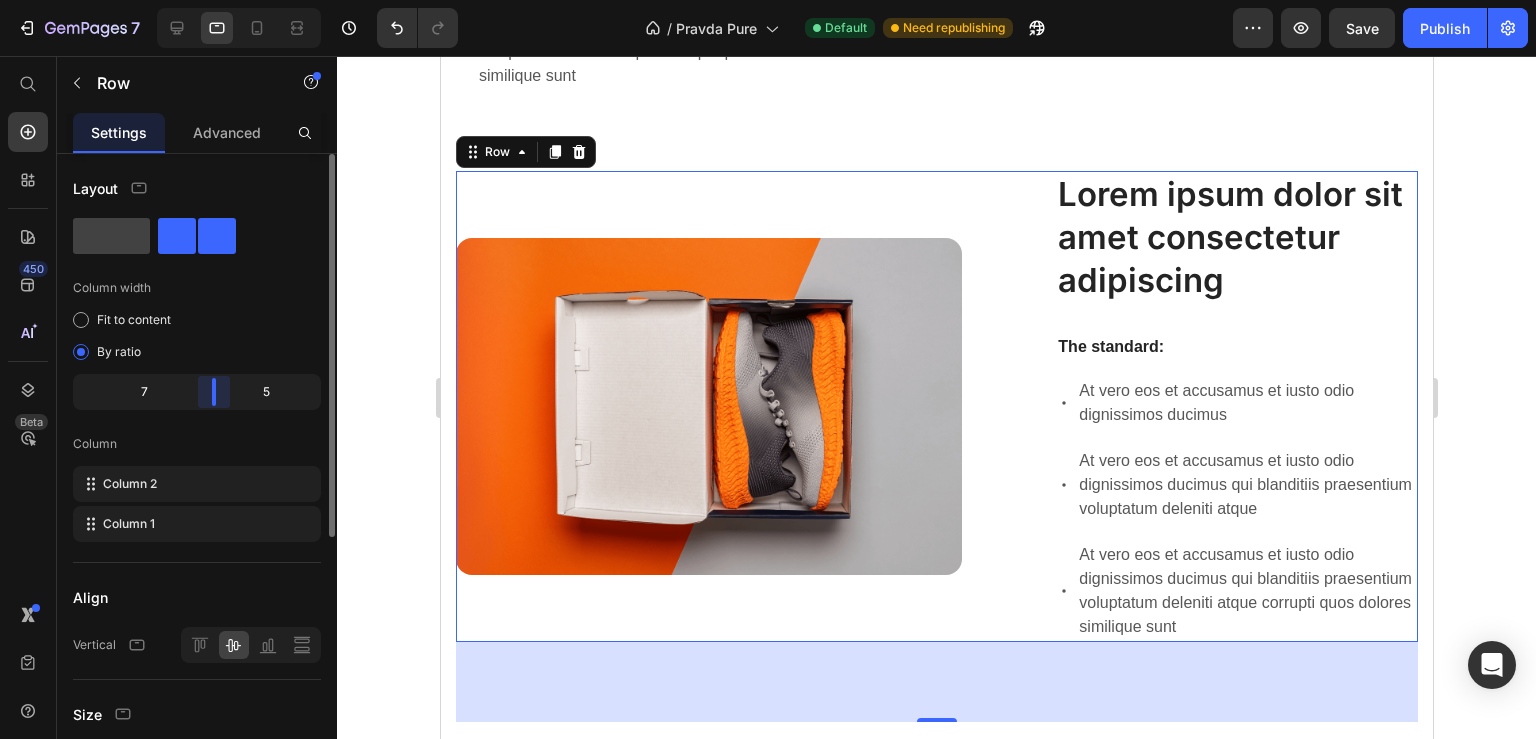 drag, startPoint x: 183, startPoint y: 390, endPoint x: 210, endPoint y: 394, distance: 27.294687 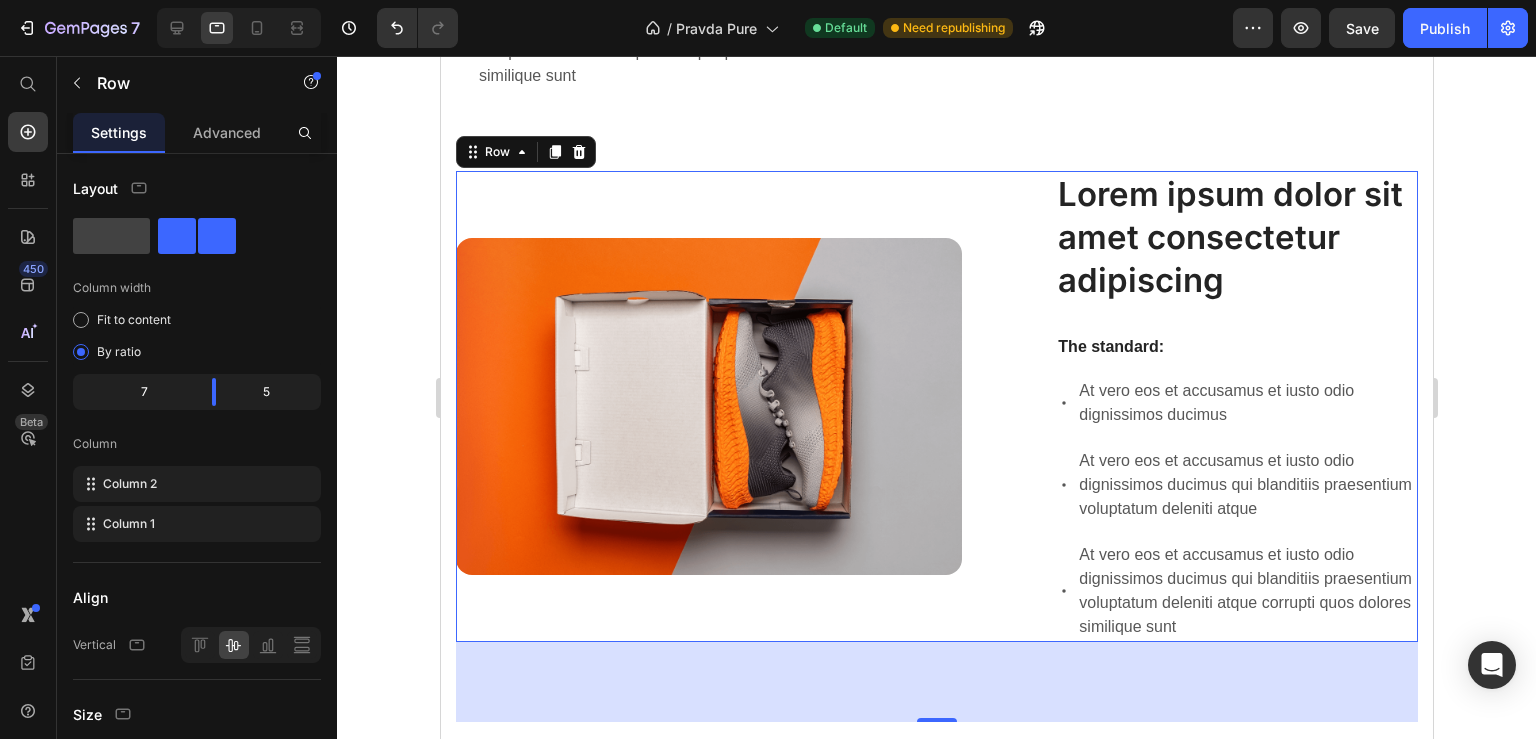 click 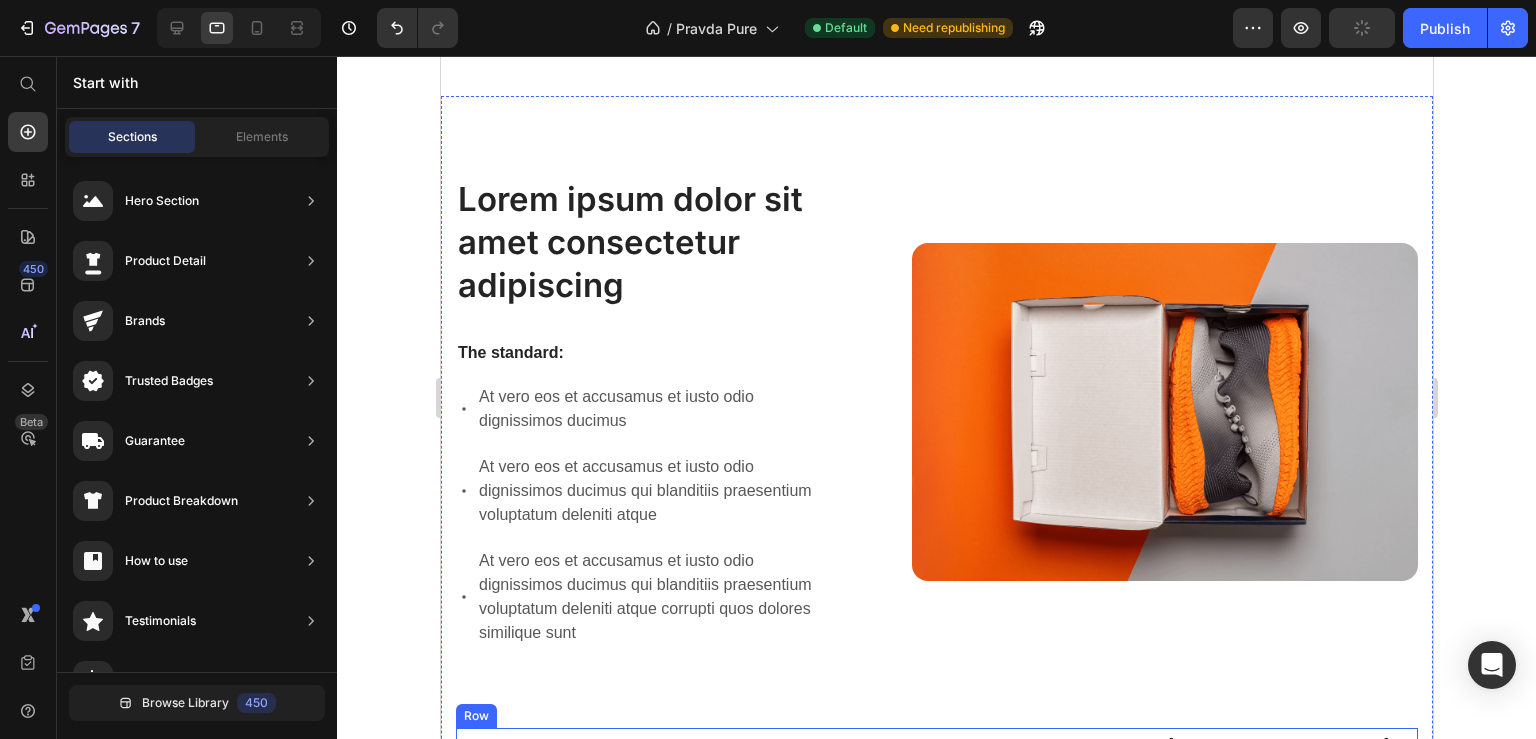 scroll, scrollTop: 1542, scrollLeft: 0, axis: vertical 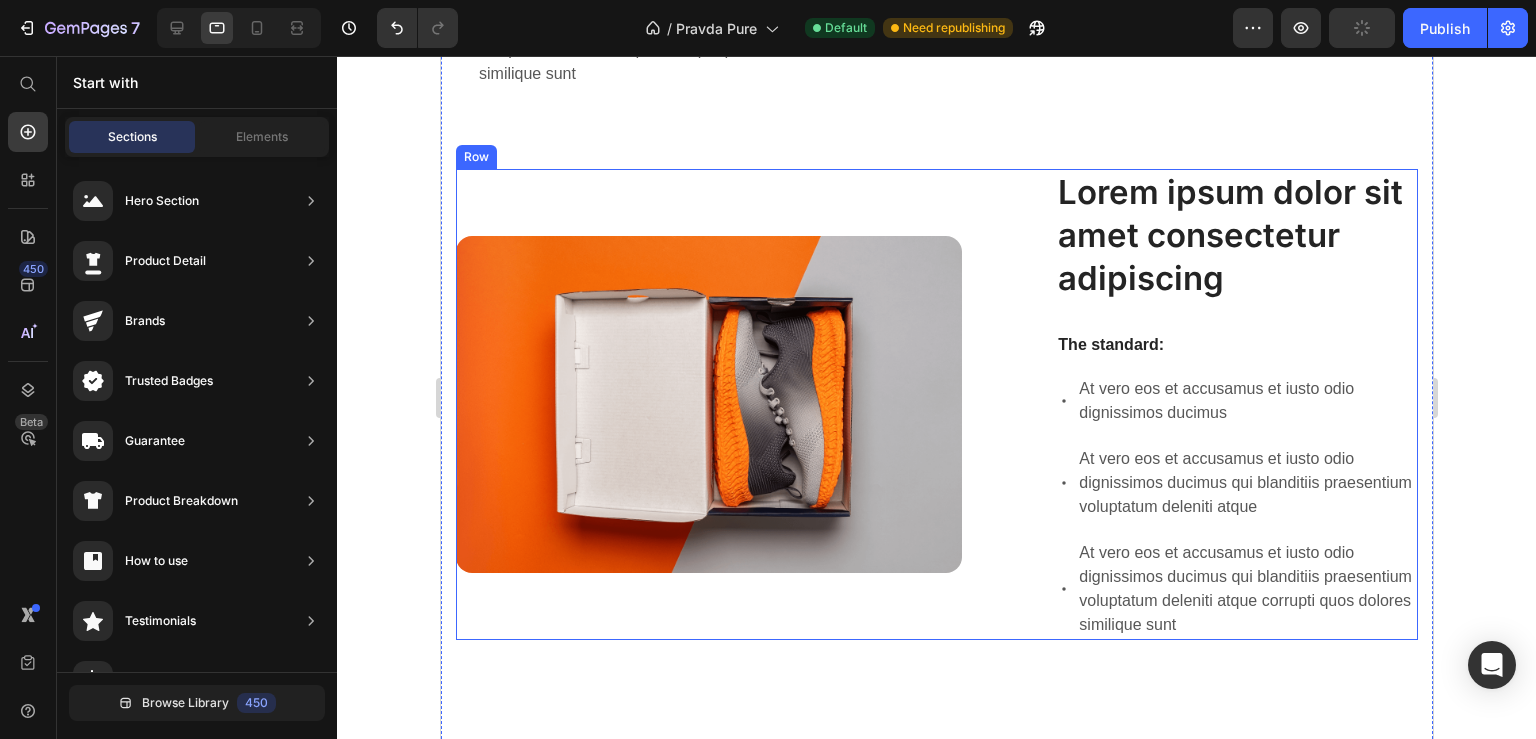 click on "Lorem ipsum dolor sit amet consectetur adipiscing Heading The standard: Text Block
At vero eos et accusamus et iusto odio dignissimos ducimus
At vero eos et accusamus et iusto odio dignissimos ducimus qui blanditiis praesentium voluptatum deleniti atque
At vero eos et accusamus et iusto odio dignissimos ducimus qui blanditiis praesentium voluptatum deleniti atque corrupti quos dolores similique sunt Item List Image Row" at bounding box center (936, 405) 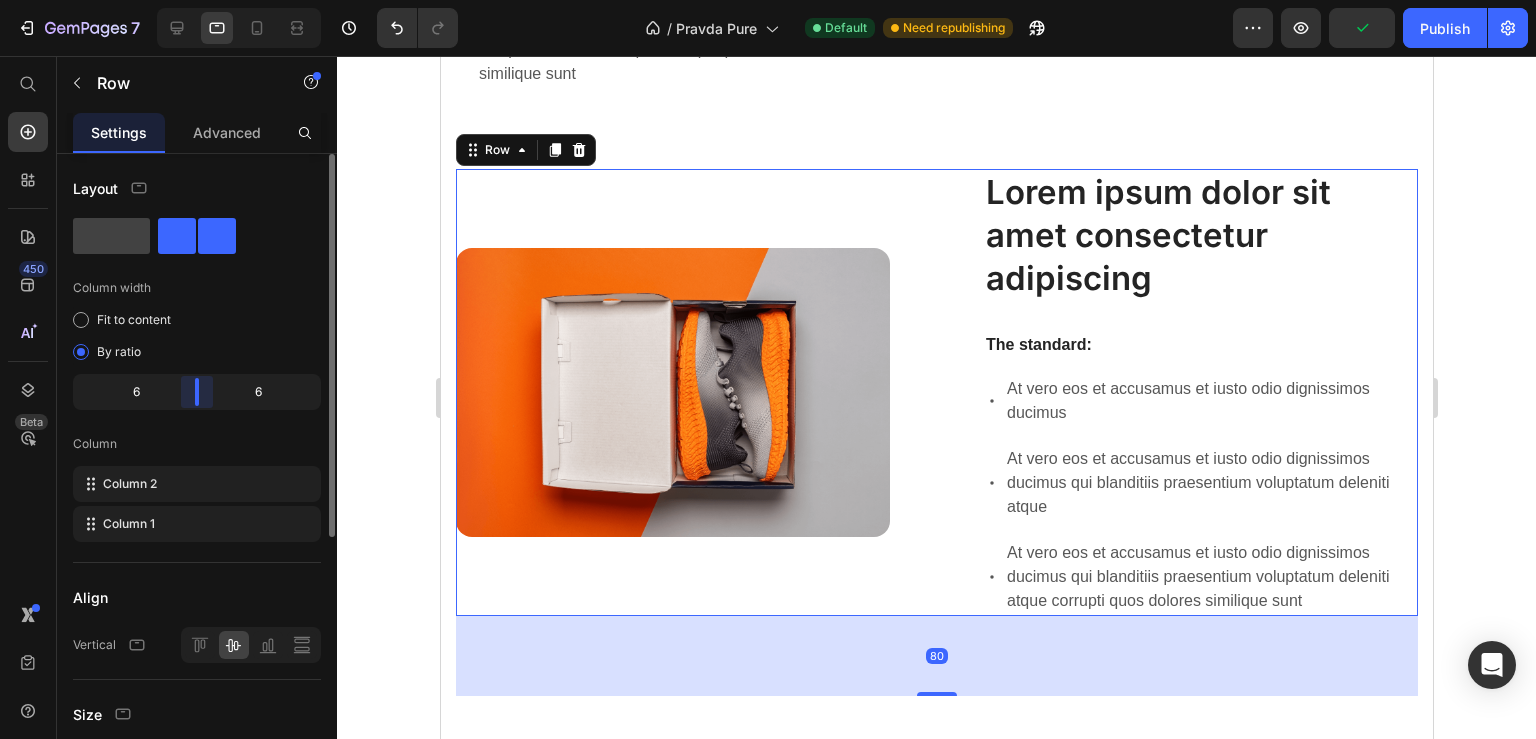 drag, startPoint x: 210, startPoint y: 398, endPoint x: 198, endPoint y: 398, distance: 12 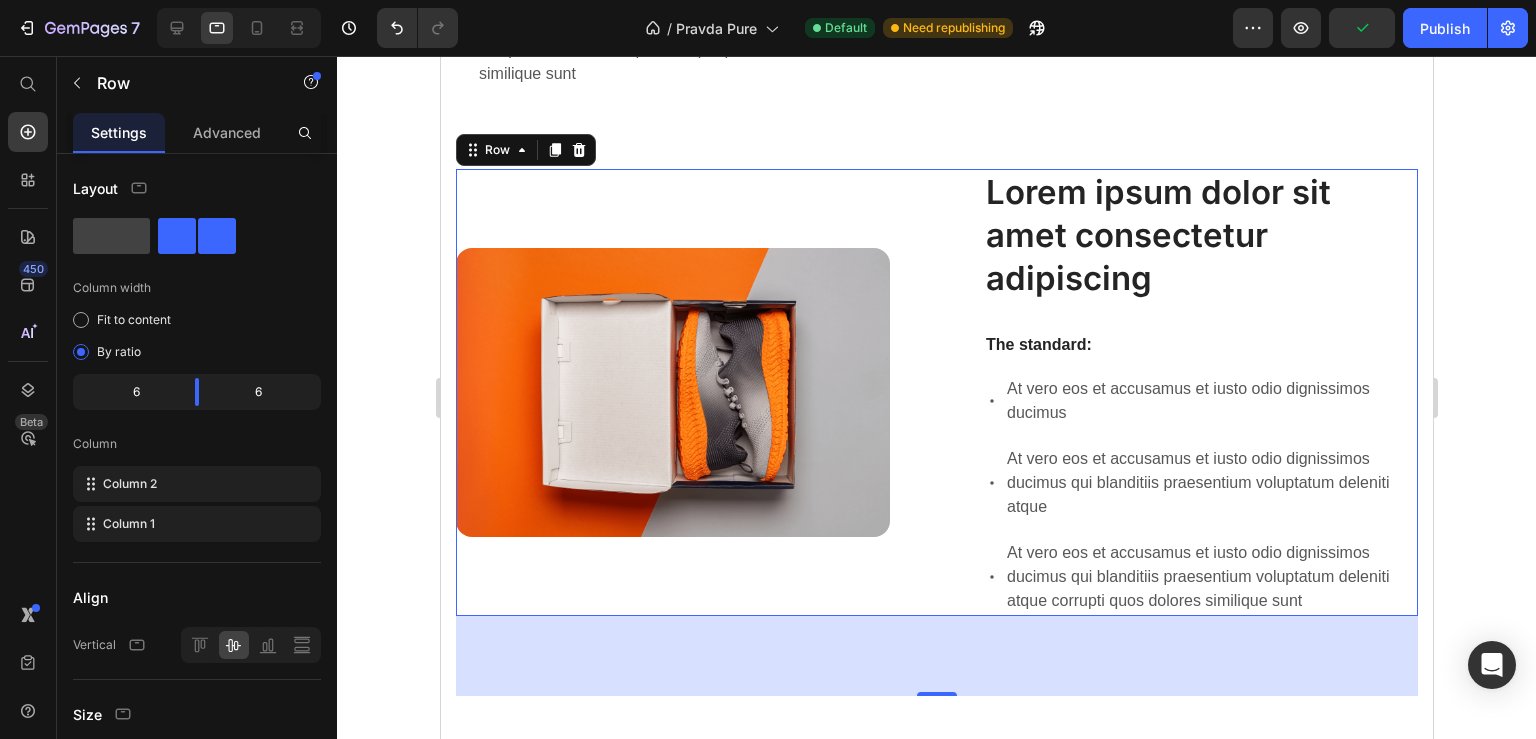 drag, startPoint x: 343, startPoint y: 341, endPoint x: 252, endPoint y: 264, distance: 119.2057 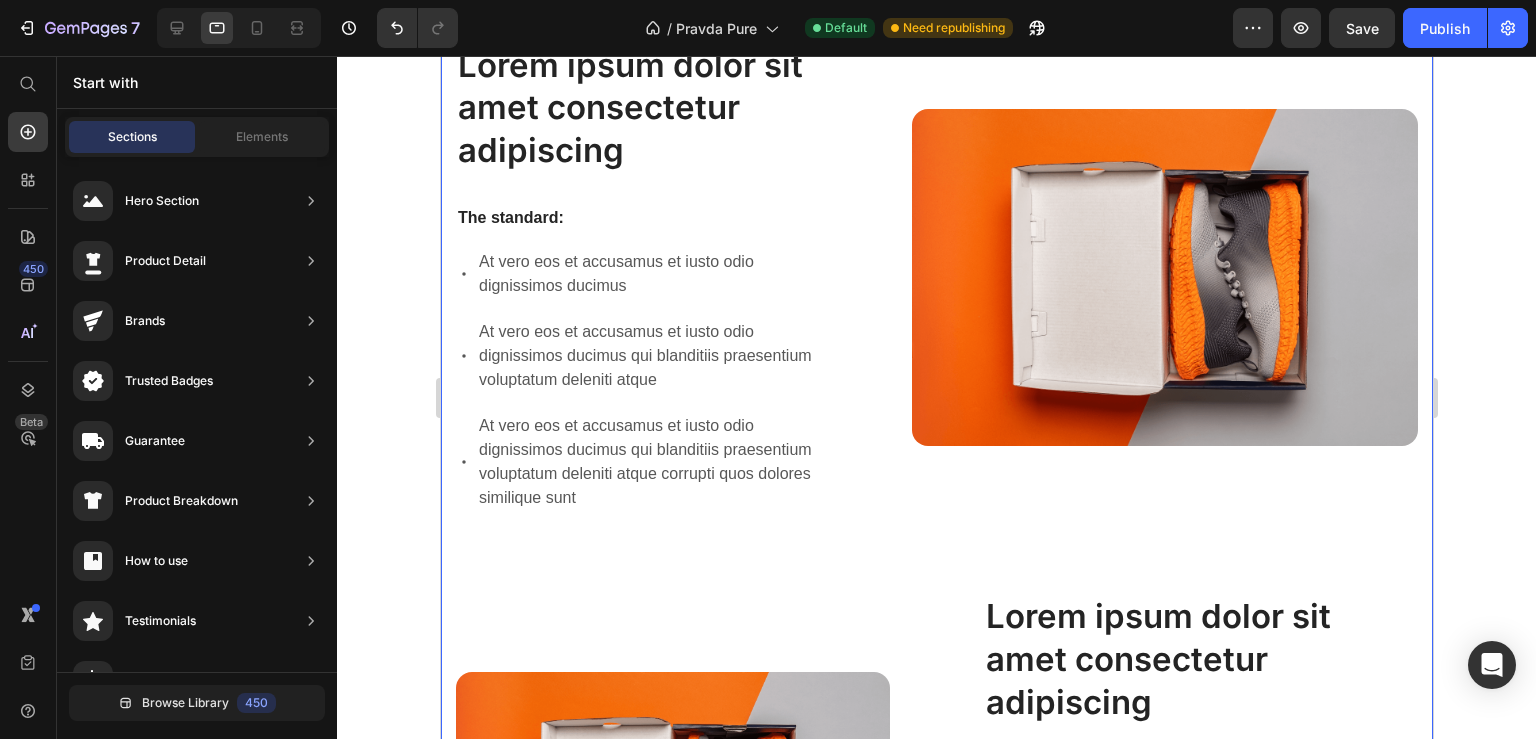 scroll, scrollTop: 1403, scrollLeft: 0, axis: vertical 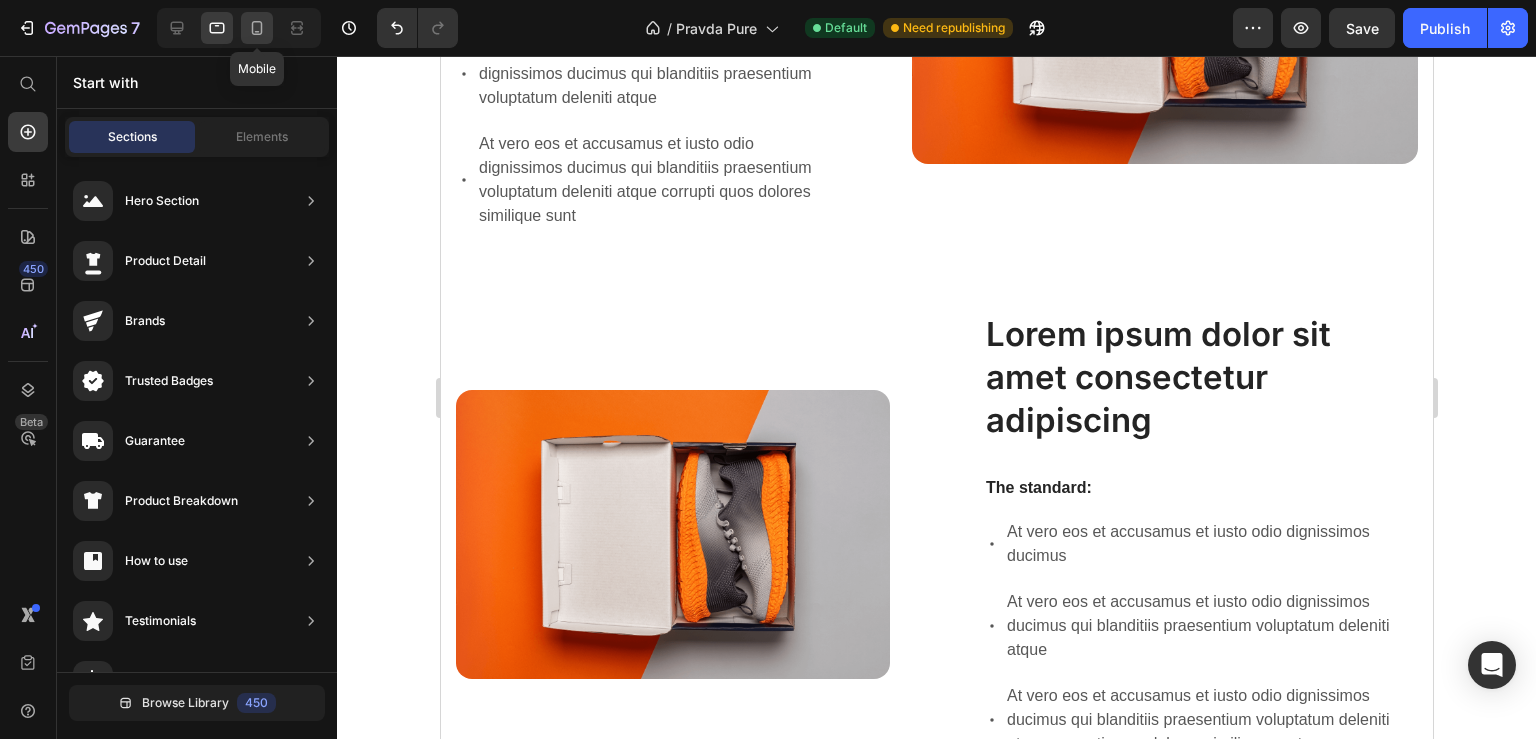 click 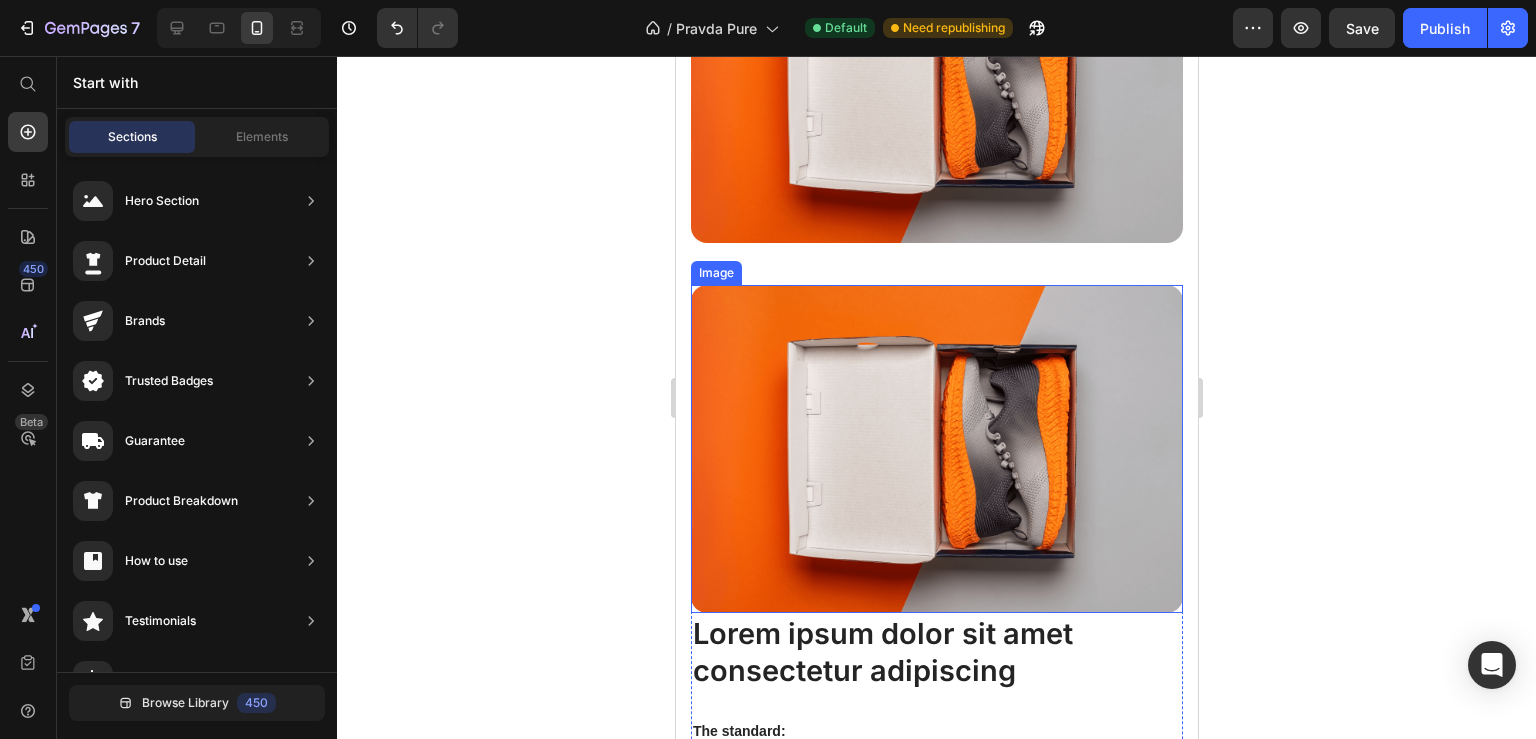 scroll, scrollTop: 2306, scrollLeft: 0, axis: vertical 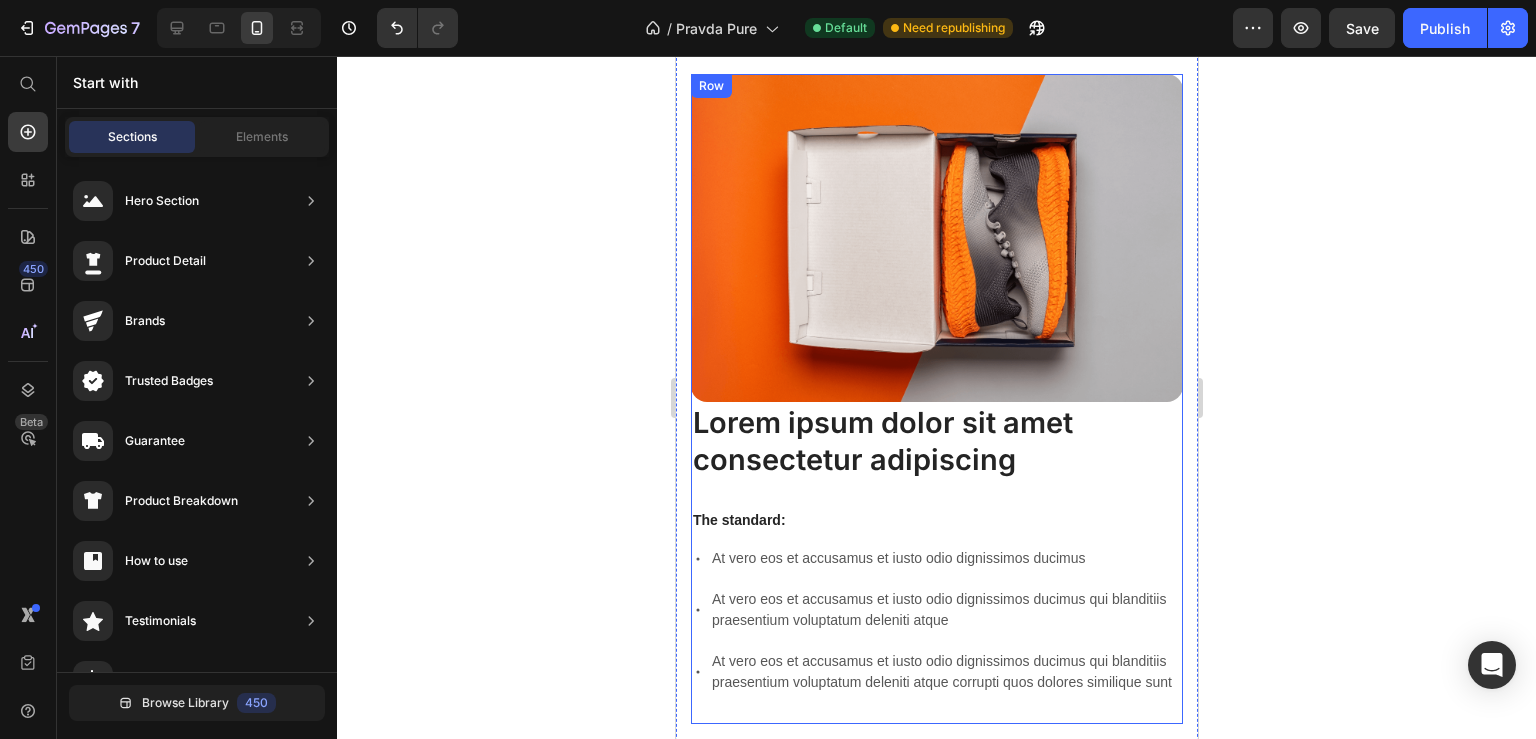 click on "Lorem ipsum dolor sit amet consectetur adipiscing Heading The standard: Text Block
At vero eos et accusamus et iusto odio dignissimos ducimus
At vero eos et accusamus et iusto odio dignissimos ducimus qui blanditiis praesentium voluptatum deleniti atque
At vero eos et accusamus et iusto odio dignissimos ducimus qui blanditiis praesentium voluptatum deleniti atque corrupti quos dolores similique sunt Item List" at bounding box center [936, 563] 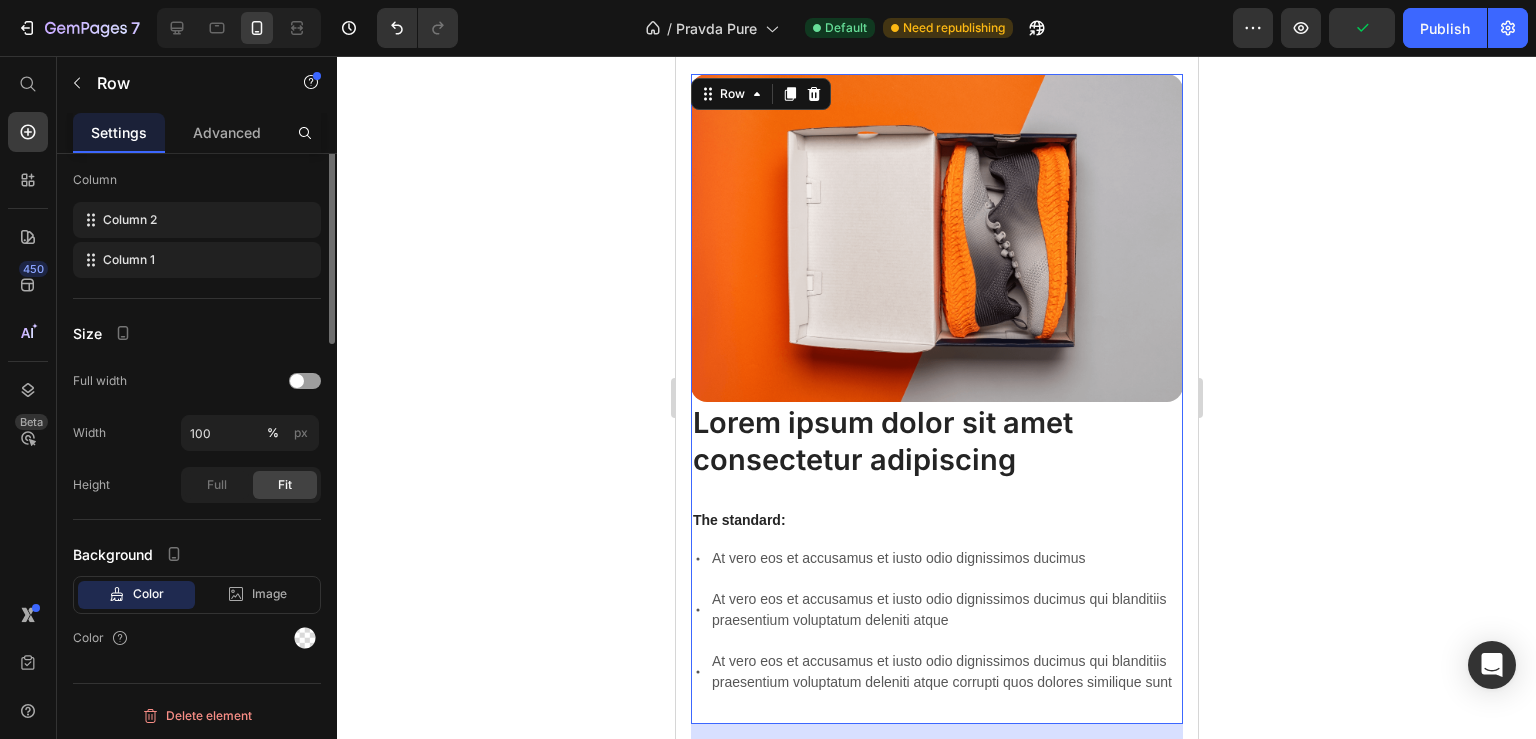 scroll, scrollTop: 0, scrollLeft: 0, axis: both 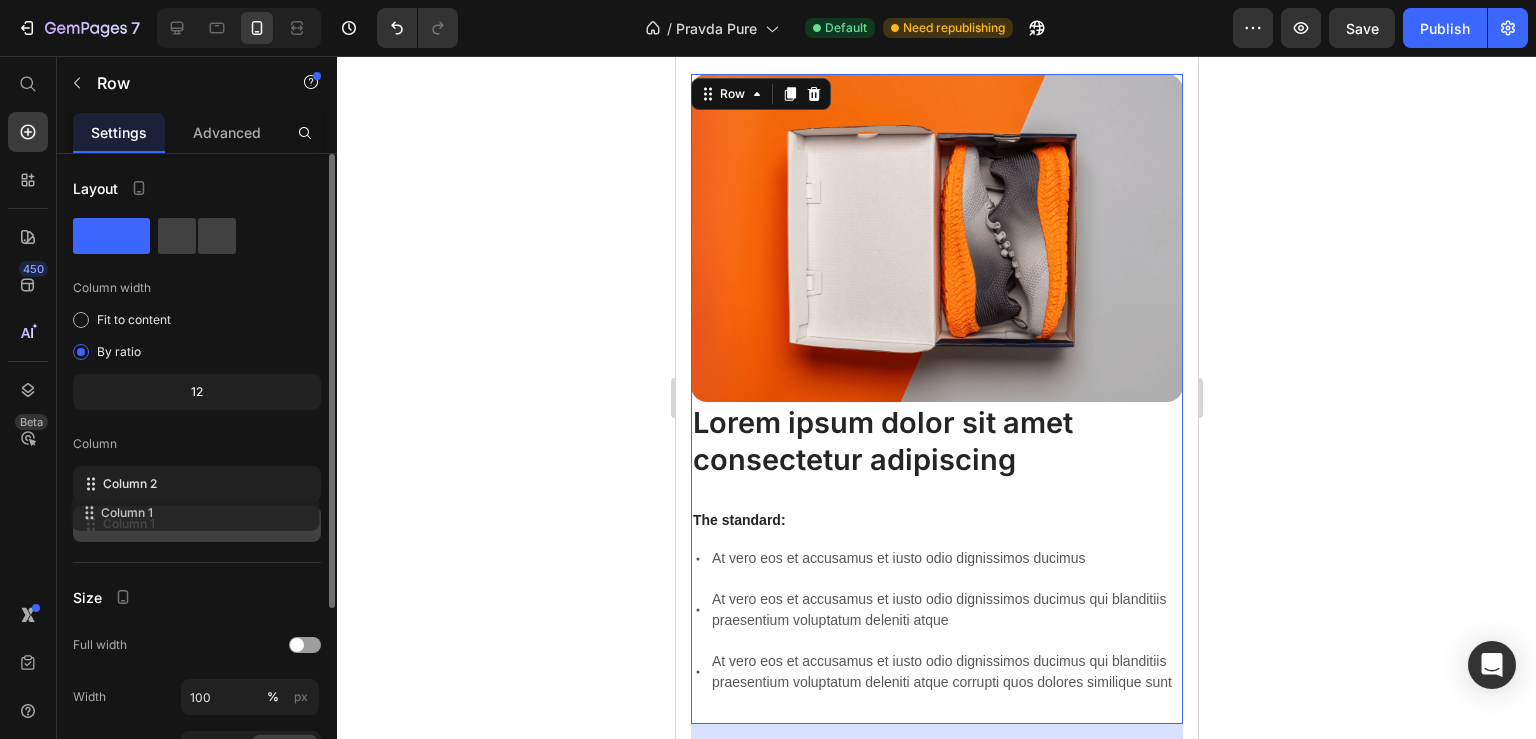 type 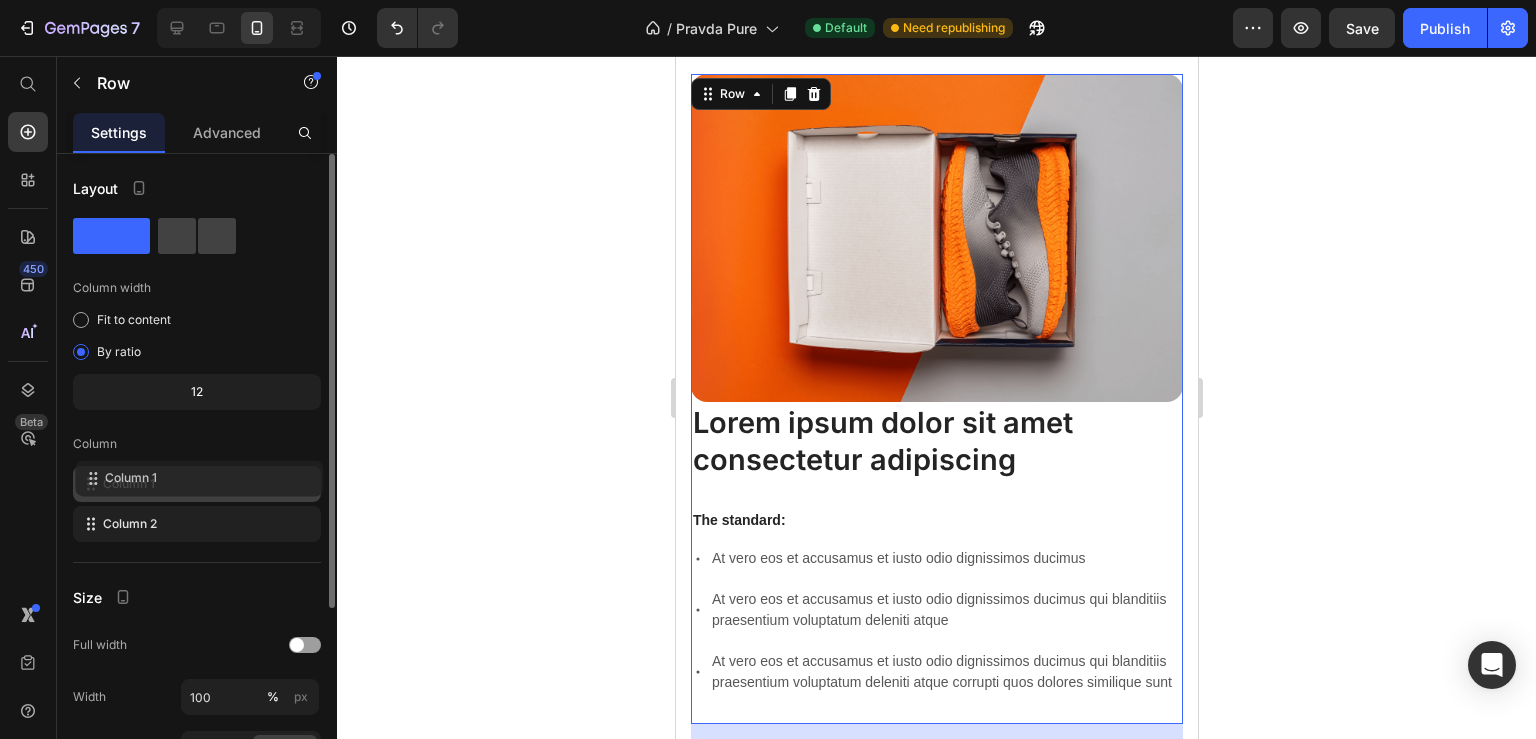drag, startPoint x: 91, startPoint y: 532, endPoint x: 94, endPoint y: 482, distance: 50.08992 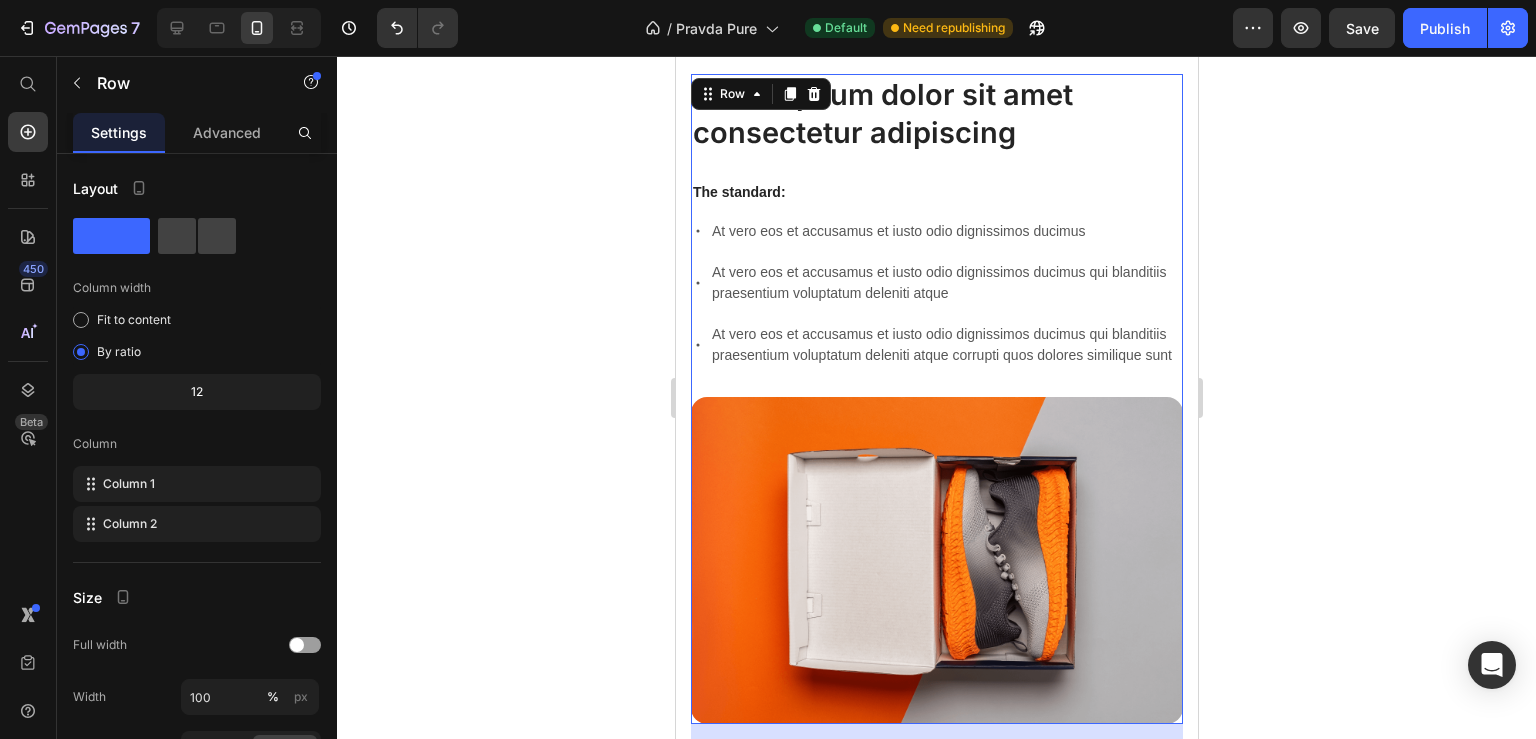 scroll, scrollTop: 1989, scrollLeft: 0, axis: vertical 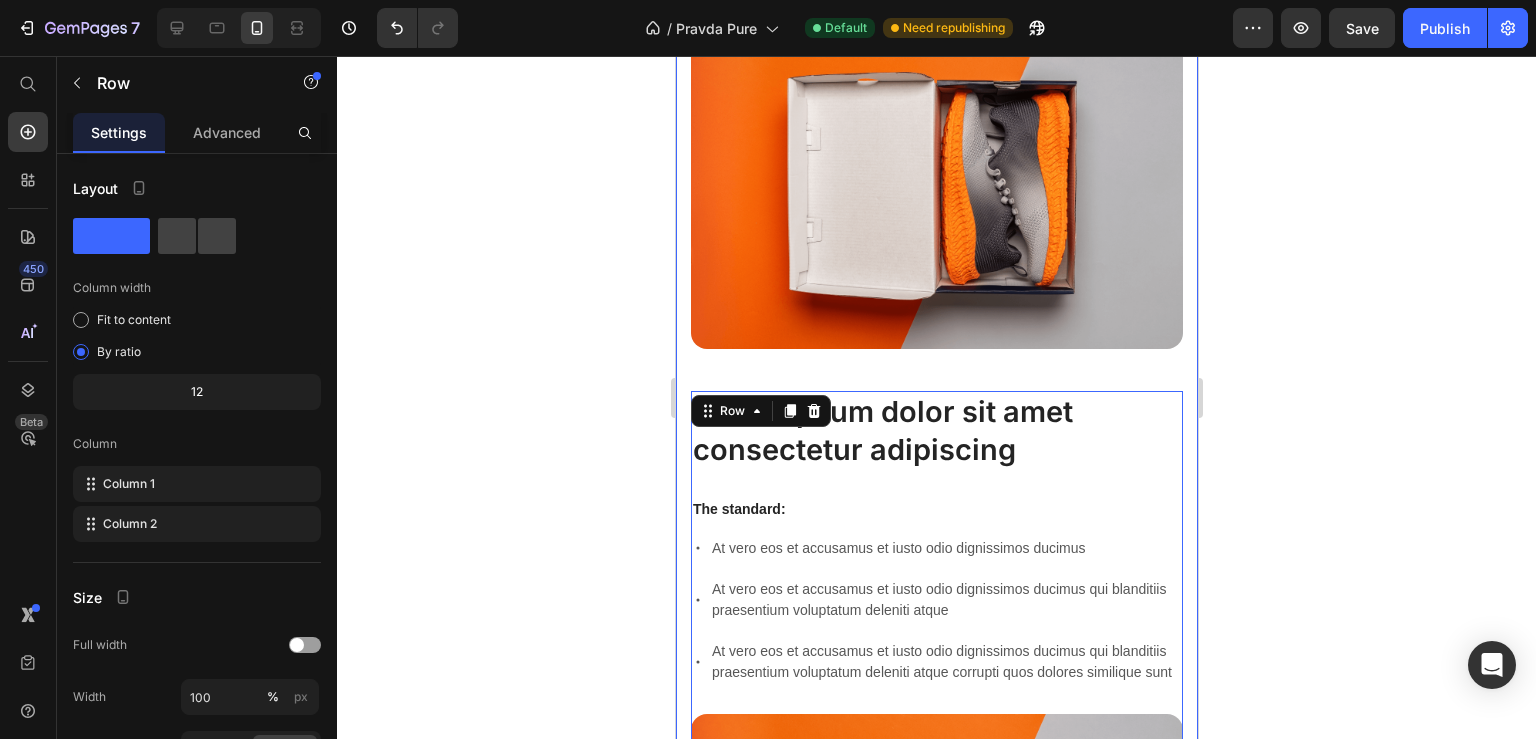 click 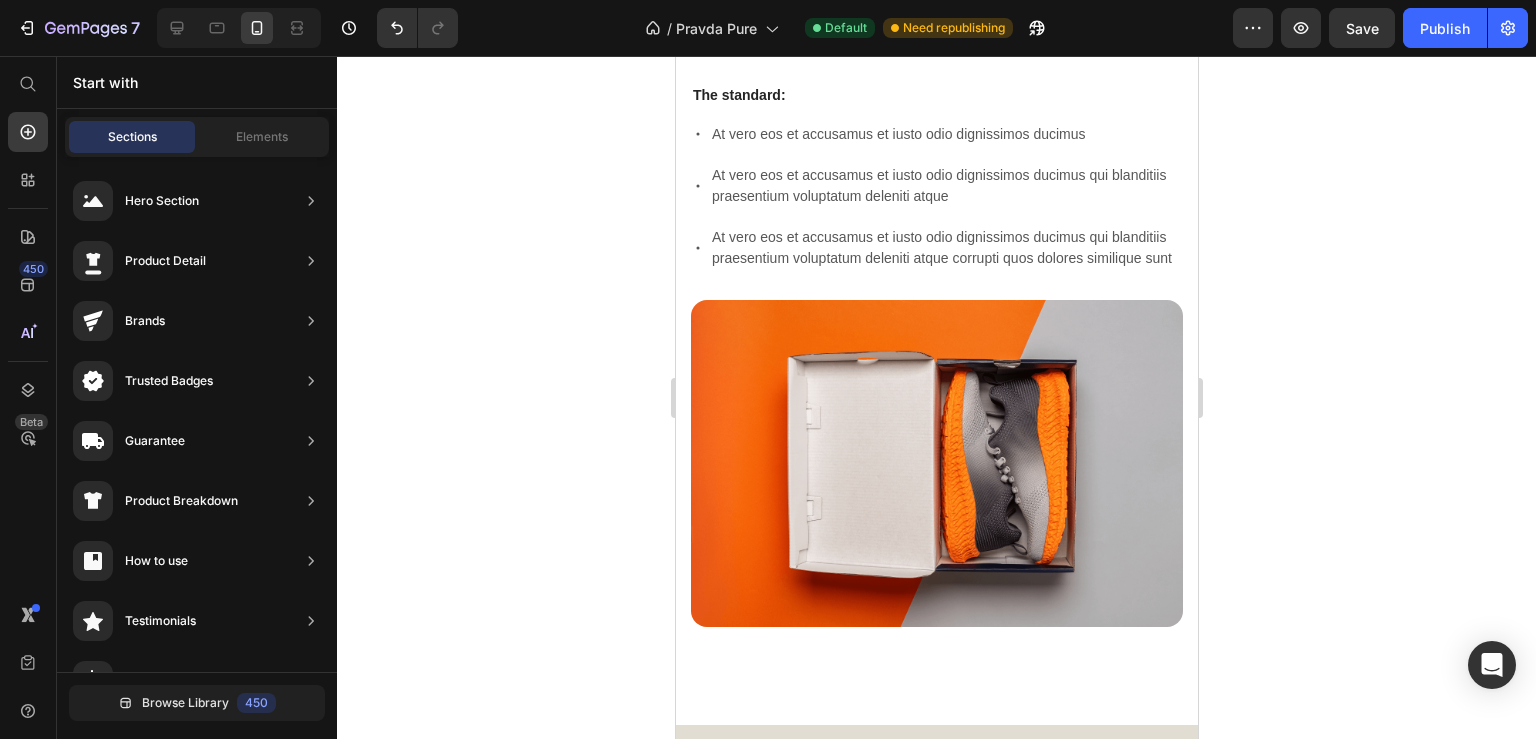scroll, scrollTop: 2420, scrollLeft: 0, axis: vertical 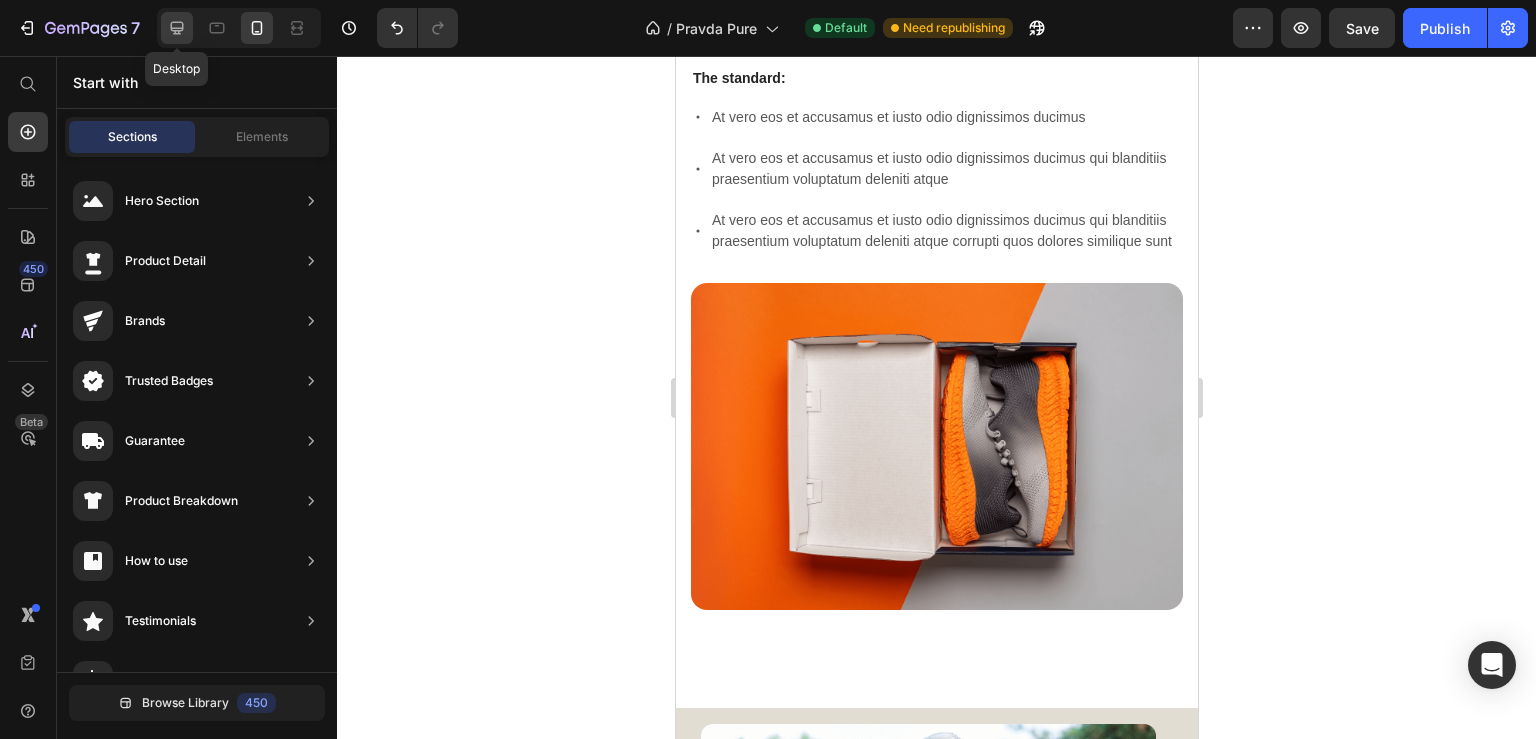 click 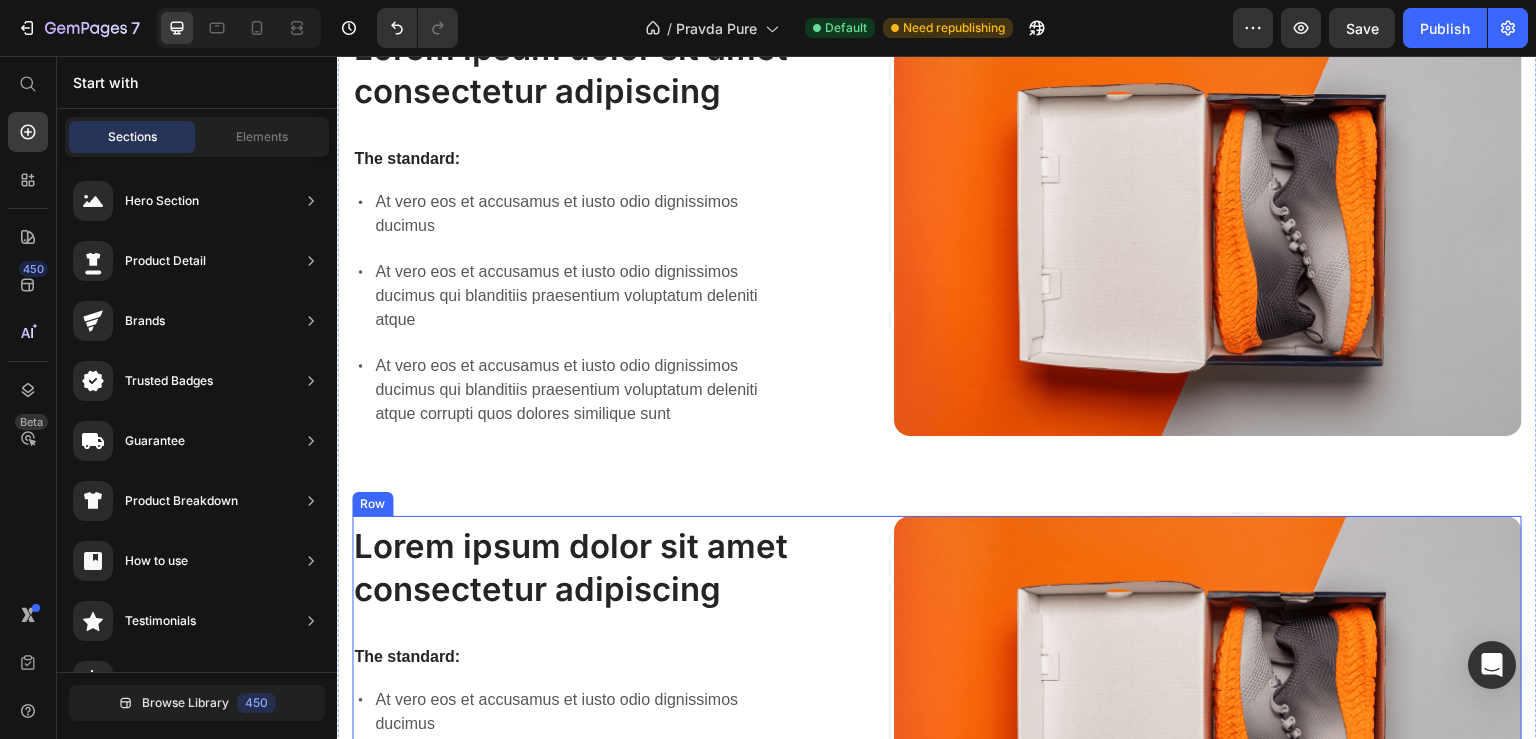 scroll, scrollTop: 1171, scrollLeft: 0, axis: vertical 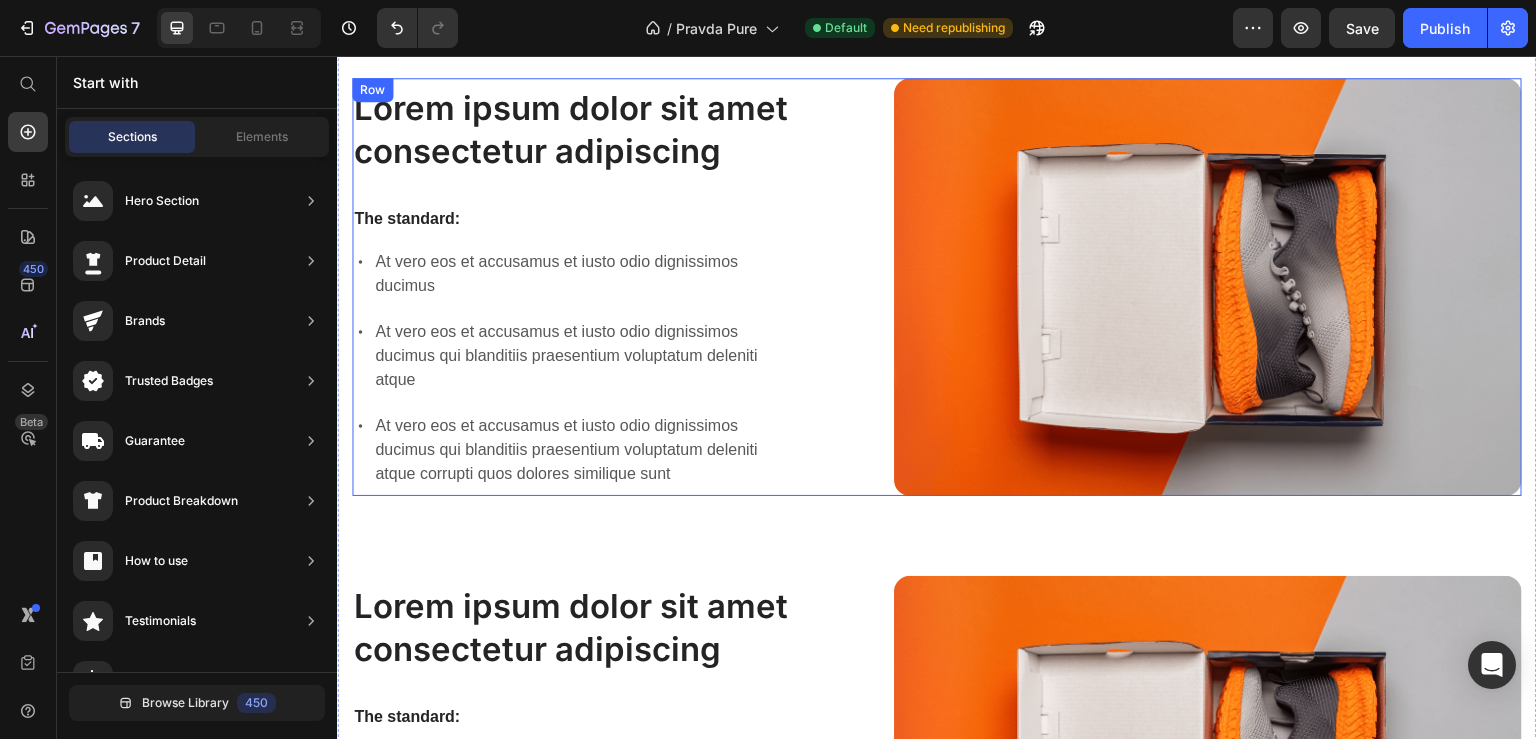 click on "Lorem ipsum dolor sit amet consectetur adipiscing Heading The standard: Text Block
At vero eos et accusamus et iusto odio dignissimos ducimus
At vero eos et accusamus et iusto odio dignissimos ducimus qui blanditiis praesentium voluptatum deleniti atque
At vero eos et accusamus et iusto odio dignissimos ducimus qui blanditiis praesentium voluptatum deleniti atque corrupti quos dolores similique sunt Item List Image Row" at bounding box center (937, 287) 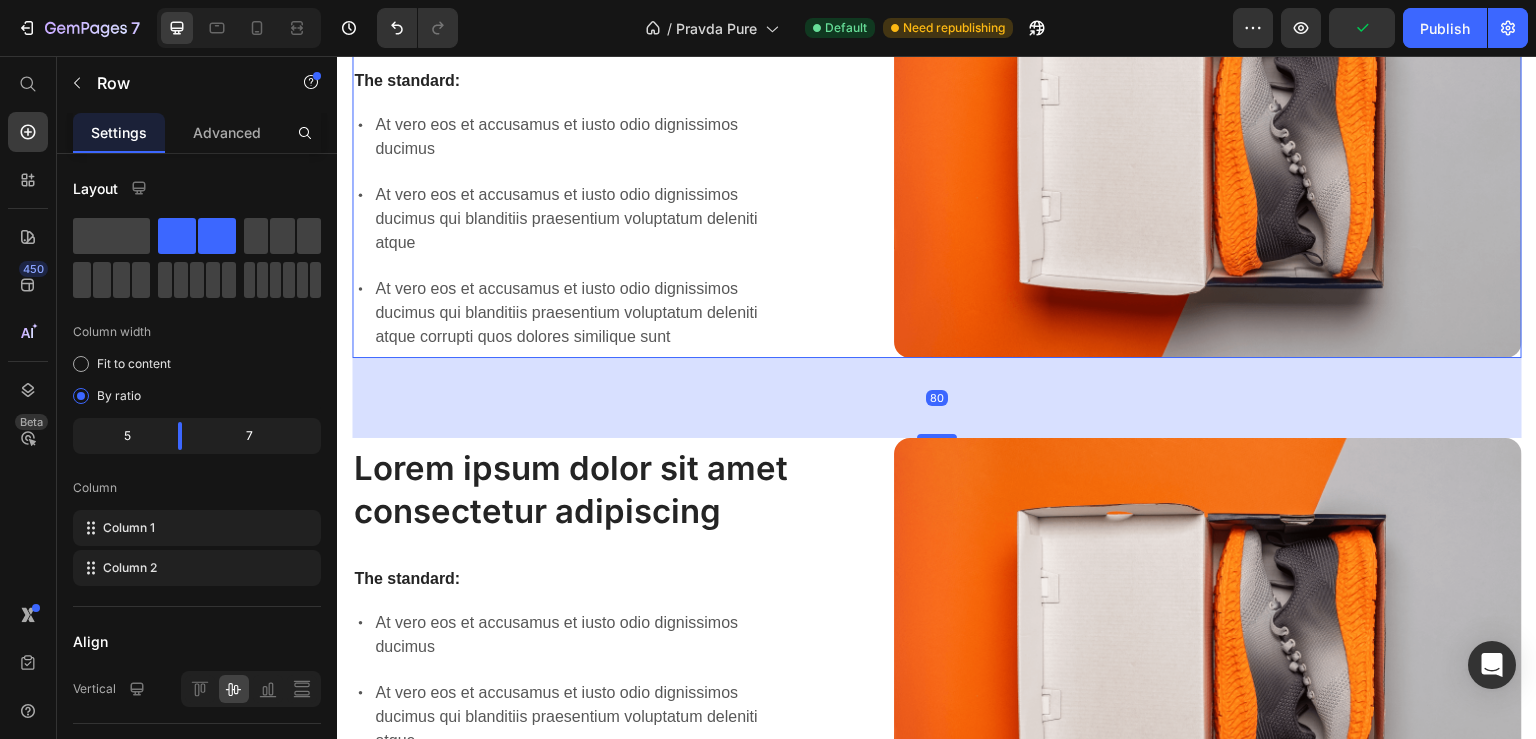 scroll, scrollTop: 1382, scrollLeft: 0, axis: vertical 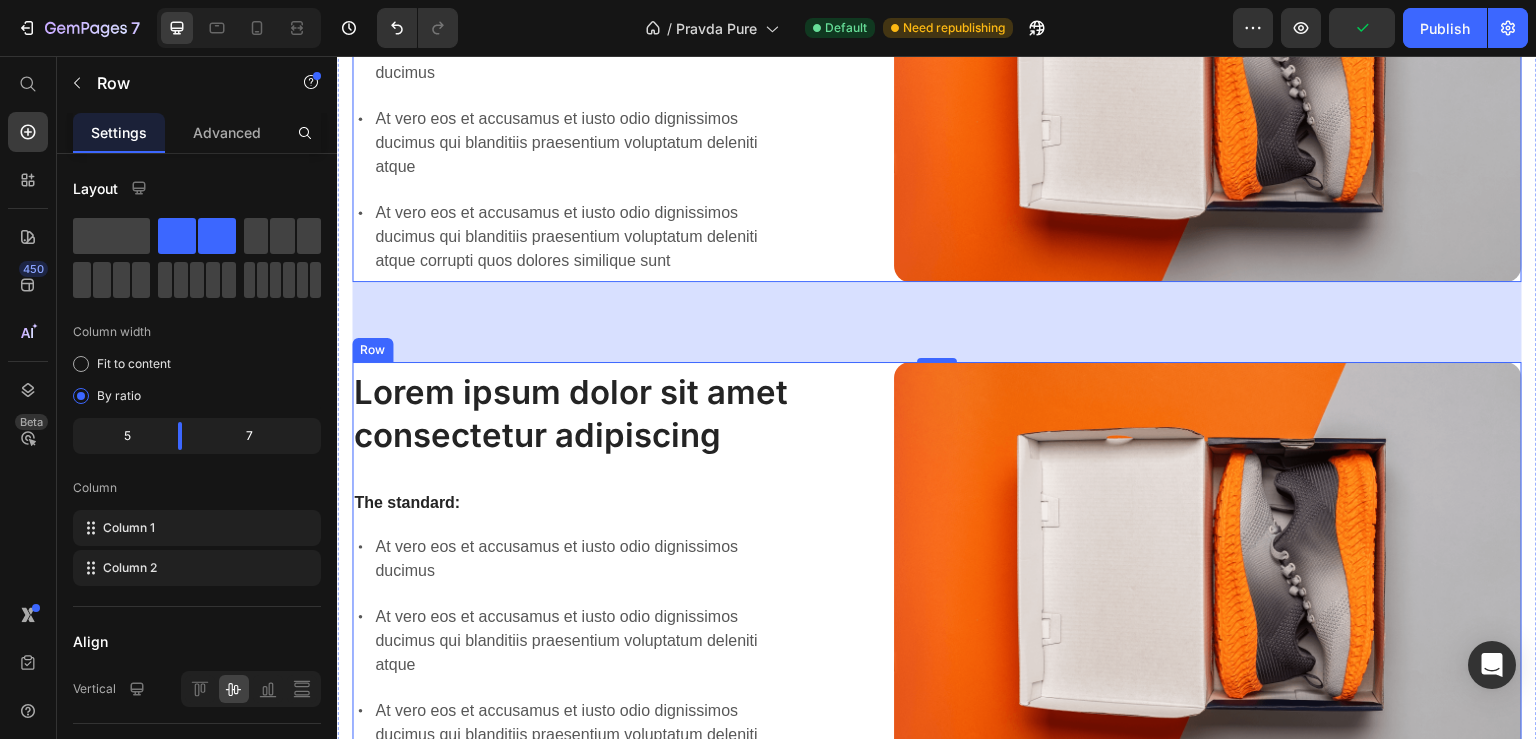 click on "Lorem ipsum dolor sit amet consectetur adipiscing Heading The standard: Text Block
At vero eos et accusamus et iusto odio dignissimos ducimus
At vero eos et accusamus et iusto odio dignissimos ducimus qui blanditiis praesentium voluptatum deleniti atque
At vero eos et accusamus et iusto odio dignissimos ducimus qui blanditiis praesentium voluptatum deleniti atque corrupti quos dolores similique sunt Item List Image Row" at bounding box center (937, 571) 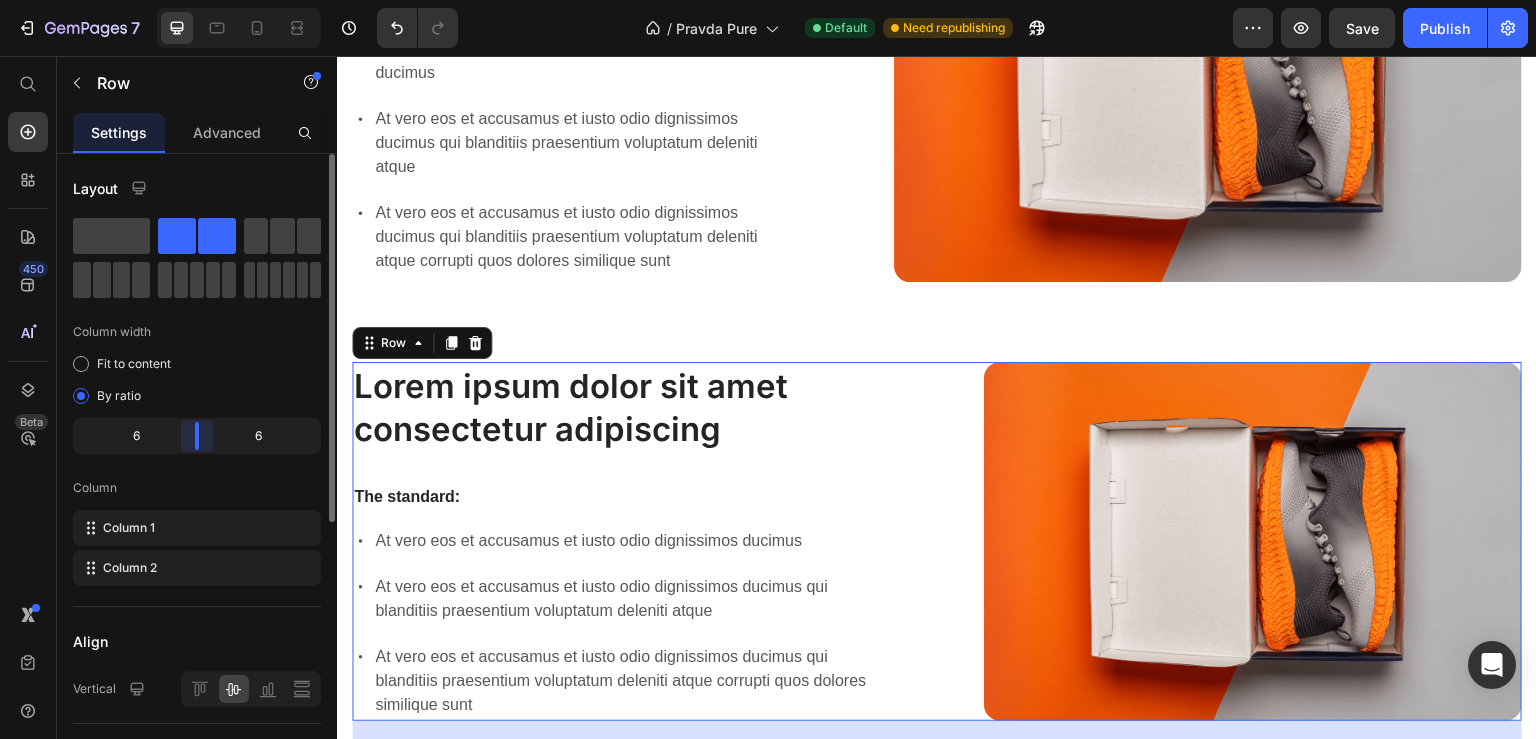 drag, startPoint x: 180, startPoint y: 438, endPoint x: 194, endPoint y: 438, distance: 14 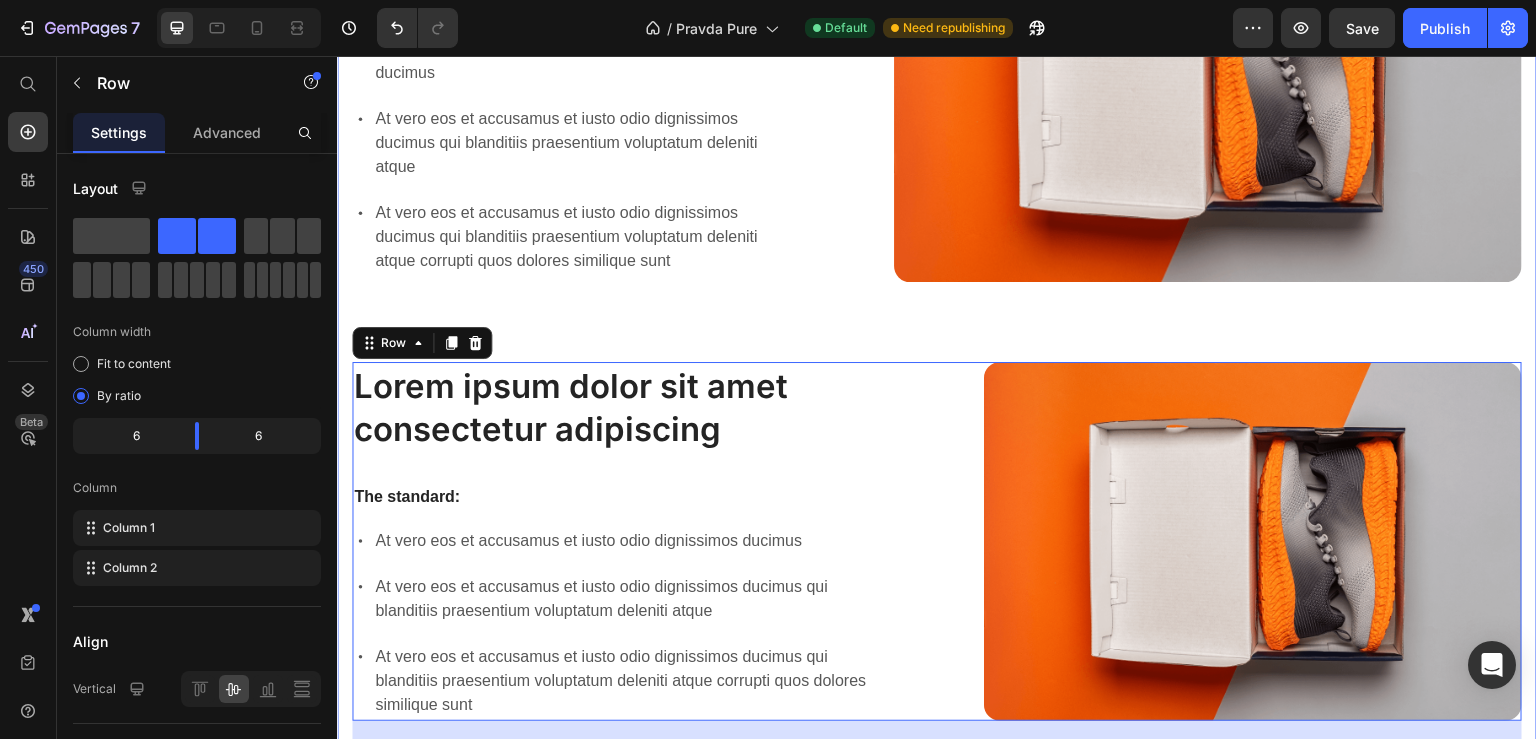 click on "Lorem ipsum dolor sit amet consectetur adipiscing Heading The standard: Text Block
At vero eos et accusamus et iusto odio dignissimos ducimus
At vero eos et accusamus et iusto odio dignissimos ducimus qui blanditiis praesentium voluptatum deleniti atque
At vero eos et accusamus et iusto odio dignissimos ducimus qui blanditiis praesentium voluptatum deleniti atque corrupti quos dolores similique sunt Item List Image Row Lorem ipsum dolor sit amet consectetur adipiscing Heading The standard: Text Block
At vero eos et accusamus et iusto odio dignissimos ducimus
At vero eos et accusamus et iusto odio dignissimos ducimus qui blanditiis praesentium voluptatum deleniti atque
At vero eos et accusamus et iusto odio dignissimos ducimus qui blanditiis praesentium voluptatum deleniti atque corrupti quos dolores similique sunt Item List Image Row   80" at bounding box center (937, 332) 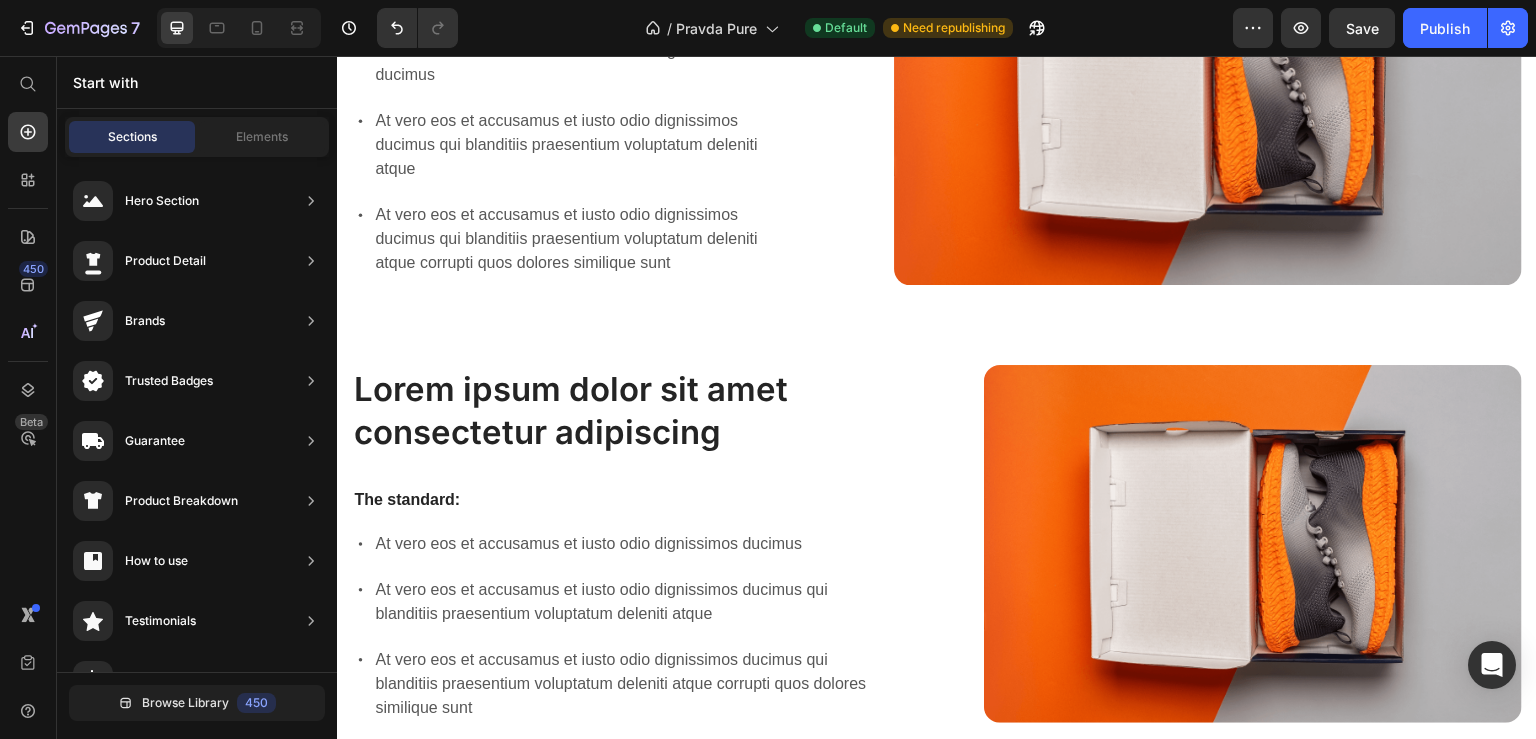 scroll, scrollTop: 1037, scrollLeft: 0, axis: vertical 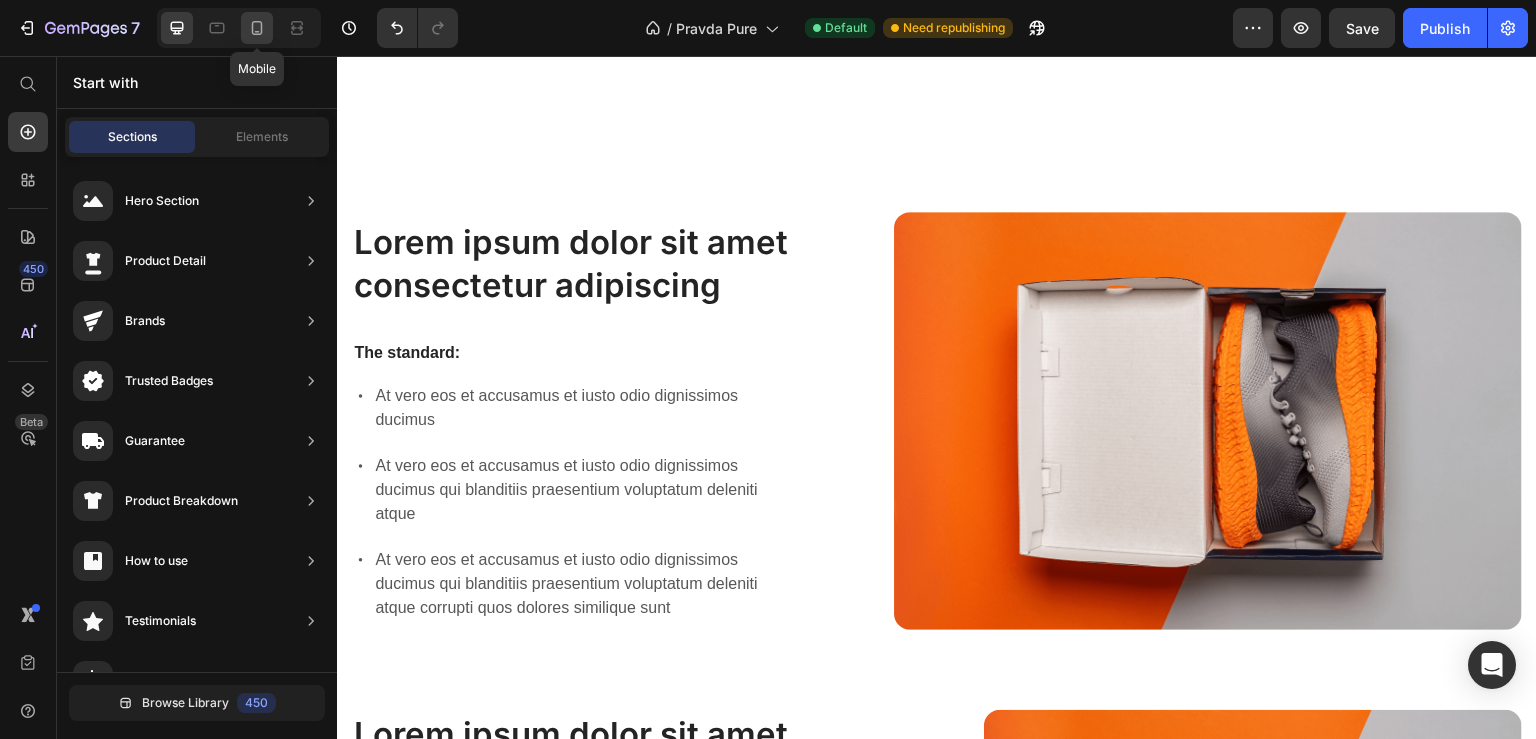click 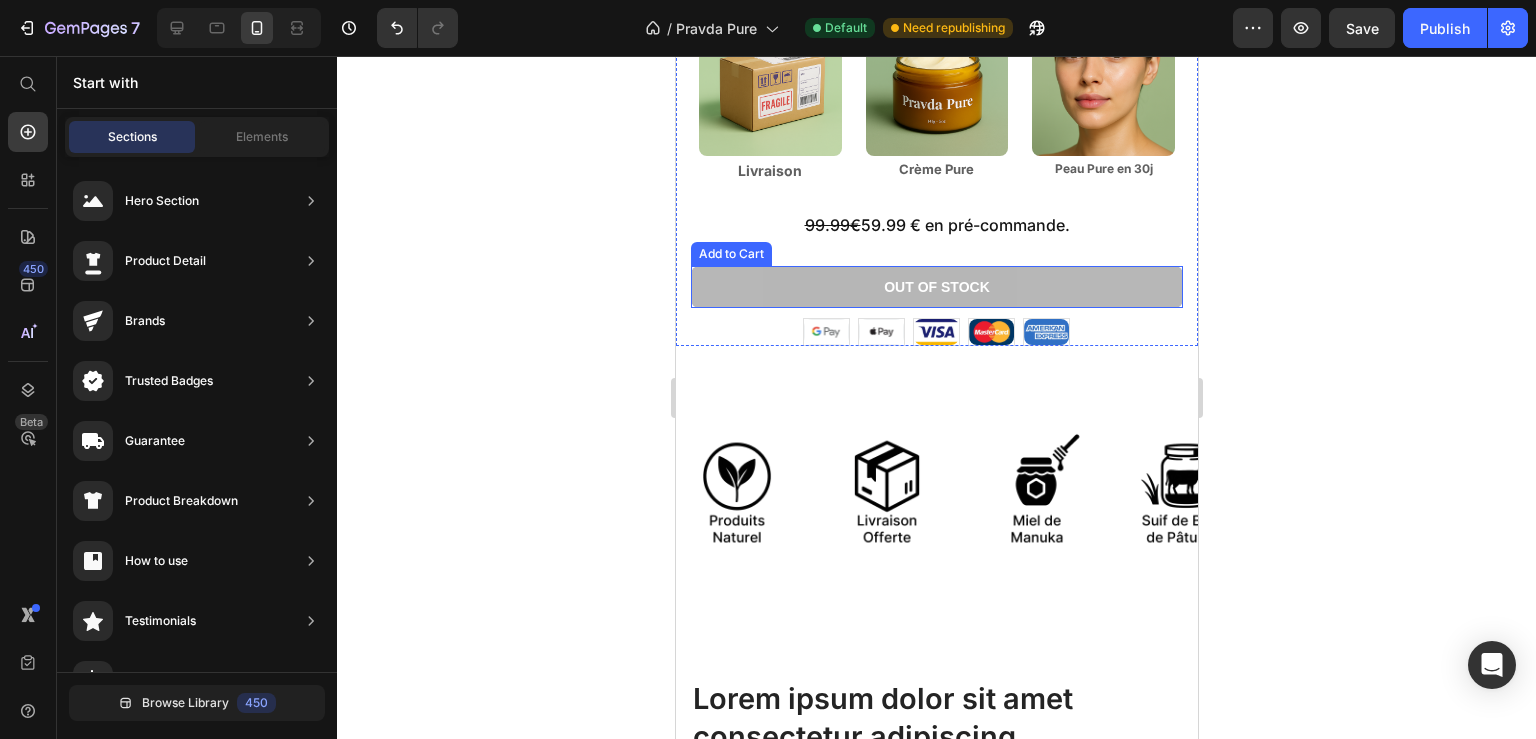 click 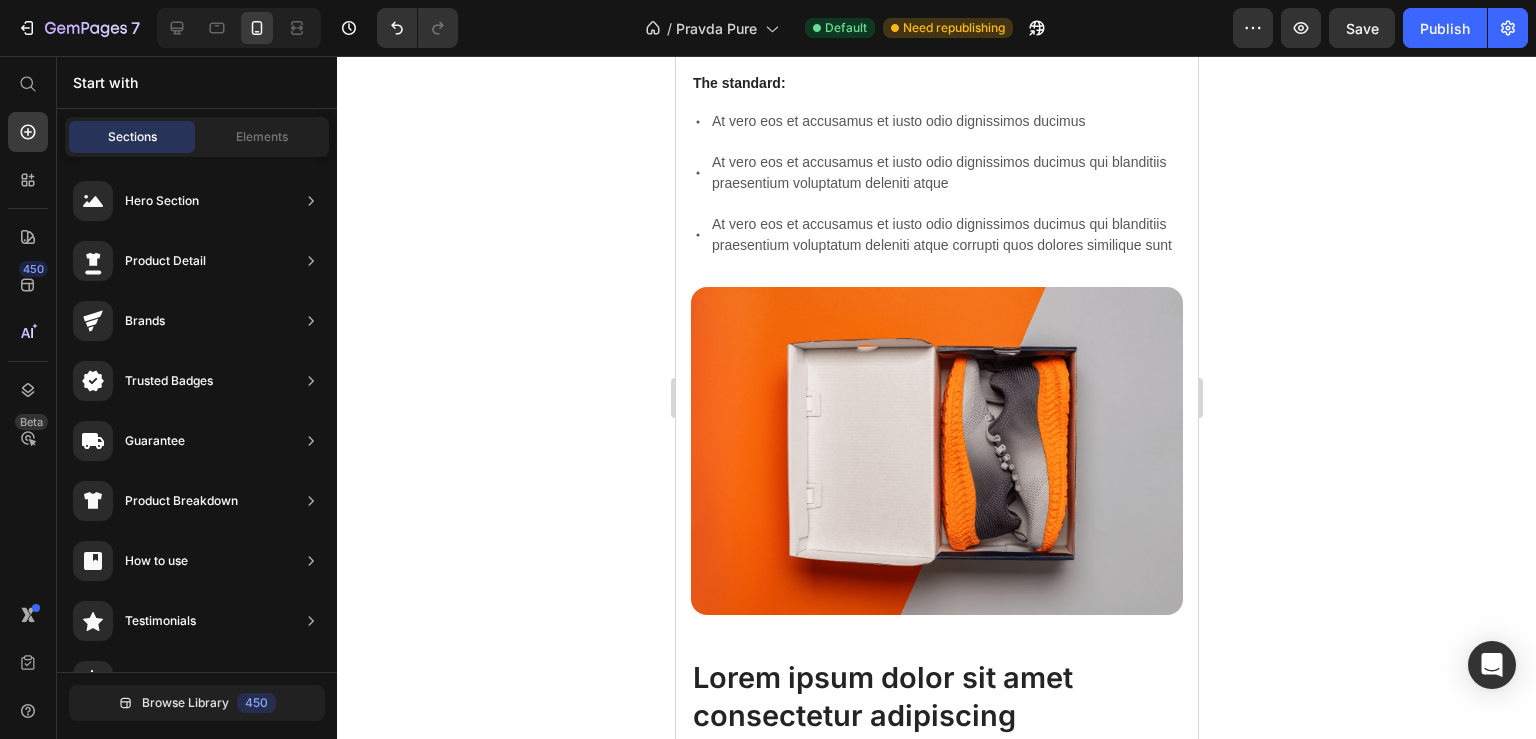 scroll, scrollTop: 2286, scrollLeft: 0, axis: vertical 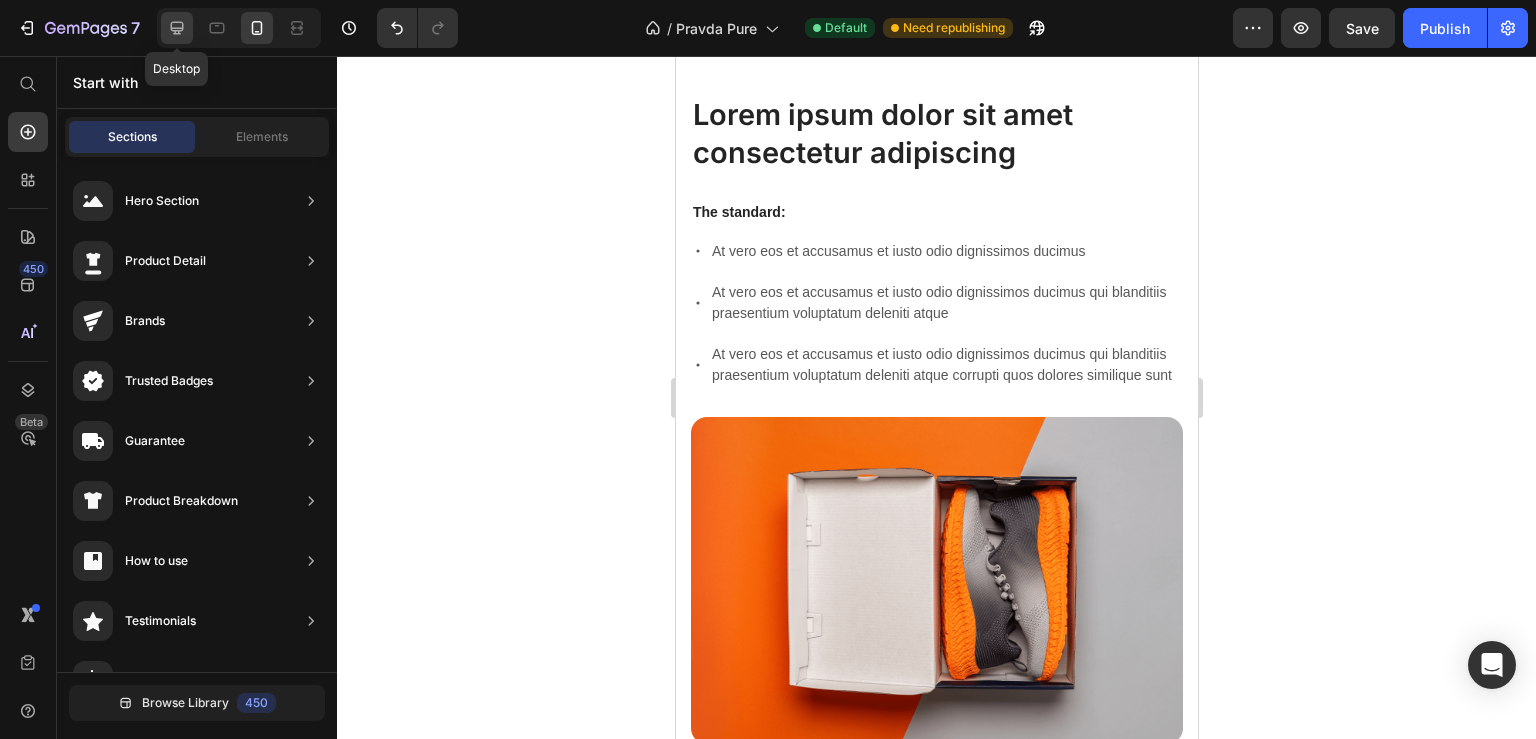 click 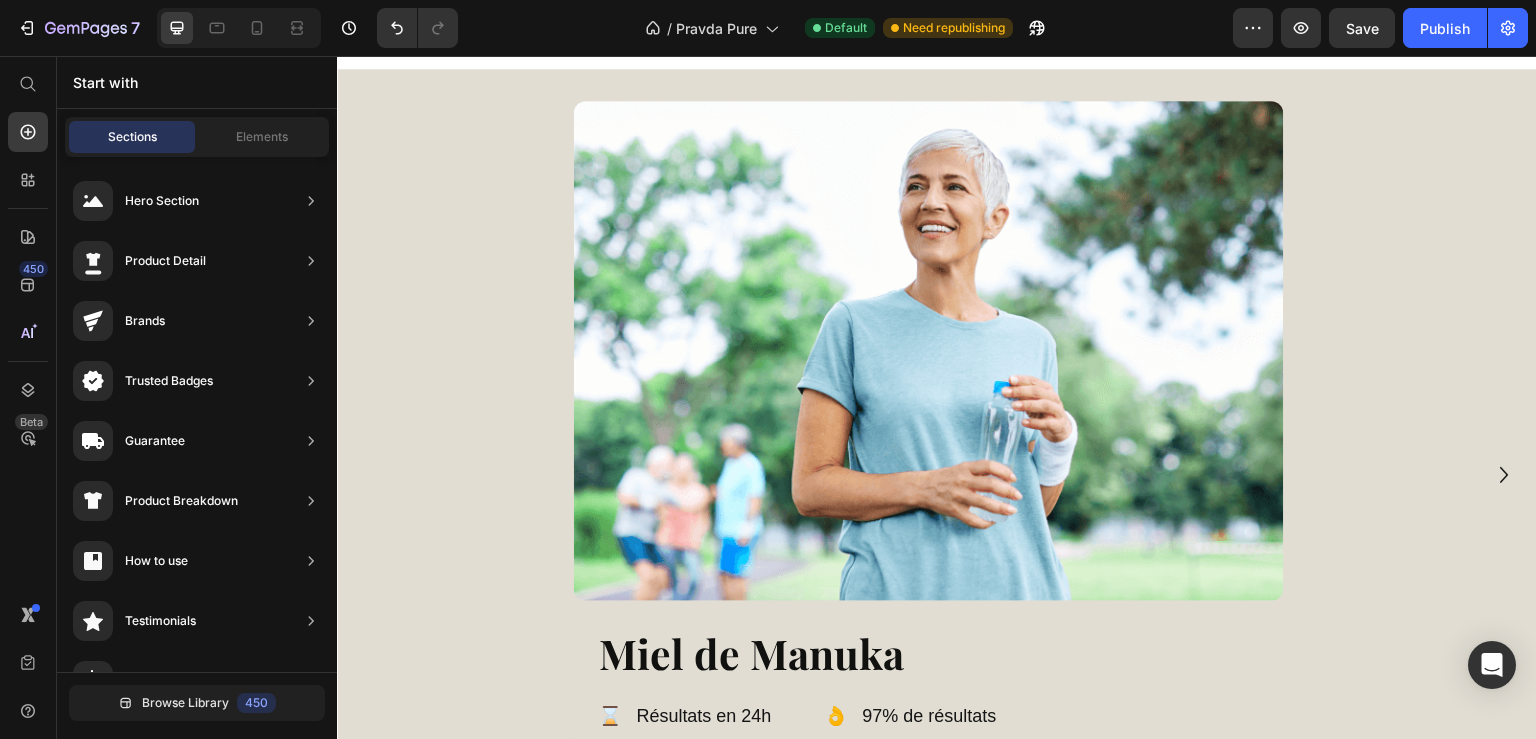 scroll, scrollTop: 1284, scrollLeft: 0, axis: vertical 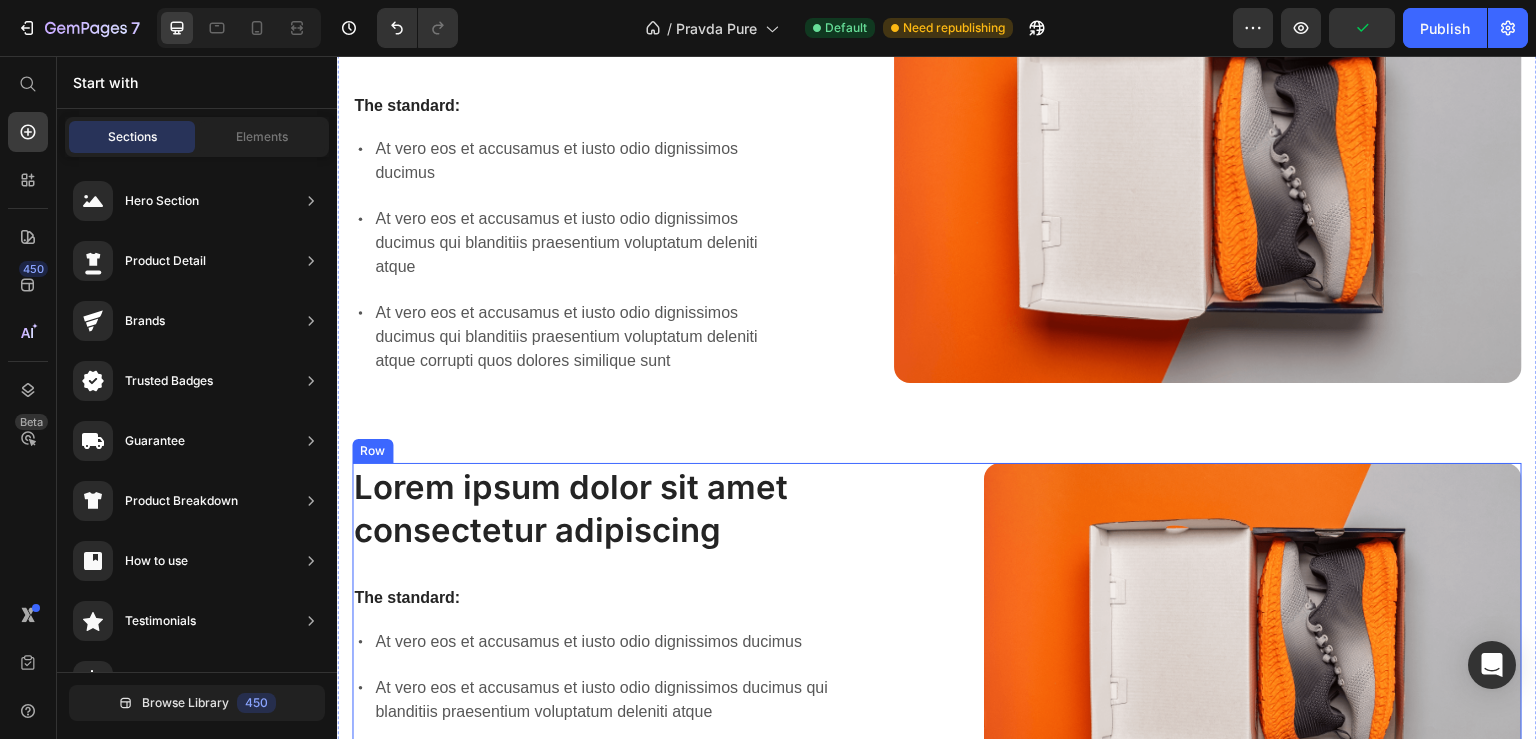 click on "Lorem ipsum dolor sit amet consectetur adipiscing Heading The standard: Text Block
At vero eos et accusamus et iusto odio dignissimos ducimus
At vero eos et accusamus et iusto odio dignissimos ducimus qui blanditiis praesentium voluptatum deleniti atque
At vero eos et accusamus et iusto odio dignissimos ducimus qui blanditiis praesentium voluptatum deleniti atque corrupti quos dolores similique sunt Item List Image Row" at bounding box center [937, 642] 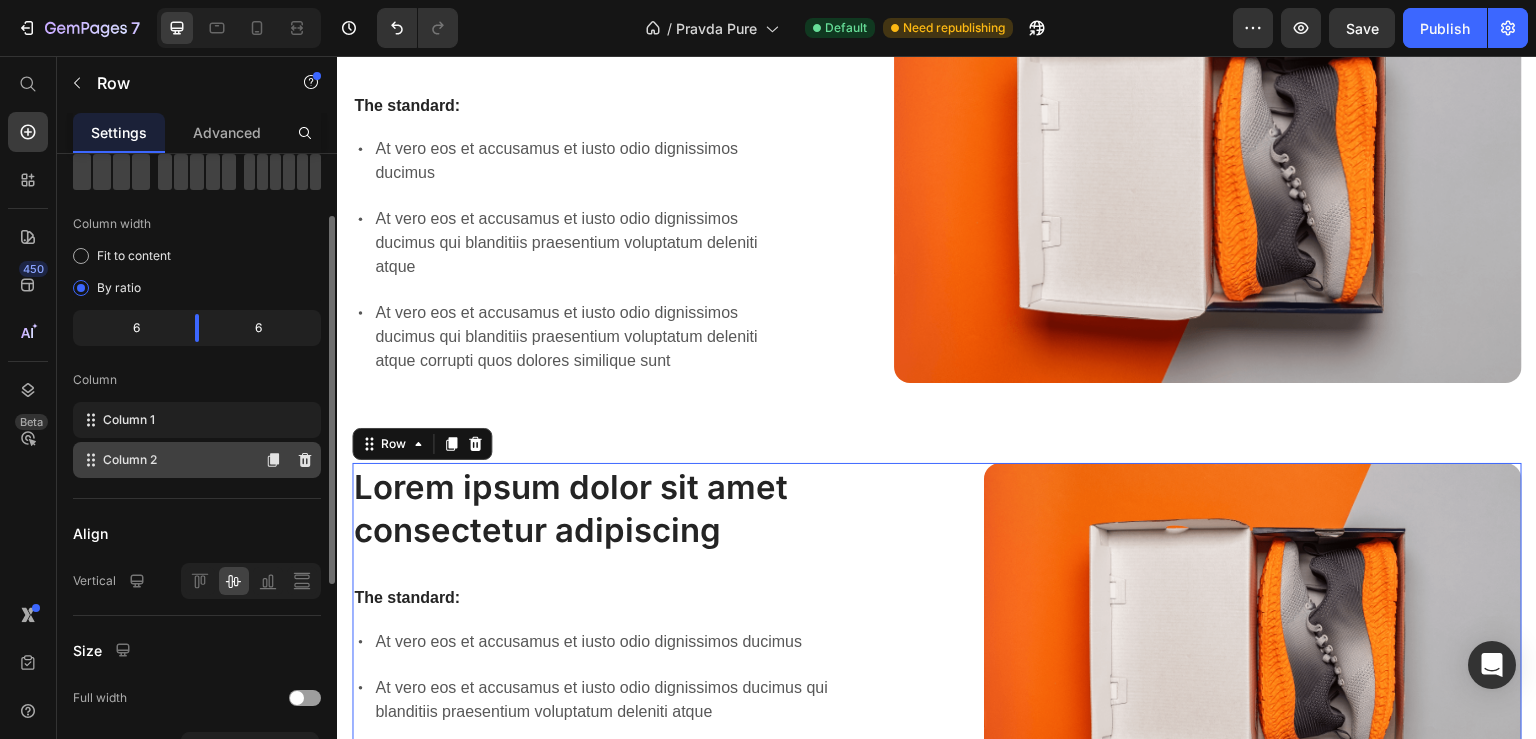 scroll, scrollTop: 216, scrollLeft: 0, axis: vertical 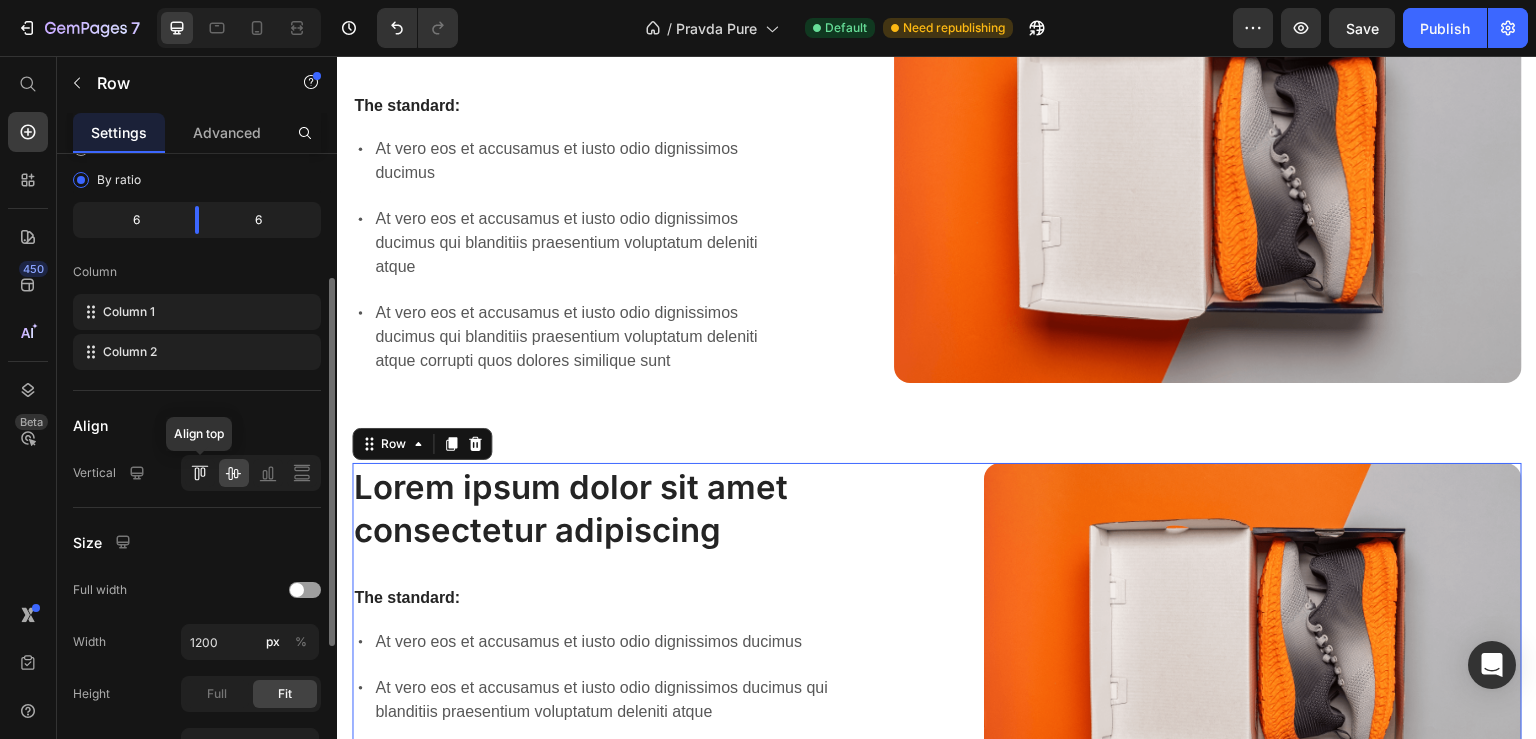 click 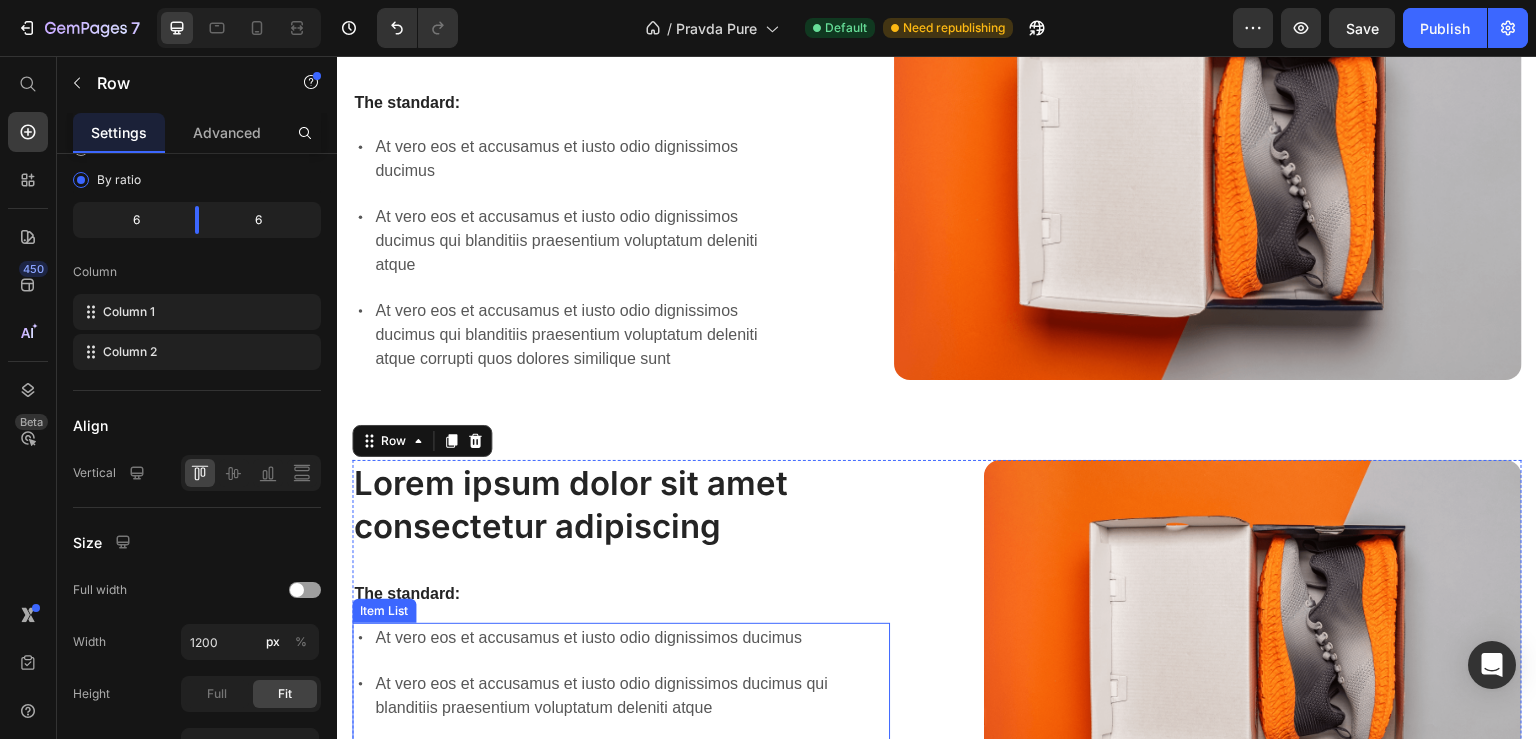 scroll, scrollTop: 1601, scrollLeft: 0, axis: vertical 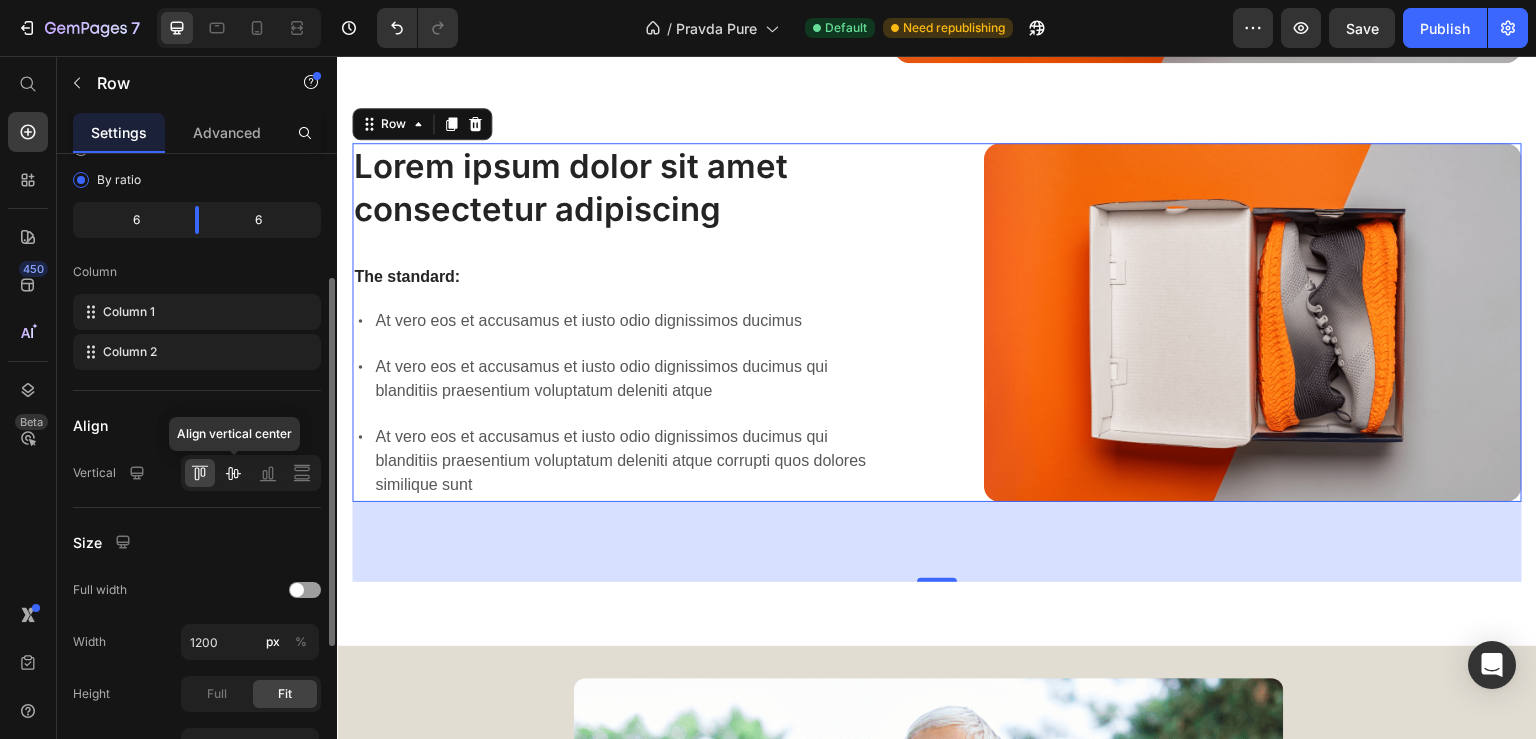 click 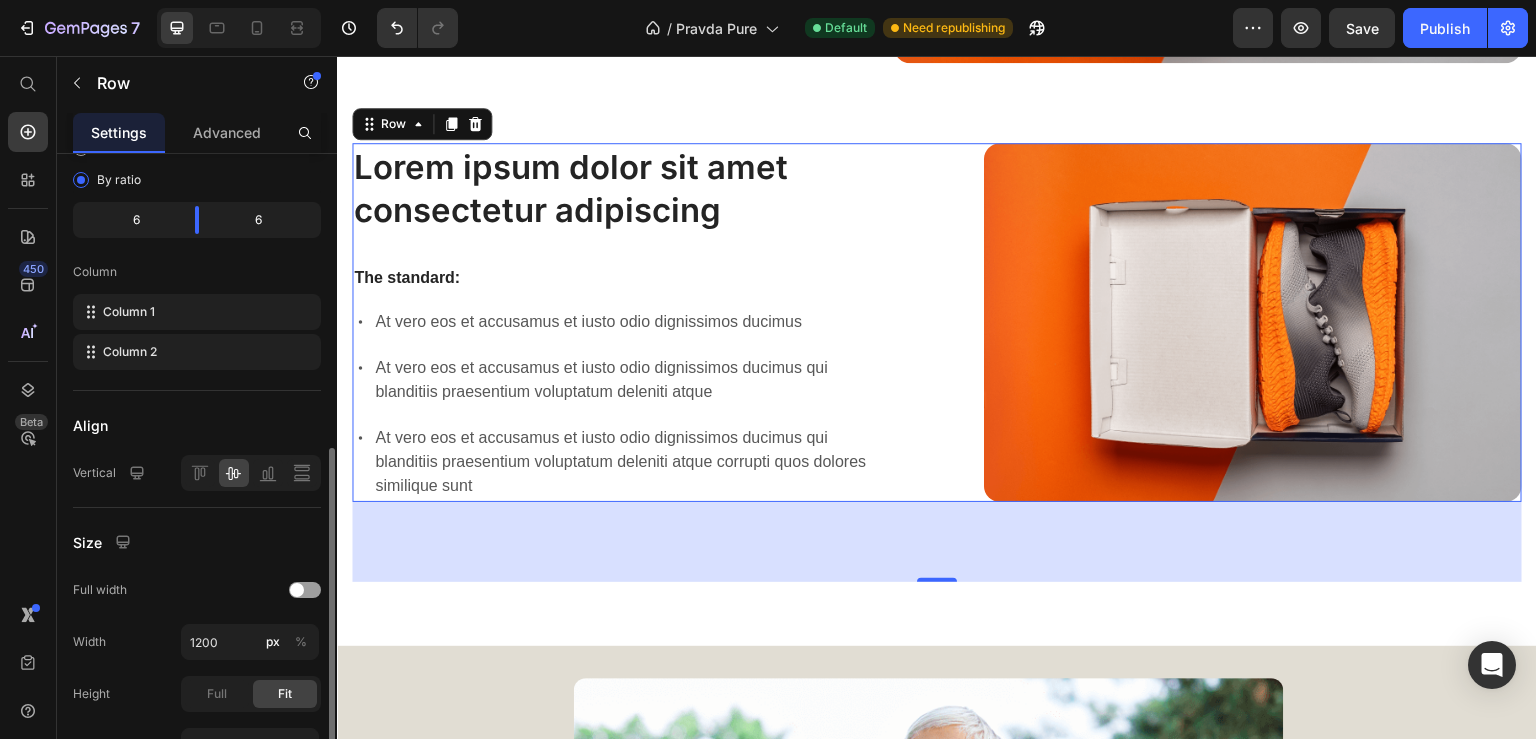 scroll, scrollTop: 324, scrollLeft: 0, axis: vertical 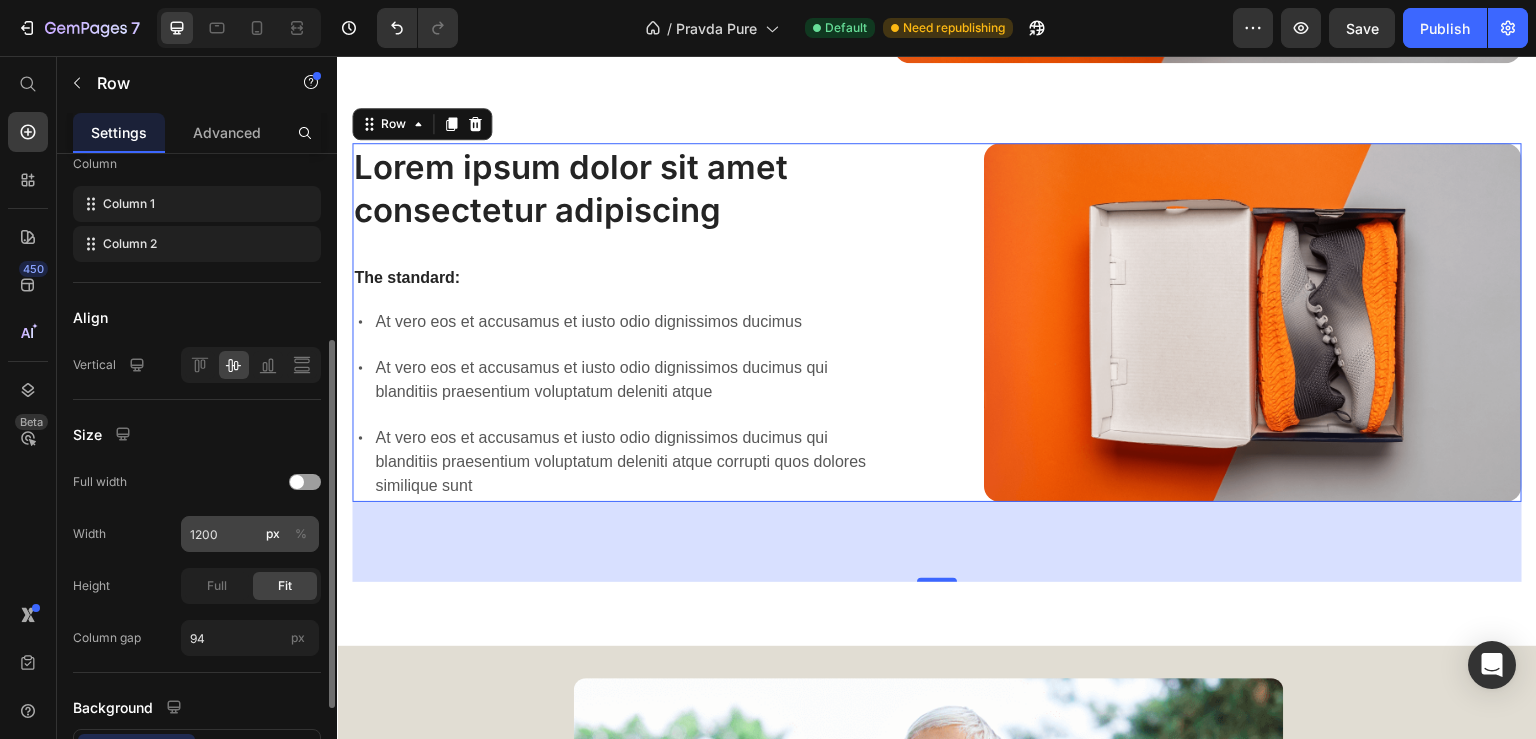 click on "%" at bounding box center [301, 534] 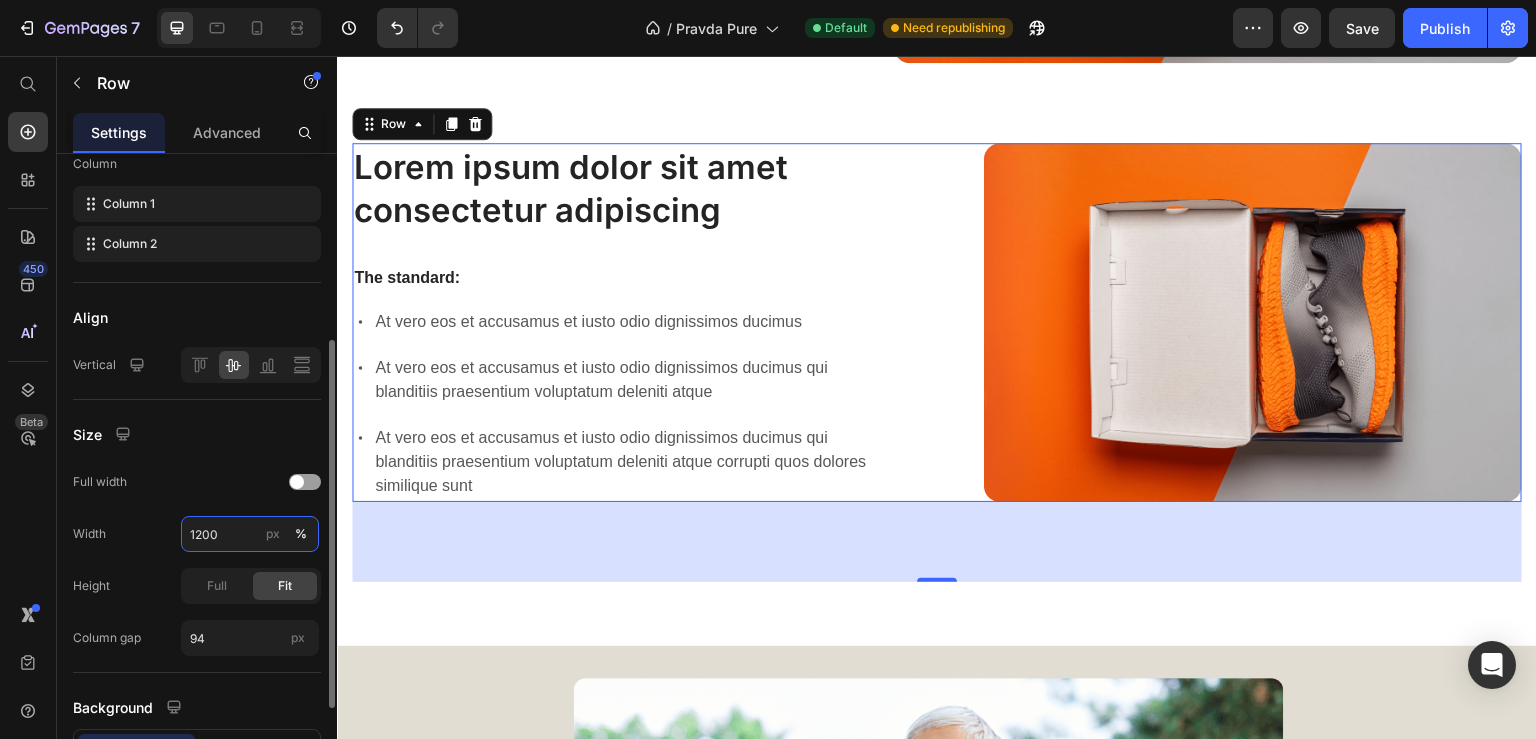 click on "1200" at bounding box center [250, 534] 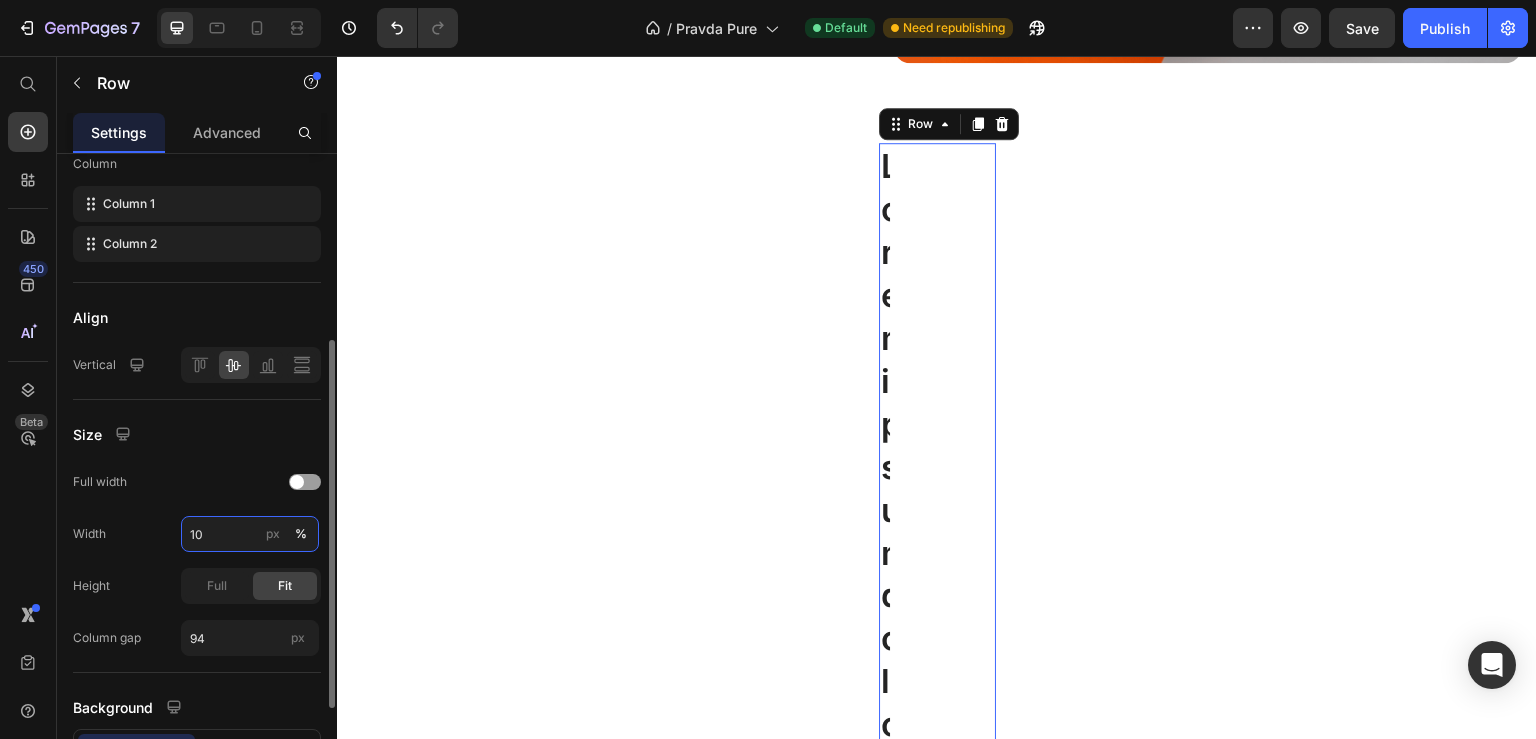 type on "100" 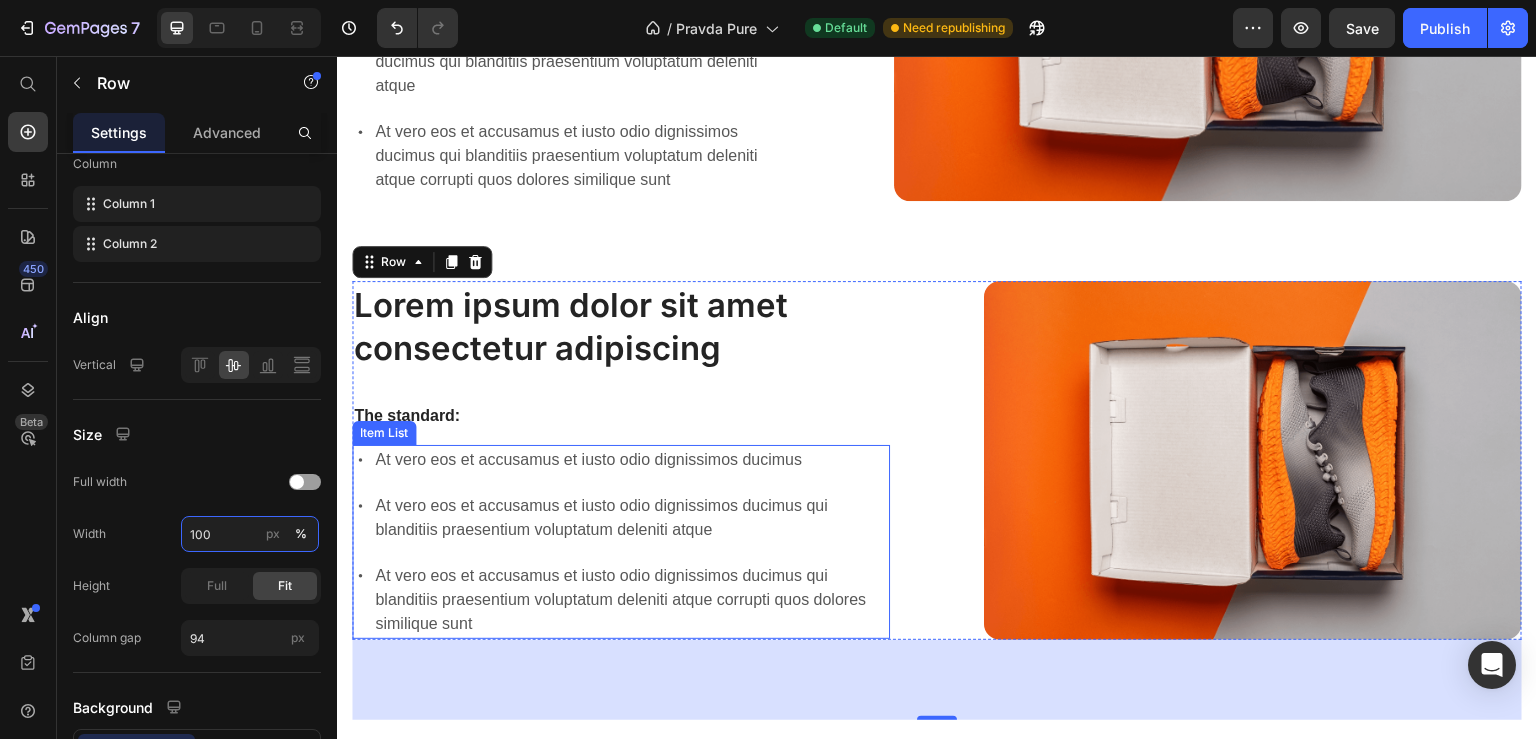 scroll, scrollTop: 1284, scrollLeft: 0, axis: vertical 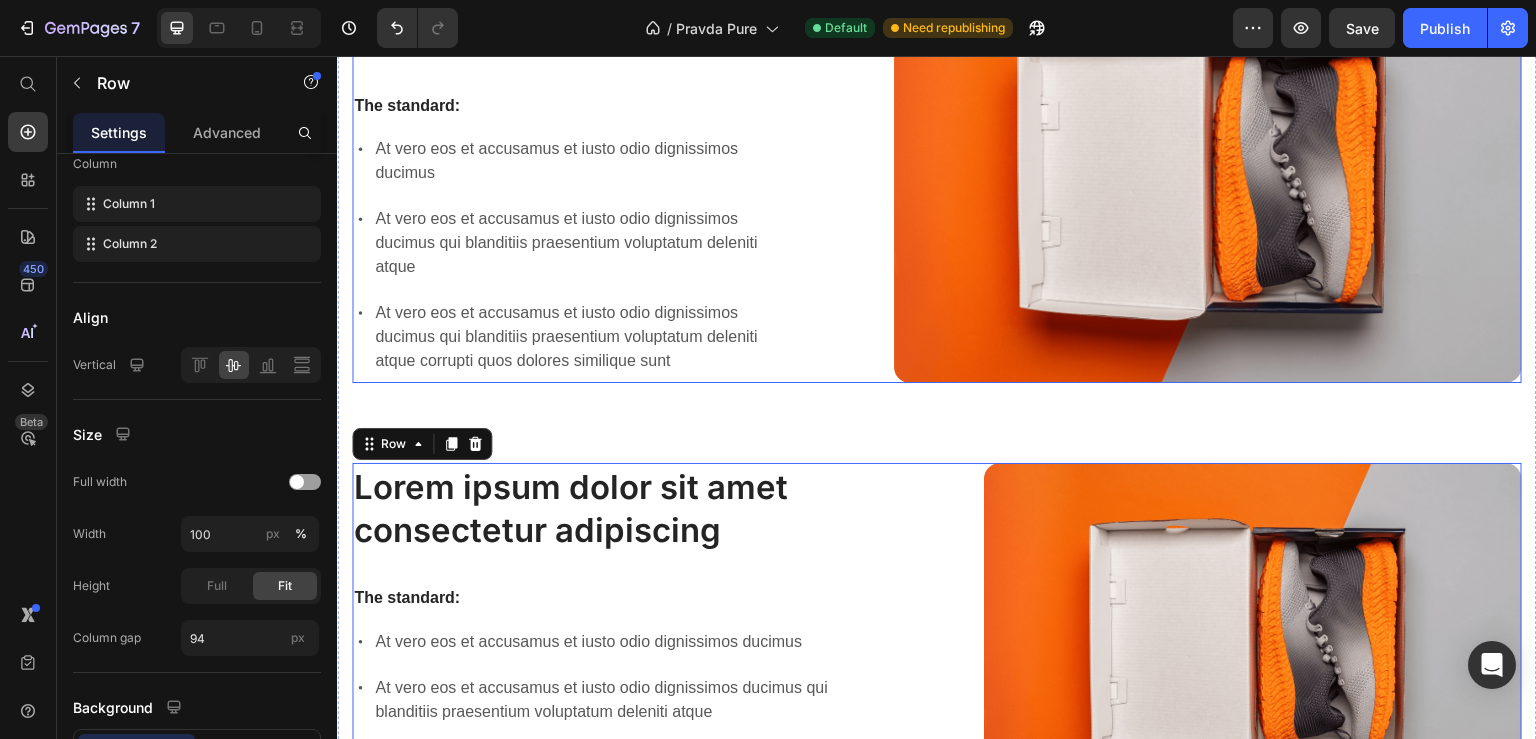 click on "Lorem ipsum dolor sit amet consectetur adipiscing Heading The standard: Text Block
At vero eos et accusamus et iusto odio dignissimos ducimus
At vero eos et accusamus et iusto odio dignissimos ducimus qui blanditiis praesentium voluptatum deleniti atque
At vero eos et accusamus et iusto odio dignissimos ducimus qui blanditiis praesentium voluptatum deleniti atque corrupti quos dolores similique sunt Item List Image Row" at bounding box center (937, 174) 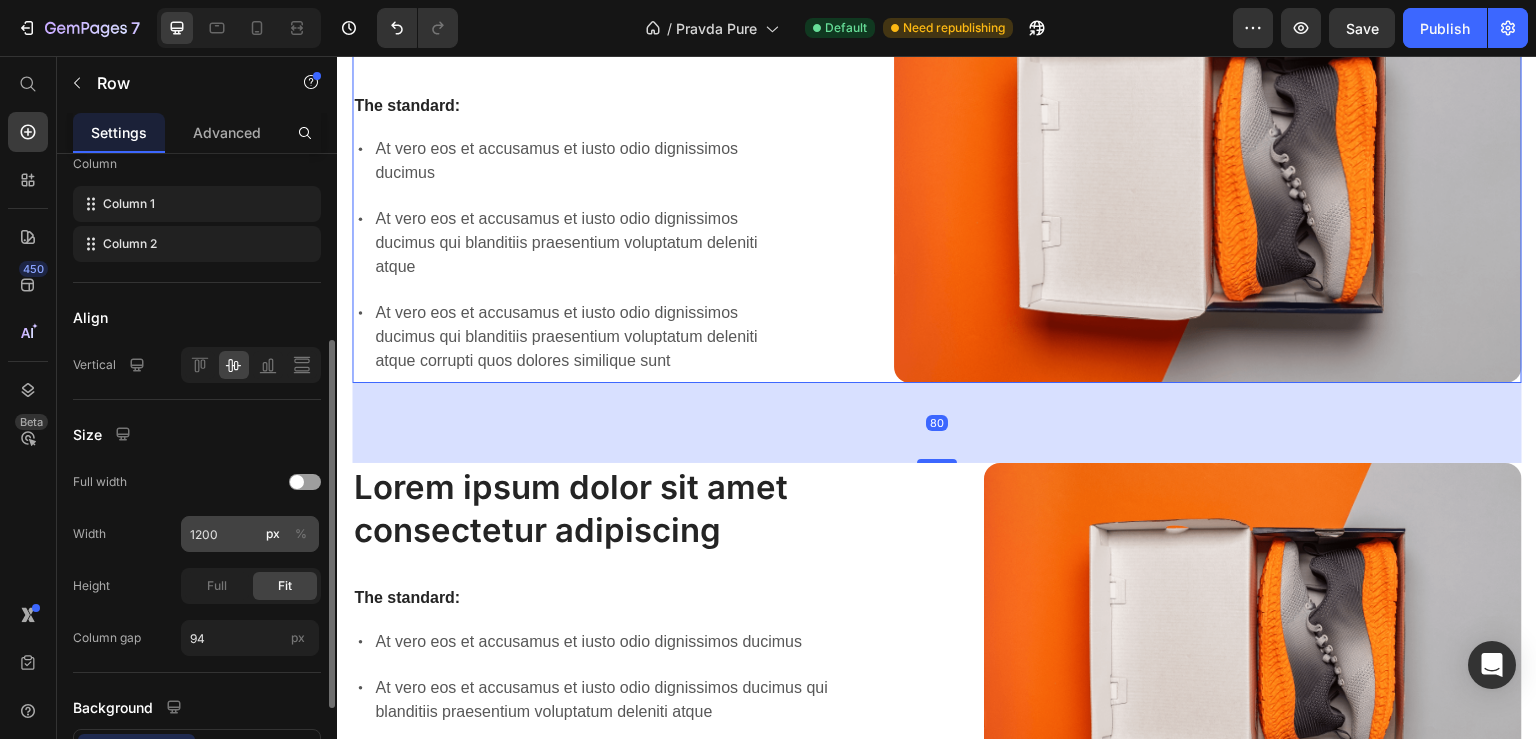 click on "%" at bounding box center (301, 534) 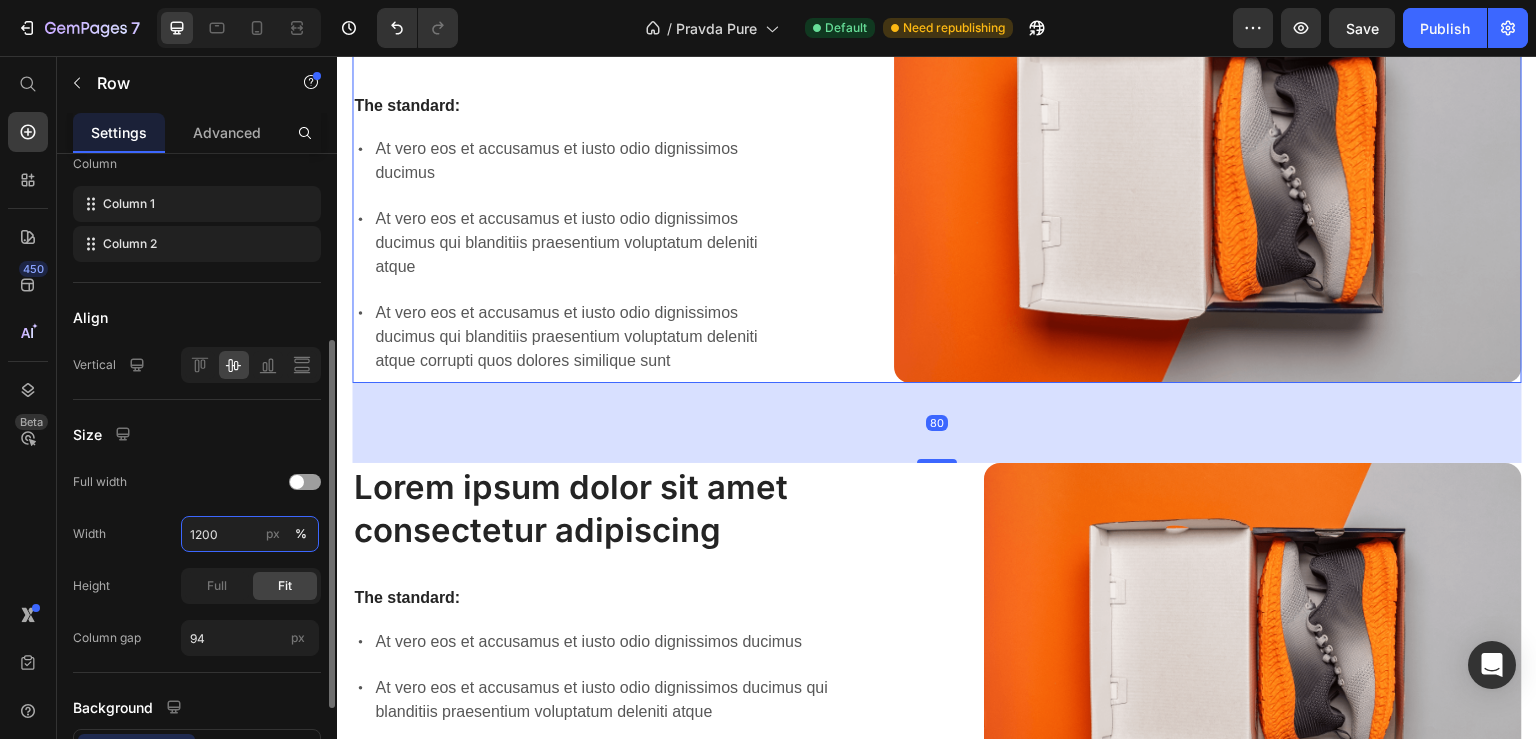 click on "1200" at bounding box center (250, 534) 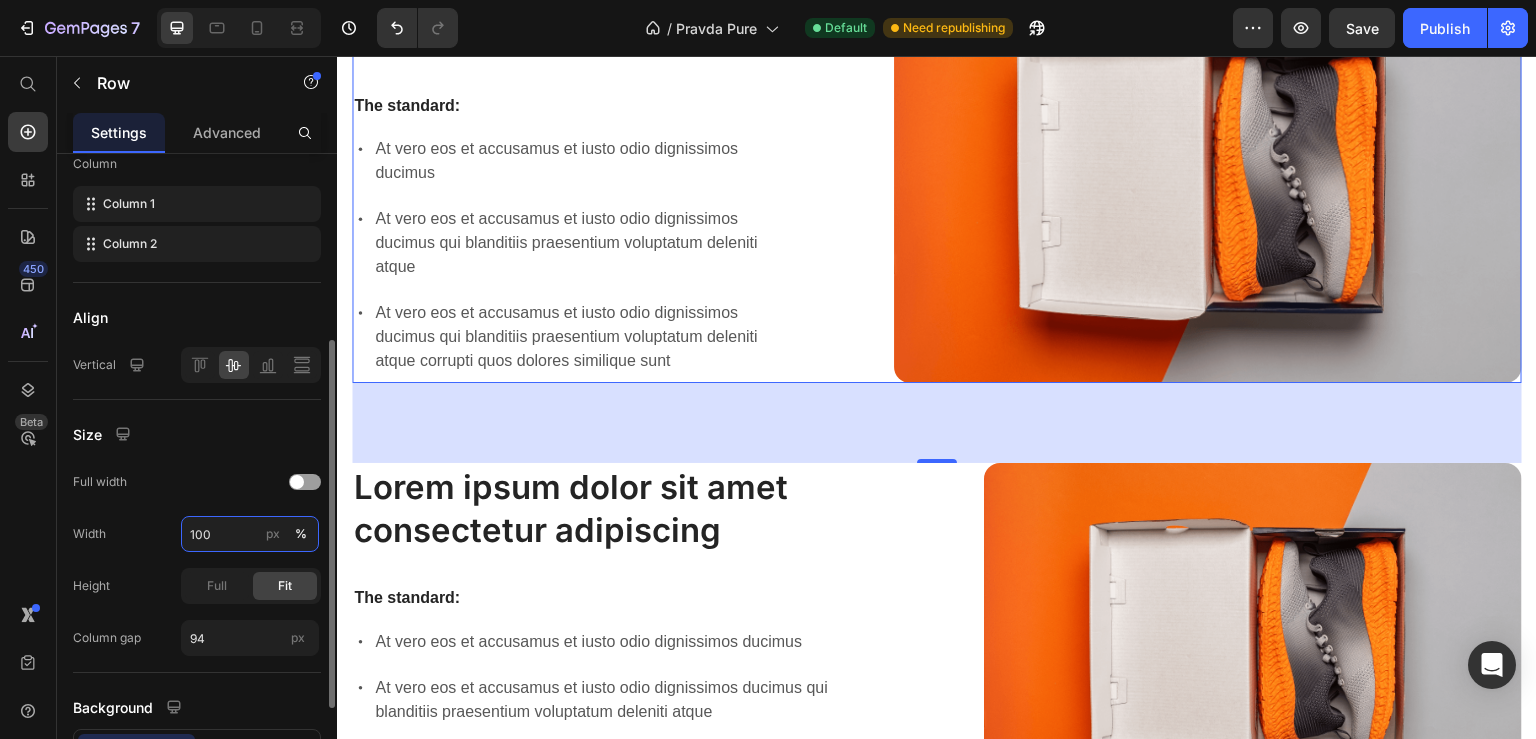 scroll, scrollTop: 477, scrollLeft: 0, axis: vertical 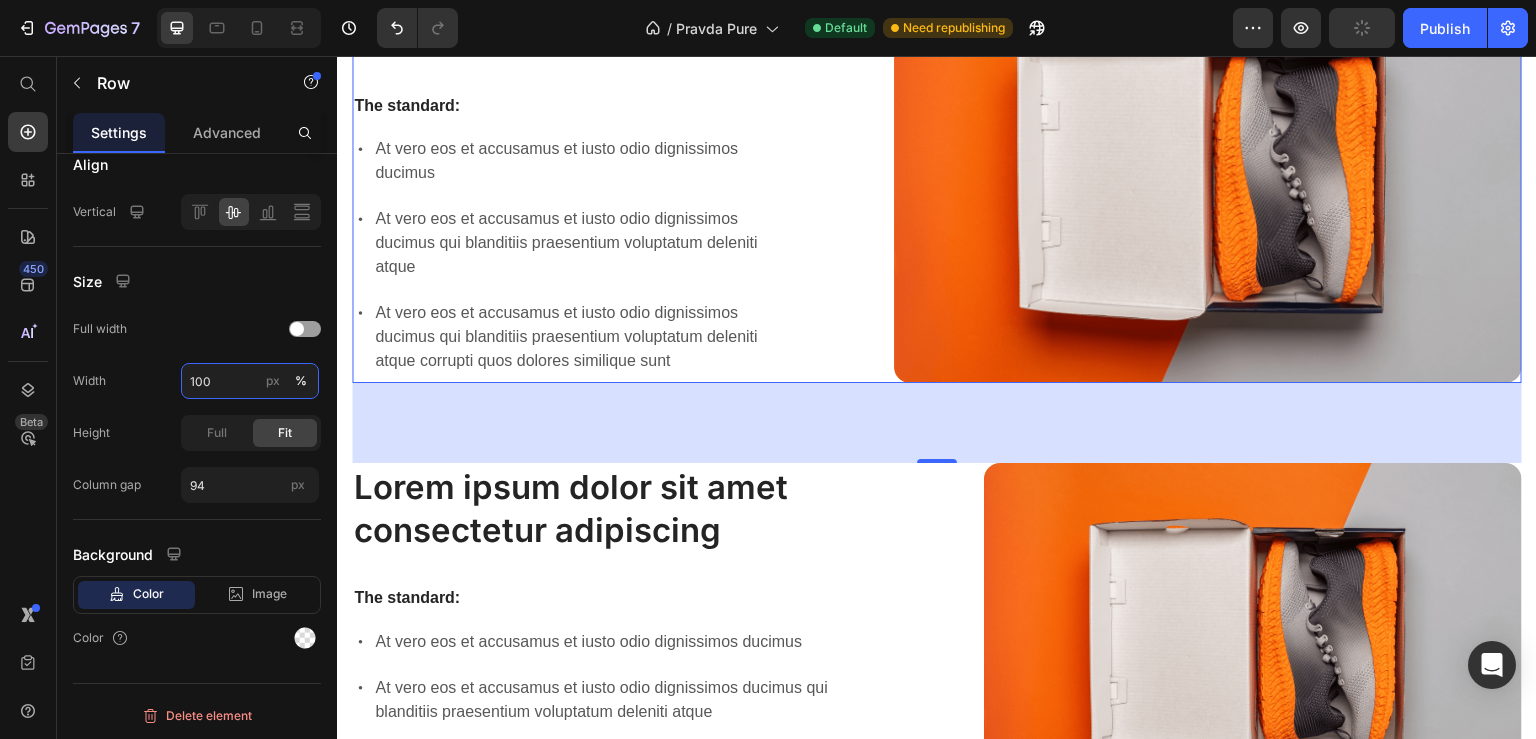 type on "1200" 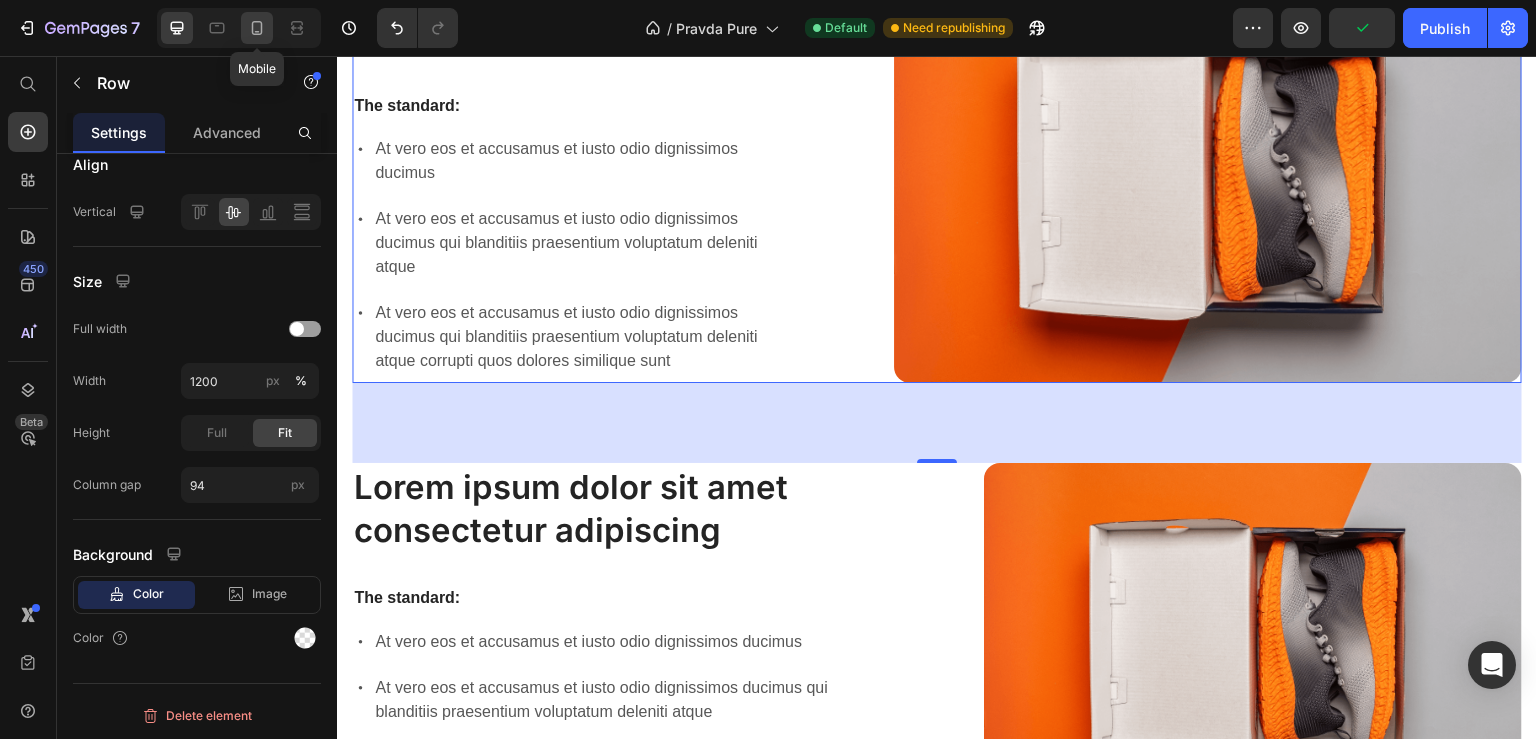 click 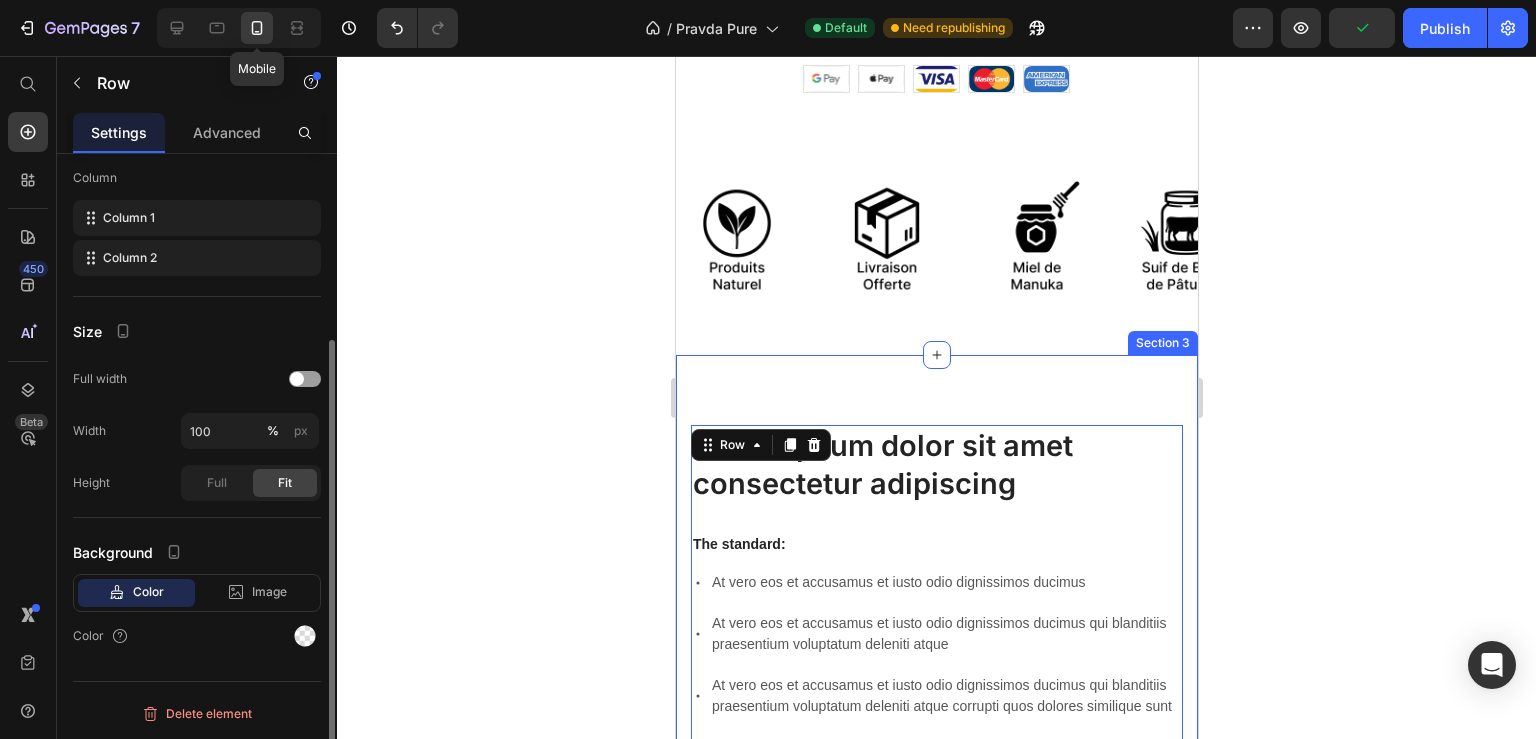 scroll, scrollTop: 264, scrollLeft: 0, axis: vertical 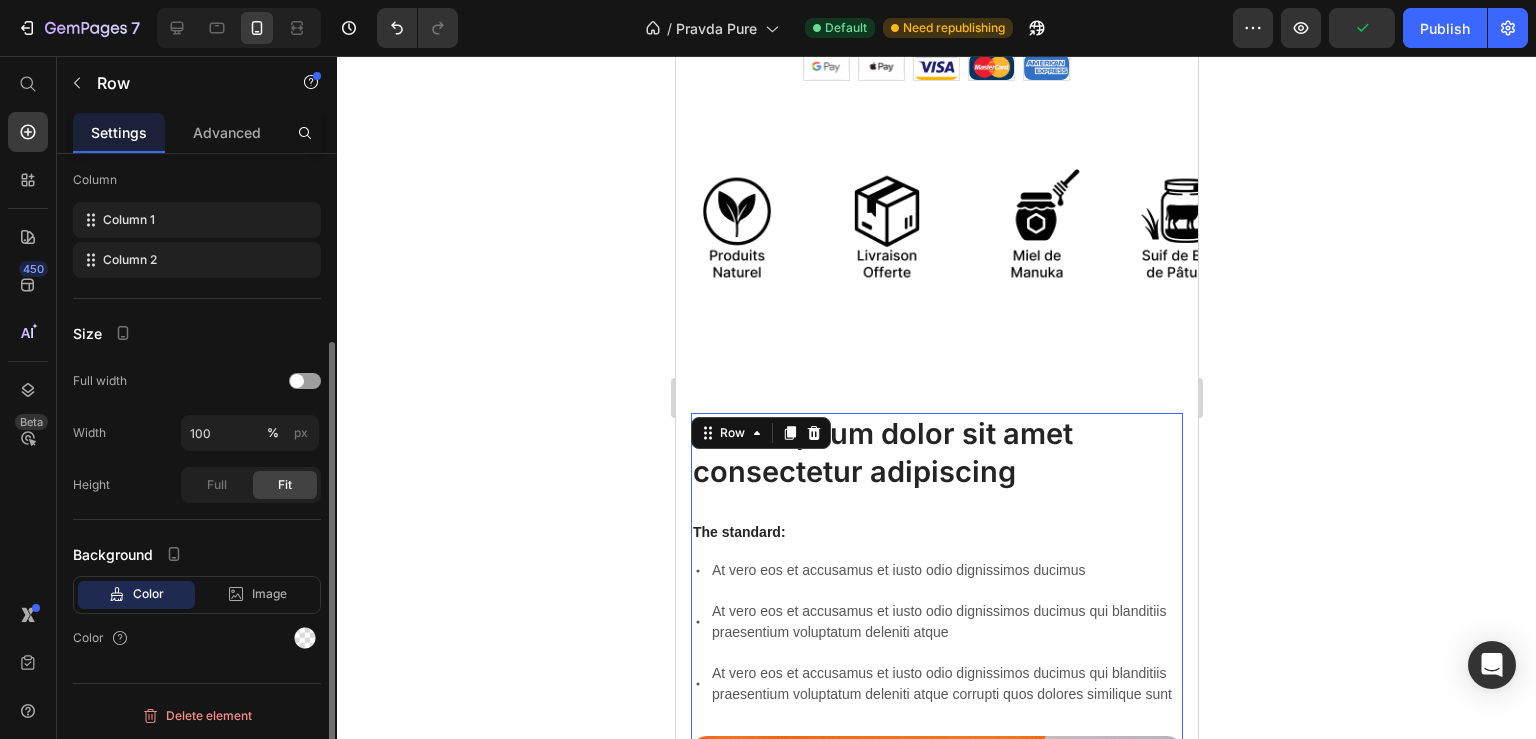 click 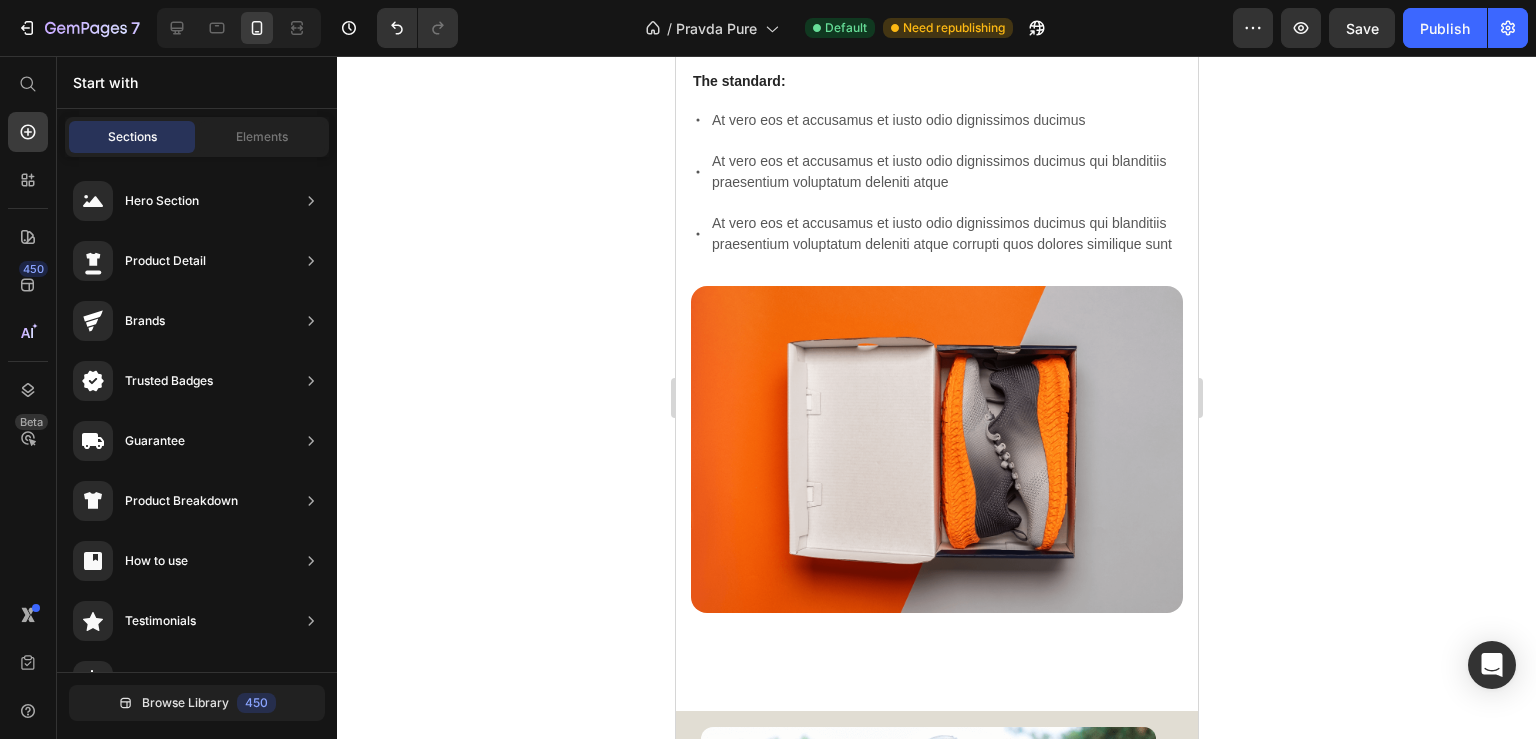 scroll, scrollTop: 2453, scrollLeft: 0, axis: vertical 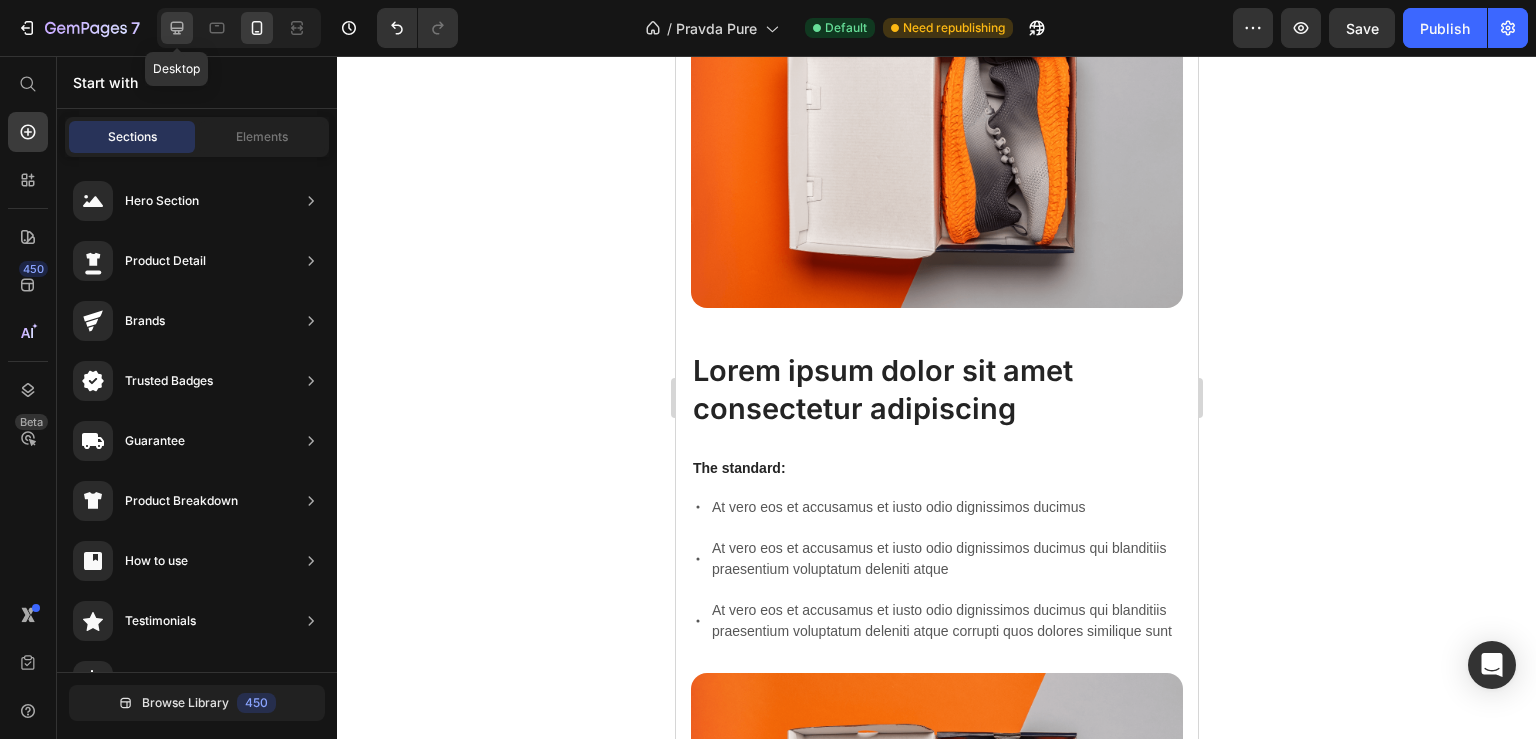 click 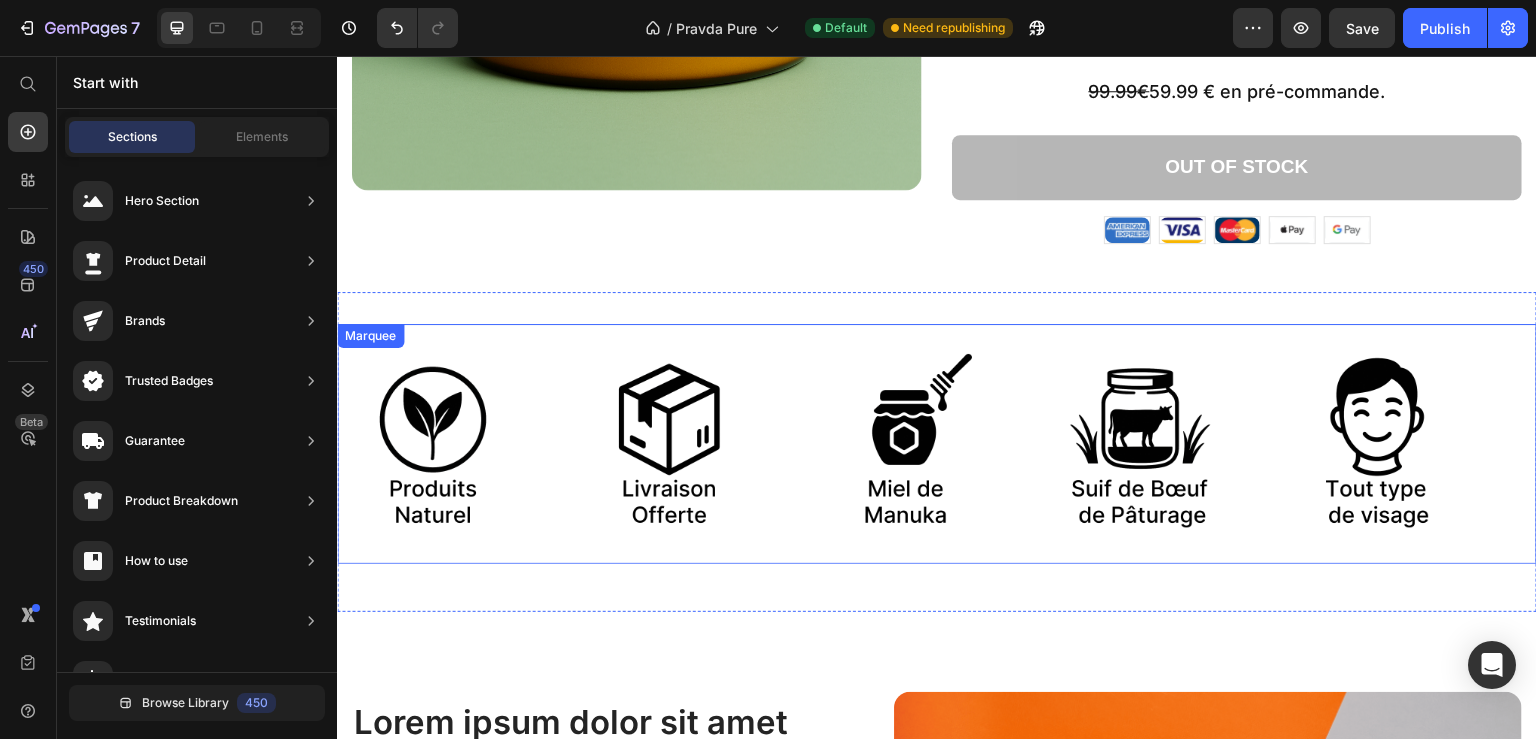 scroll, scrollTop: 447, scrollLeft: 0, axis: vertical 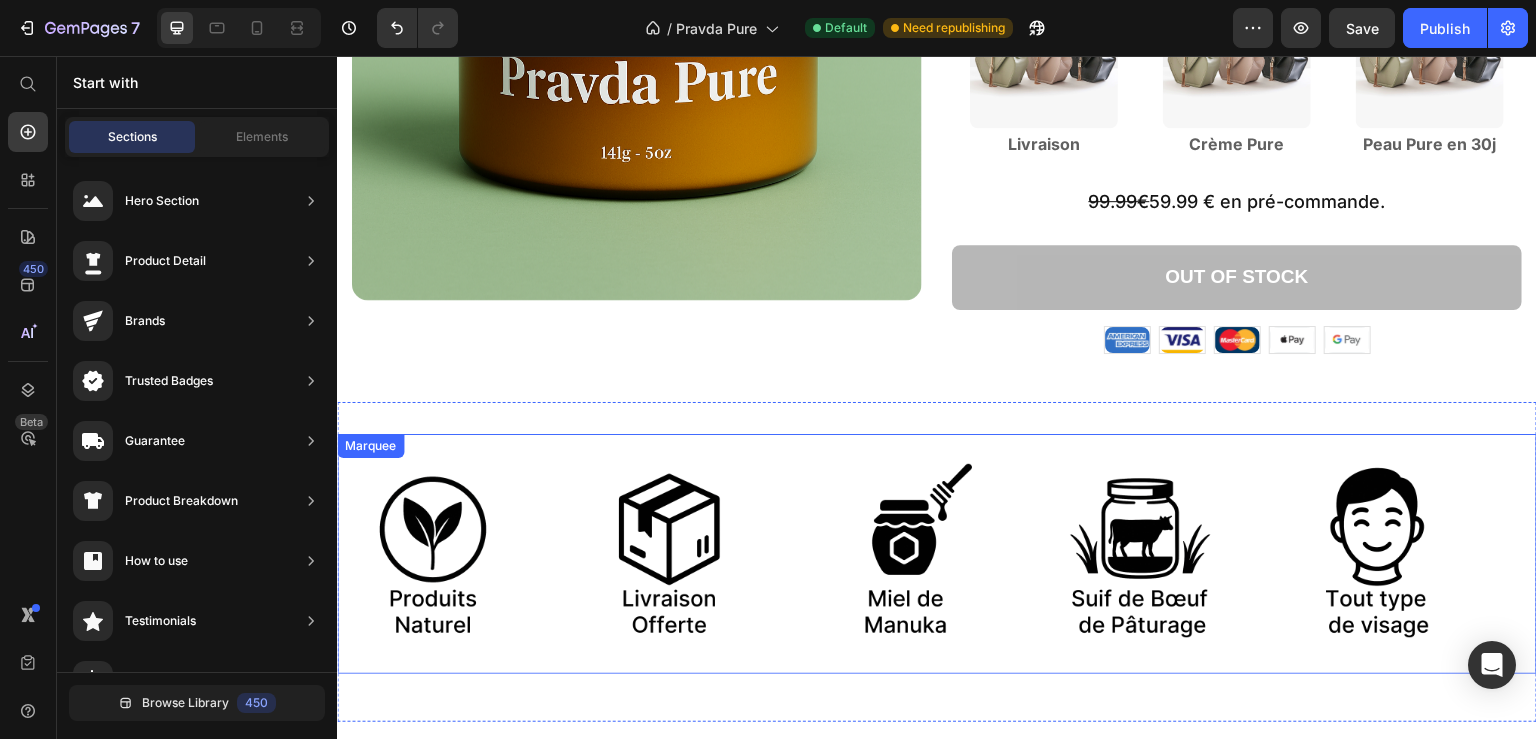 click on "Image Image Image Image Image Image Image Image Image Image Marquee" at bounding box center [937, 554] 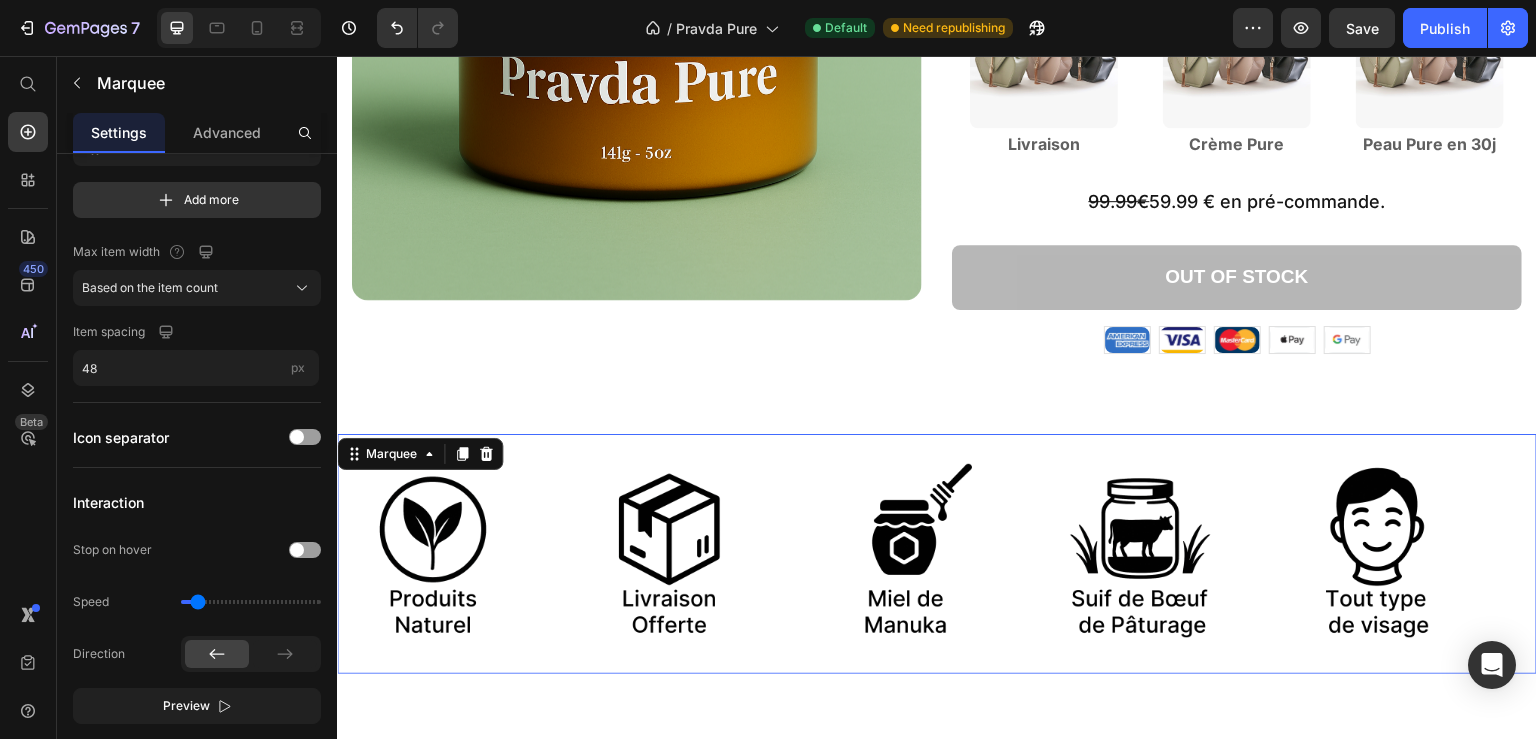 scroll, scrollTop: 0, scrollLeft: 0, axis: both 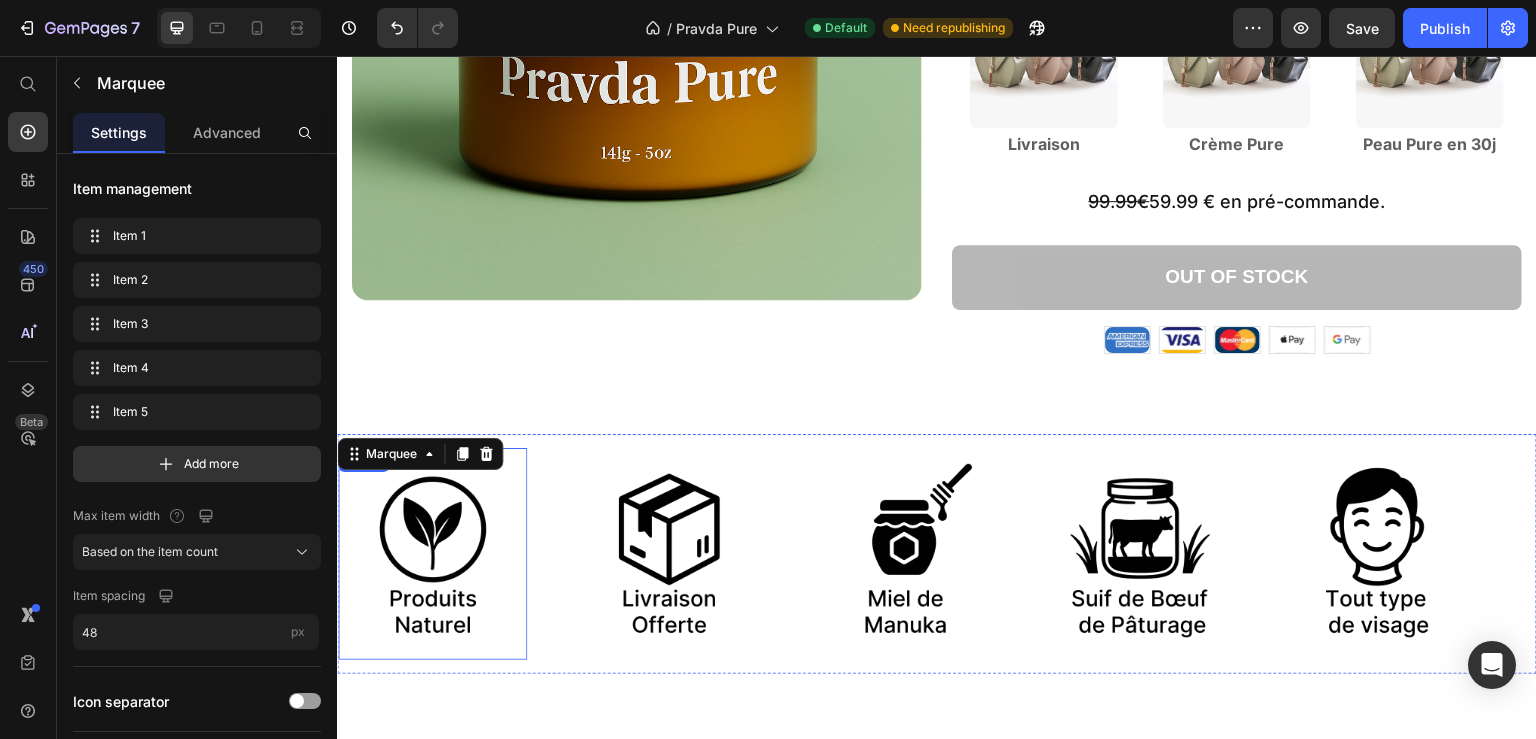 click at bounding box center [432, 554] 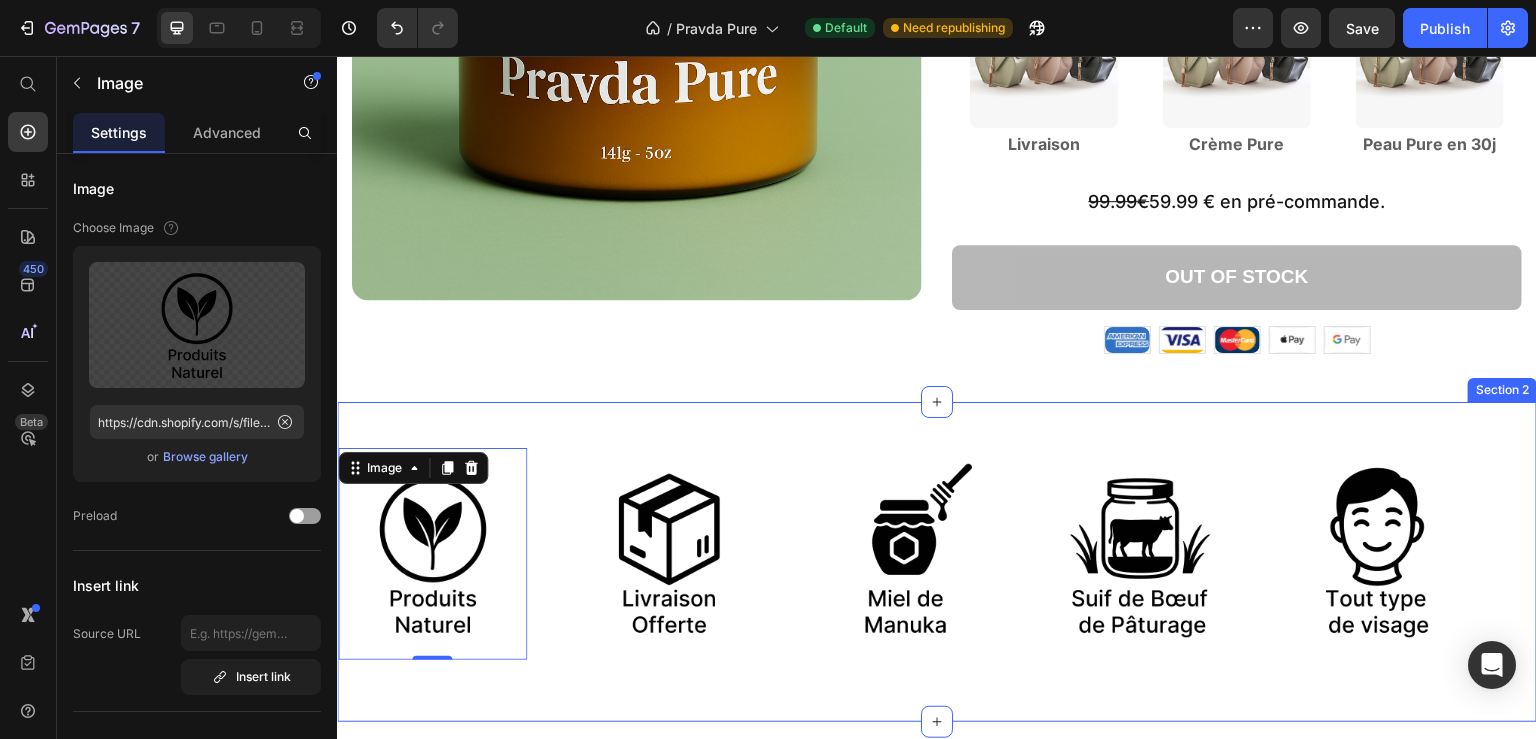 click on "Image   0 Image Image Image Image Image   0 Image Image Image Image Marquee Section 2" at bounding box center [937, 562] 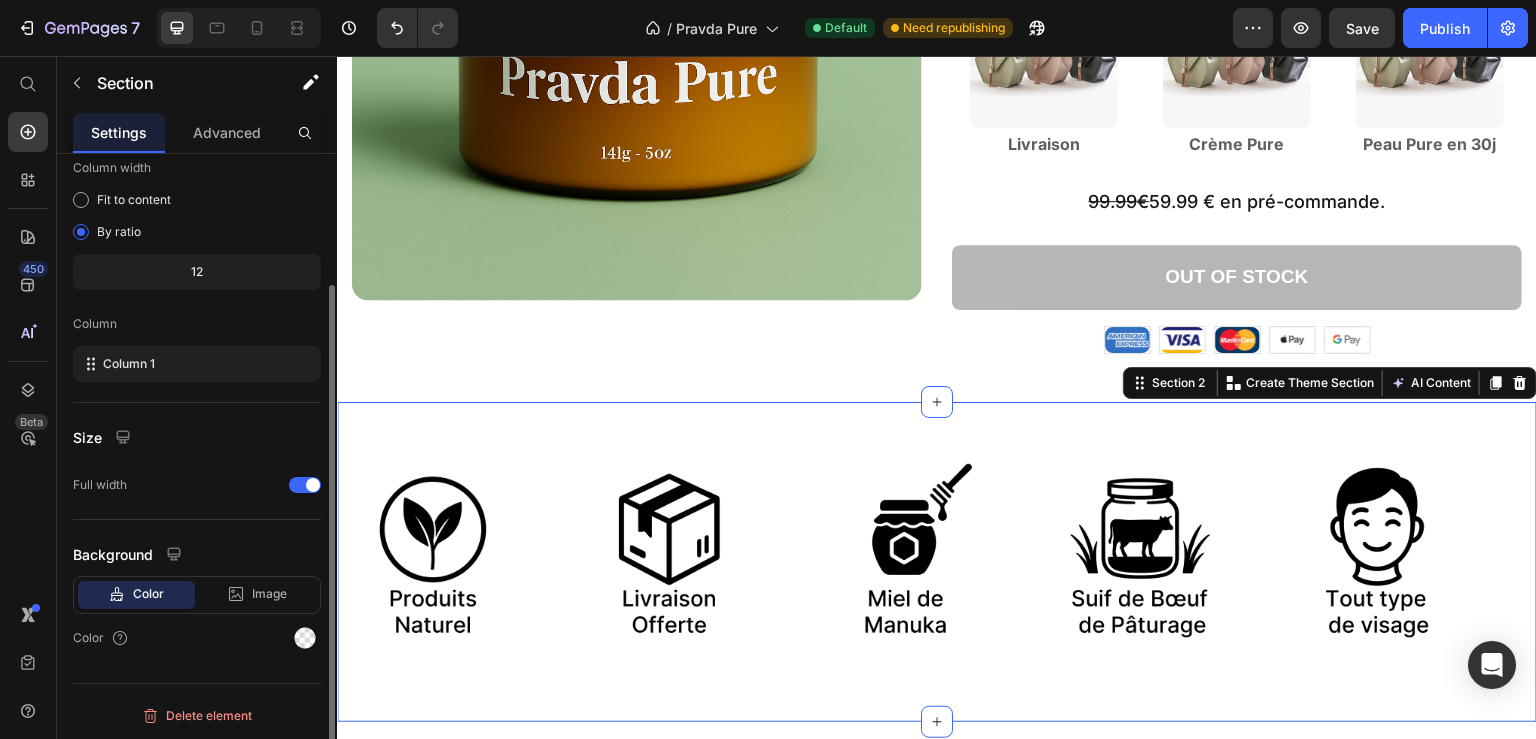 scroll, scrollTop: 0, scrollLeft: 0, axis: both 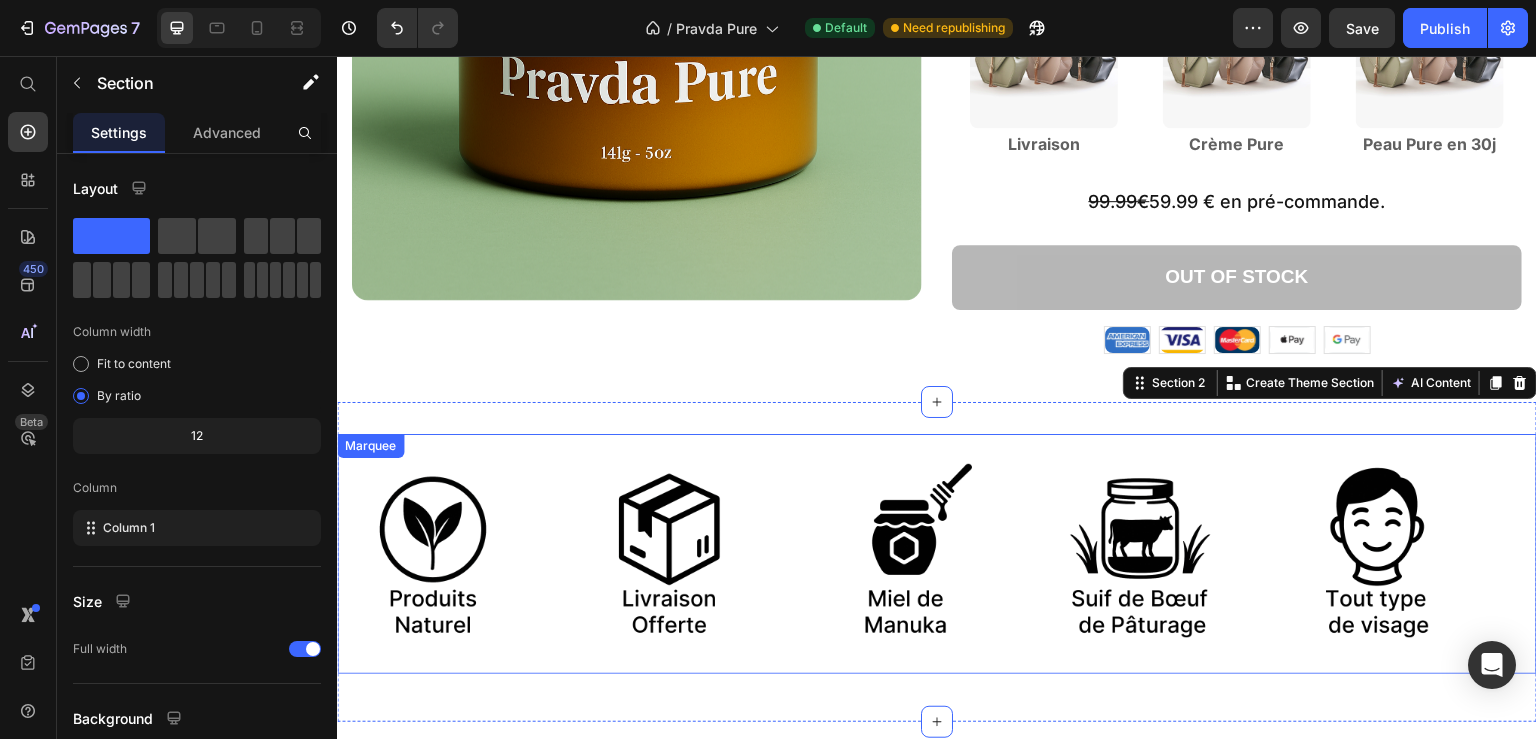 click on "Image" at bounding box center [693, 554] 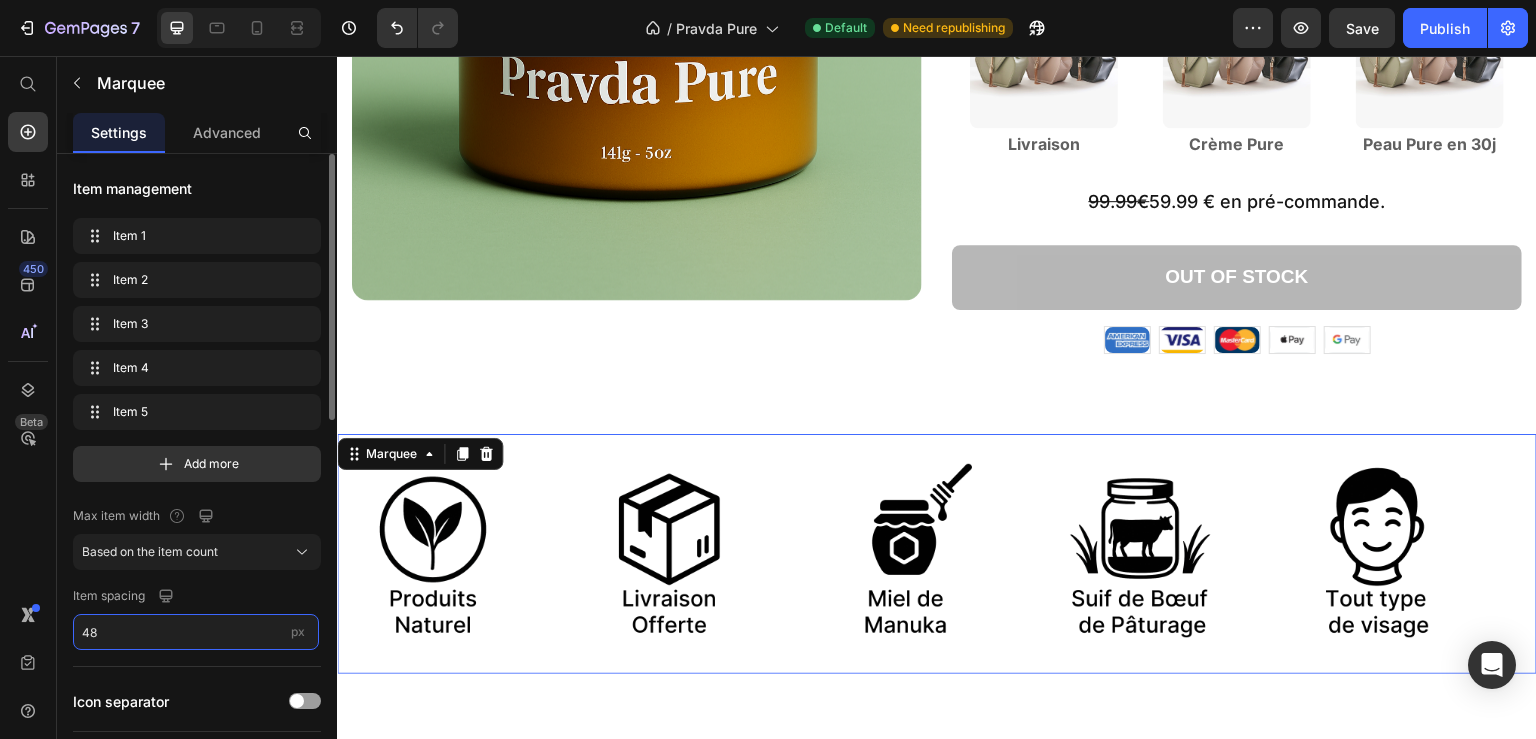 click on "48" at bounding box center (196, 632) 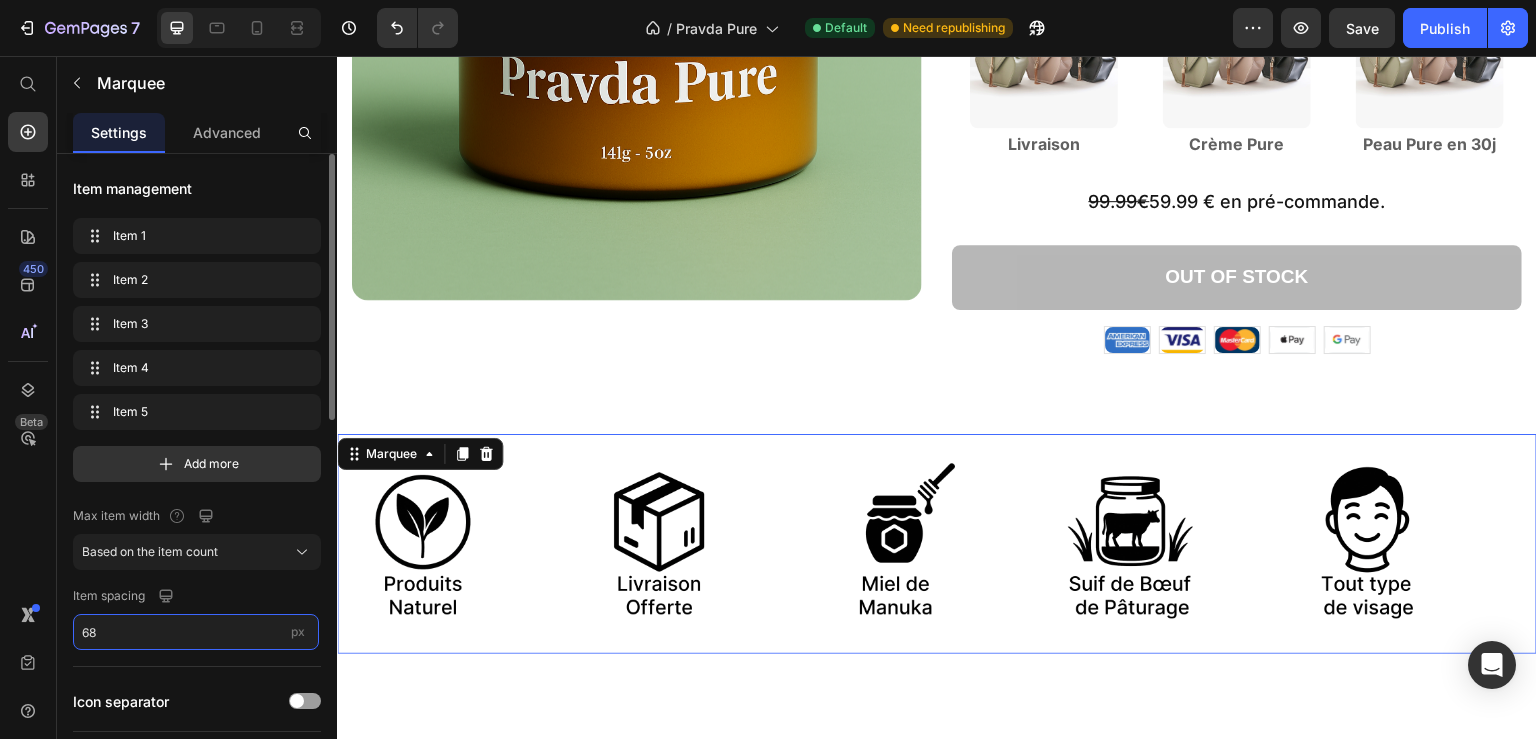 type on "6" 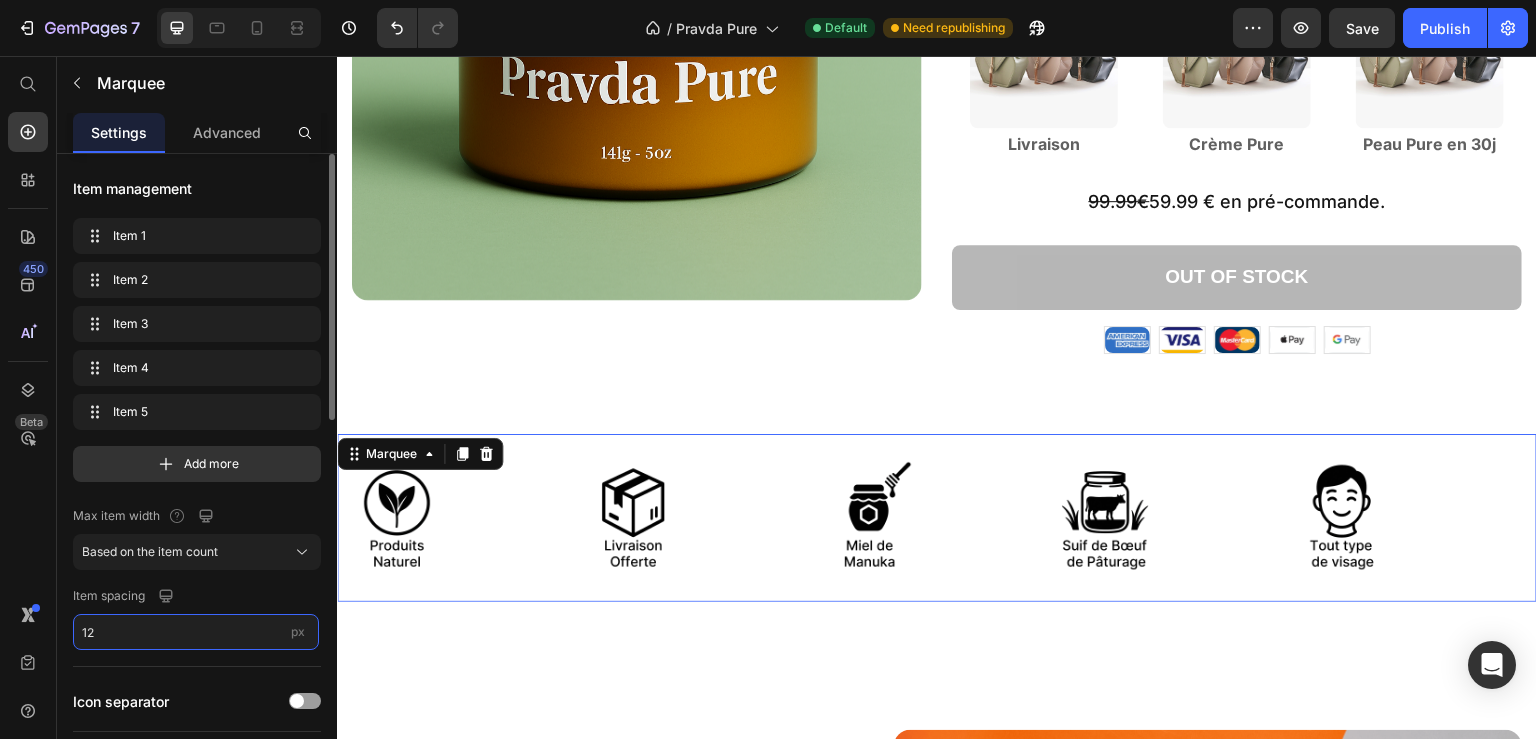 type on "1" 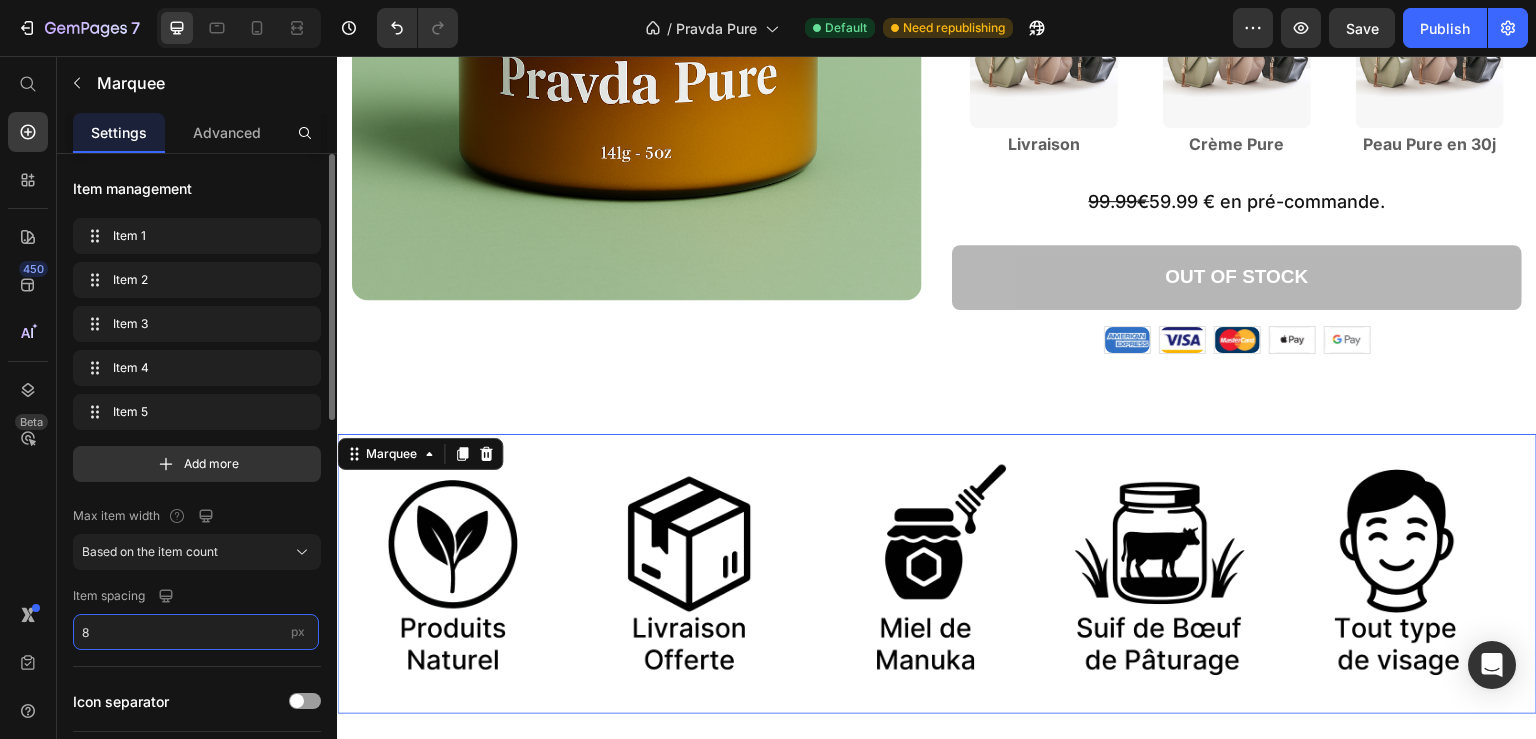 type on "86" 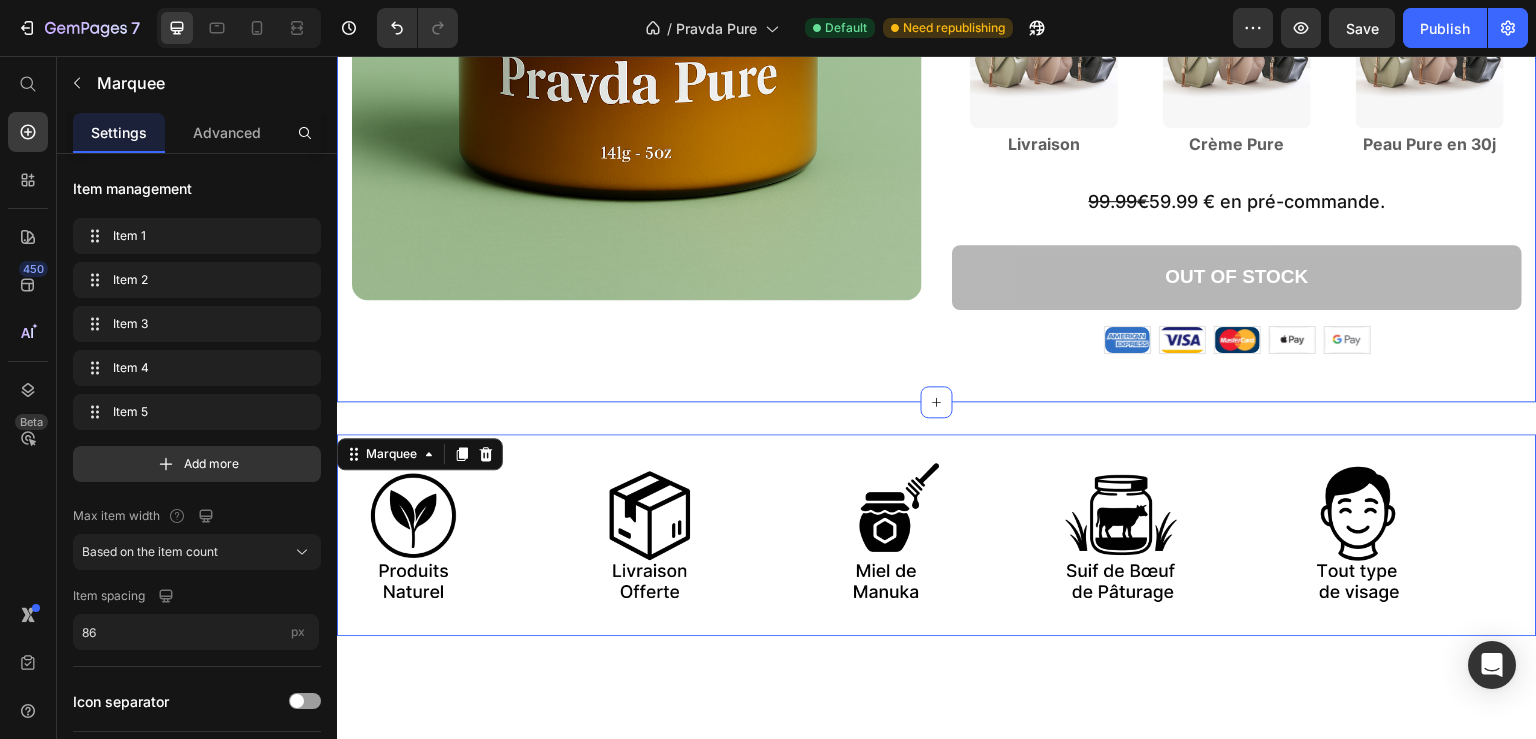 click on "La crème la plus pure du monde. Heading Product Images Formule Peau Pure Product Title Image Résultats en 24h Text Block Image Produit naturels Text Block Advanced List Image 97% de résultats Text Block Advanced List Row OFFERT  10€ Text Block Image Livraison Text Block INCLUS Text Block Image Crème Pure Text Block INCLUS Text Block Image Peau Pure en 30j Text Block Row 99.99€  59.99 € en pré-commande. Text Block Row Out of stock Add to Cart Image Image Image Image Image Row Row Product Section 1" at bounding box center [937, 26] 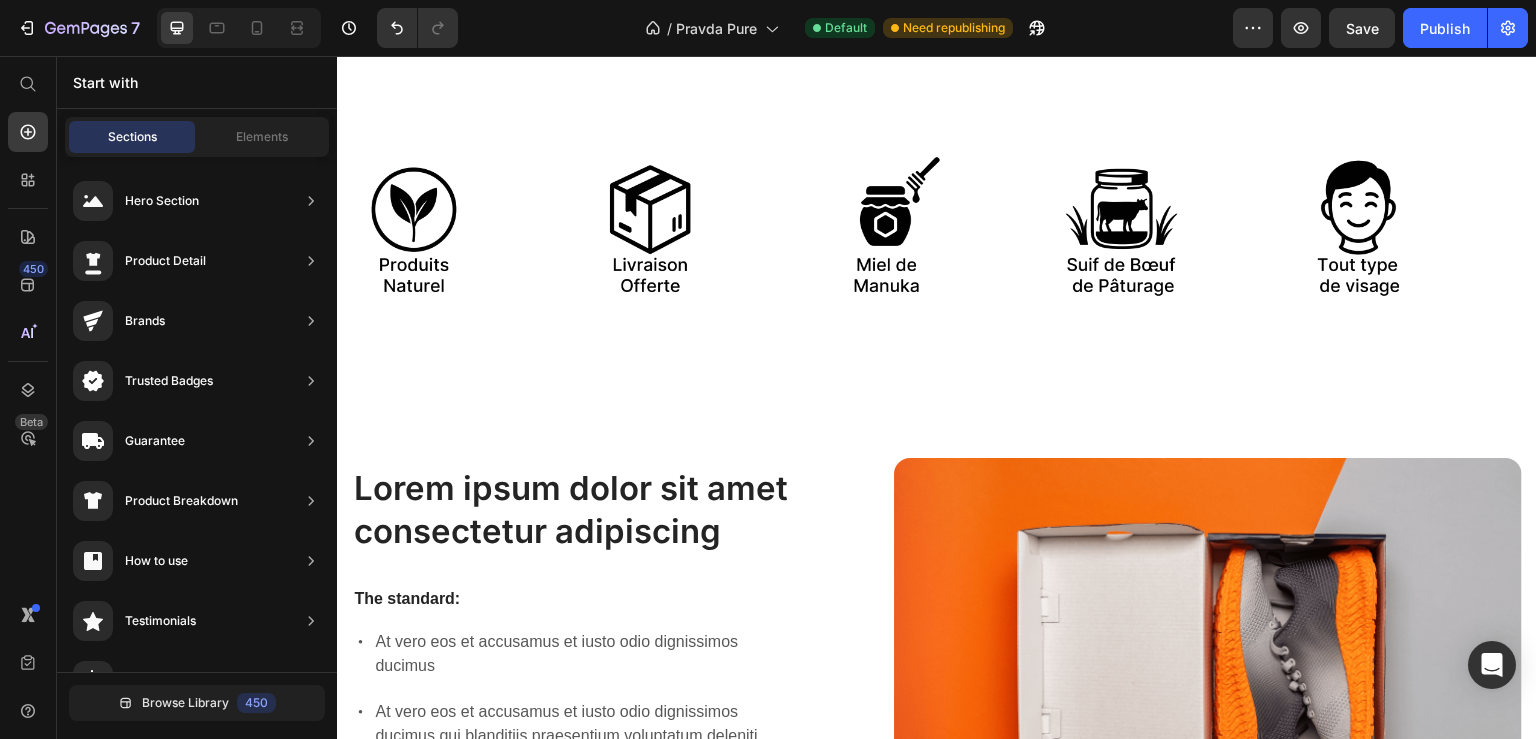 scroll, scrollTop: 811, scrollLeft: 0, axis: vertical 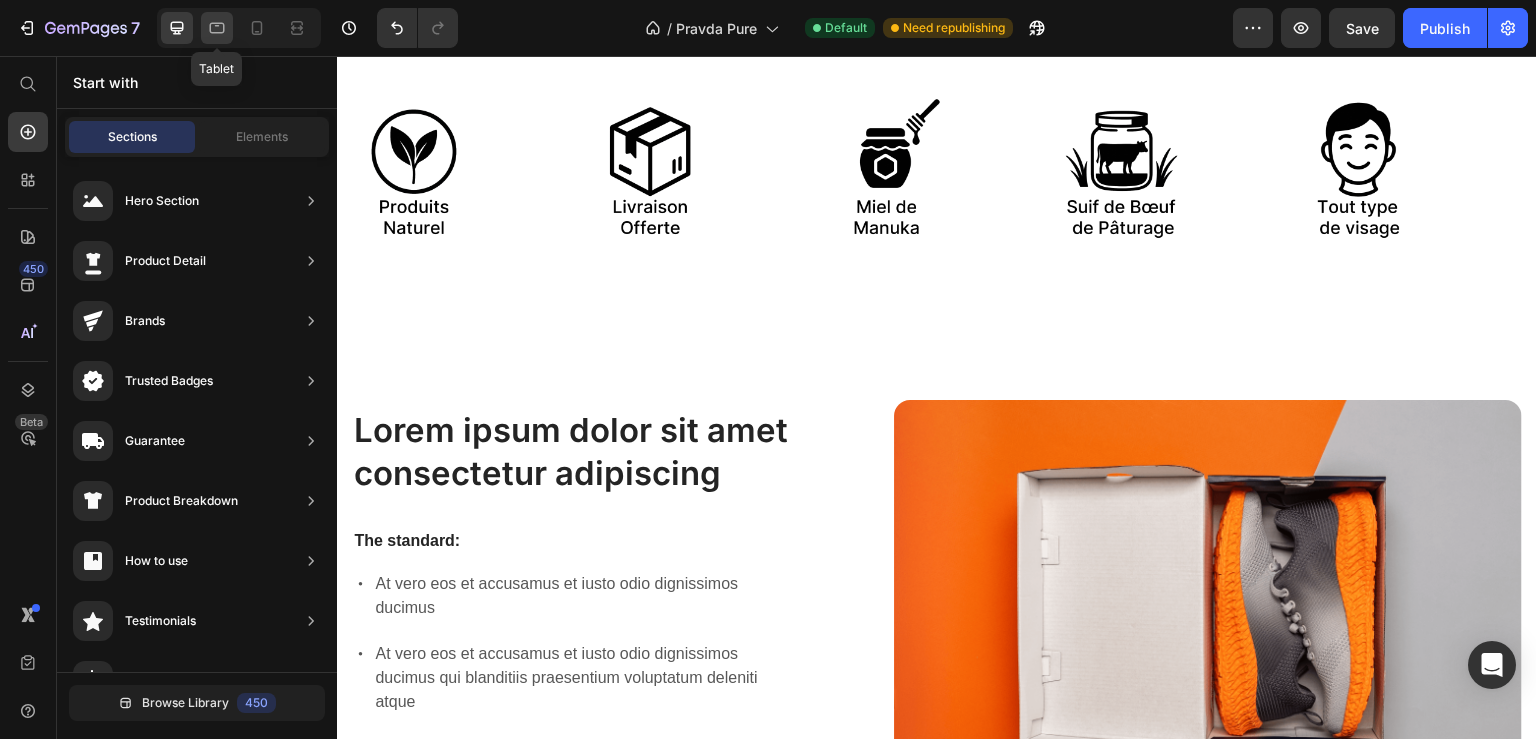 click 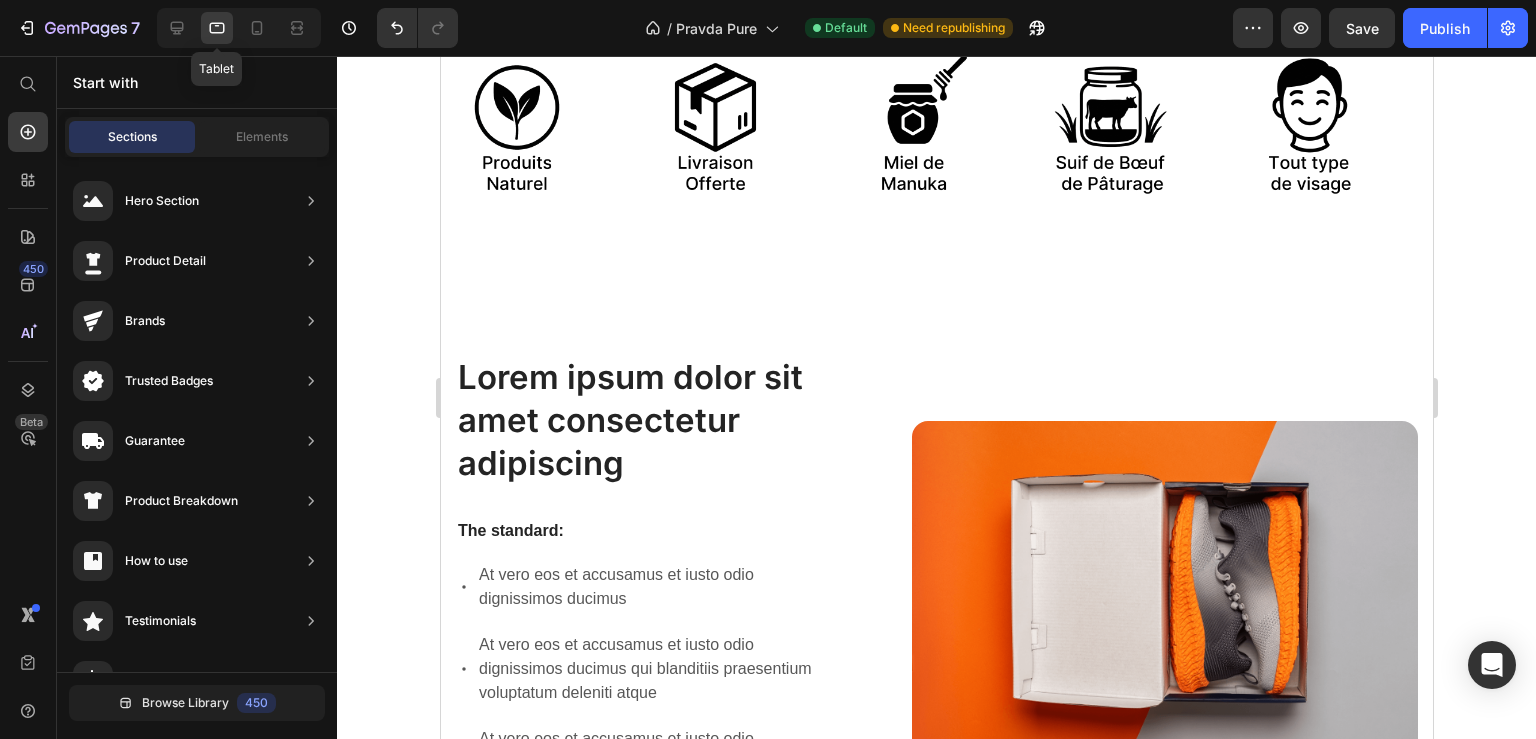scroll, scrollTop: 769, scrollLeft: 0, axis: vertical 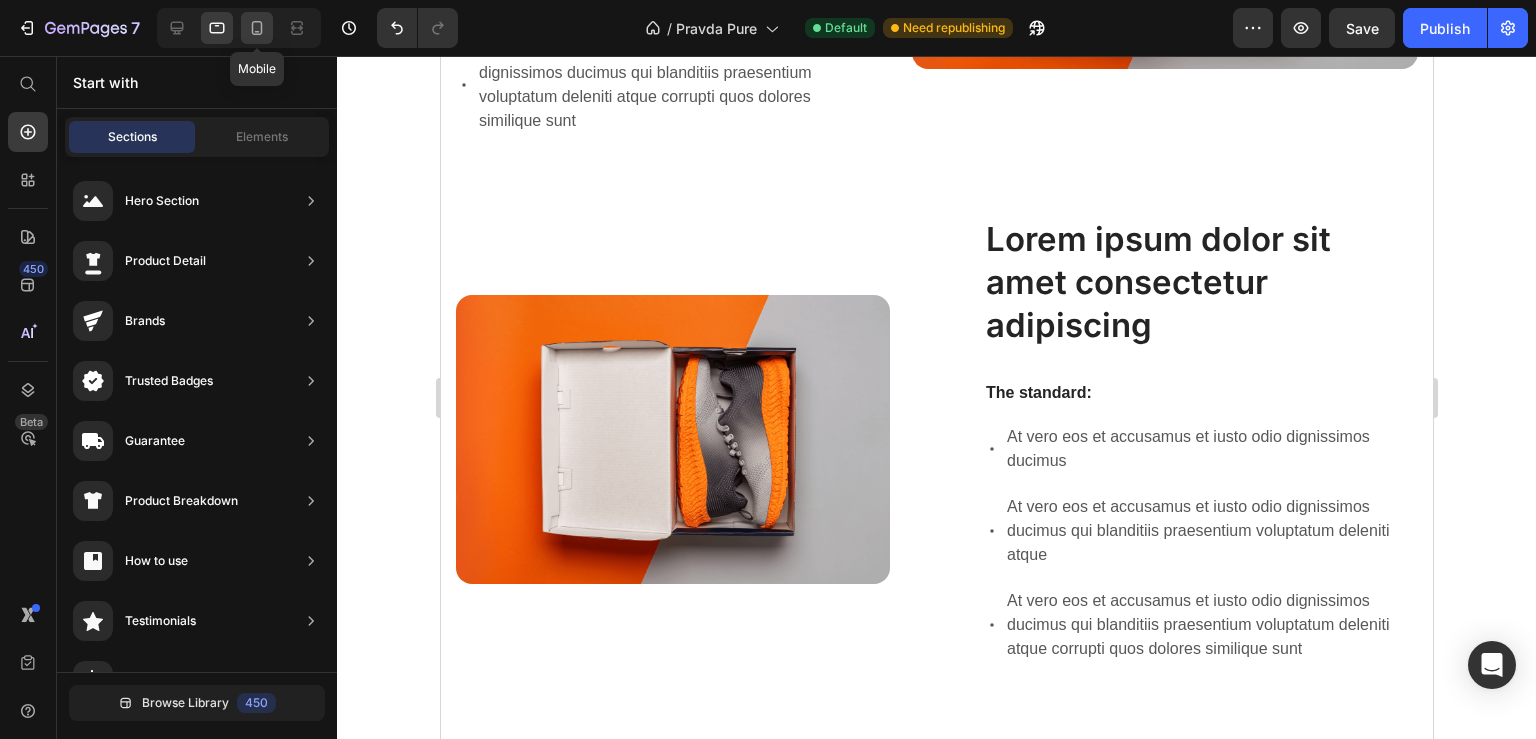 click 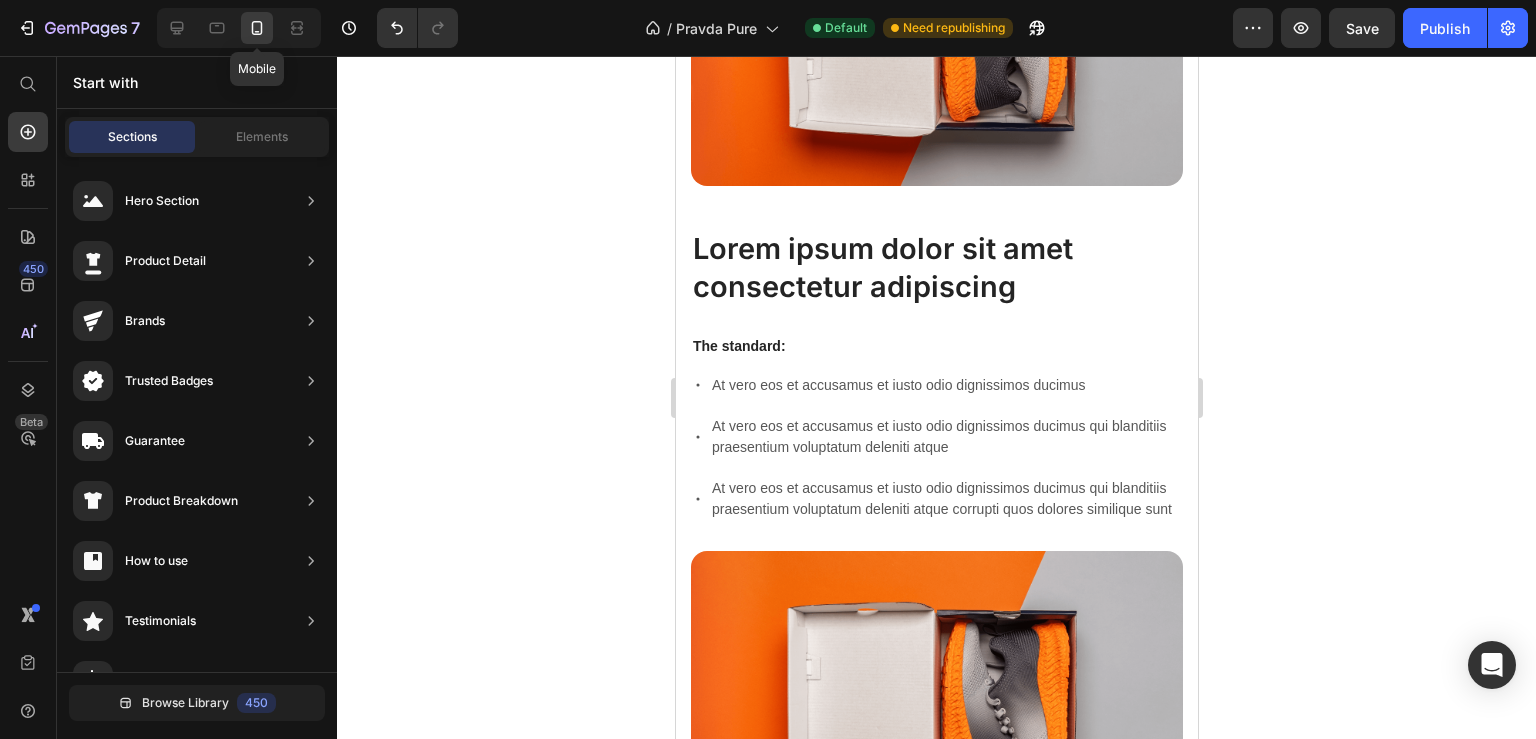 scroll, scrollTop: 1565, scrollLeft: 0, axis: vertical 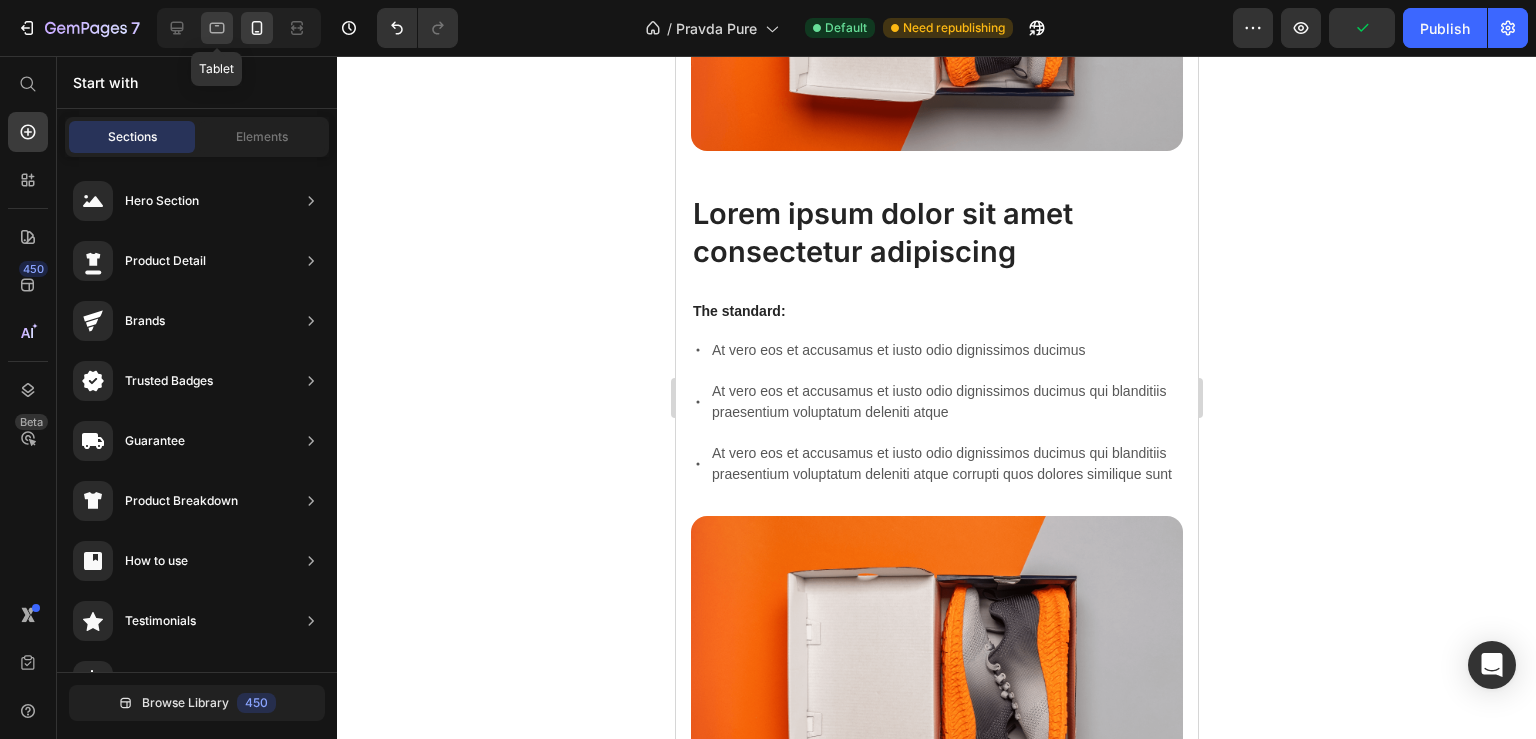 click 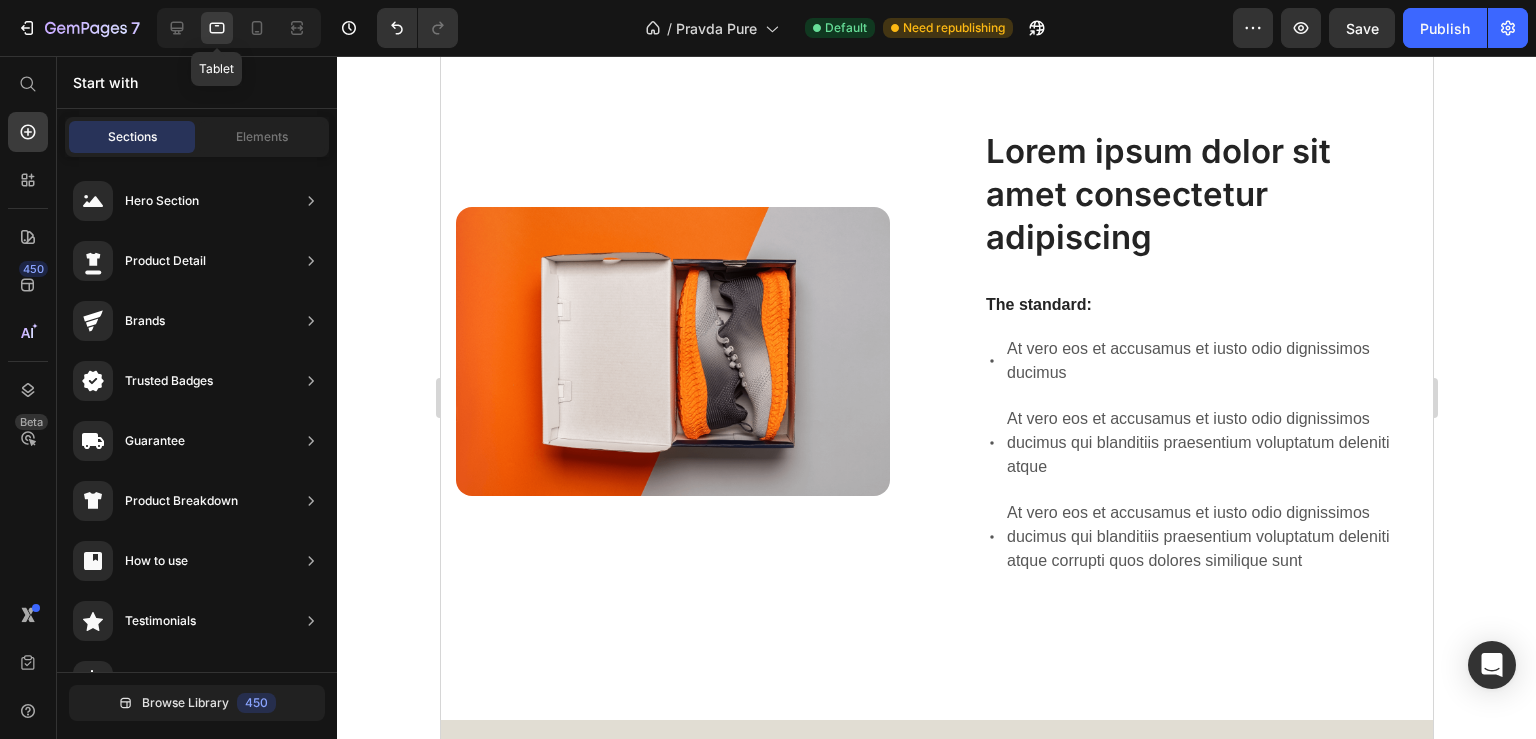 scroll, scrollTop: 2166, scrollLeft: 0, axis: vertical 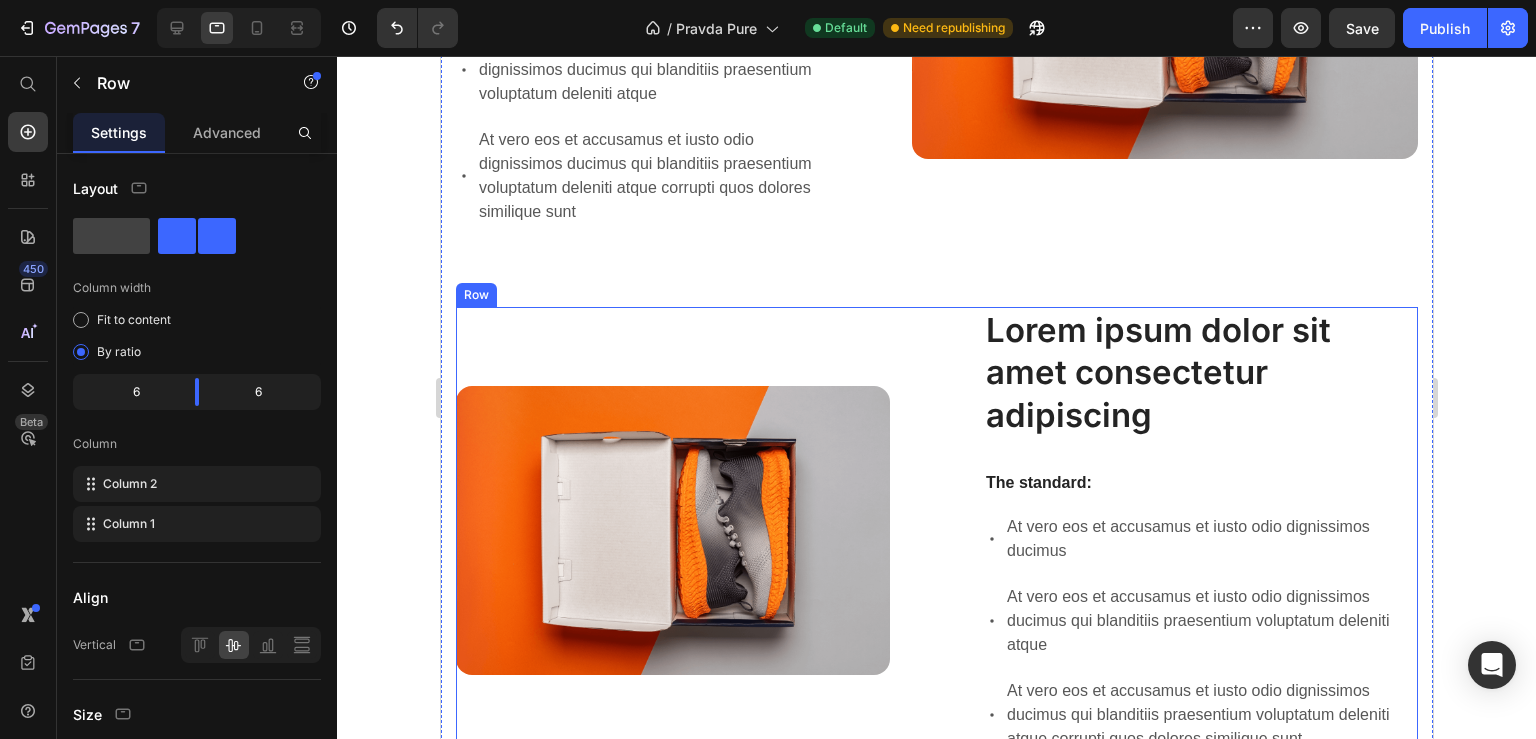 click on "Lorem ipsum dolor sit amet consectetur adipiscing Heading The standard: Text Block
At vero eos et accusamus et iusto odio dignissimos ducimus
At vero eos et accusamus et iusto odio dignissimos ducimus qui blanditiis praesentium voluptatum deleniti atque
At vero eos et accusamus et iusto odio dignissimos ducimus qui blanditiis praesentium voluptatum deleniti atque corrupti quos dolores similique sunt Item List Image Row" at bounding box center [936, 531] 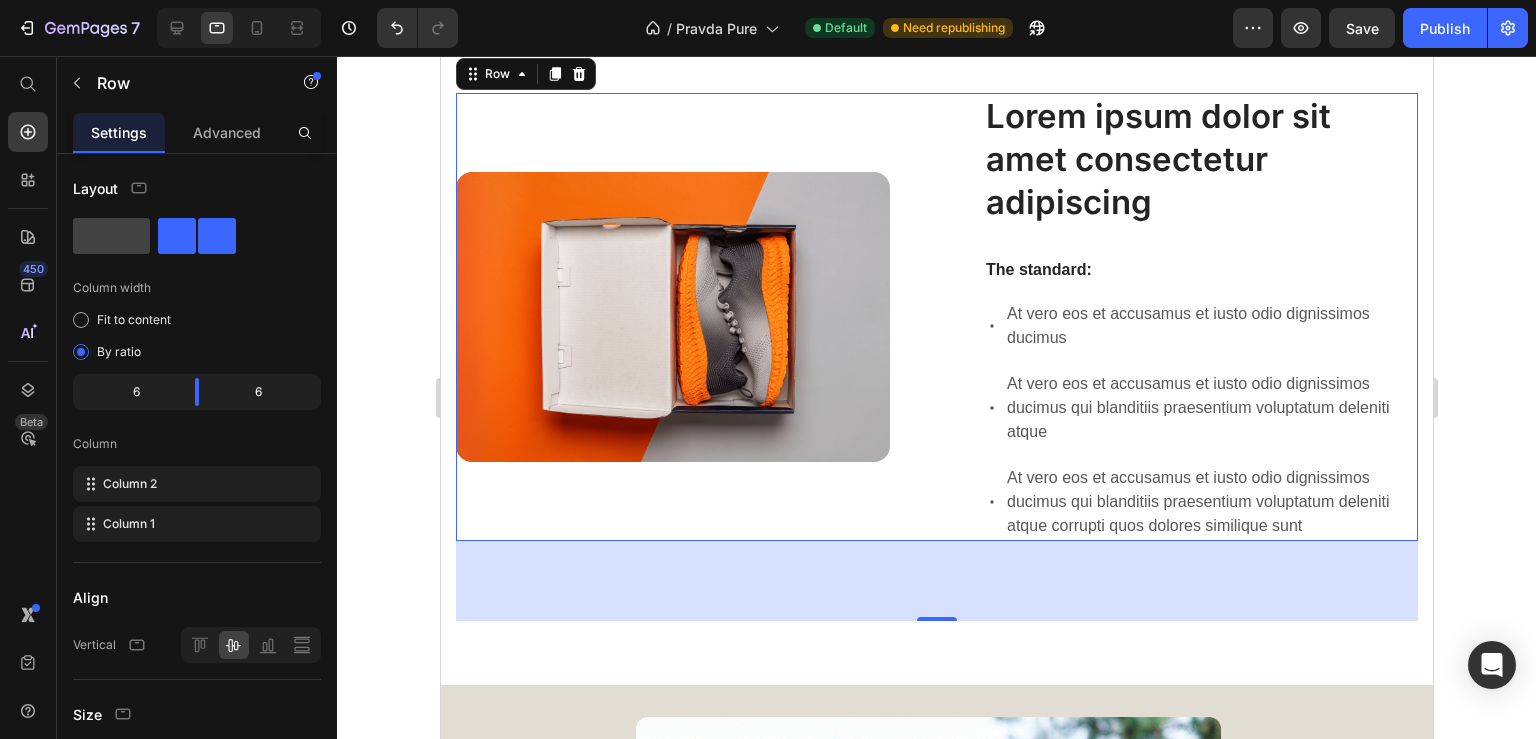scroll, scrollTop: 2250, scrollLeft: 0, axis: vertical 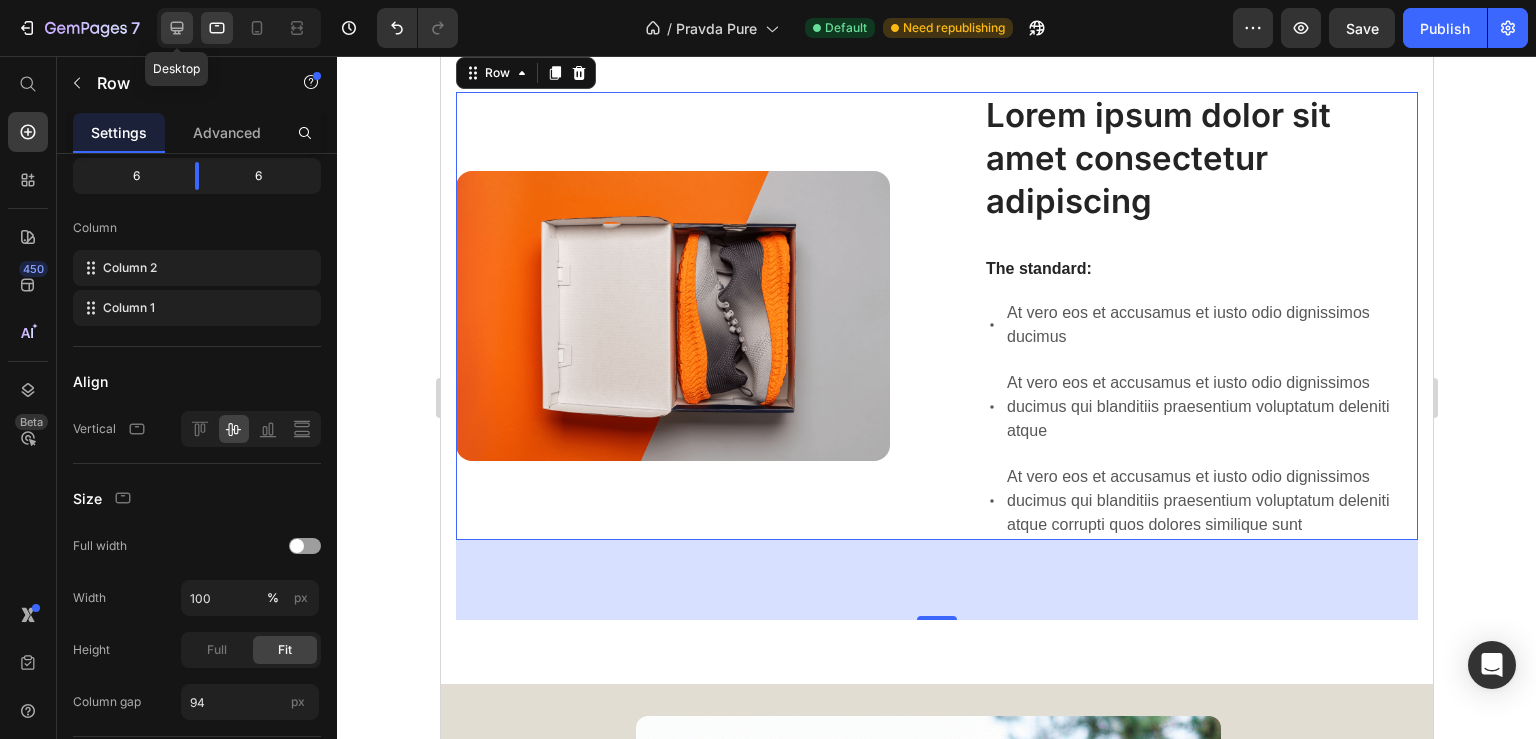 click 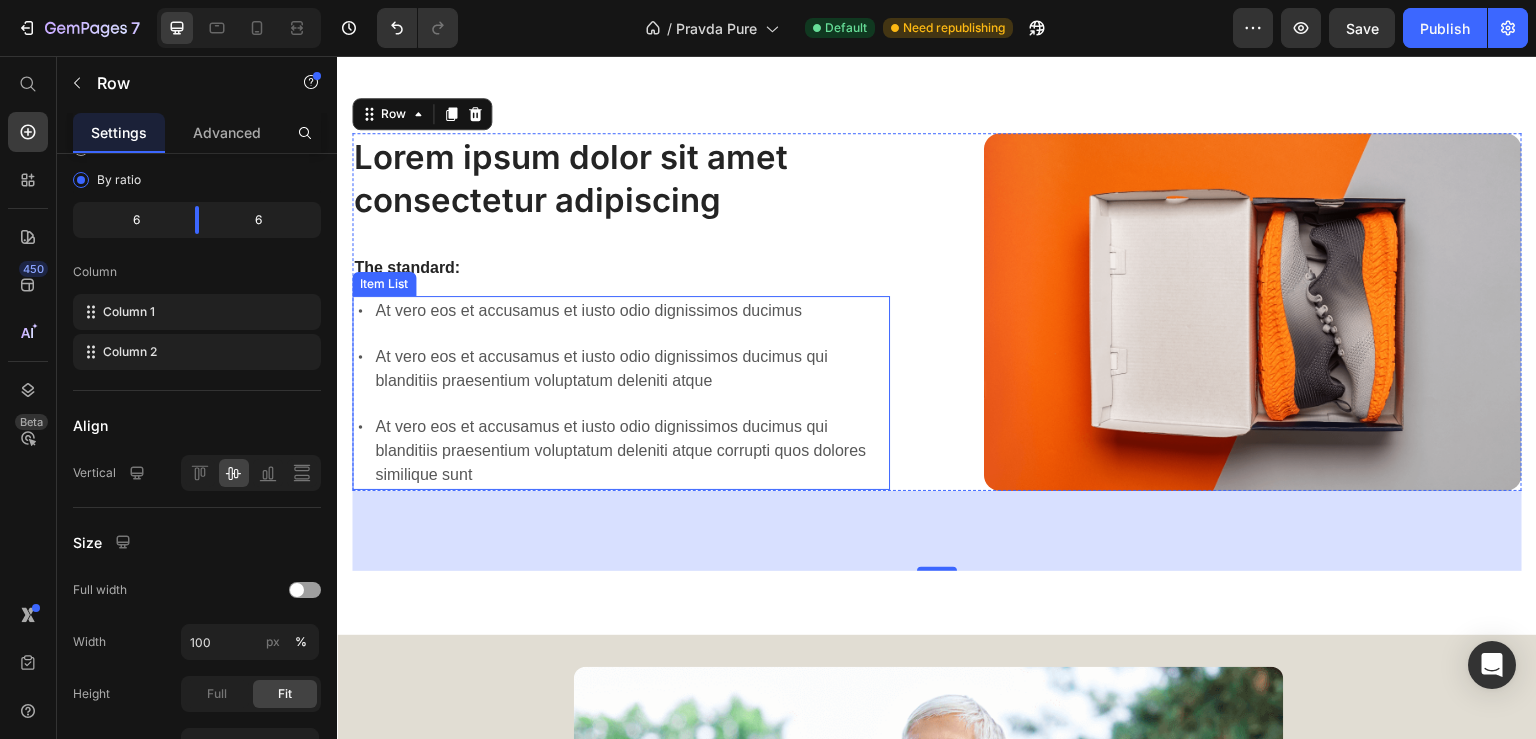 scroll, scrollTop: 2155, scrollLeft: 0, axis: vertical 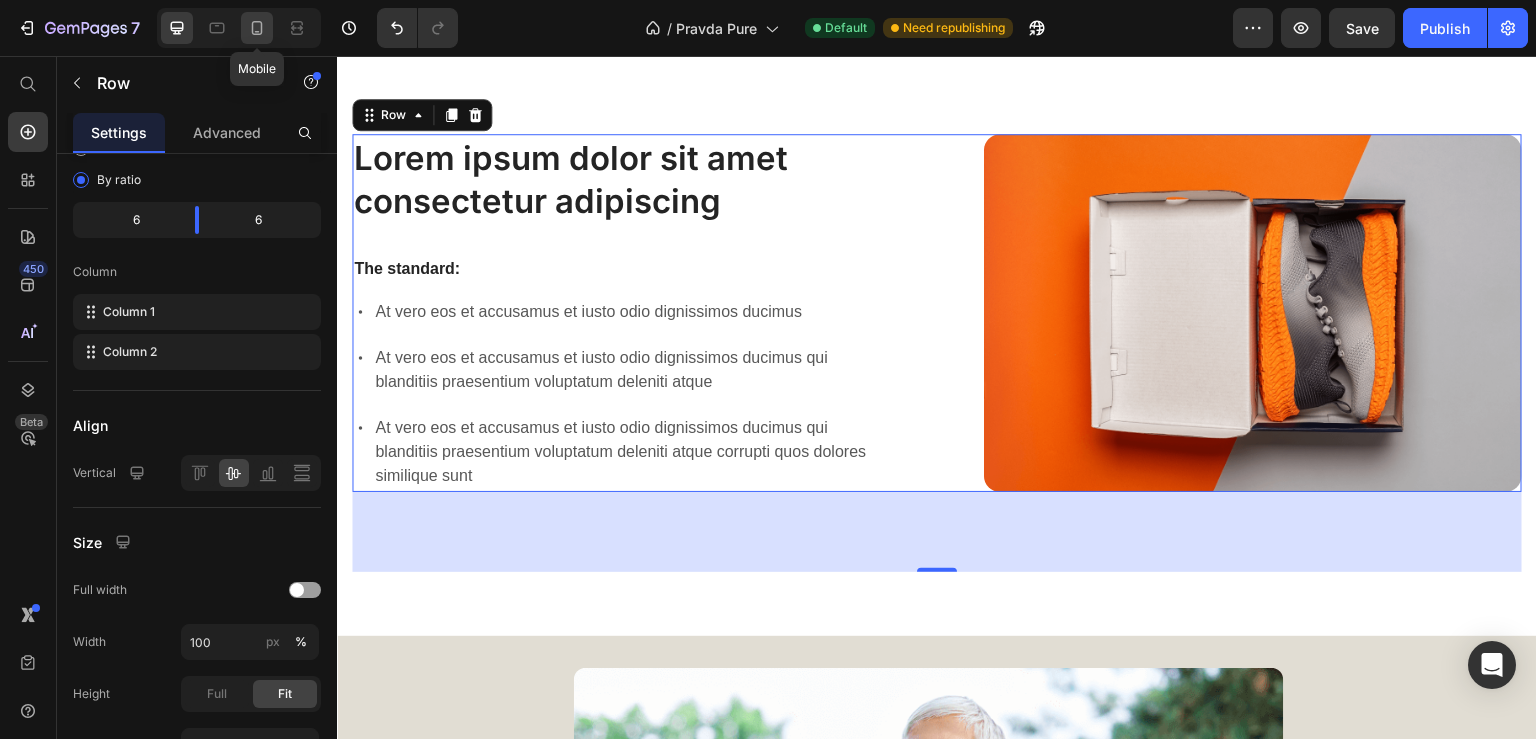 click 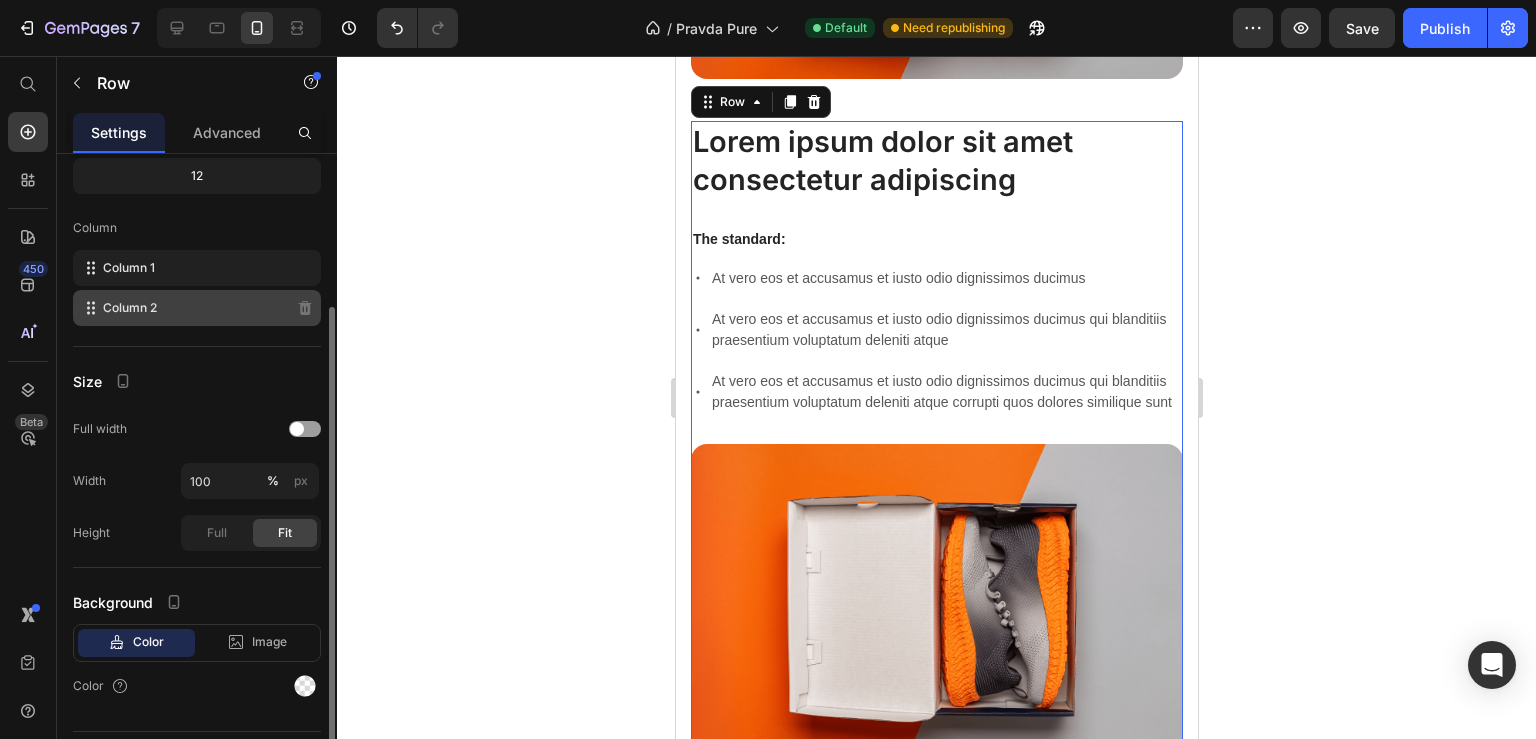 scroll, scrollTop: 2288, scrollLeft: 0, axis: vertical 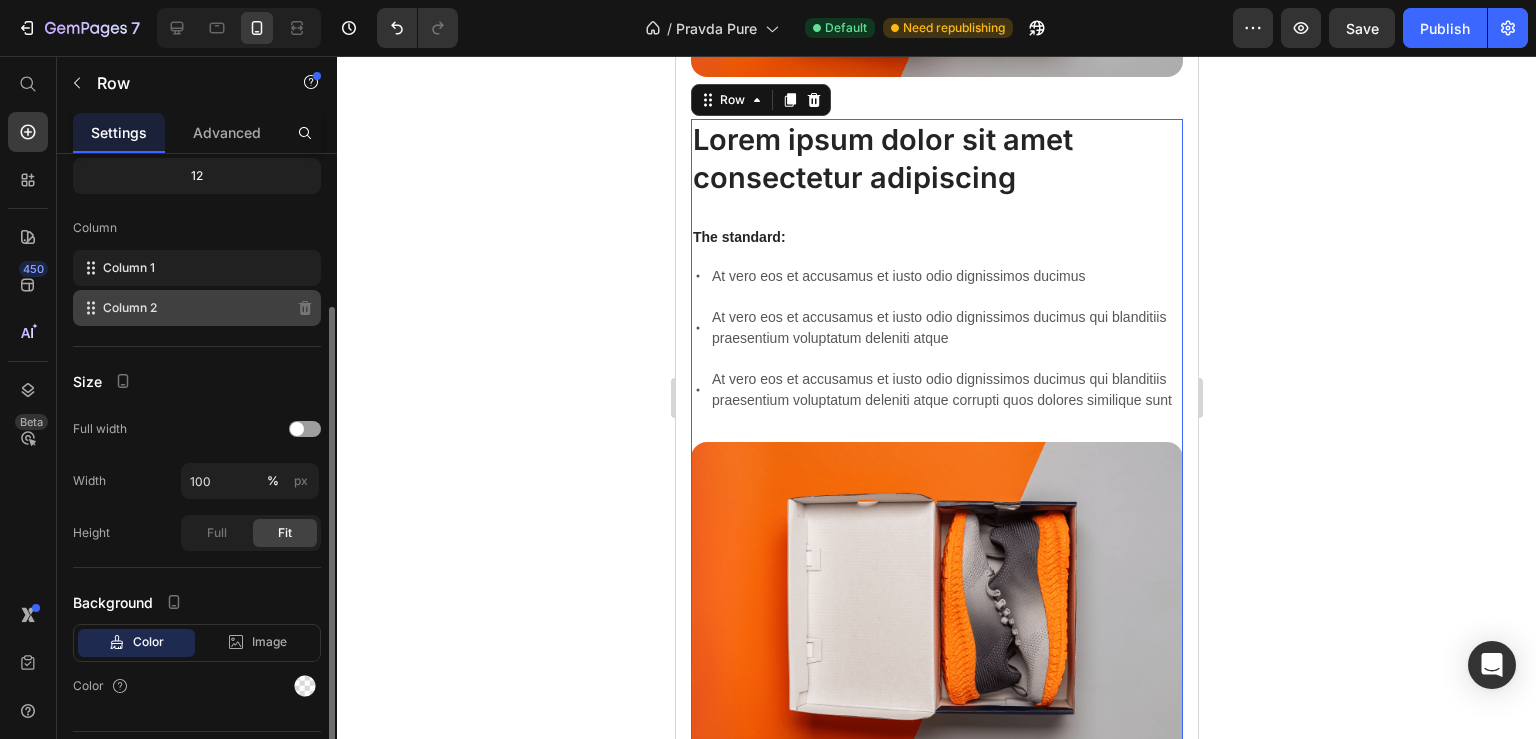 click 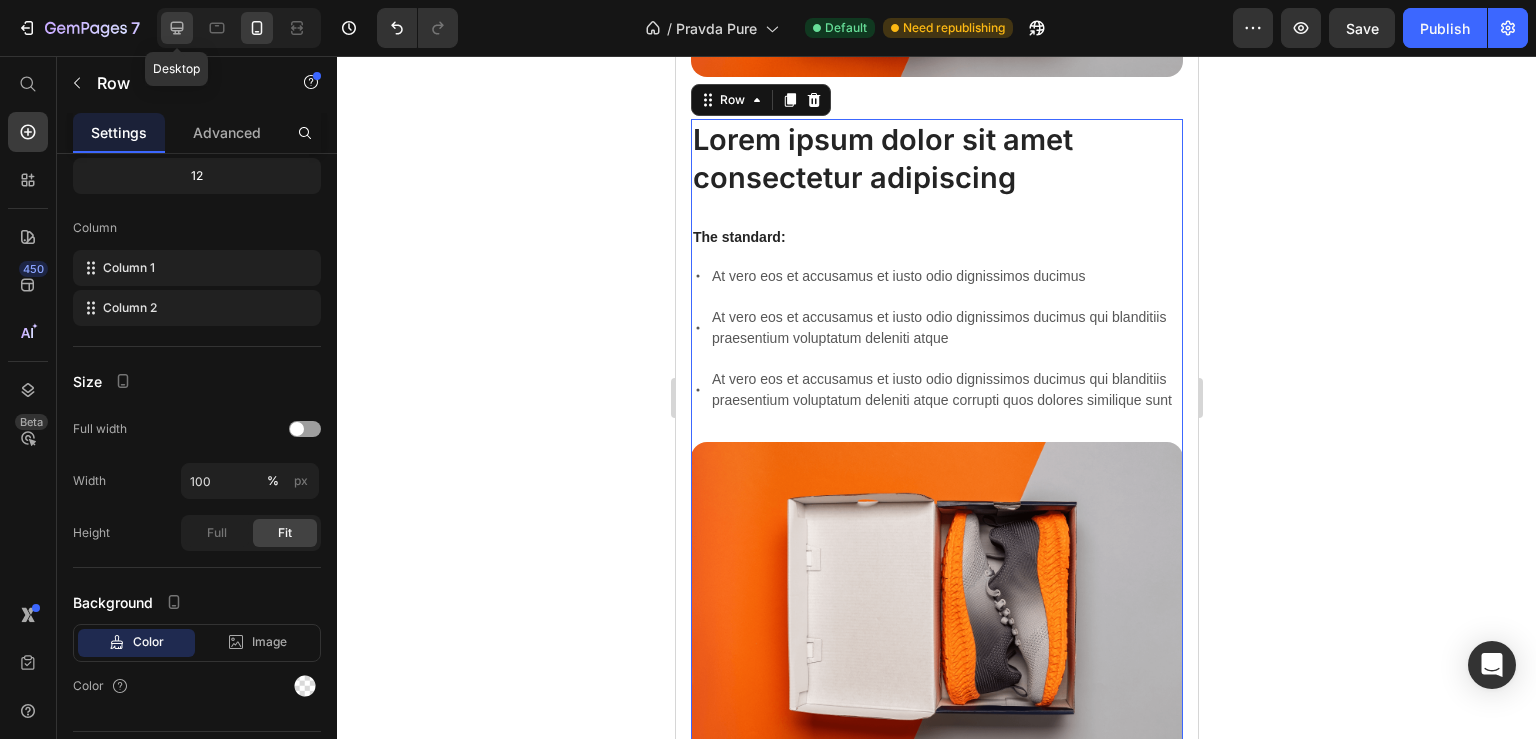 click 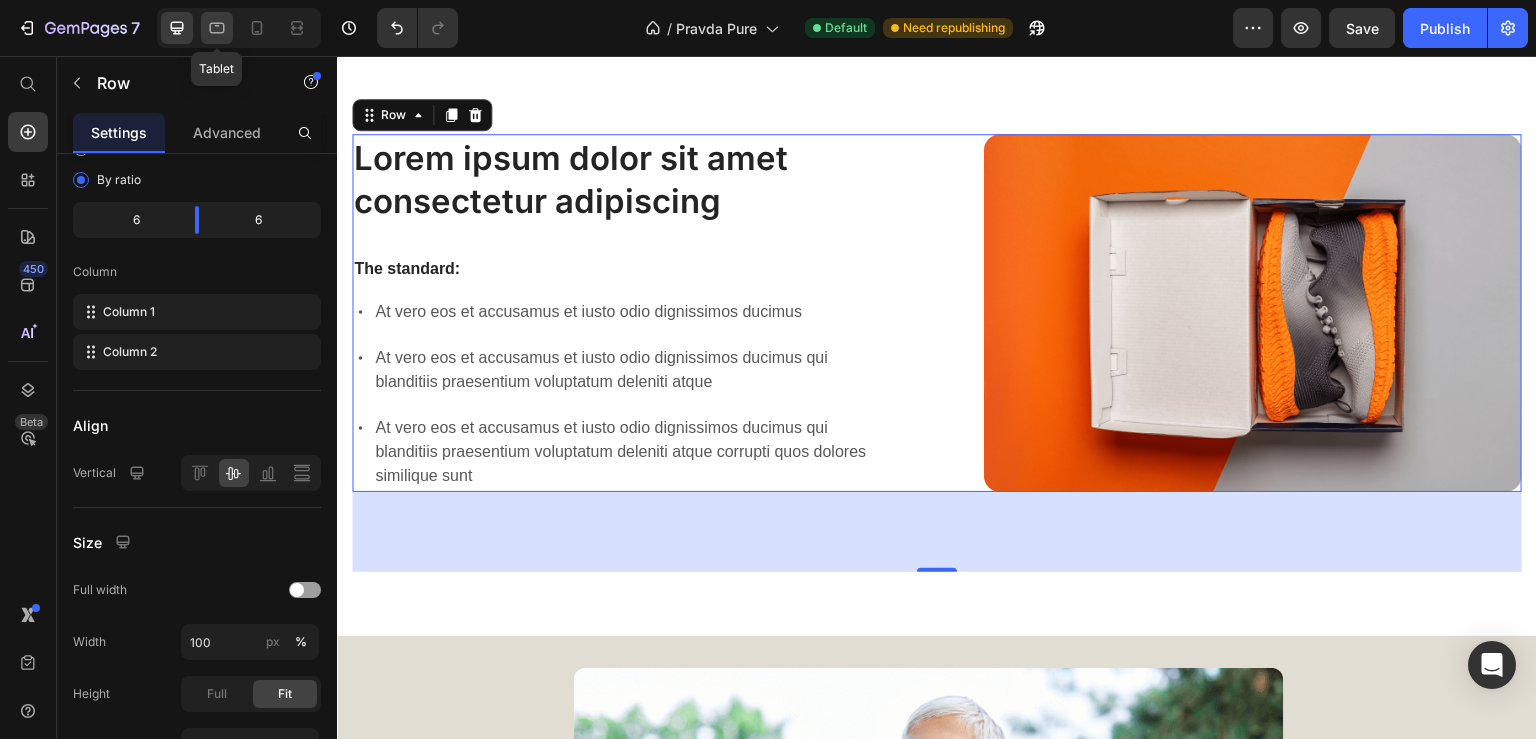 click 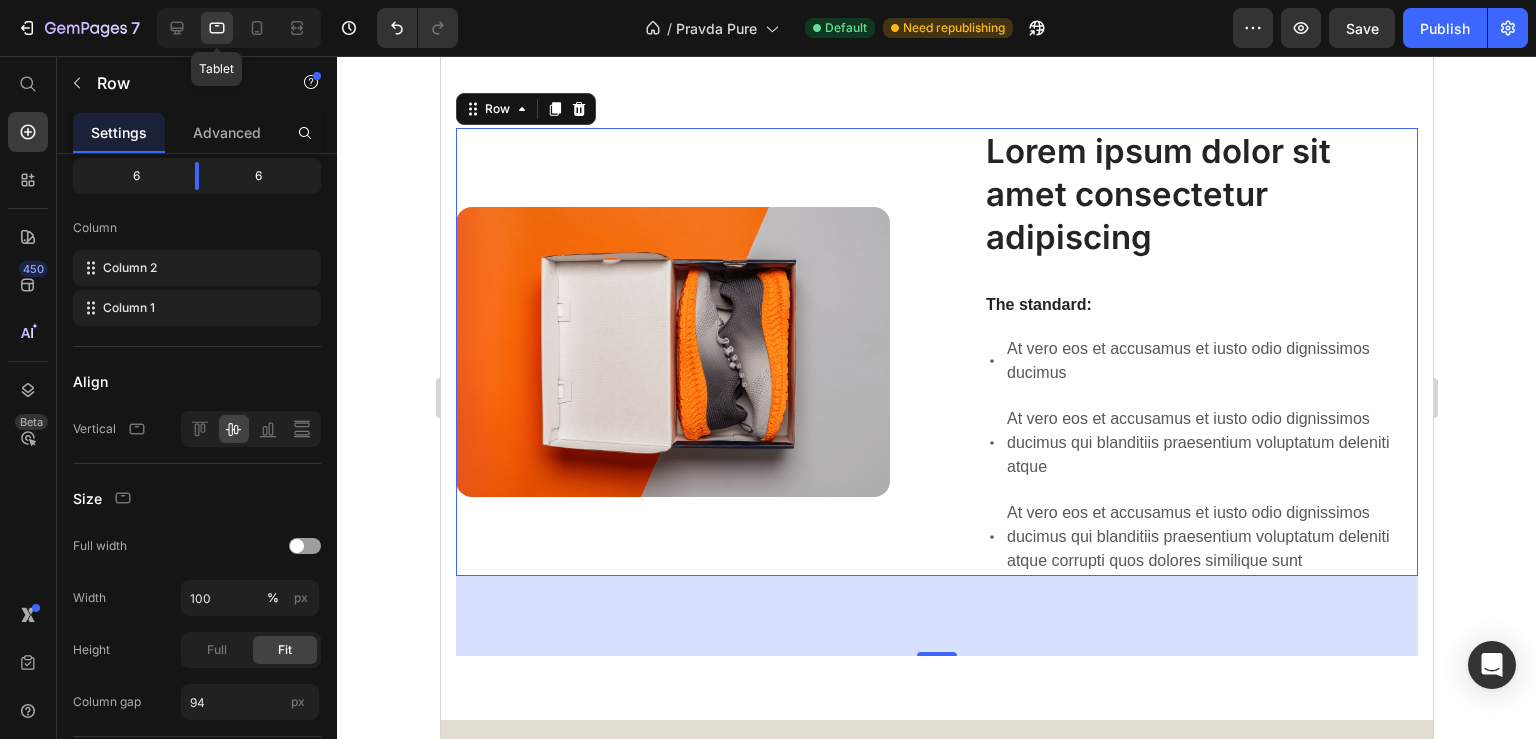 scroll, scrollTop: 2213, scrollLeft: 0, axis: vertical 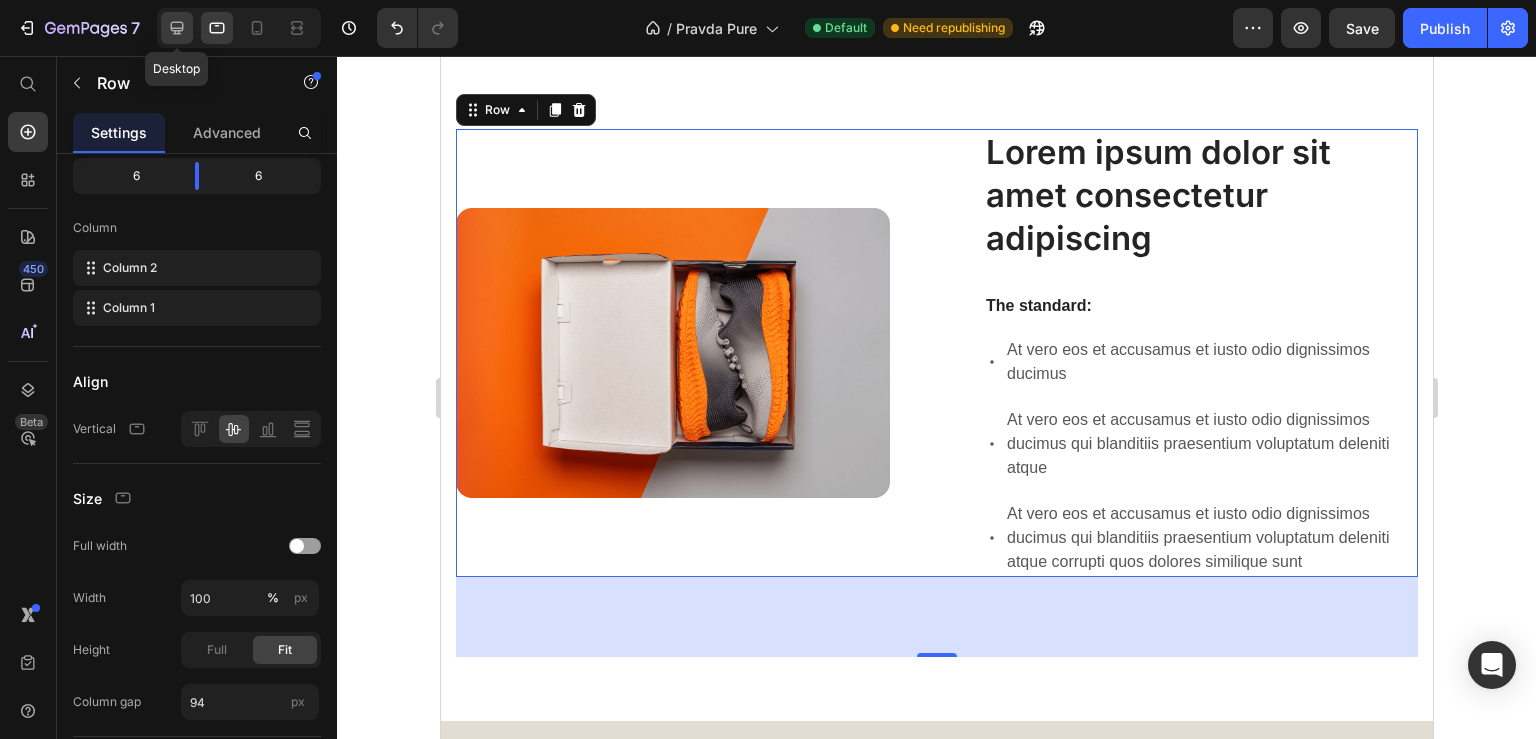 click 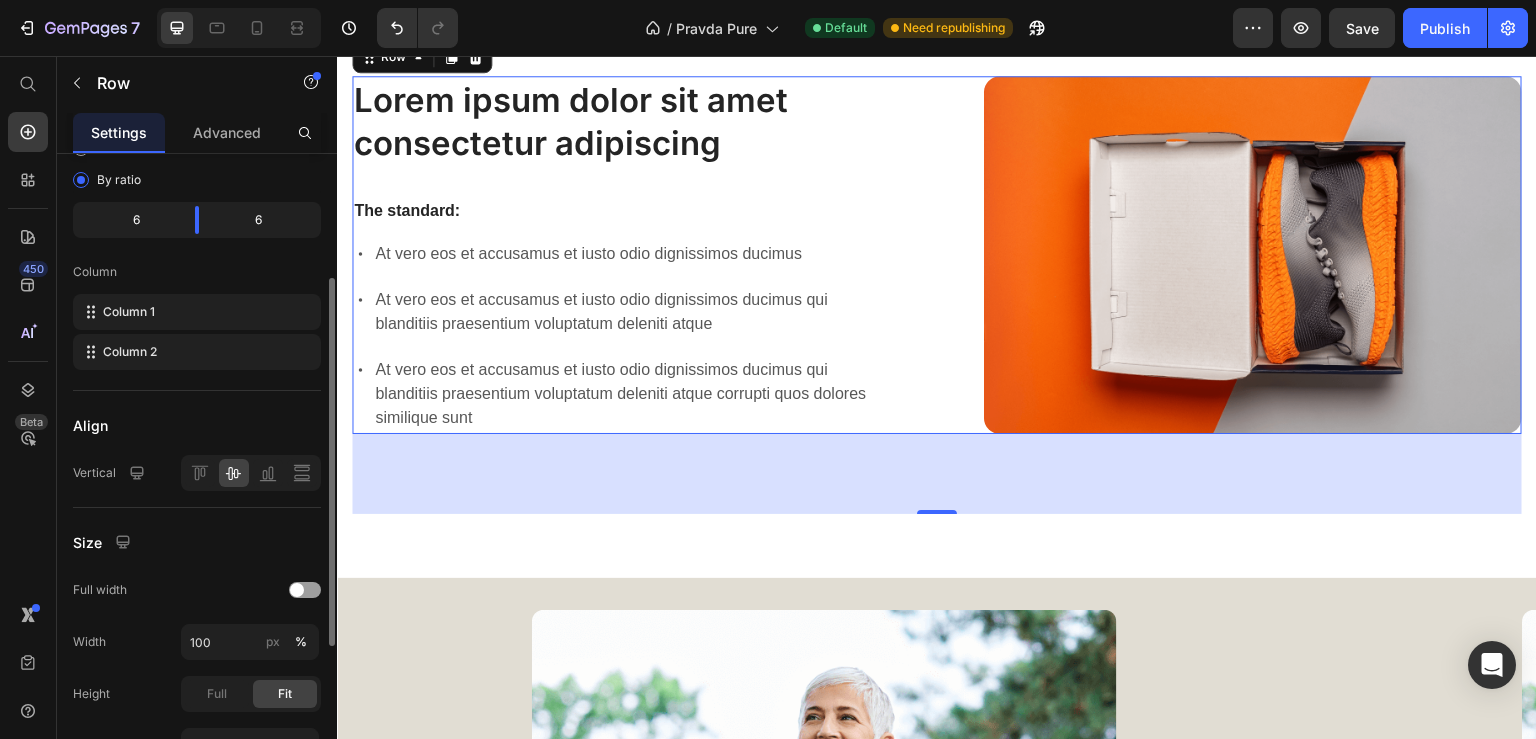 scroll, scrollTop: 2158, scrollLeft: 0, axis: vertical 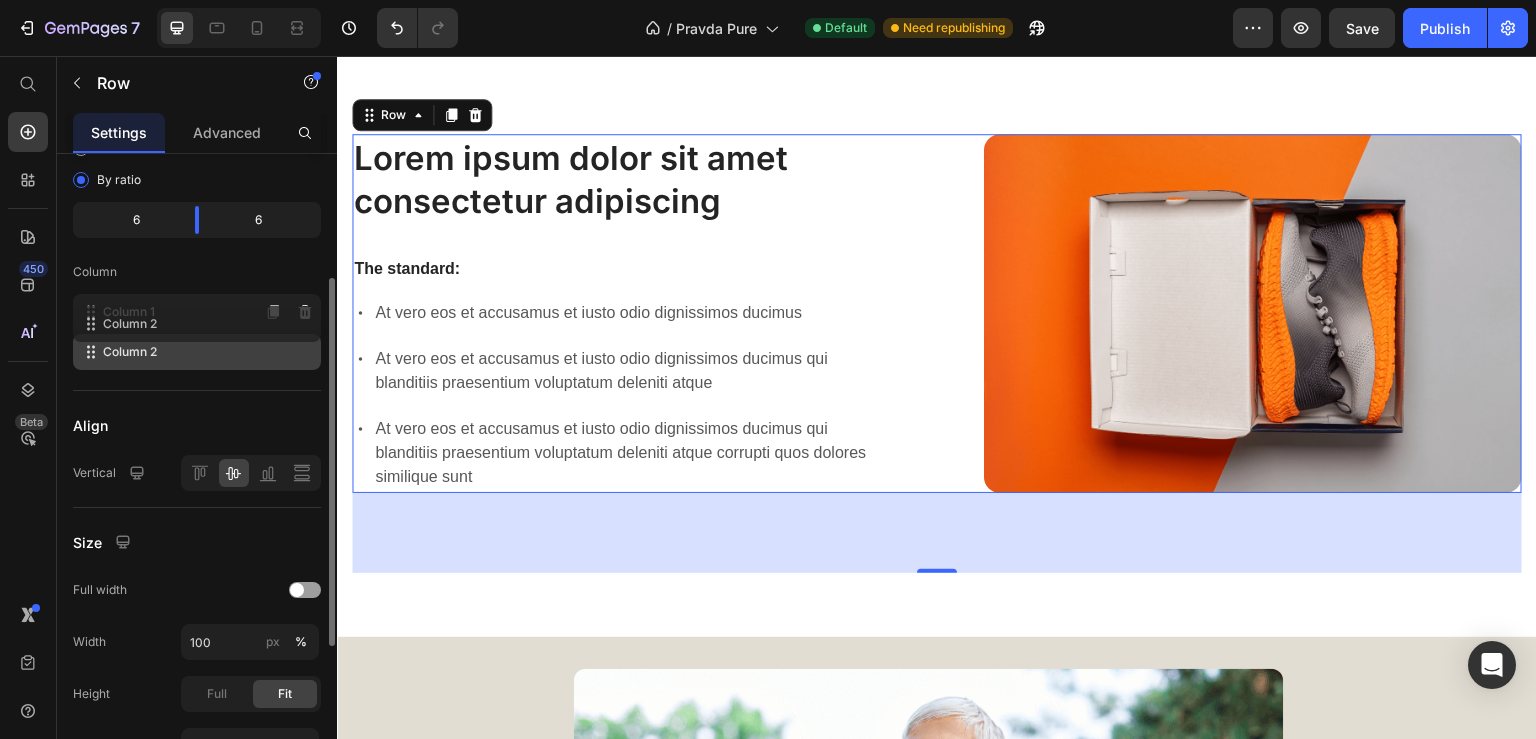 type 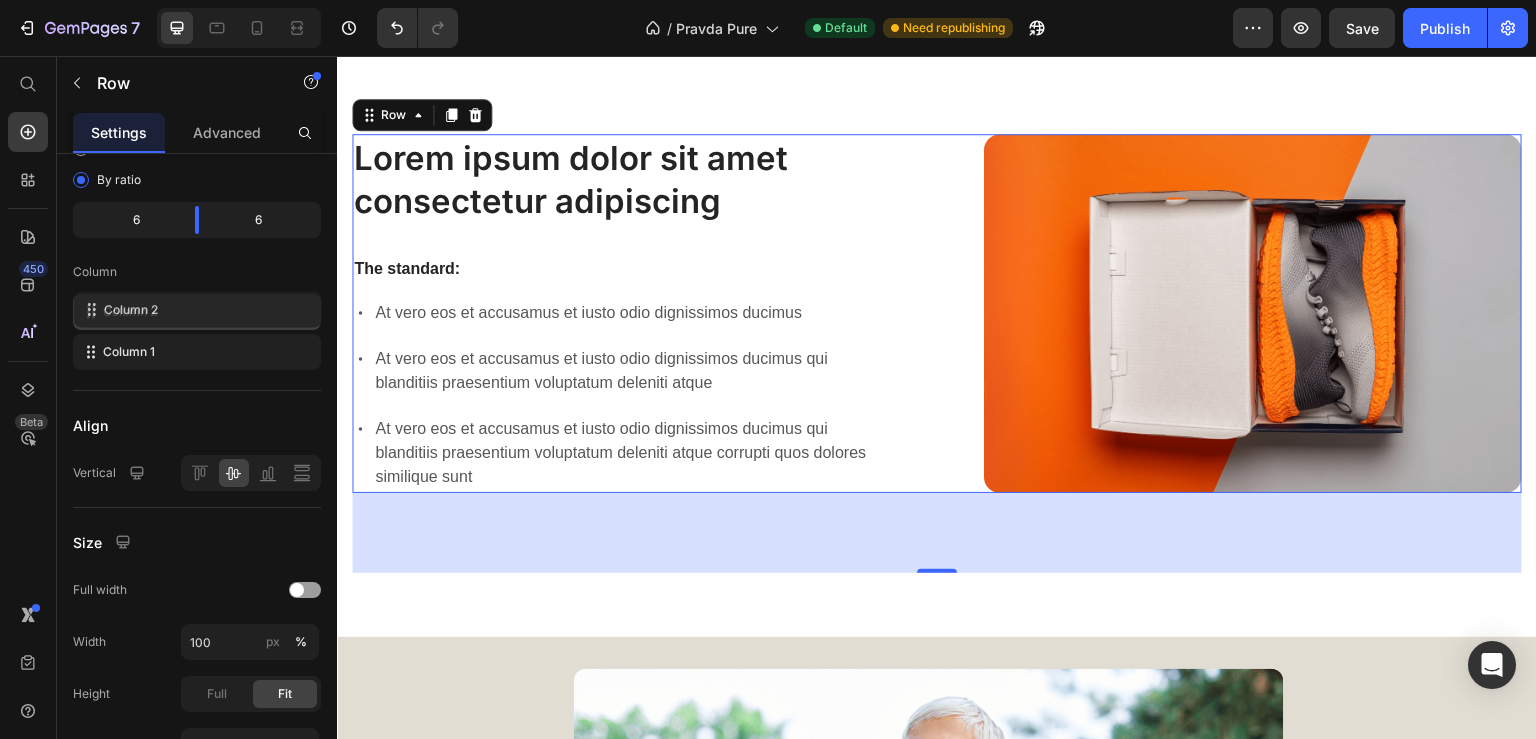 drag, startPoint x: 93, startPoint y: 349, endPoint x: 94, endPoint y: 306, distance: 43.011627 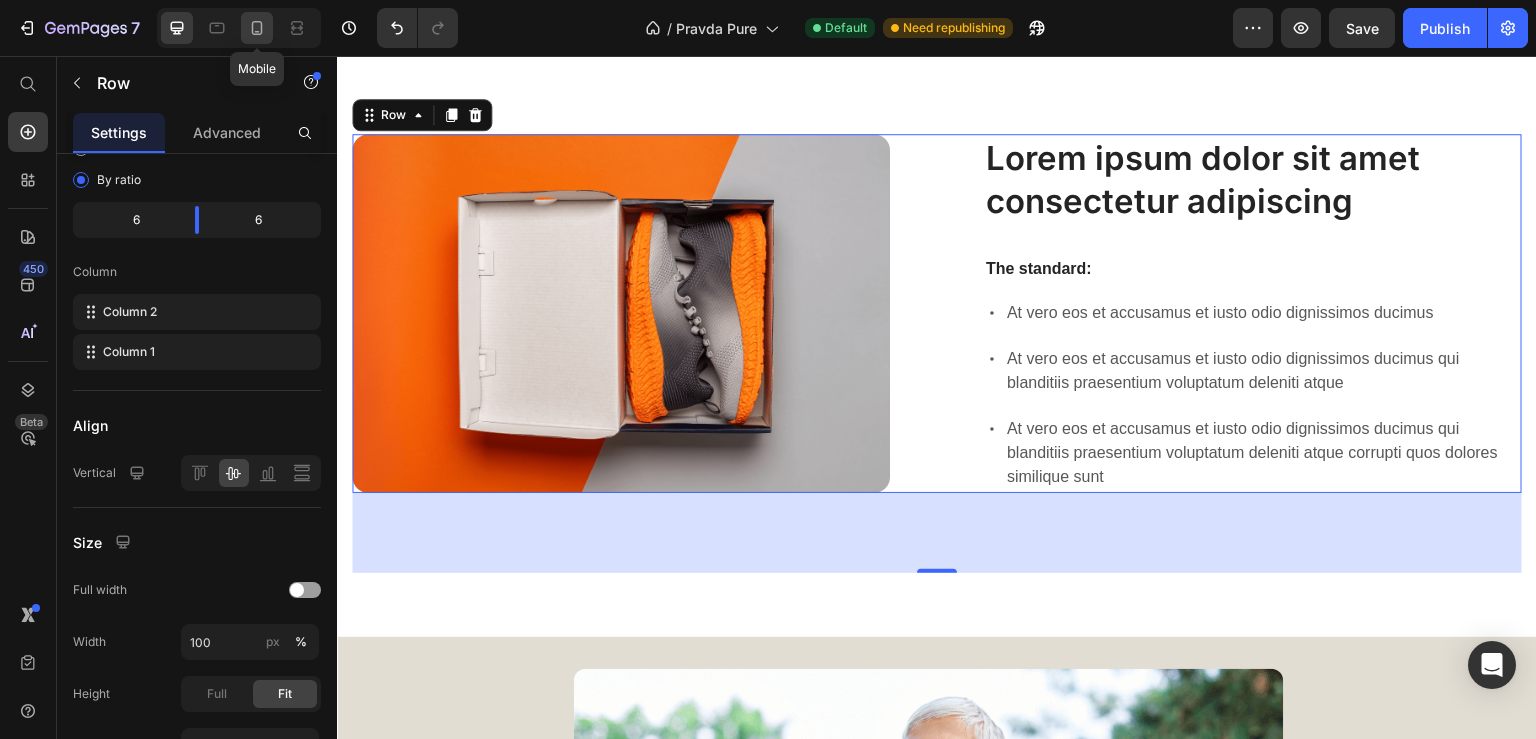 click 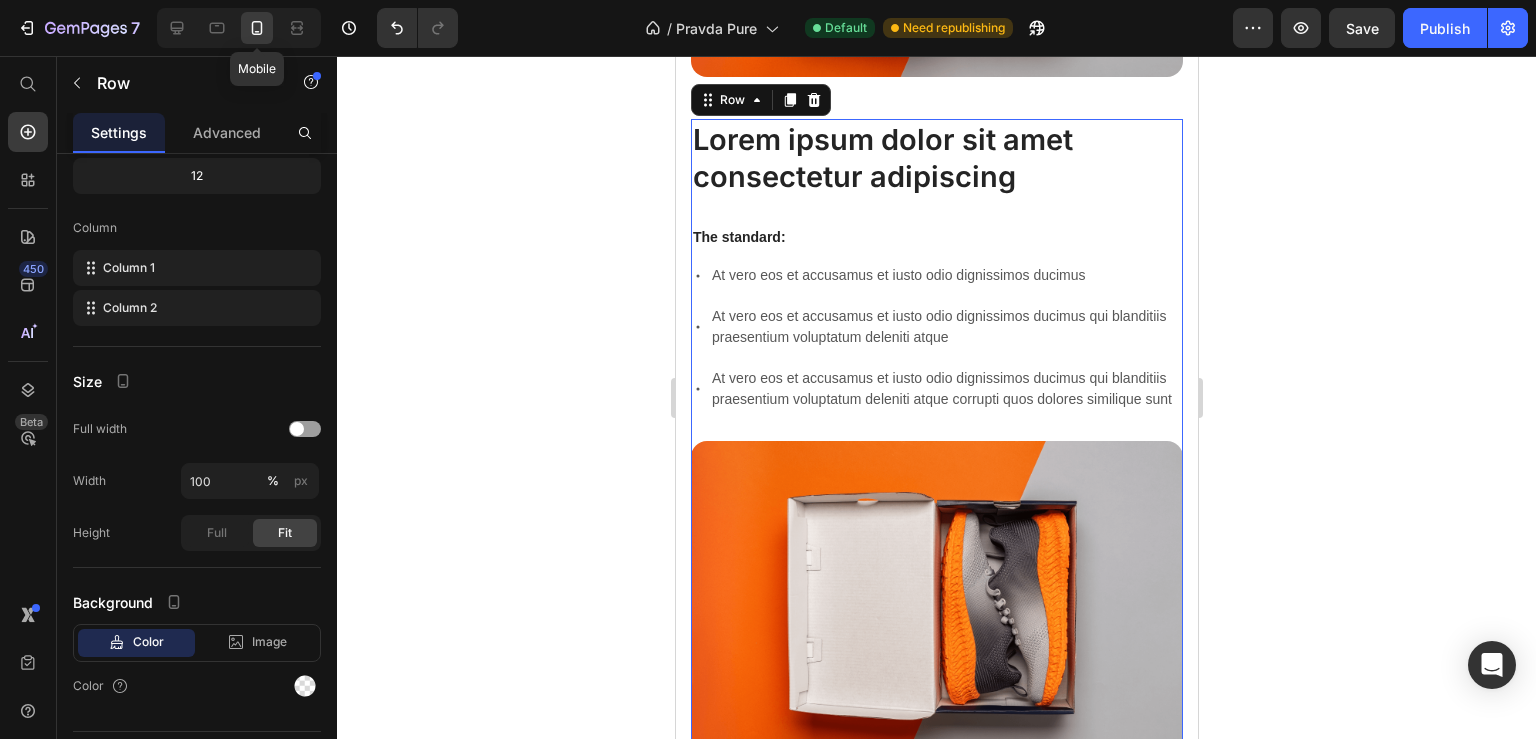 scroll, scrollTop: 2293, scrollLeft: 0, axis: vertical 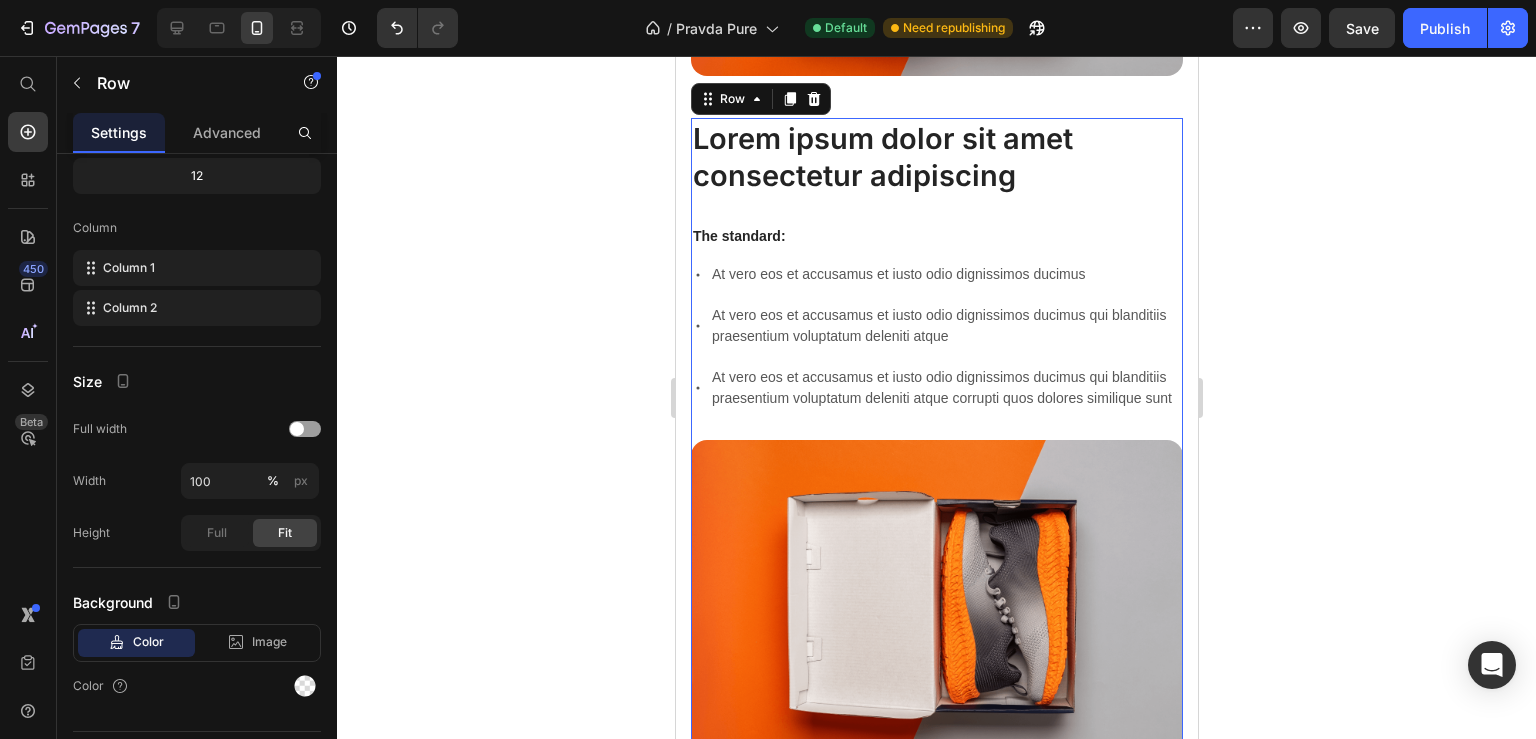 click 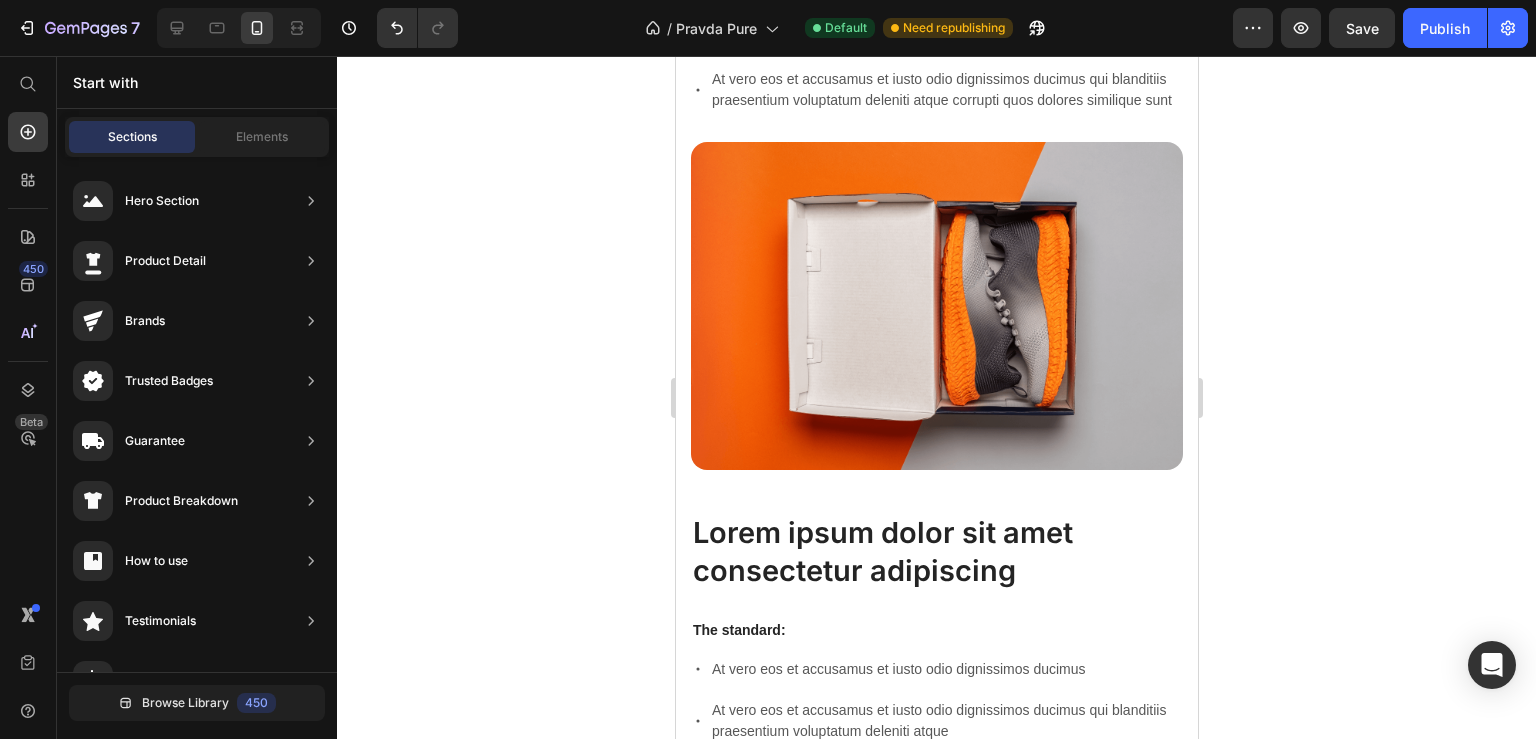 scroll, scrollTop: 2425, scrollLeft: 0, axis: vertical 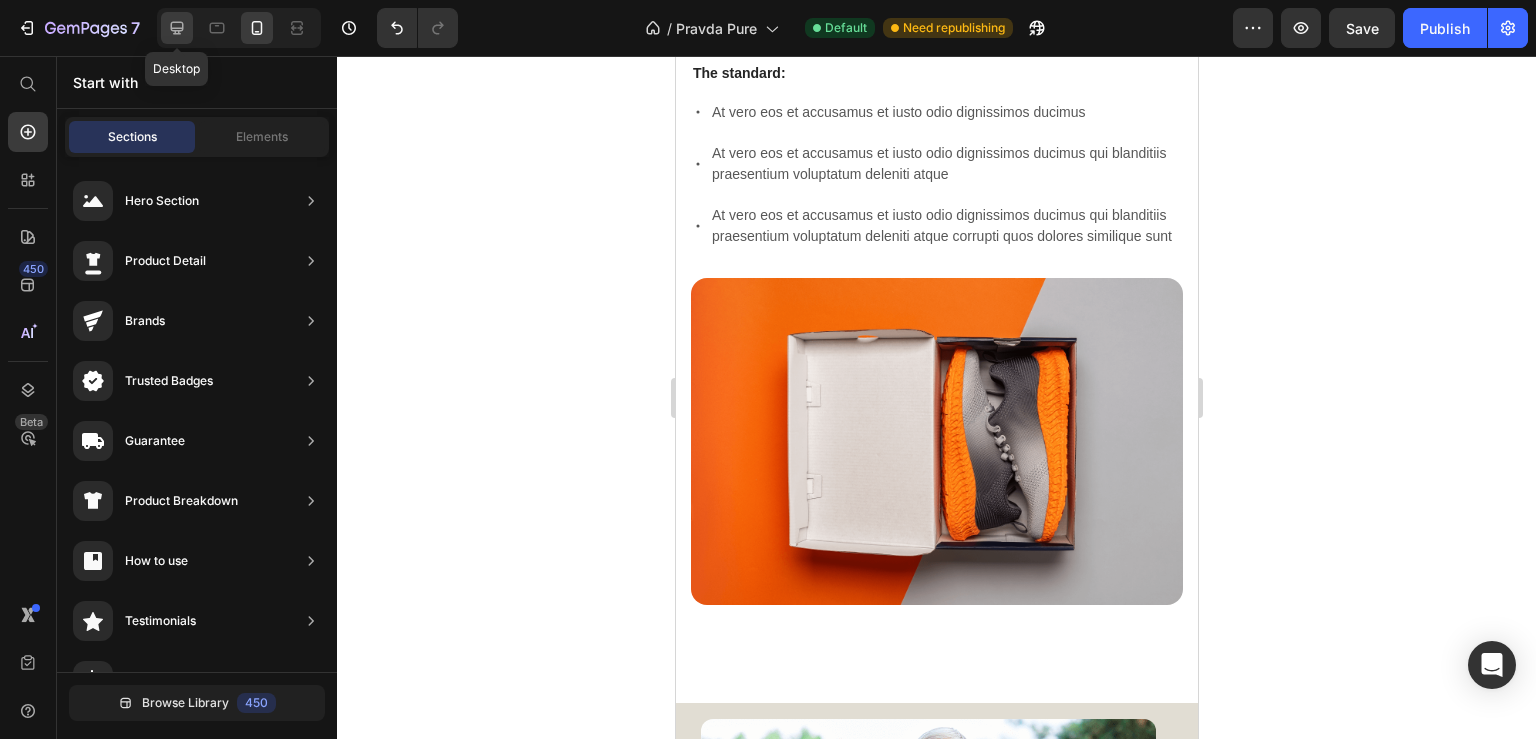 click 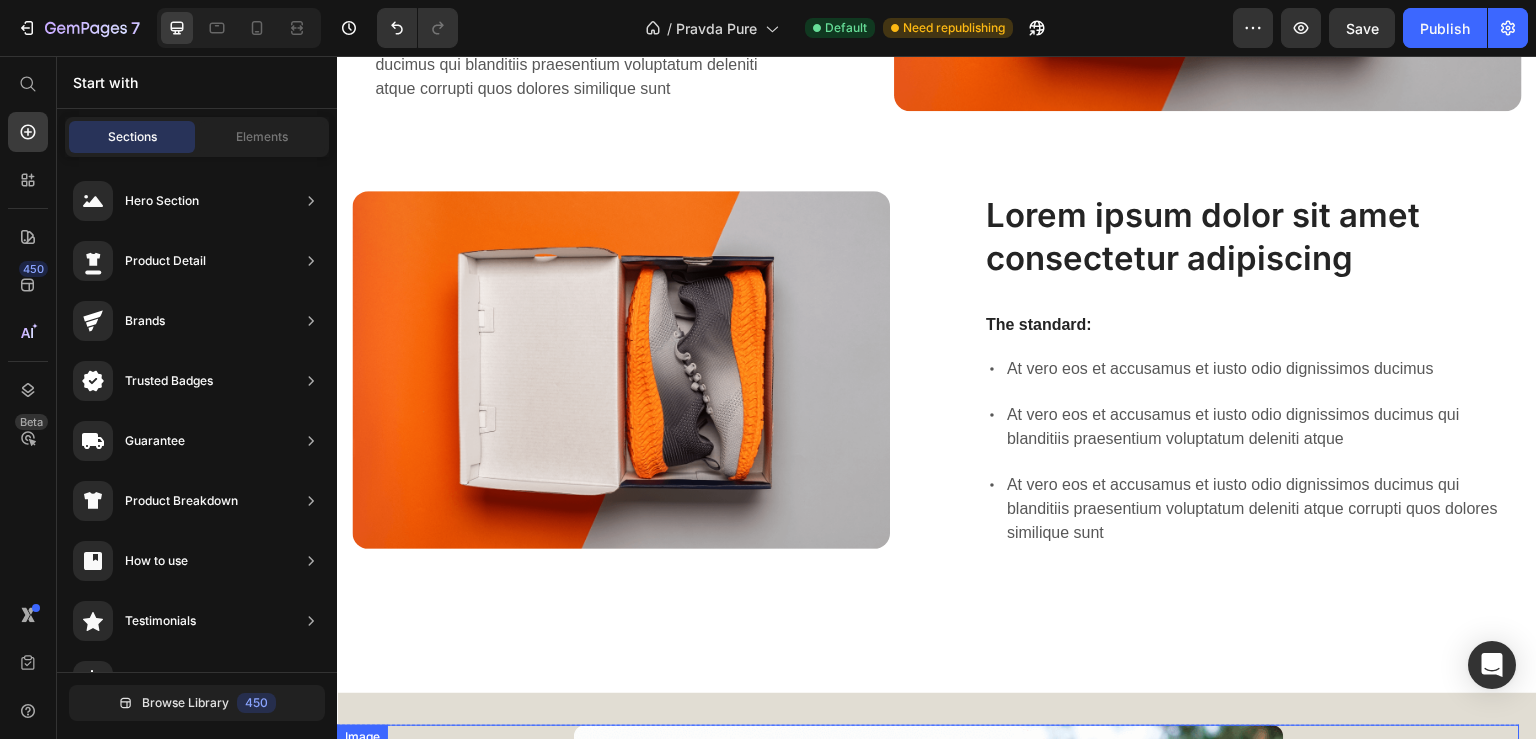 scroll, scrollTop: 1997, scrollLeft: 0, axis: vertical 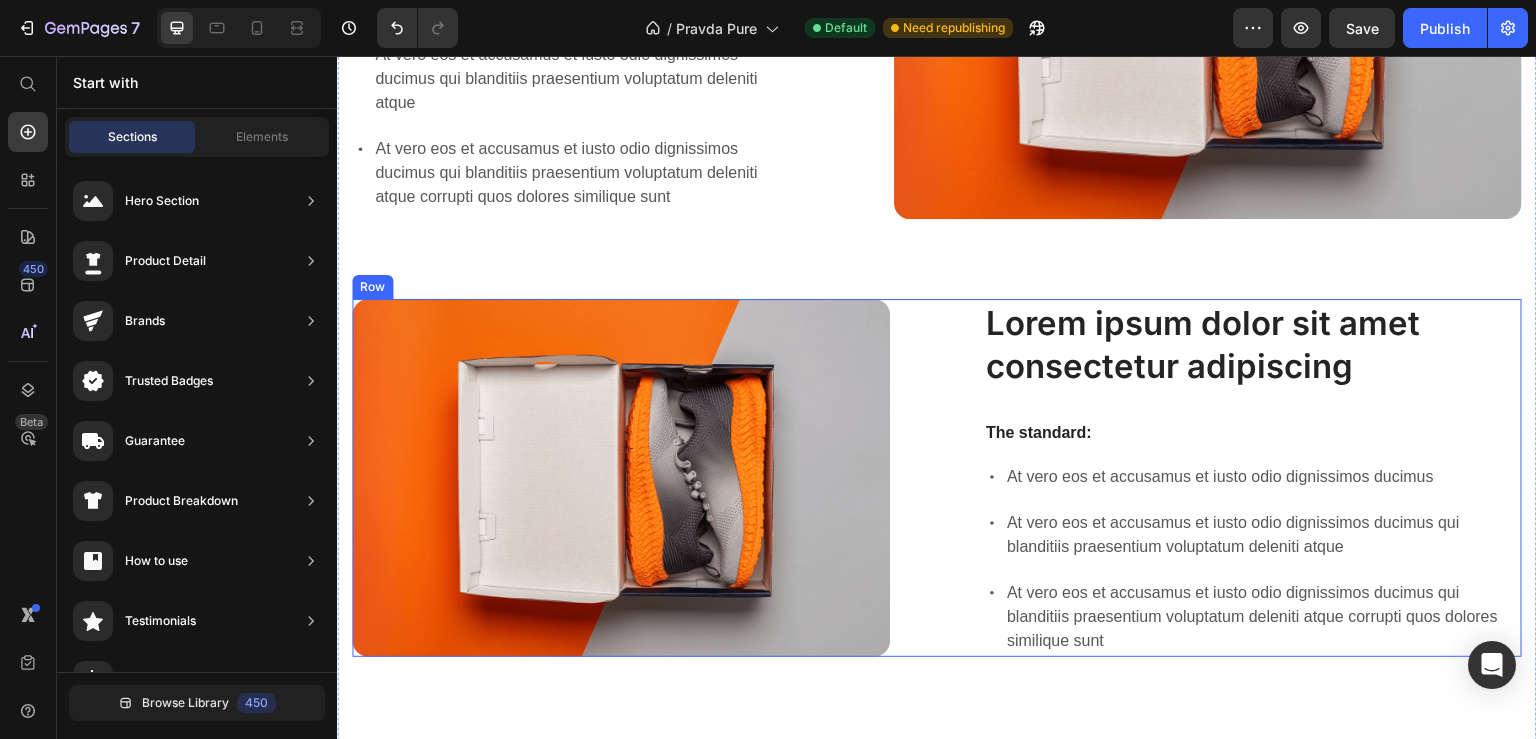 click on "Lorem ipsum dolor sit amet consectetur adipiscing Heading The standard: Text Block
At vero eos et accusamus et iusto odio dignissimos ducimus
At vero eos et accusamus et iusto odio dignissimos ducimus qui blanditiis praesentium voluptatum deleniti atque
At vero eos et accusamus et iusto odio dignissimos ducimus qui blanditiis praesentium voluptatum deleniti atque corrupti quos dolores similique sunt Item List Image Row" at bounding box center [937, 478] 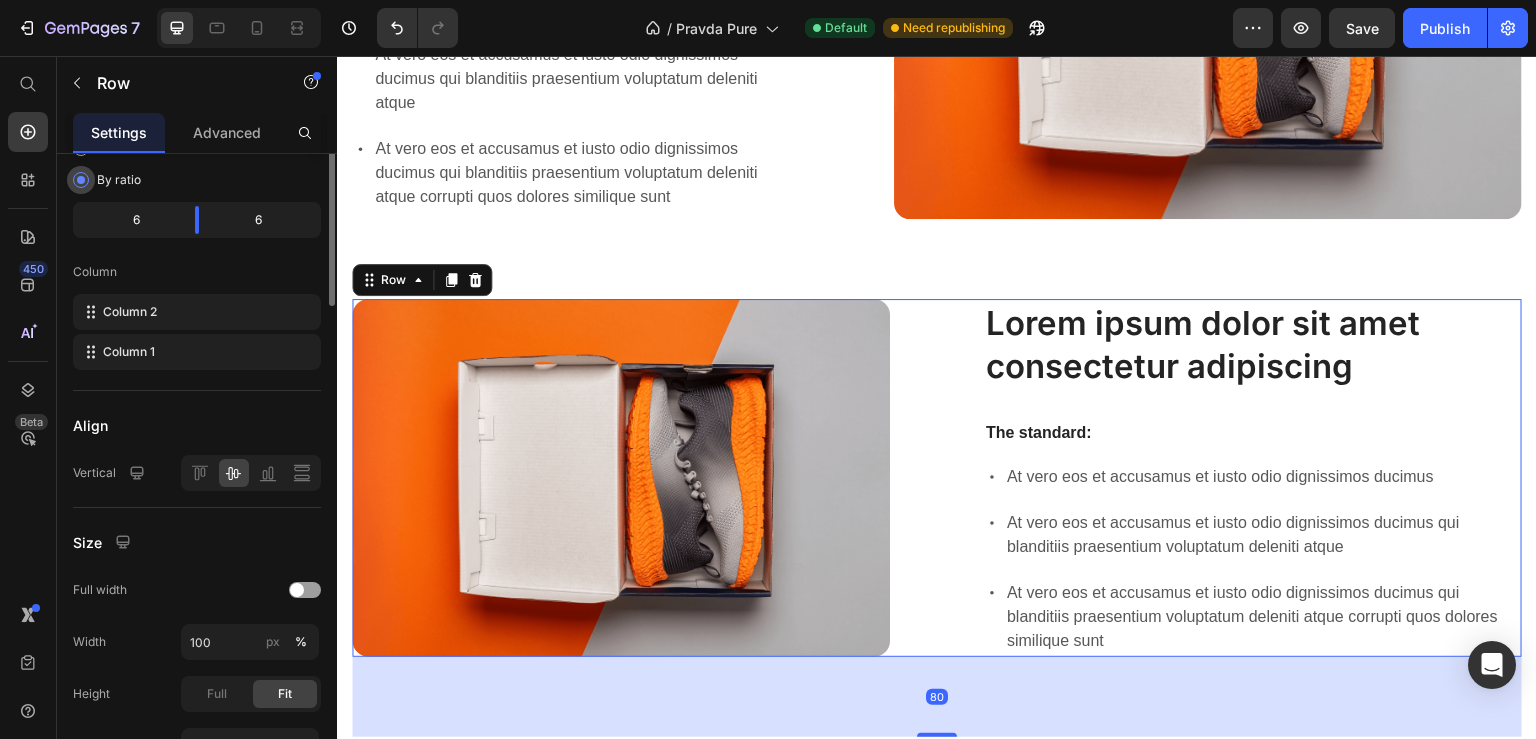scroll, scrollTop: 0, scrollLeft: 0, axis: both 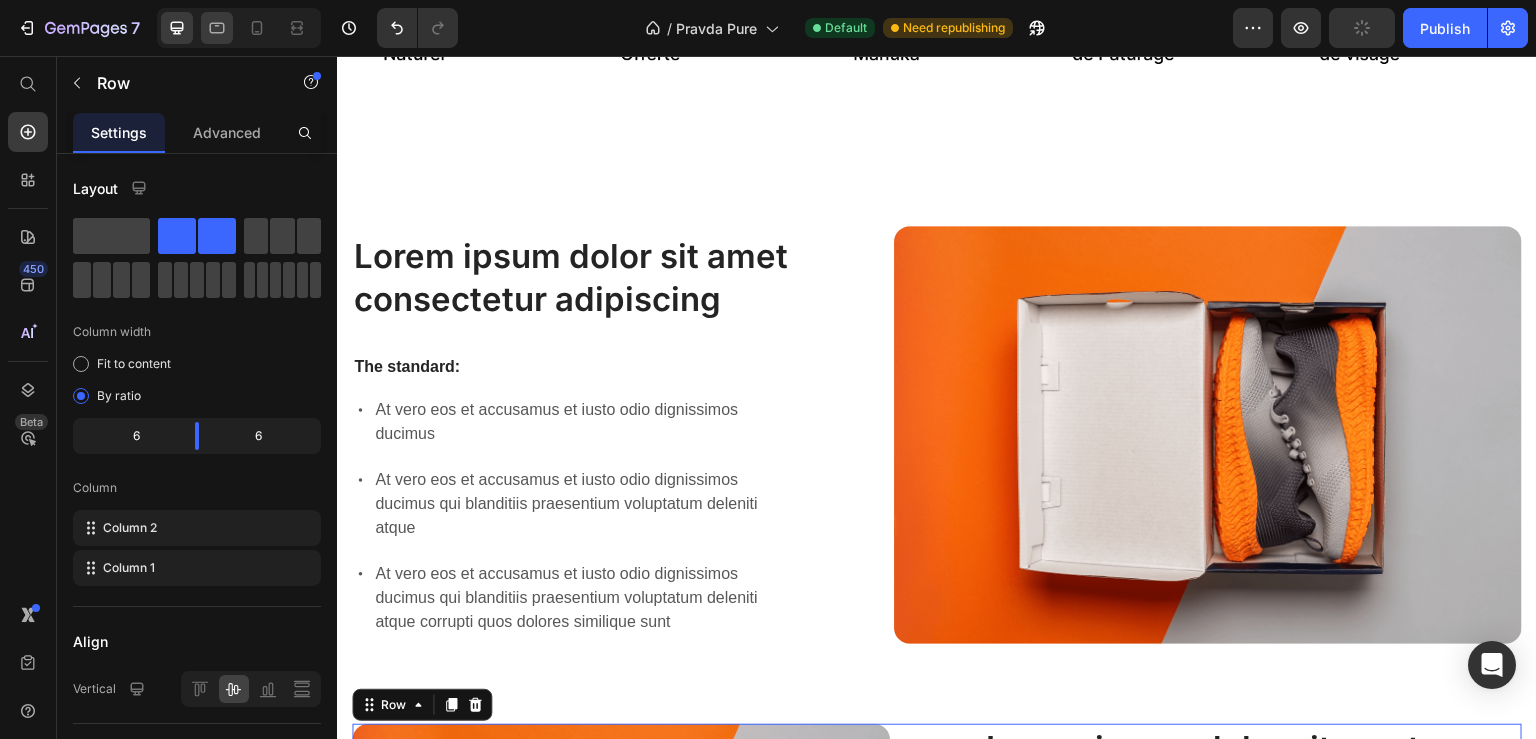 click 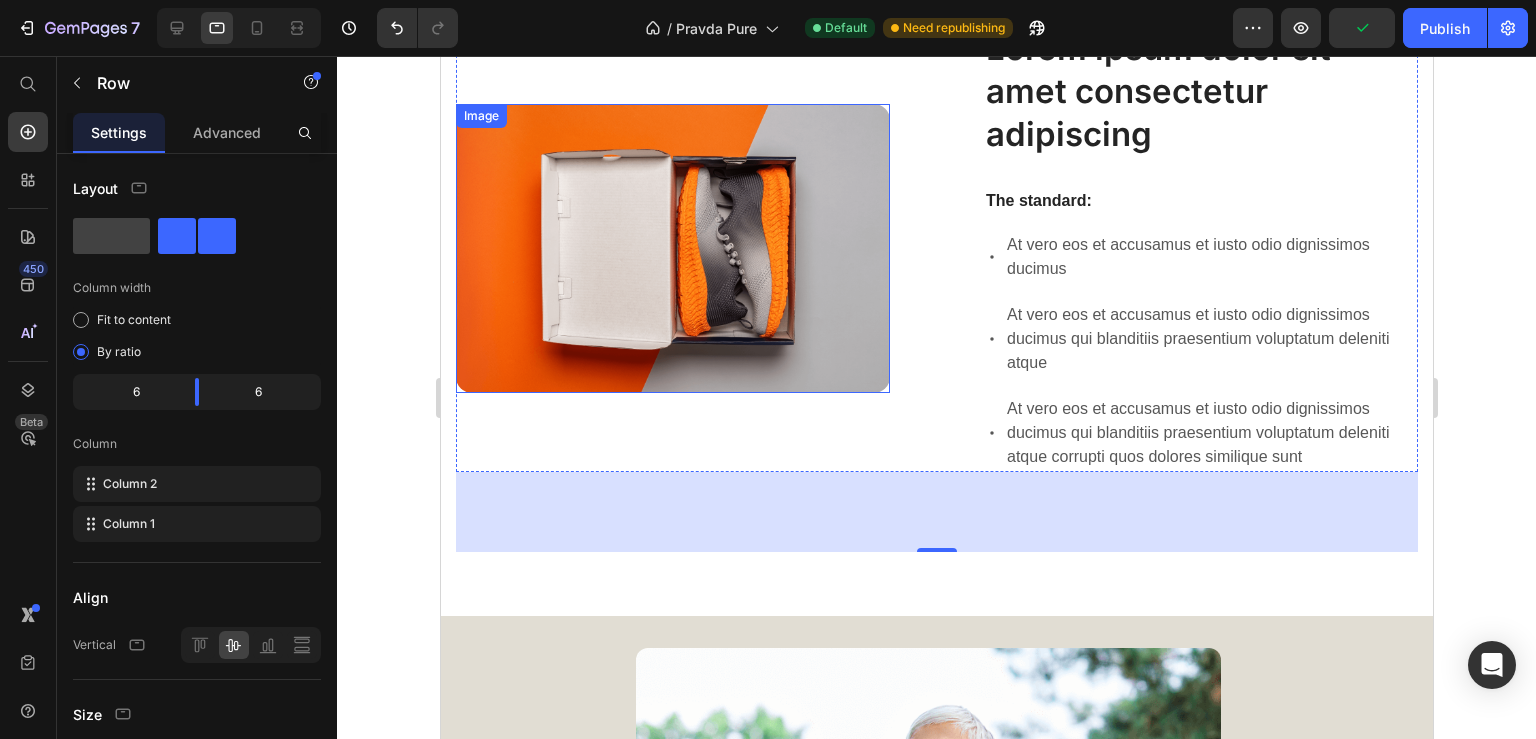scroll, scrollTop: 1640, scrollLeft: 0, axis: vertical 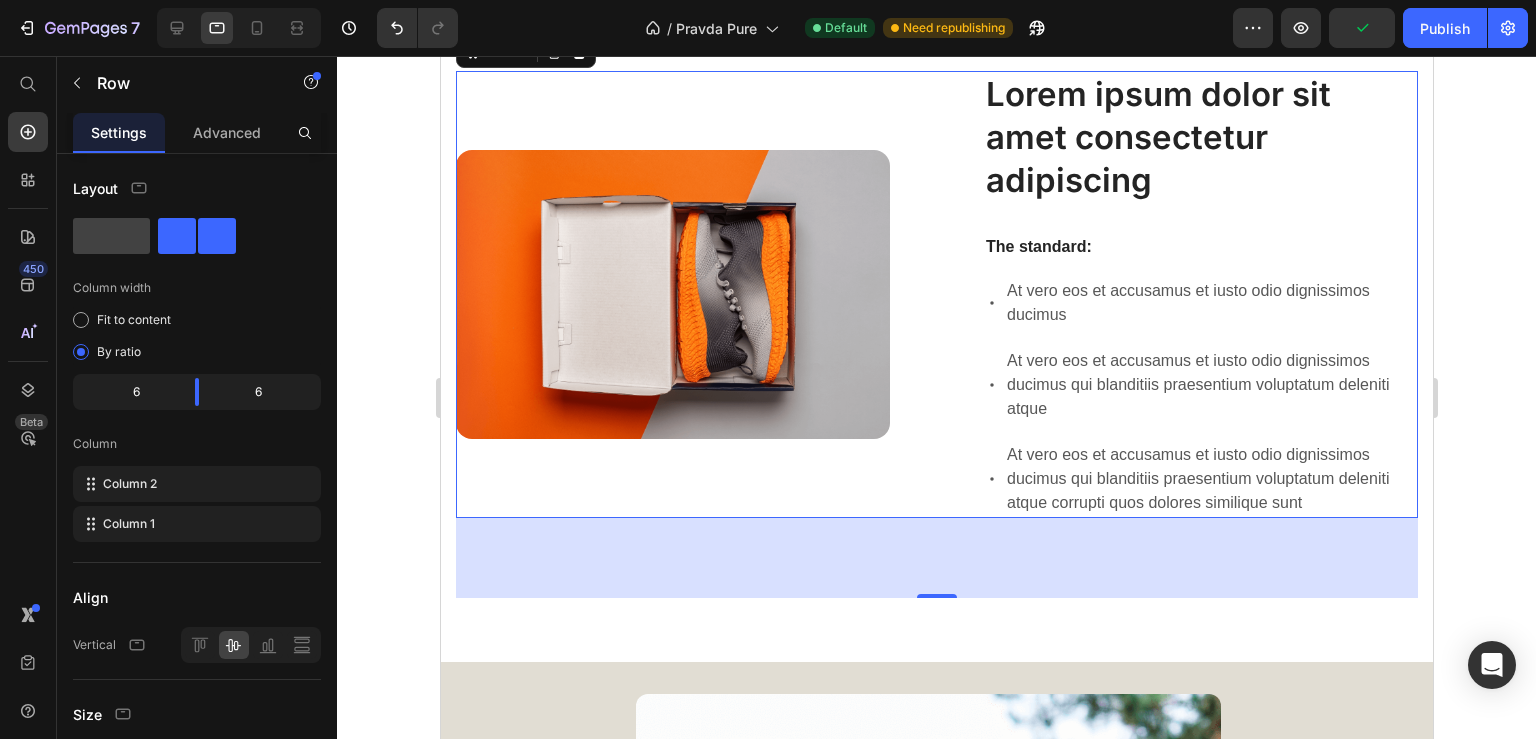 click on "Lorem ipsum dolor sit amet consectetur adipiscing Heading The standard: Text Block
At vero eos et accusamus et iusto odio dignissimos ducimus
At vero eos et accusamus et iusto odio dignissimos ducimus qui blanditiis praesentium voluptatum deleniti atque
At vero eos et accusamus et iusto odio dignissimos ducimus qui blanditiis praesentium voluptatum deleniti atque corrupti quos dolores similique sunt Item List Image Row   80" at bounding box center [936, 295] 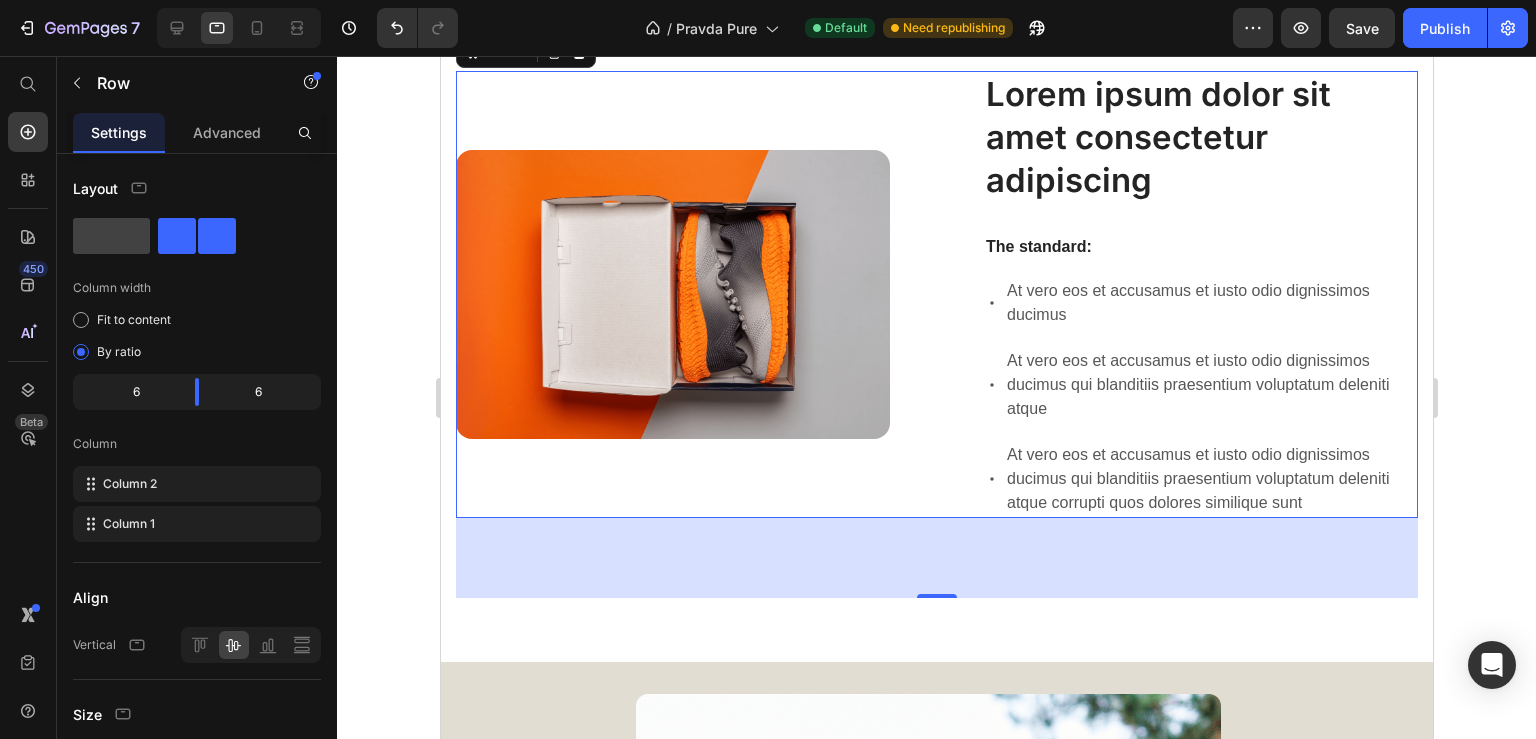 click on "Lorem ipsum dolor sit amet consectetur adipiscing Heading The standard: Text Block
At vero eos et accusamus et iusto odio dignissimos ducimus
At vero eos et accusamus et iusto odio dignissimos ducimus qui blanditiis praesentium voluptatum deleniti atque
At vero eos et accusamus et iusto odio dignissimos ducimus qui blanditiis praesentium voluptatum deleniti atque corrupti quos dolores similique sunt Item List Image Row   80" at bounding box center (936, 295) 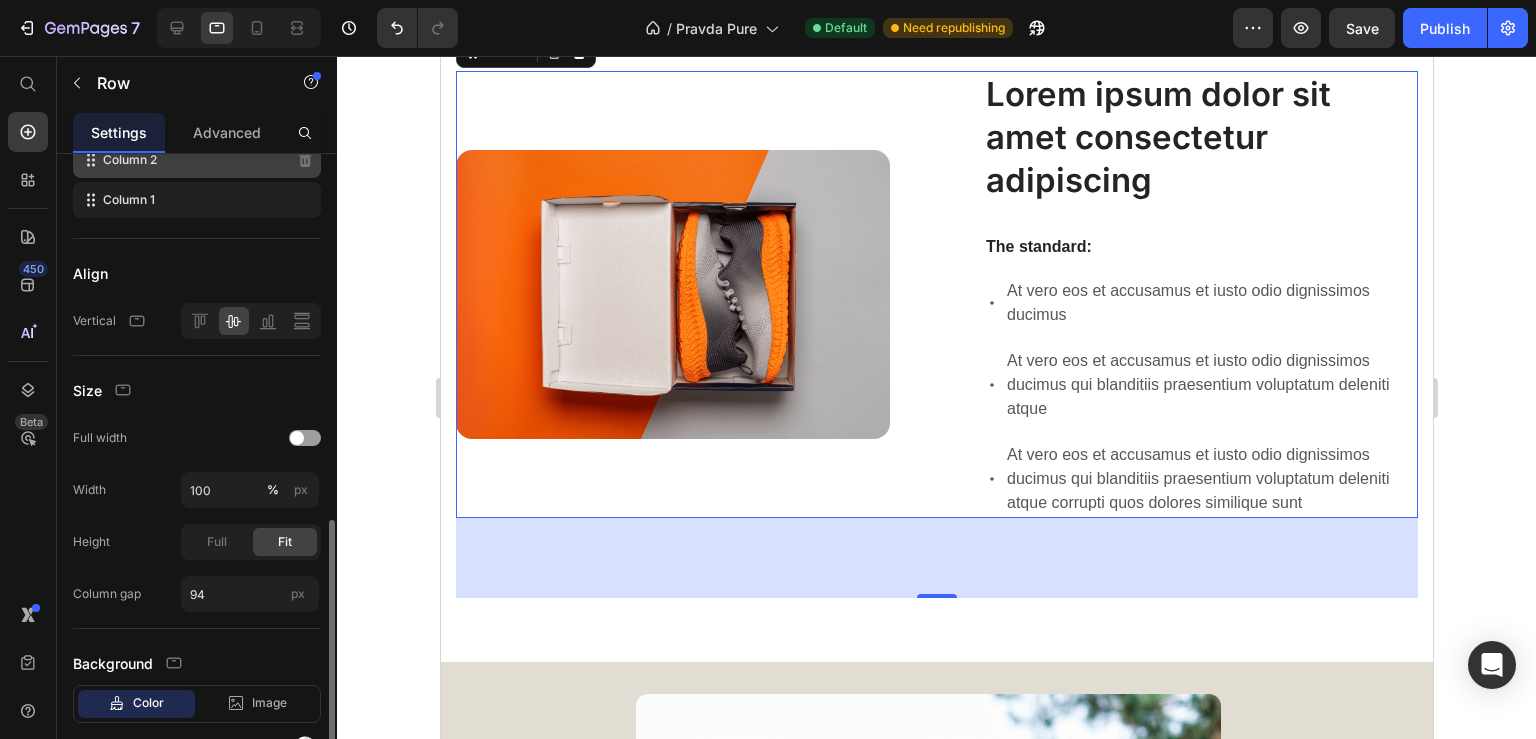 scroll, scrollTop: 432, scrollLeft: 0, axis: vertical 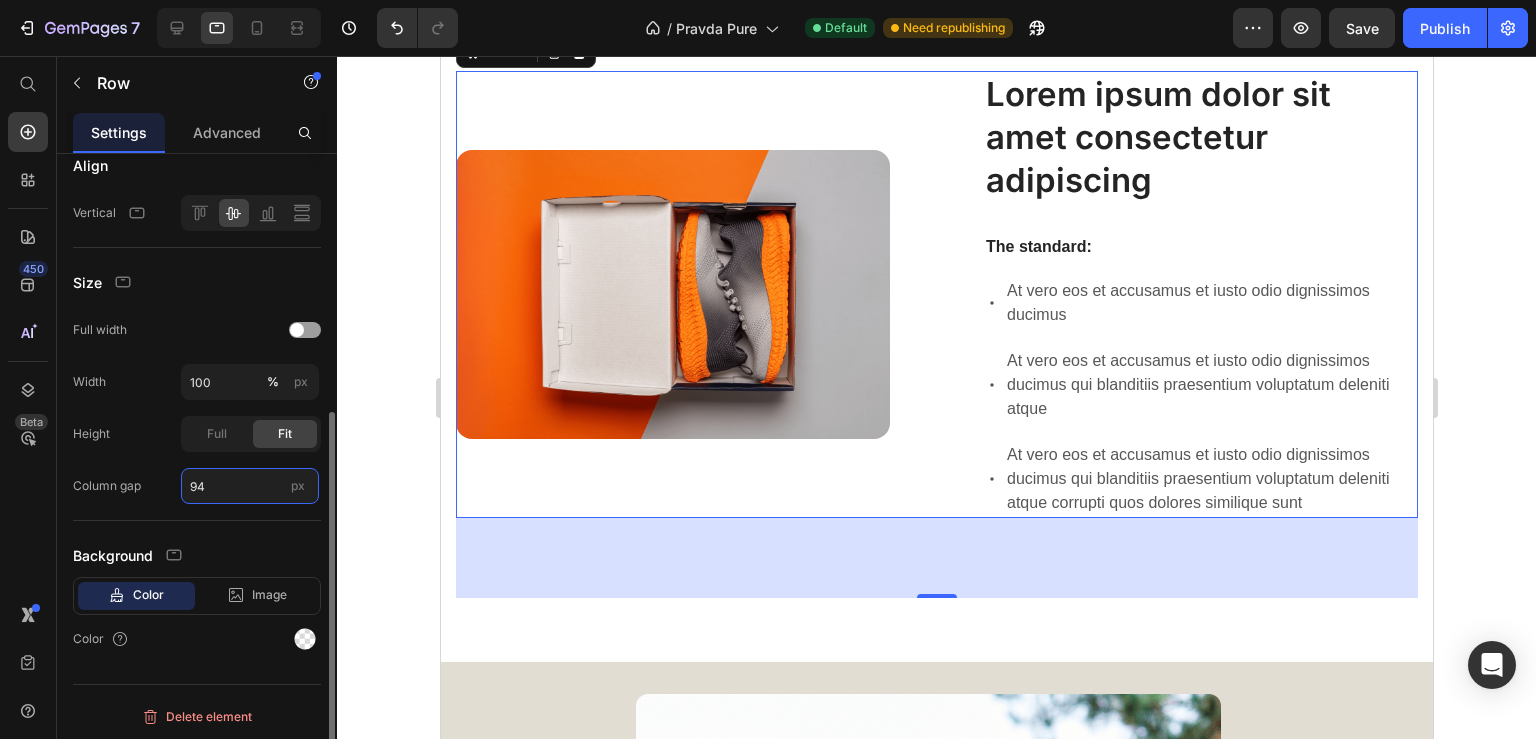 click on "94" at bounding box center (250, 486) 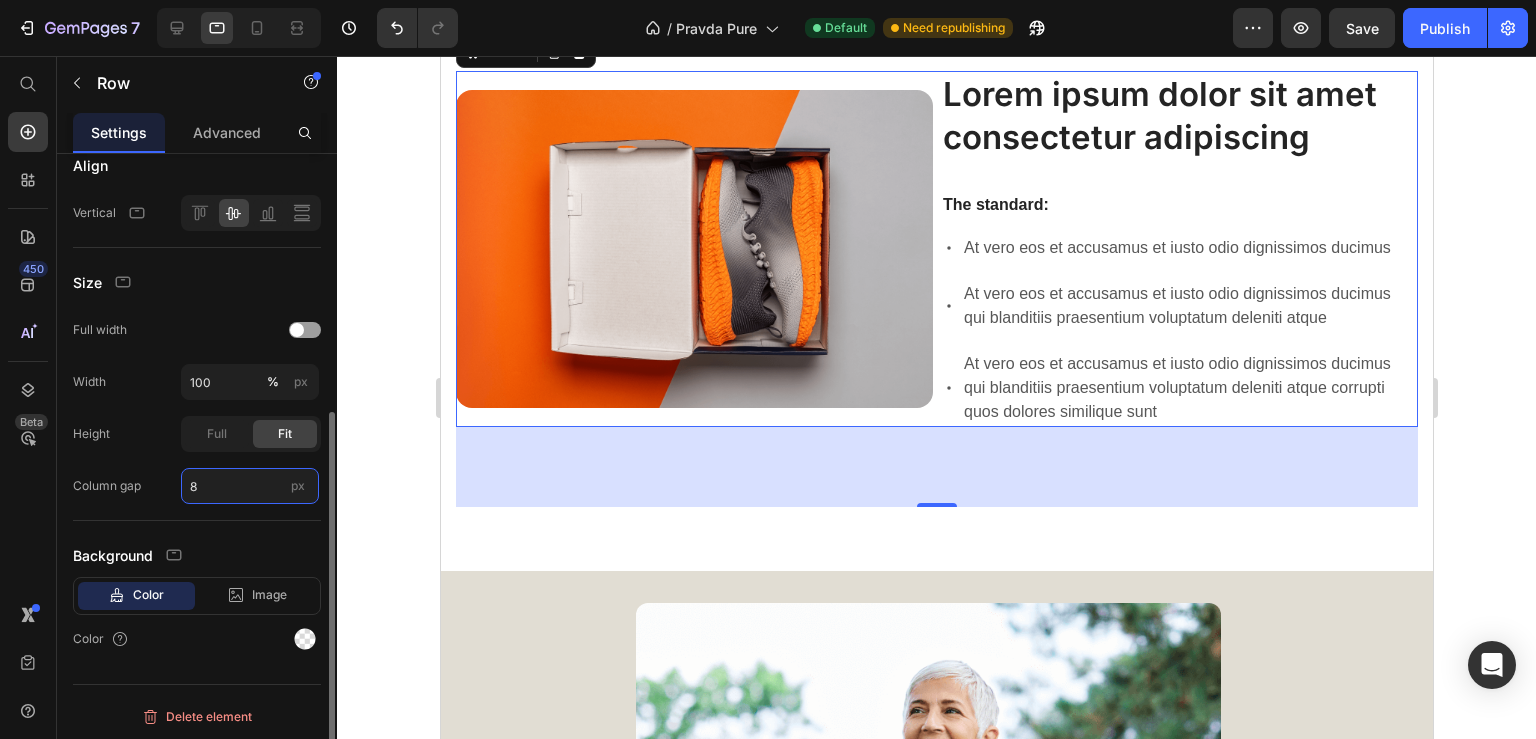 type on "80" 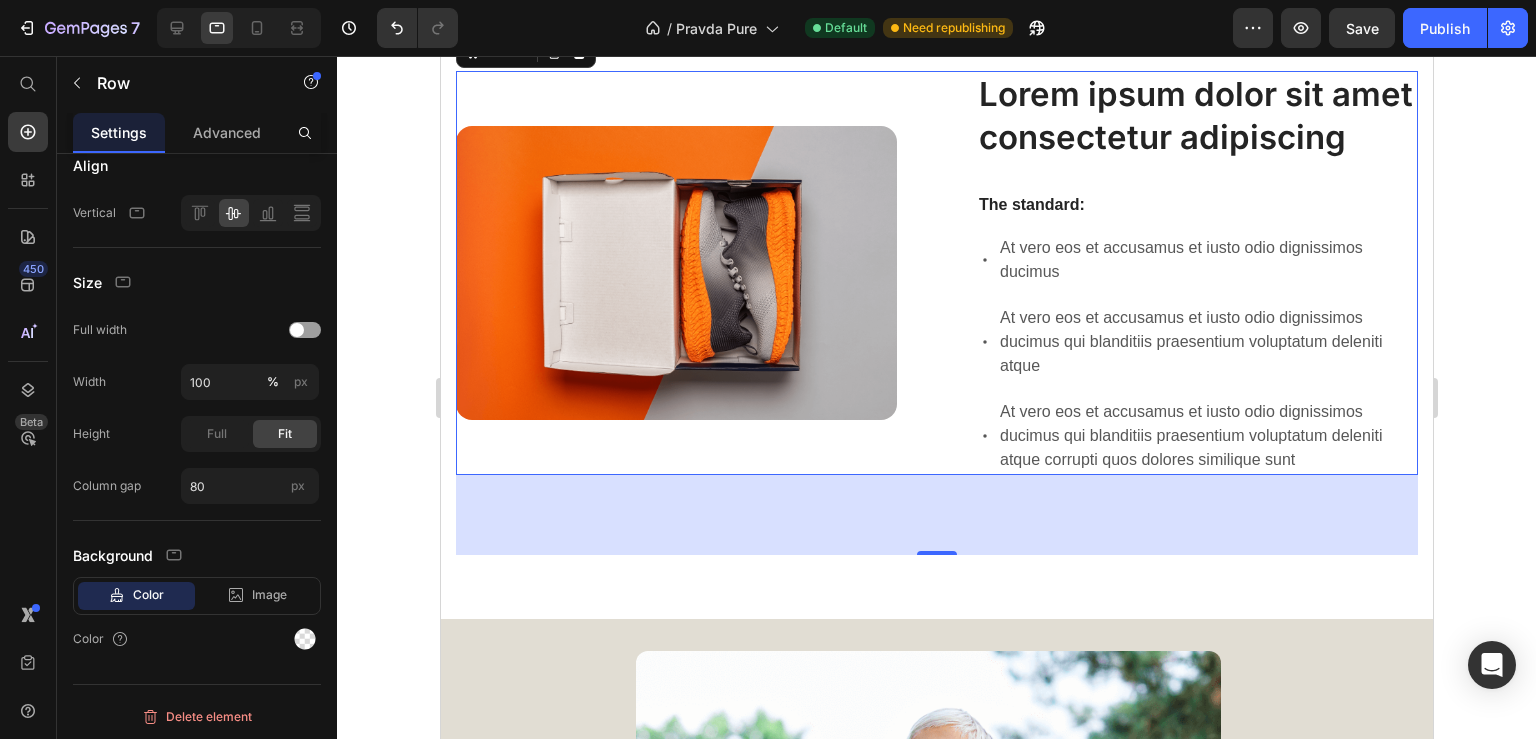 click 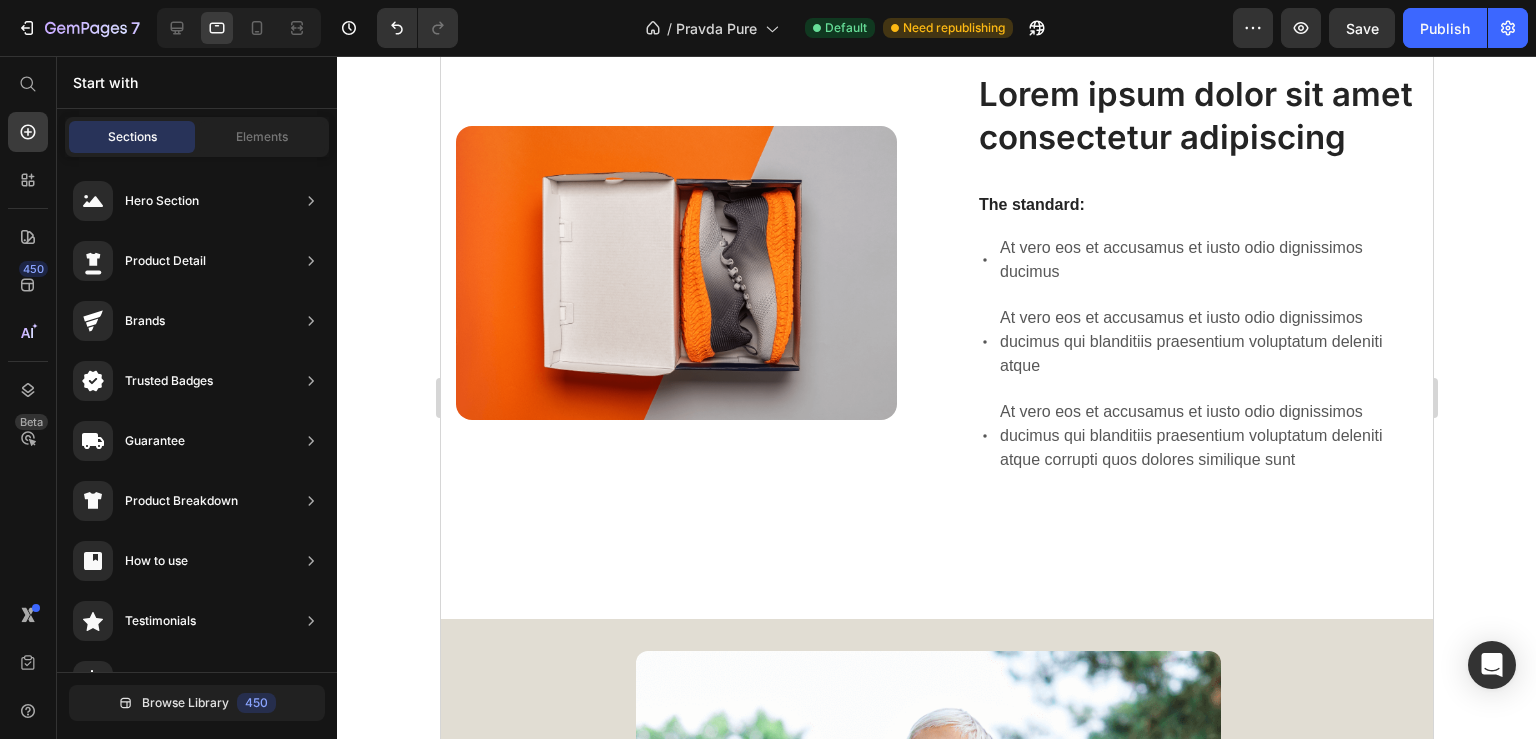 scroll, scrollTop: 1257, scrollLeft: 0, axis: vertical 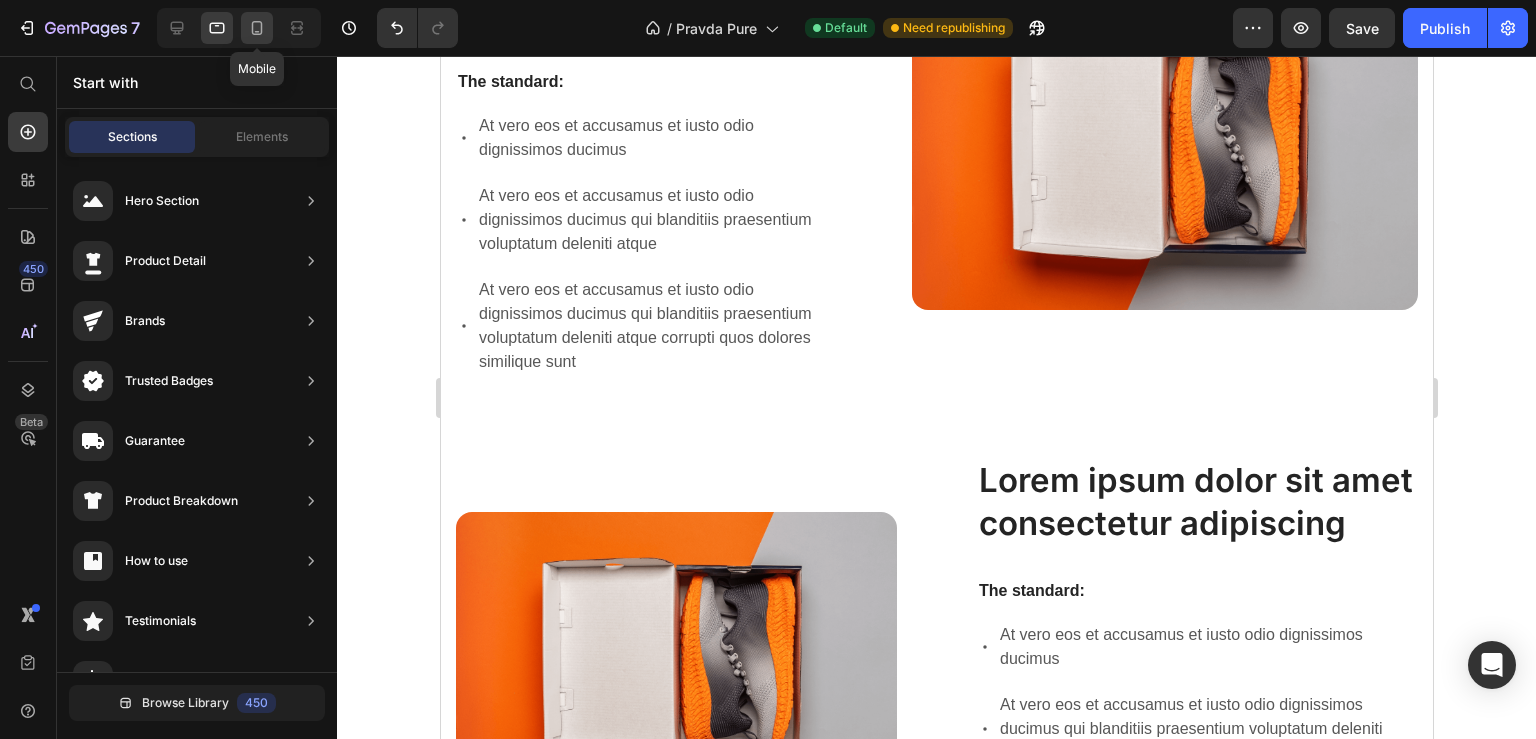 click 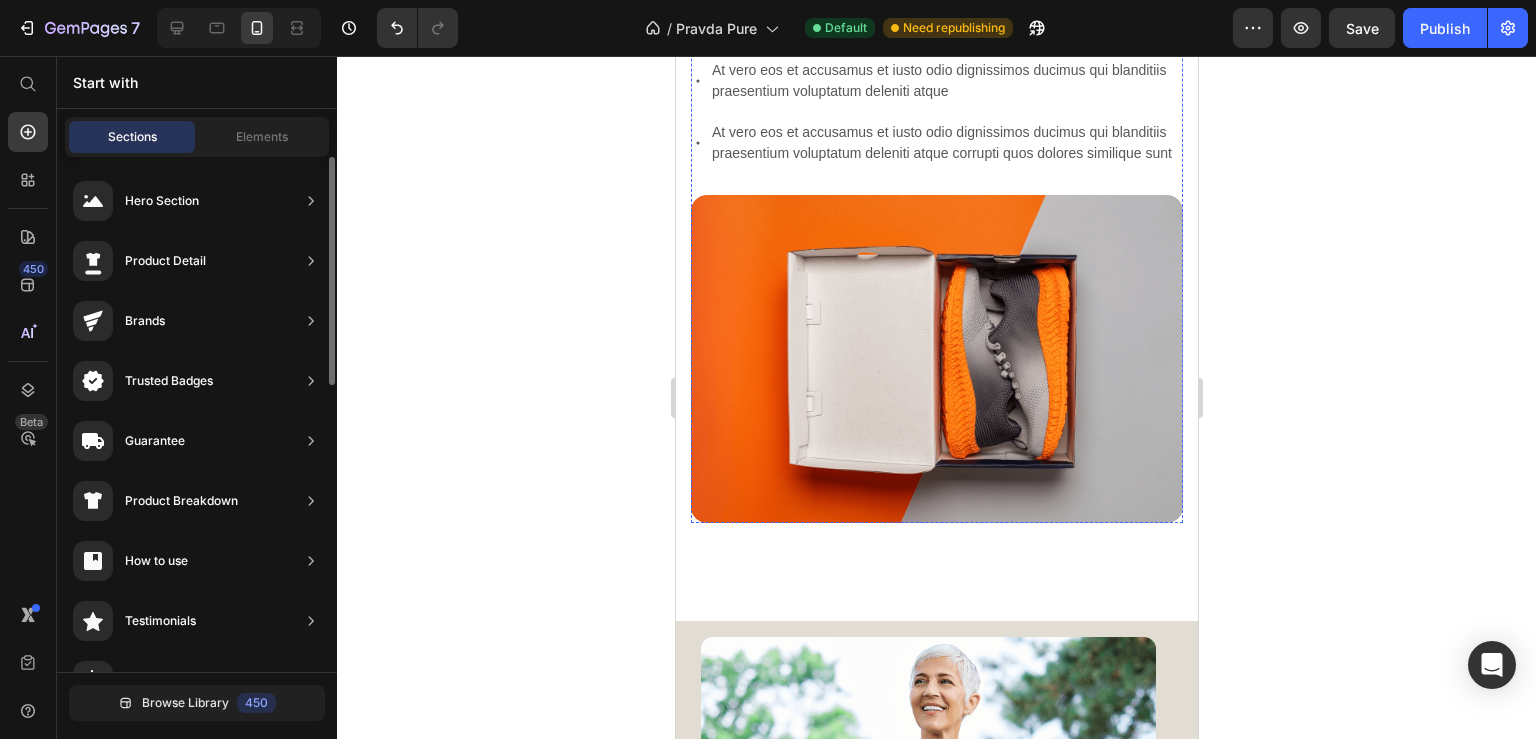 scroll, scrollTop: 2044, scrollLeft: 0, axis: vertical 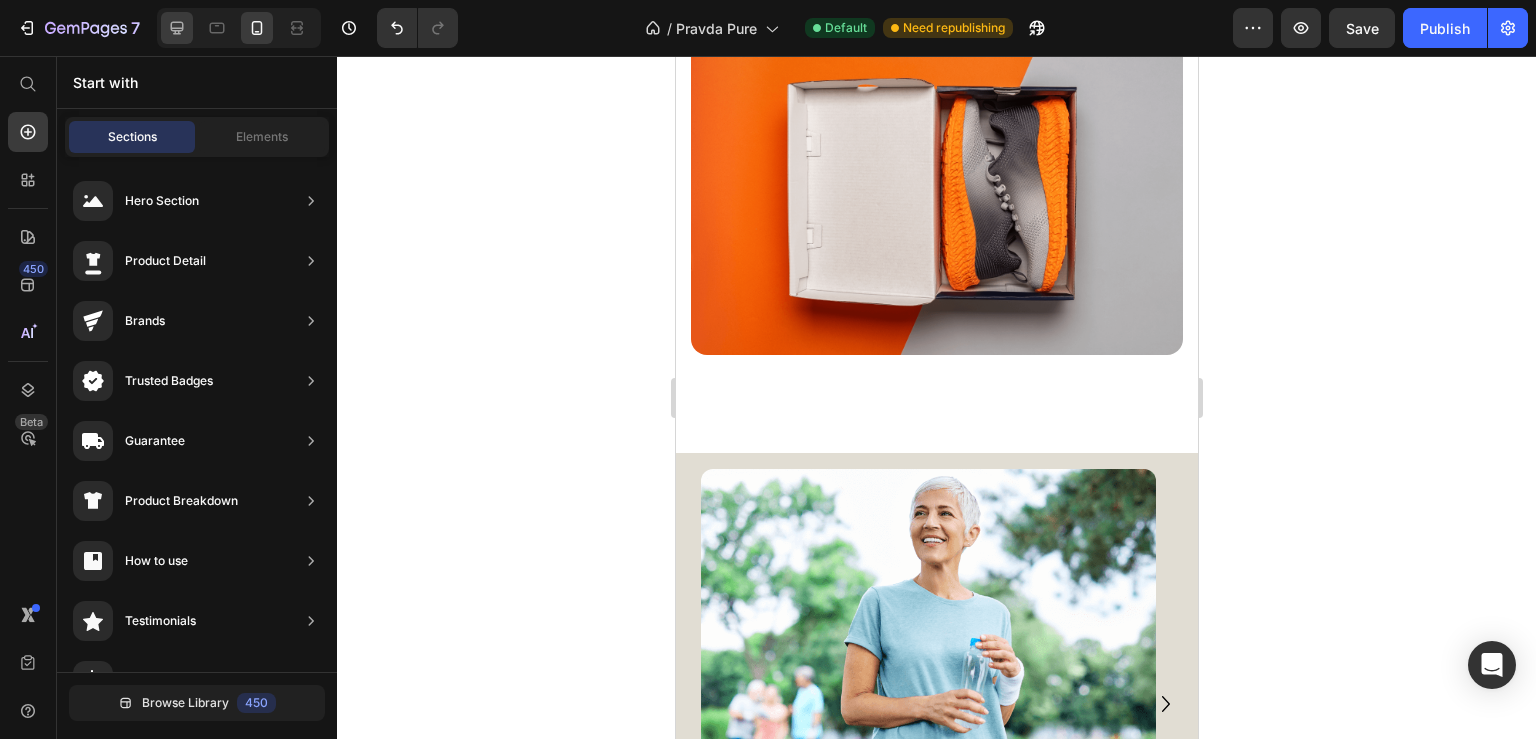 click 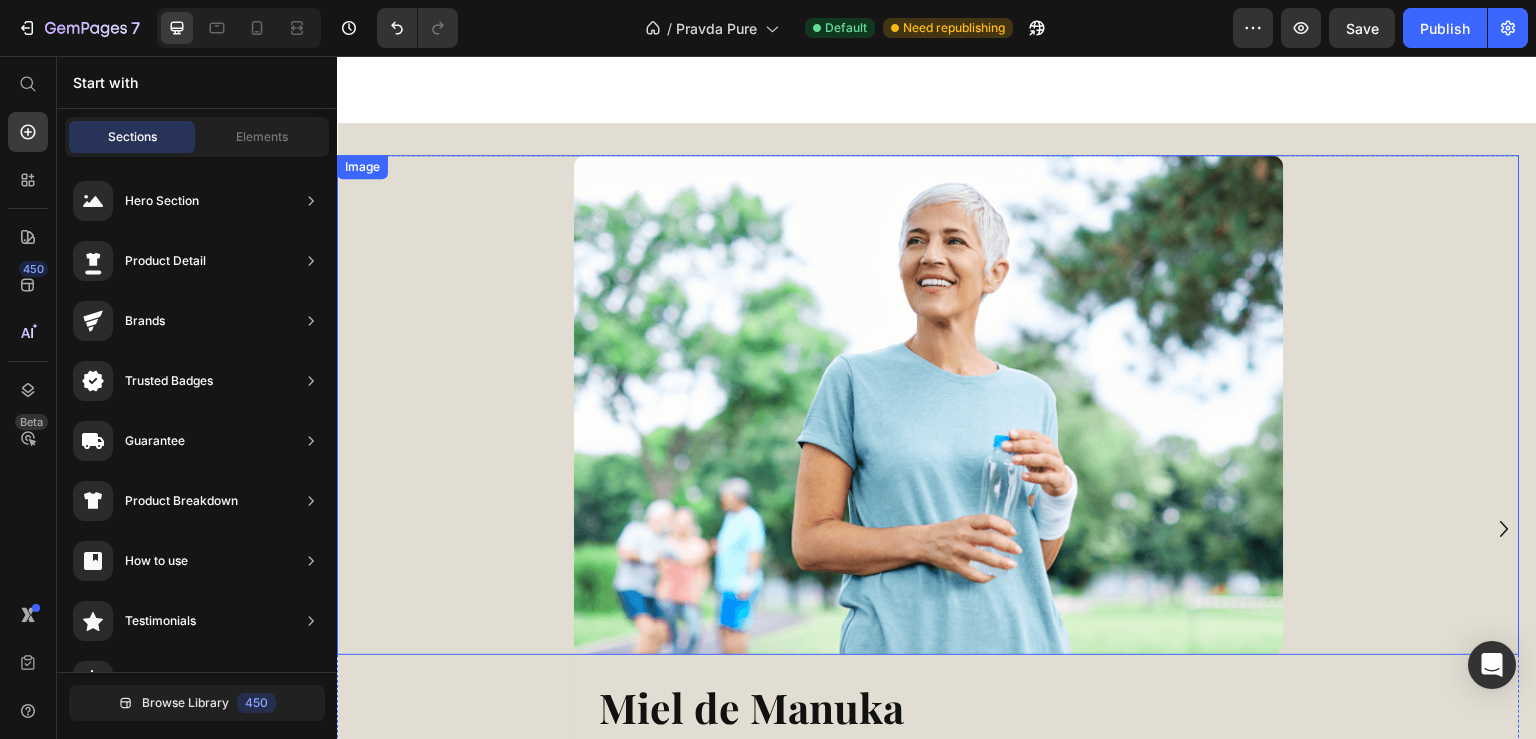 scroll, scrollTop: 1442, scrollLeft: 0, axis: vertical 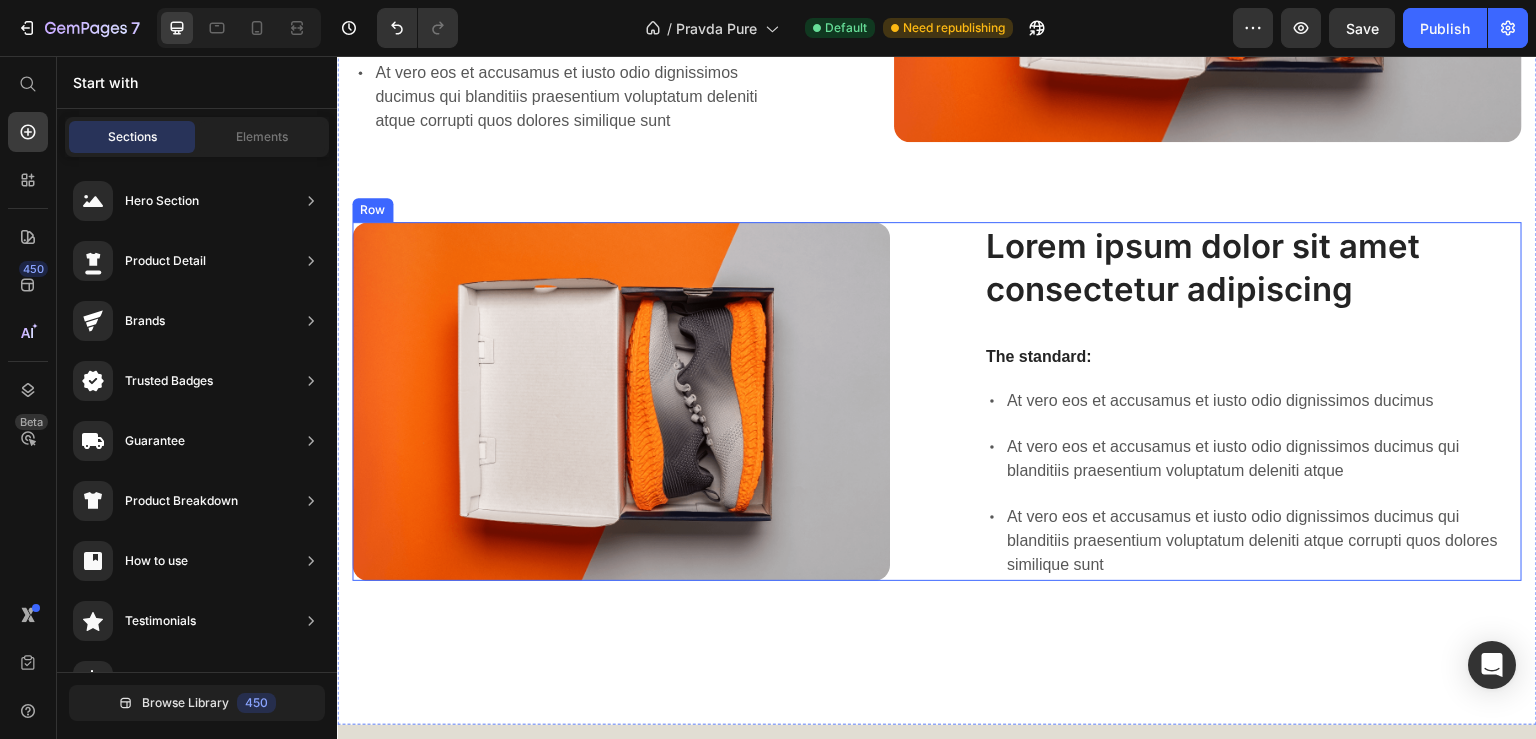 click on "Lorem ipsum dolor sit amet consectetur adipiscing Heading The standard: Text Block
At vero eos et accusamus et iusto odio dignissimos ducimus
At vero eos et accusamus et iusto odio dignissimos ducimus qui blanditiis praesentium voluptatum deleniti atque
At vero eos et accusamus et iusto odio dignissimos ducimus qui blanditiis praesentium voluptatum deleniti atque corrupti quos dolores similique sunt Item List Image Row" at bounding box center [937, 401] 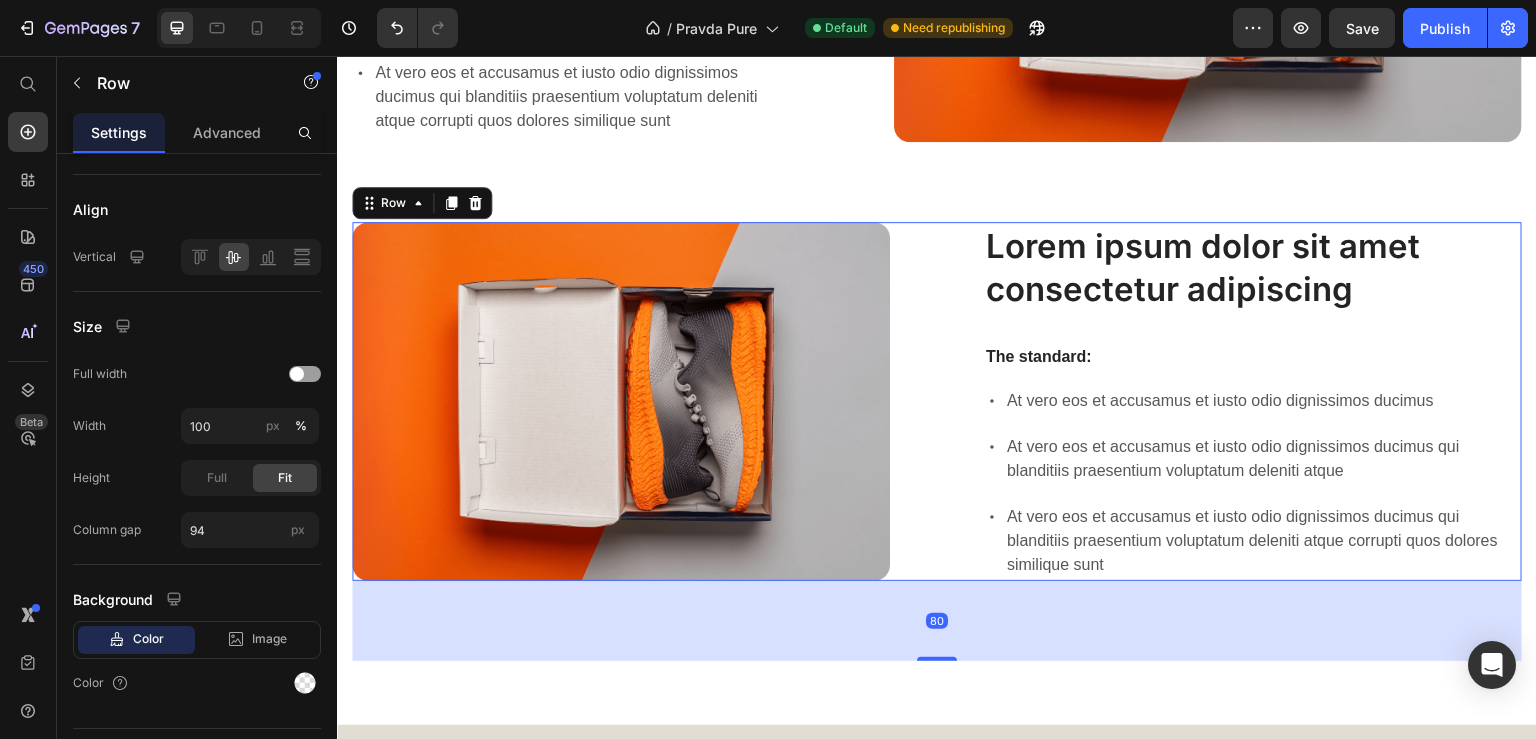 scroll, scrollTop: 432, scrollLeft: 0, axis: vertical 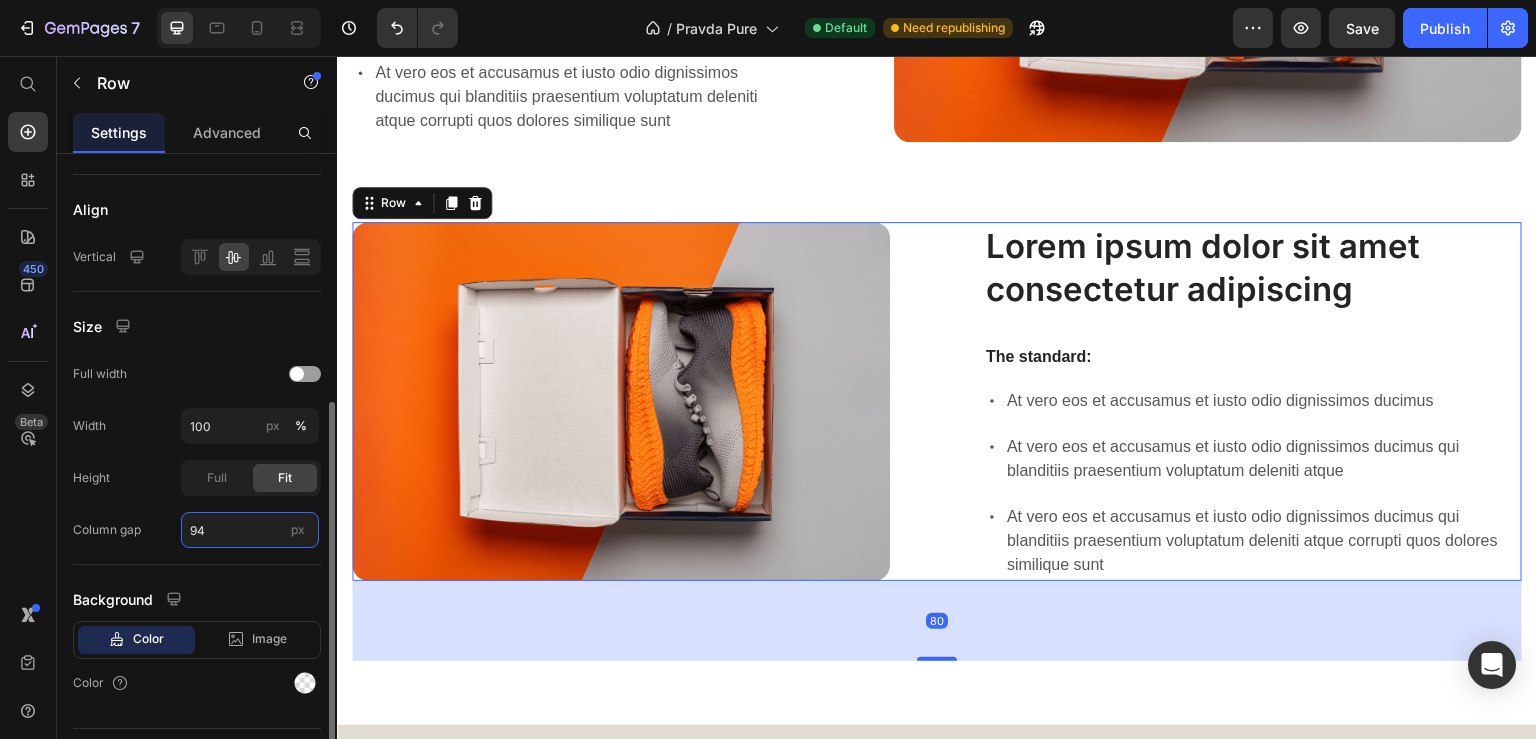 click on "94" at bounding box center [250, 530] 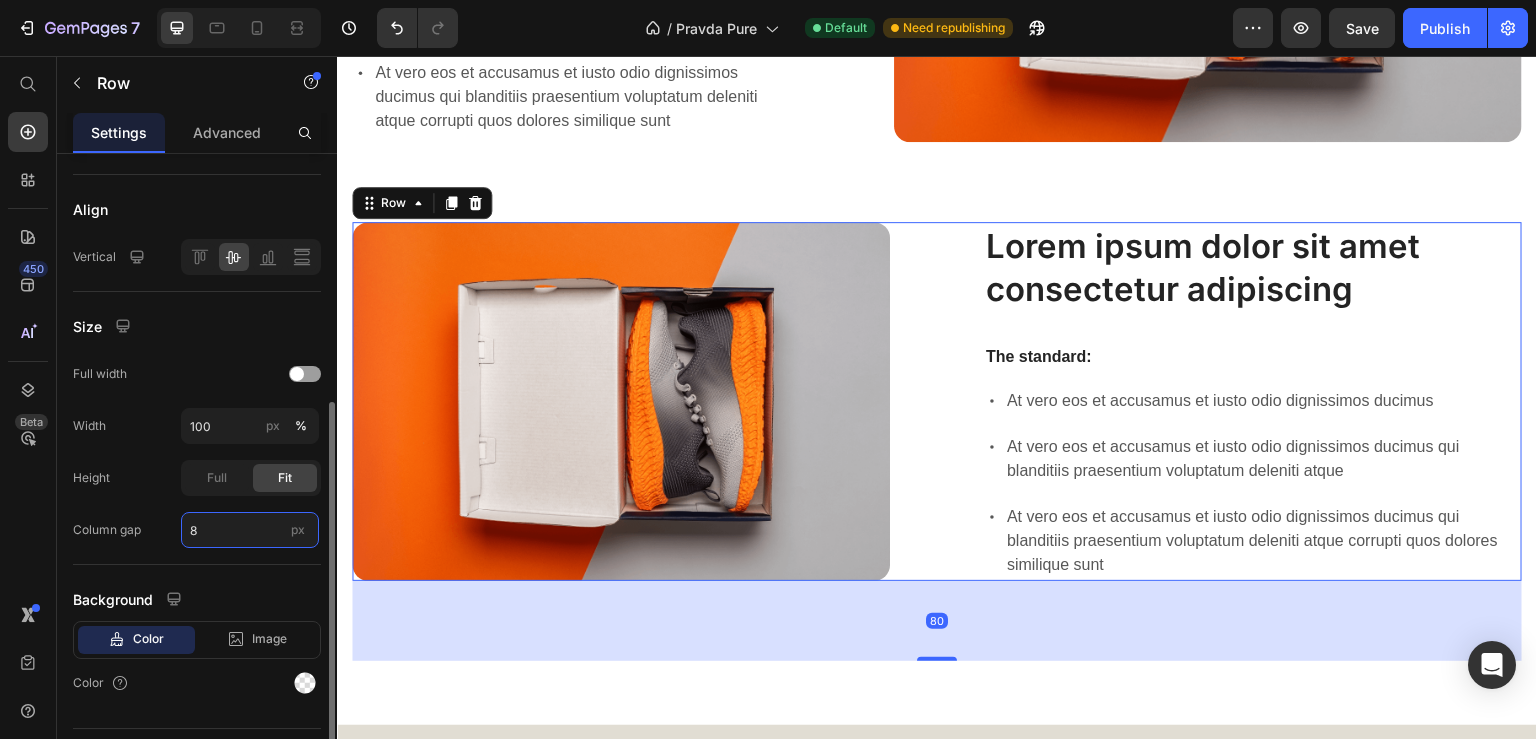 type on "80" 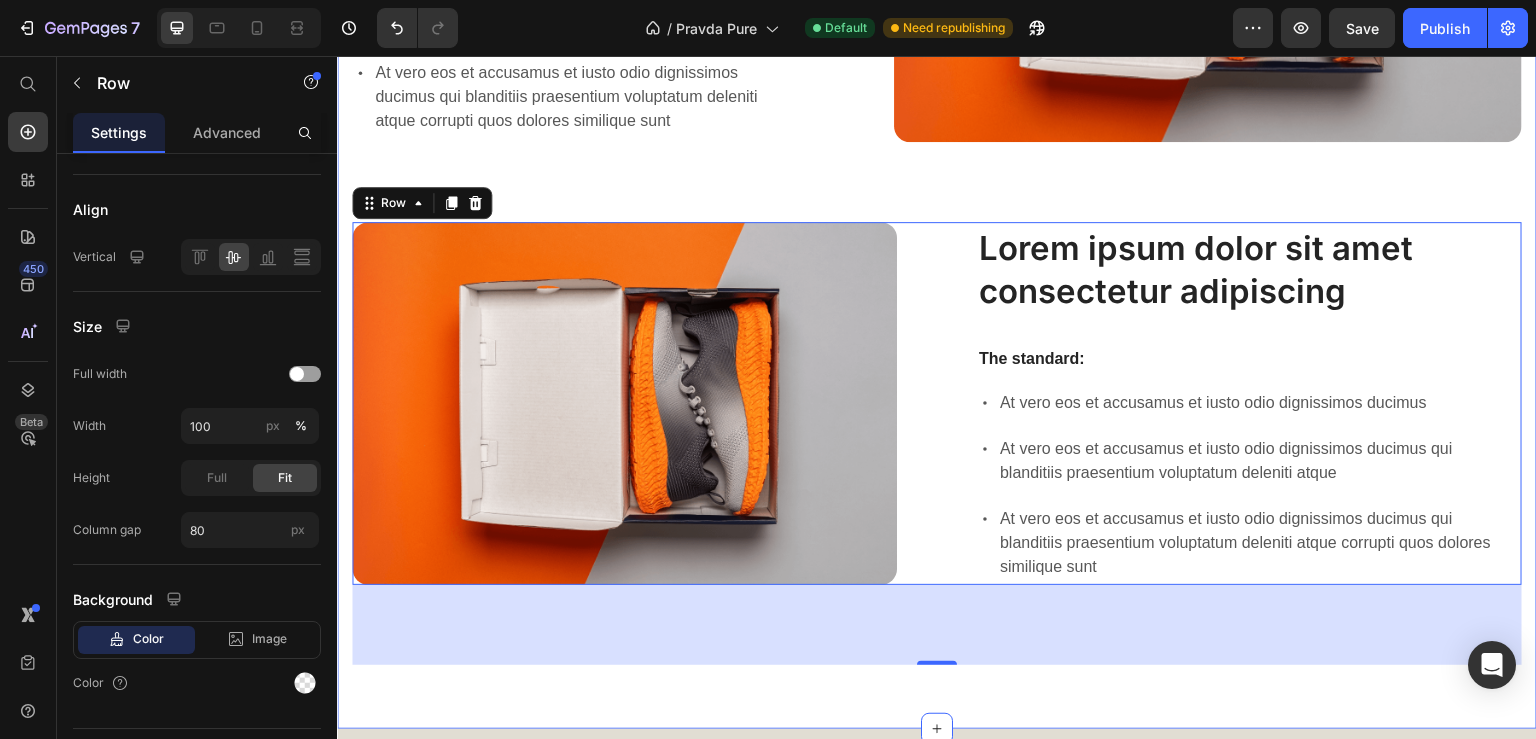 click on "Lorem ipsum dolor sit amet consectetur adipiscing Heading The standard: Text Block
At vero eos et accusamus et iusto odio dignissimos ducimus
At vero eos et accusamus et iusto odio dignissimos ducimus qui blanditiis praesentium voluptatum deleniti atque
At vero eos et accusamus et iusto odio dignissimos ducimus qui blanditiis praesentium voluptatum deleniti atque corrupti quos dolores similique sunt Item List Image Row Lorem ipsum dolor sit amet consectetur adipiscing Heading The standard: Text Block
At vero eos et accusamus et iusto odio dignissimos ducimus
At vero eos et accusamus et iusto odio dignissimos ducimus qui blanditiis praesentium voluptatum deleniti atque
At vero eos et accusamus et iusto odio dignissimos ducimus qui blanditiis praesentium voluptatum deleniti atque corrupti quos dolores similique sunt Item List Image Row   80 Section 3" at bounding box center [937, 186] 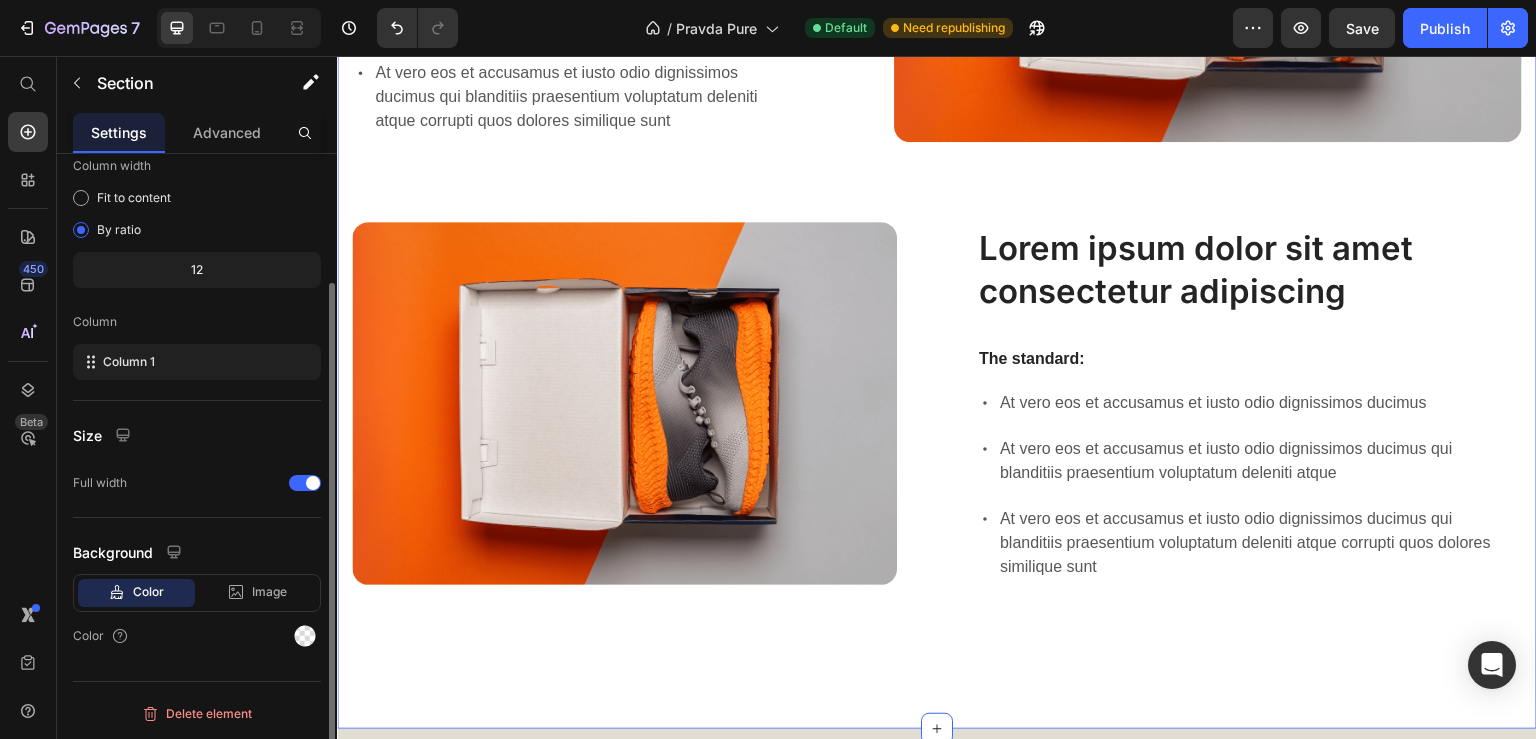 scroll, scrollTop: 0, scrollLeft: 0, axis: both 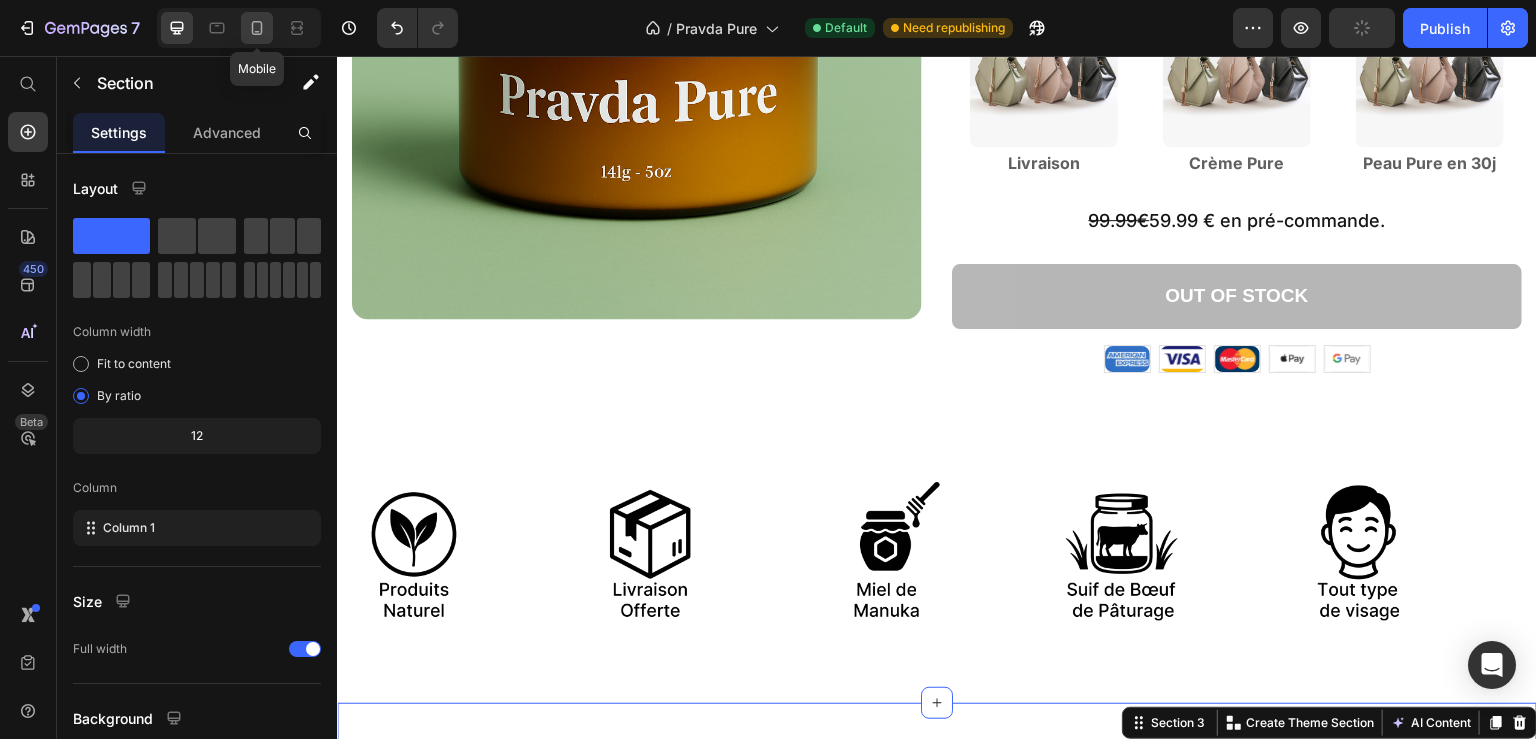 click 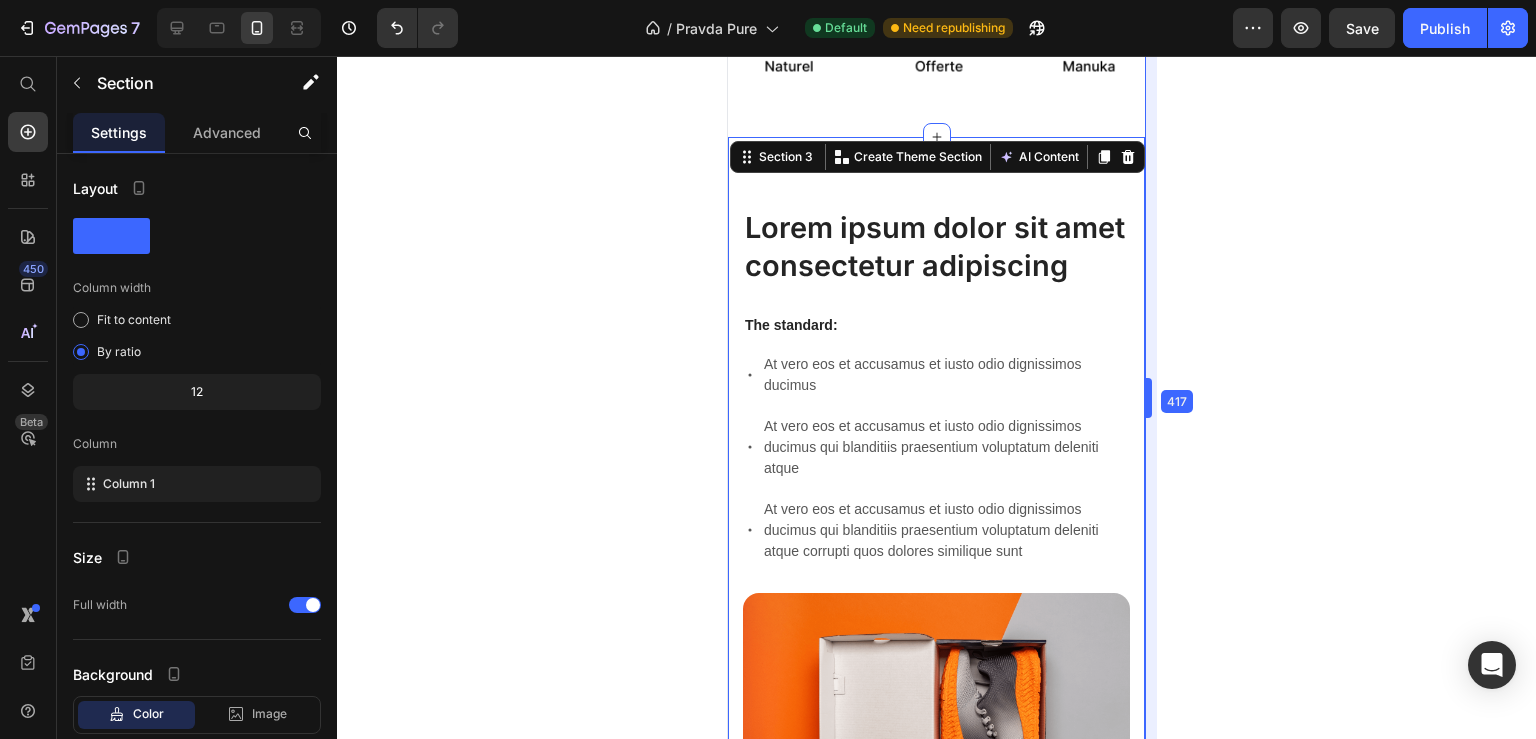 drag, startPoint x: 1199, startPoint y: 246, endPoint x: 1086, endPoint y: 251, distance: 113.110565 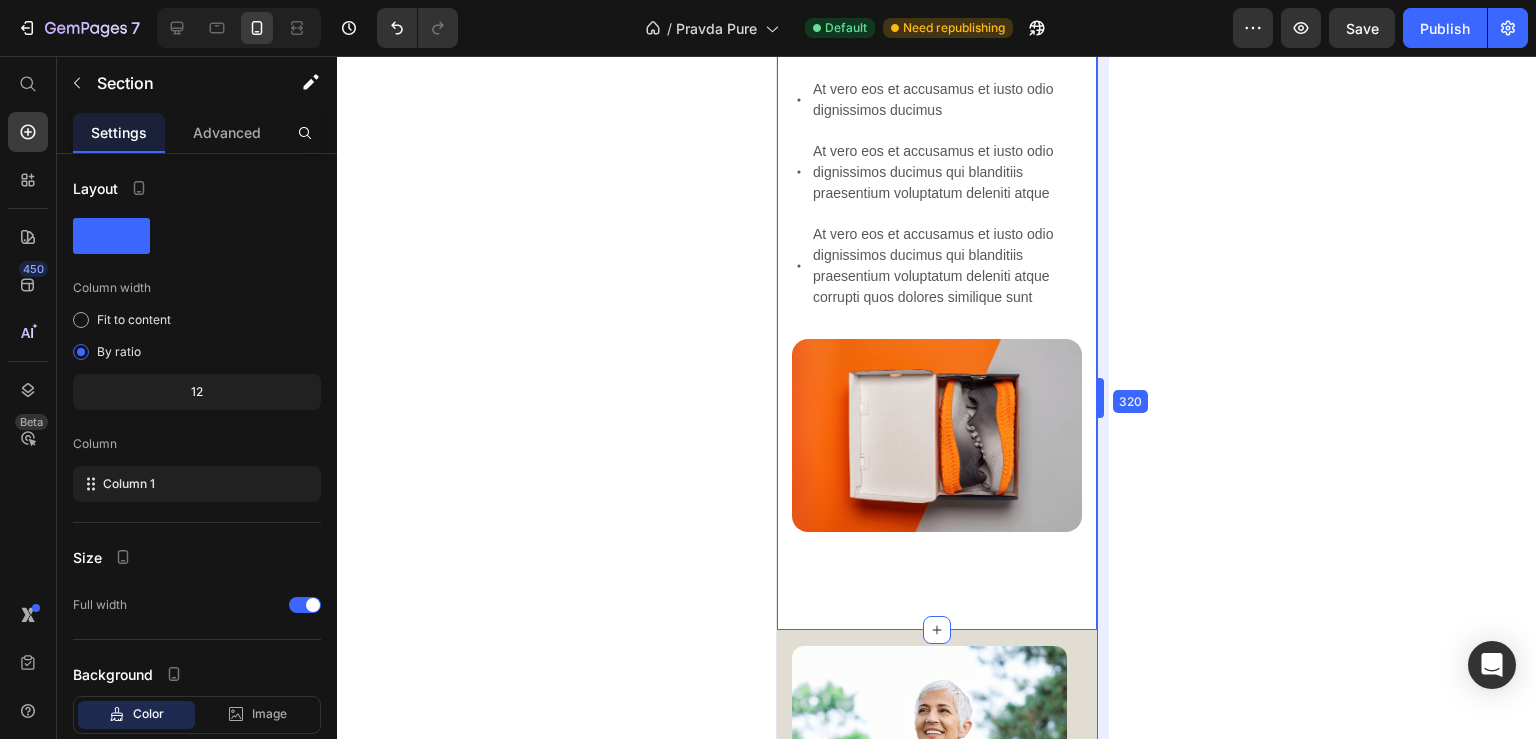 scroll, scrollTop: 2436, scrollLeft: 0, axis: vertical 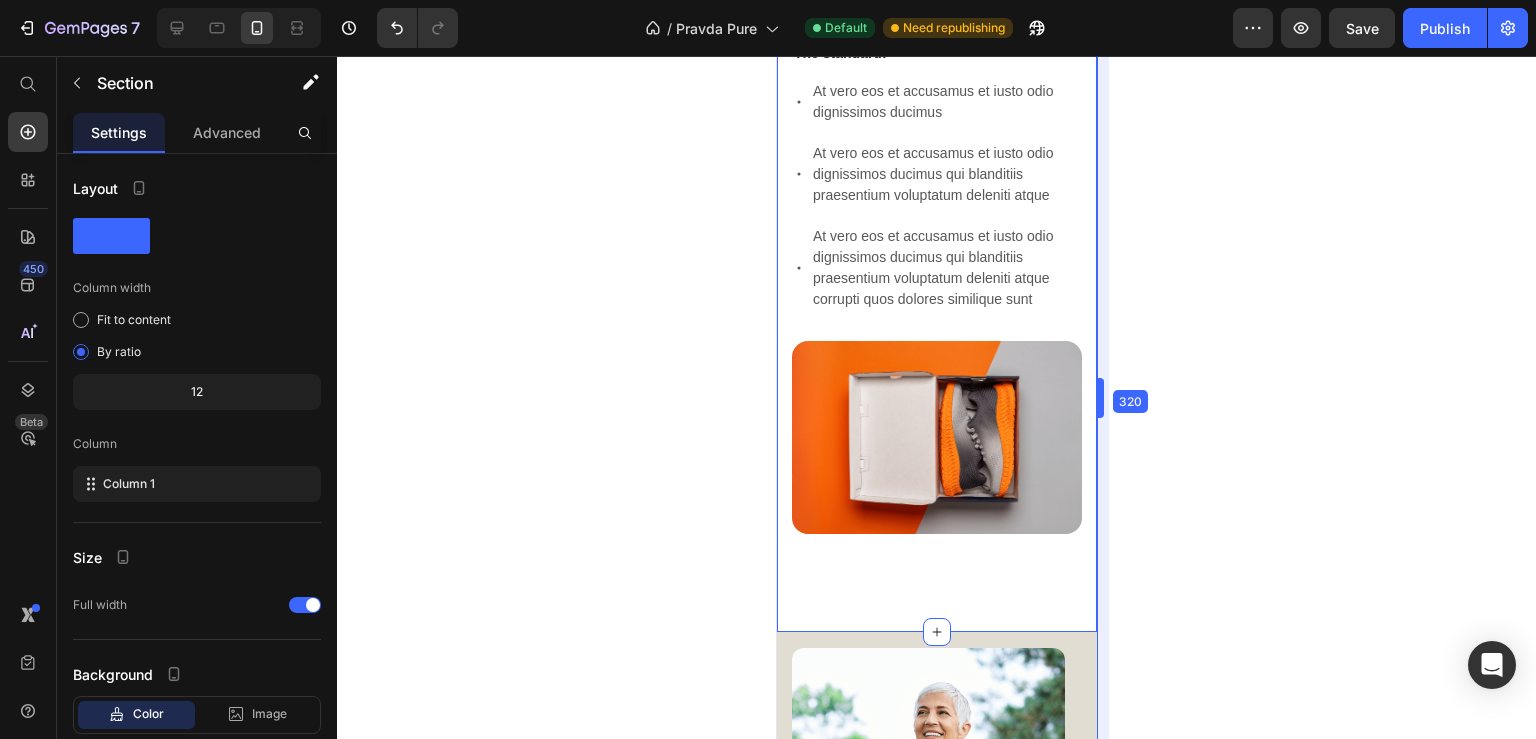 drag, startPoint x: 1106, startPoint y: 307, endPoint x: 825, endPoint y: 308, distance: 281.00177 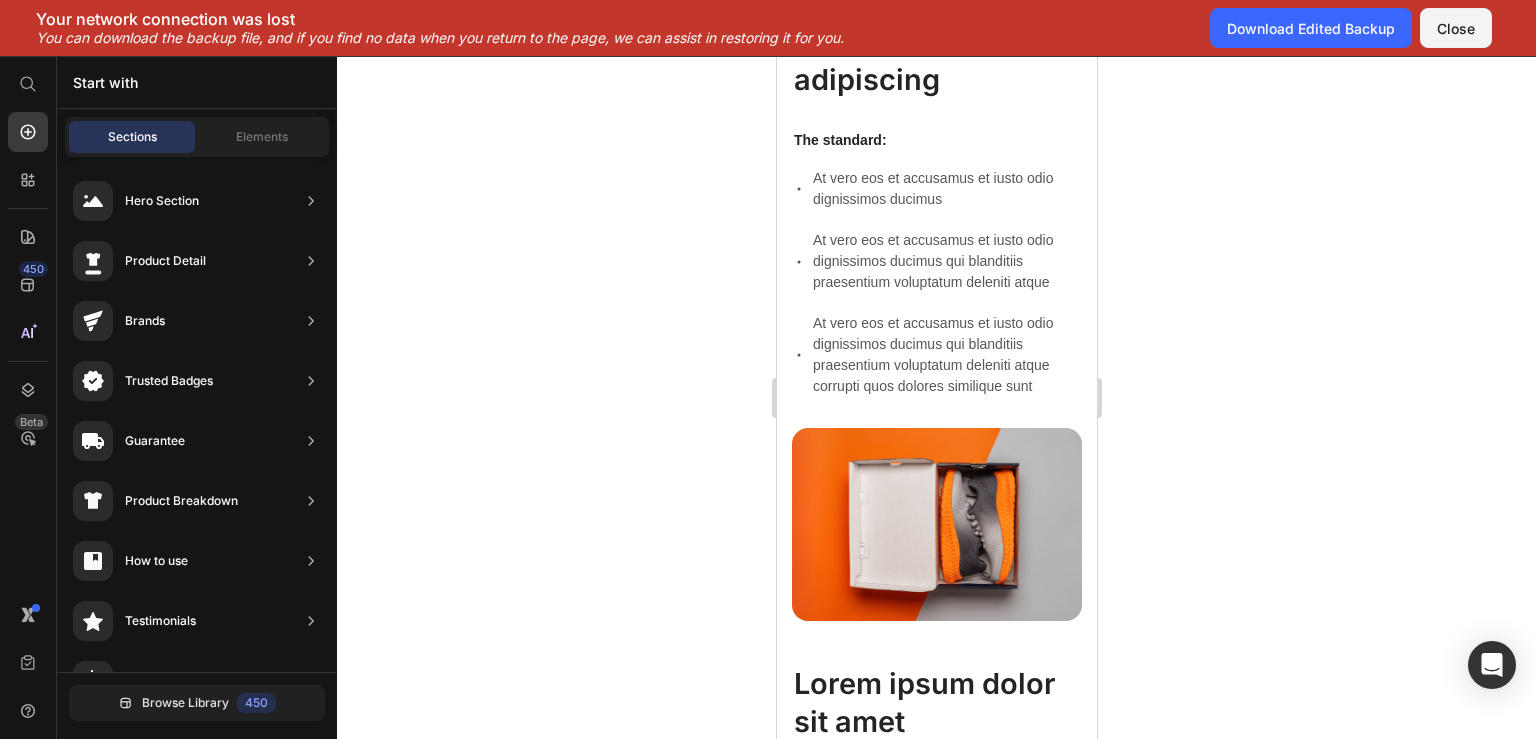 scroll, scrollTop: 1643, scrollLeft: 0, axis: vertical 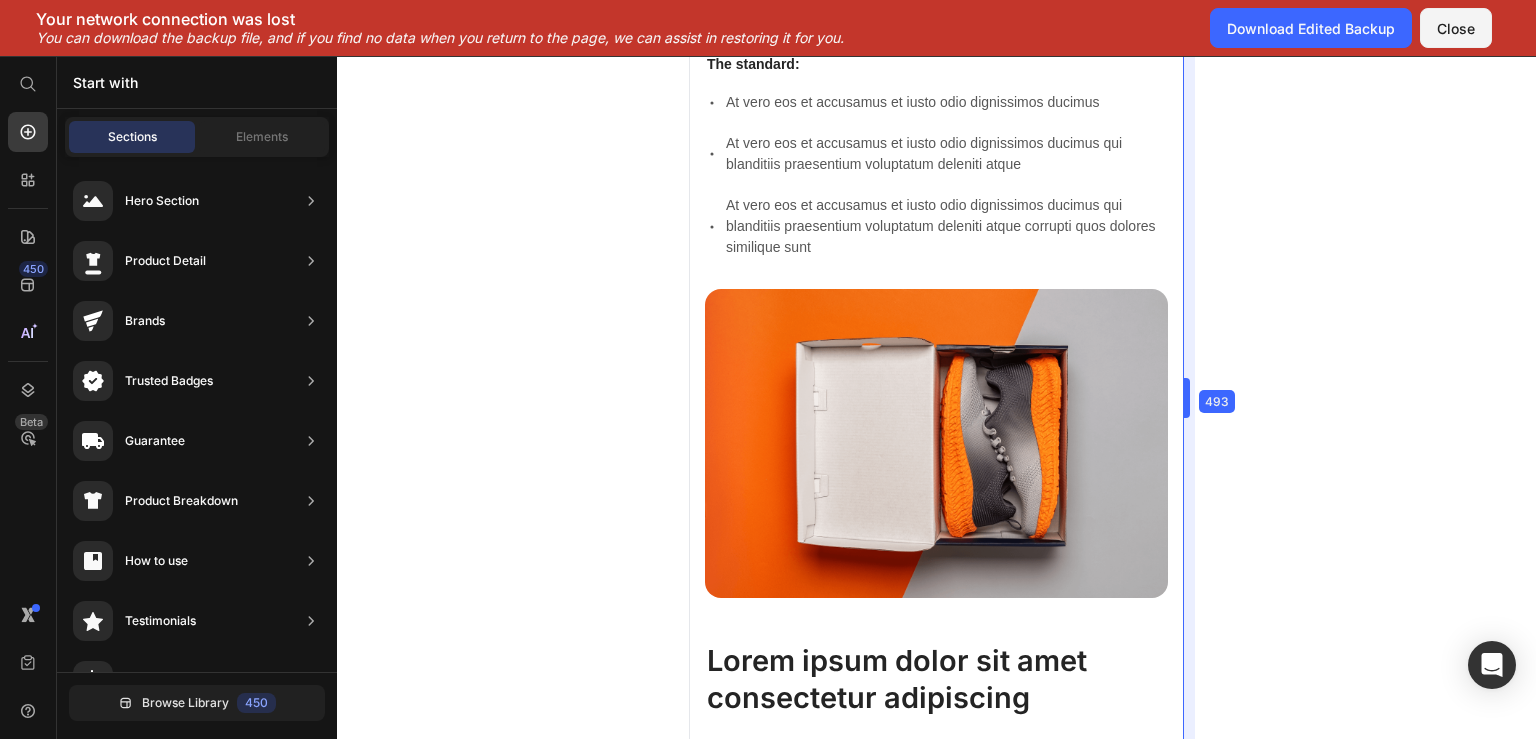 drag, startPoint x: 1103, startPoint y: 288, endPoint x: 1288, endPoint y: 292, distance: 185.04324 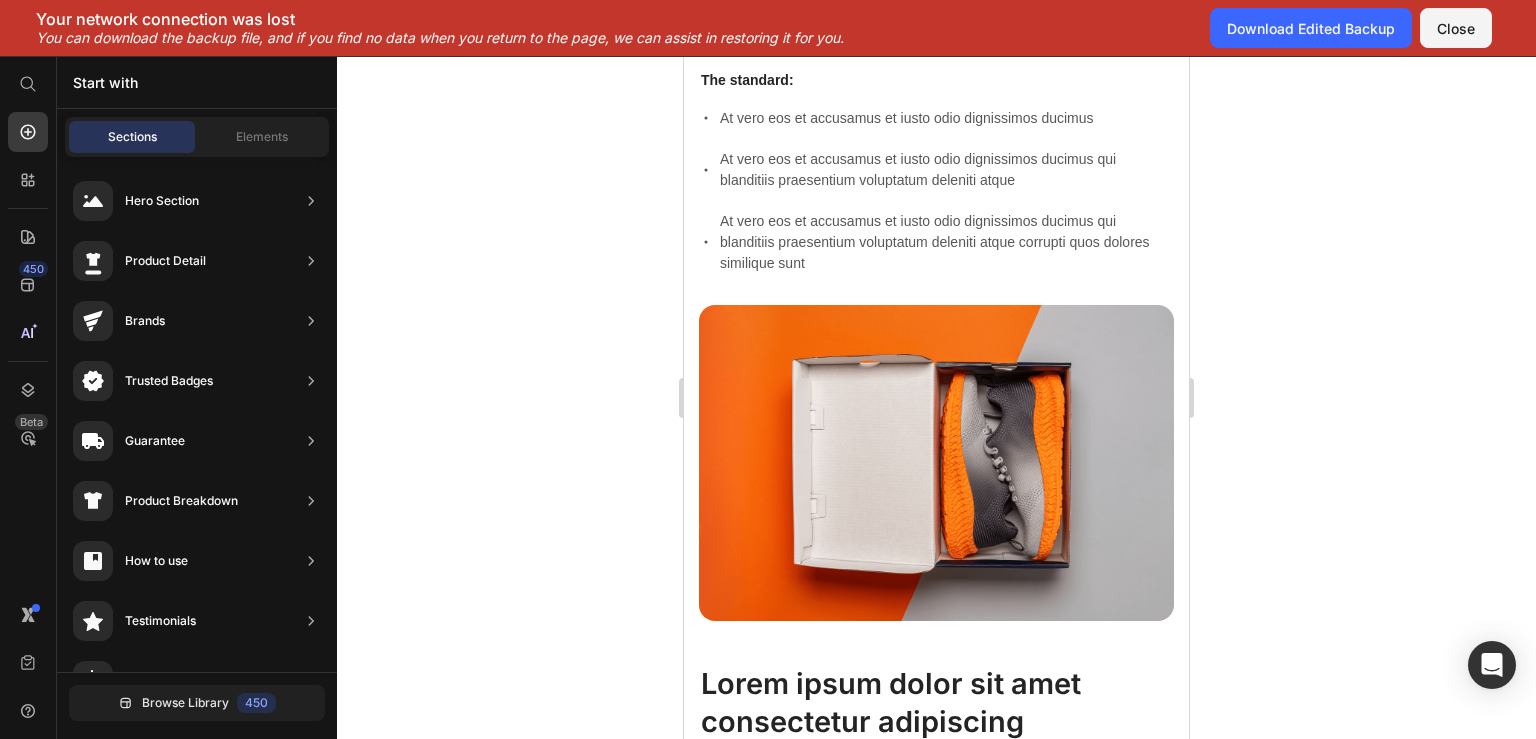scroll, scrollTop: 1730, scrollLeft: 0, axis: vertical 